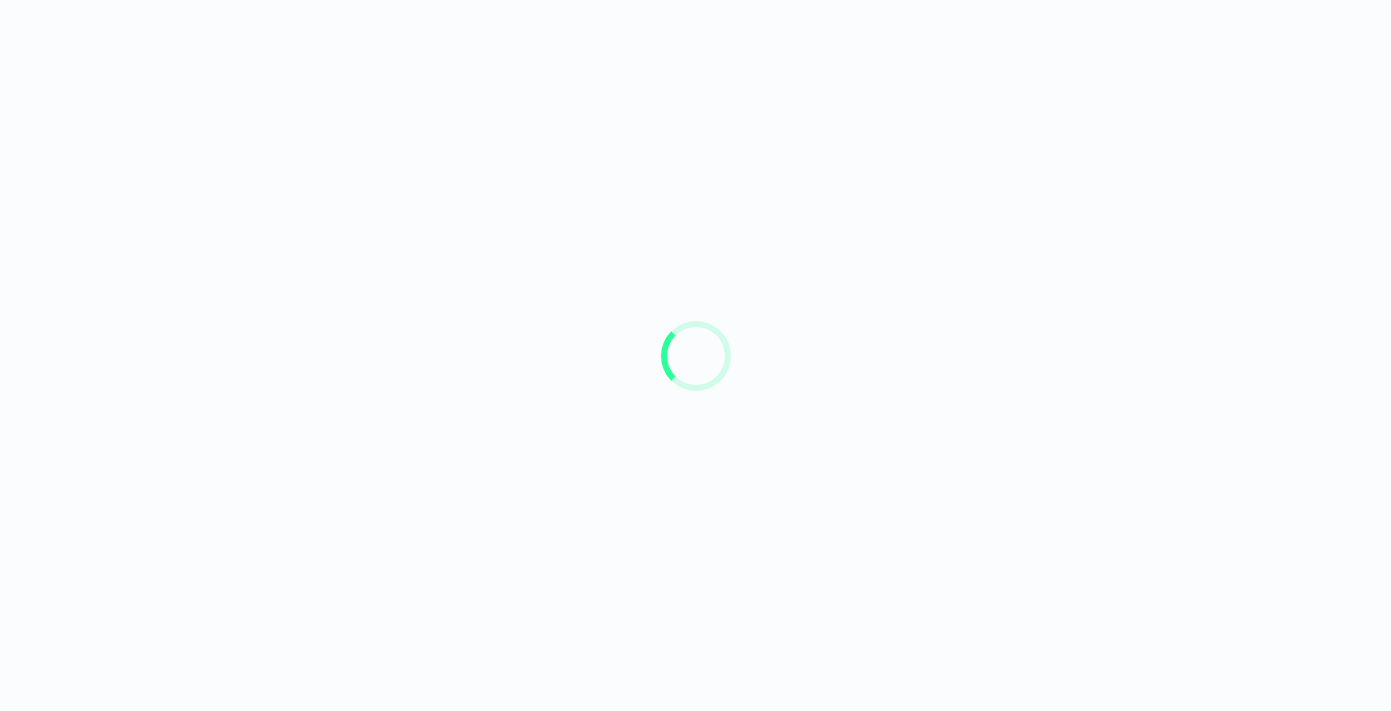 scroll, scrollTop: 0, scrollLeft: 0, axis: both 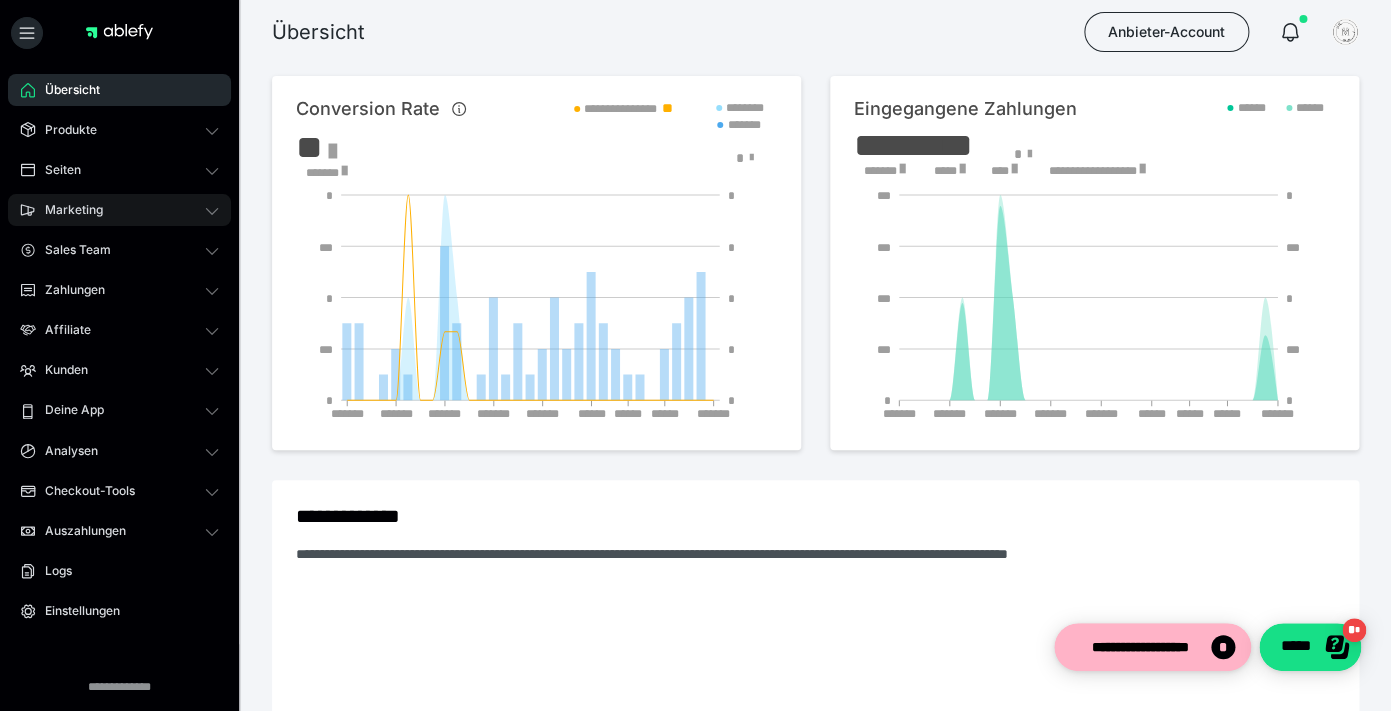 click on "Marketing" at bounding box center [119, 210] 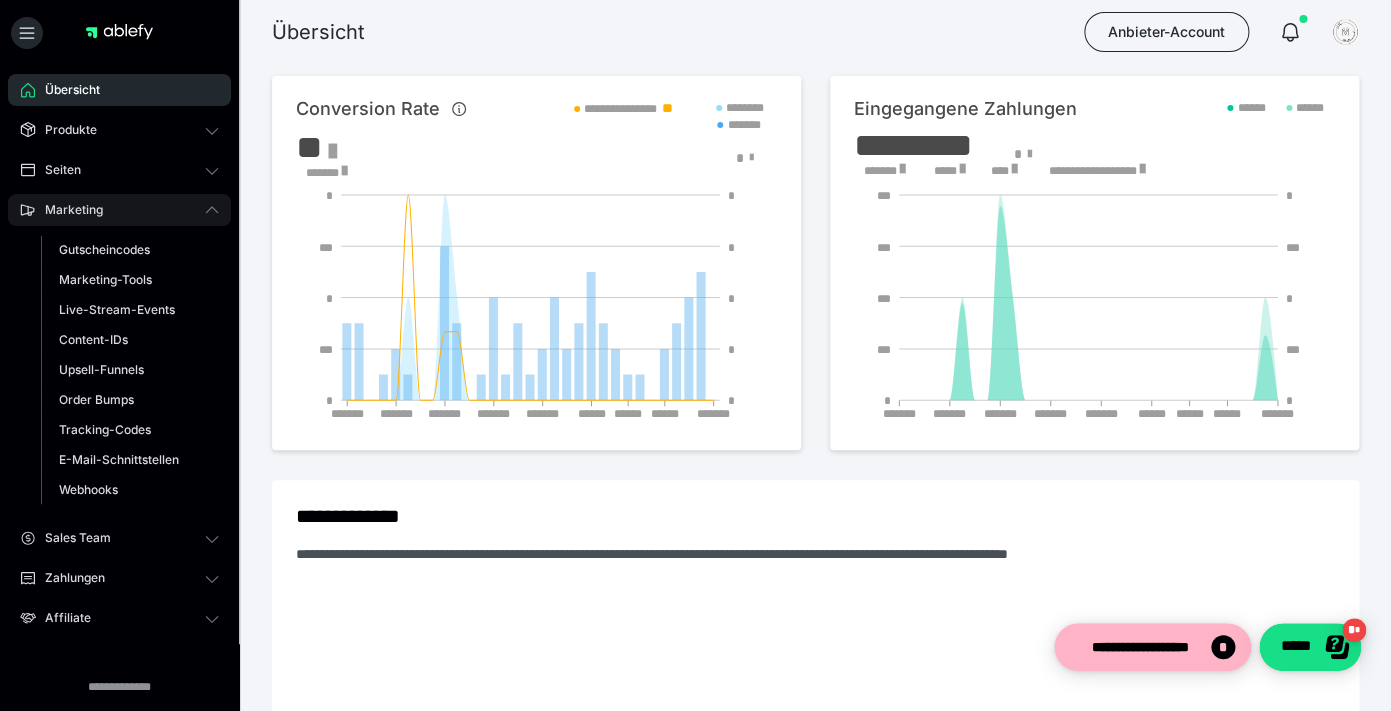click 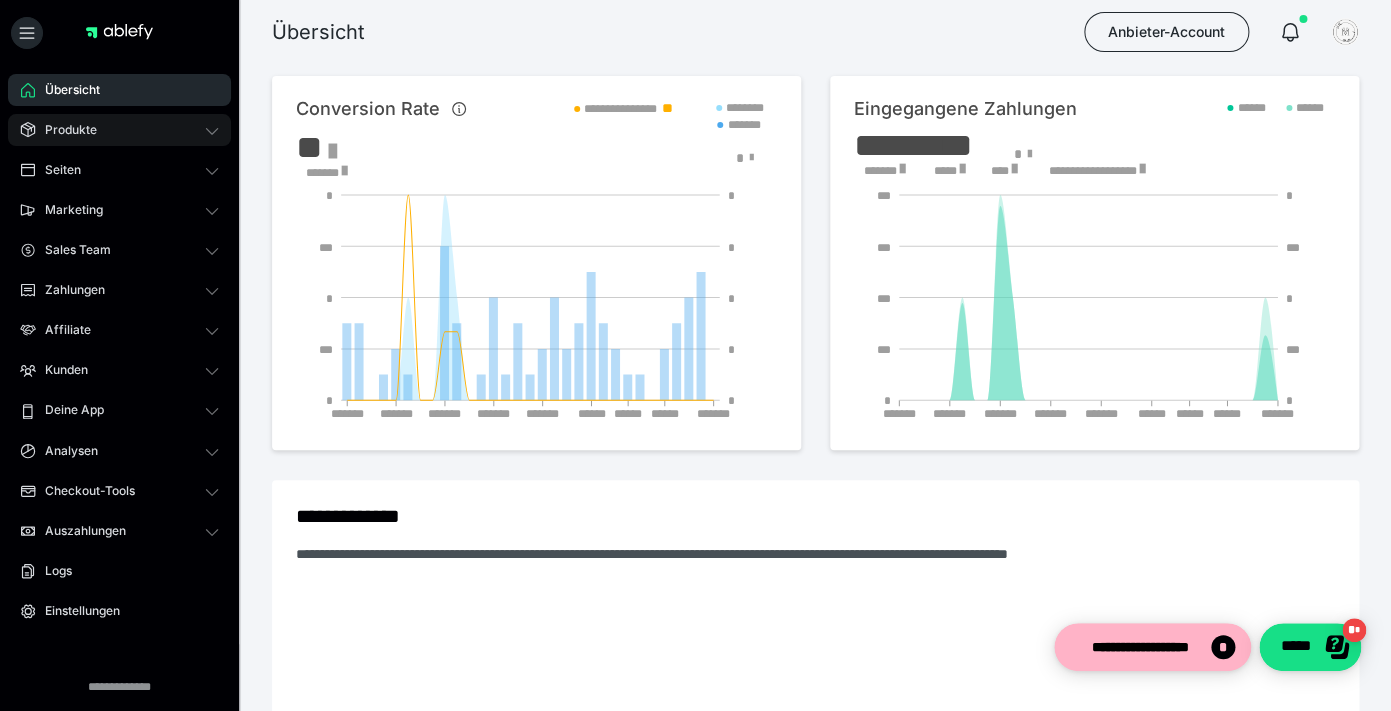 click on "Produkte" at bounding box center (119, 130) 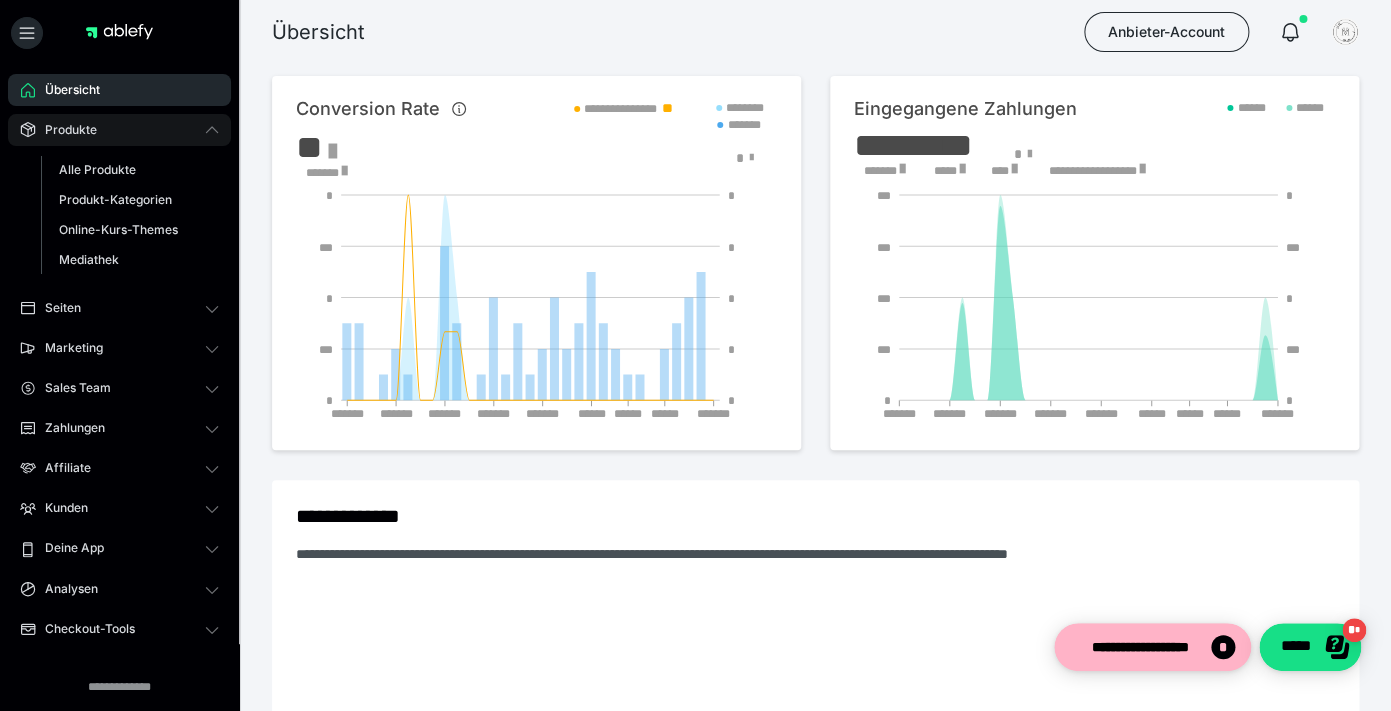 click on "Produkte" at bounding box center (119, 130) 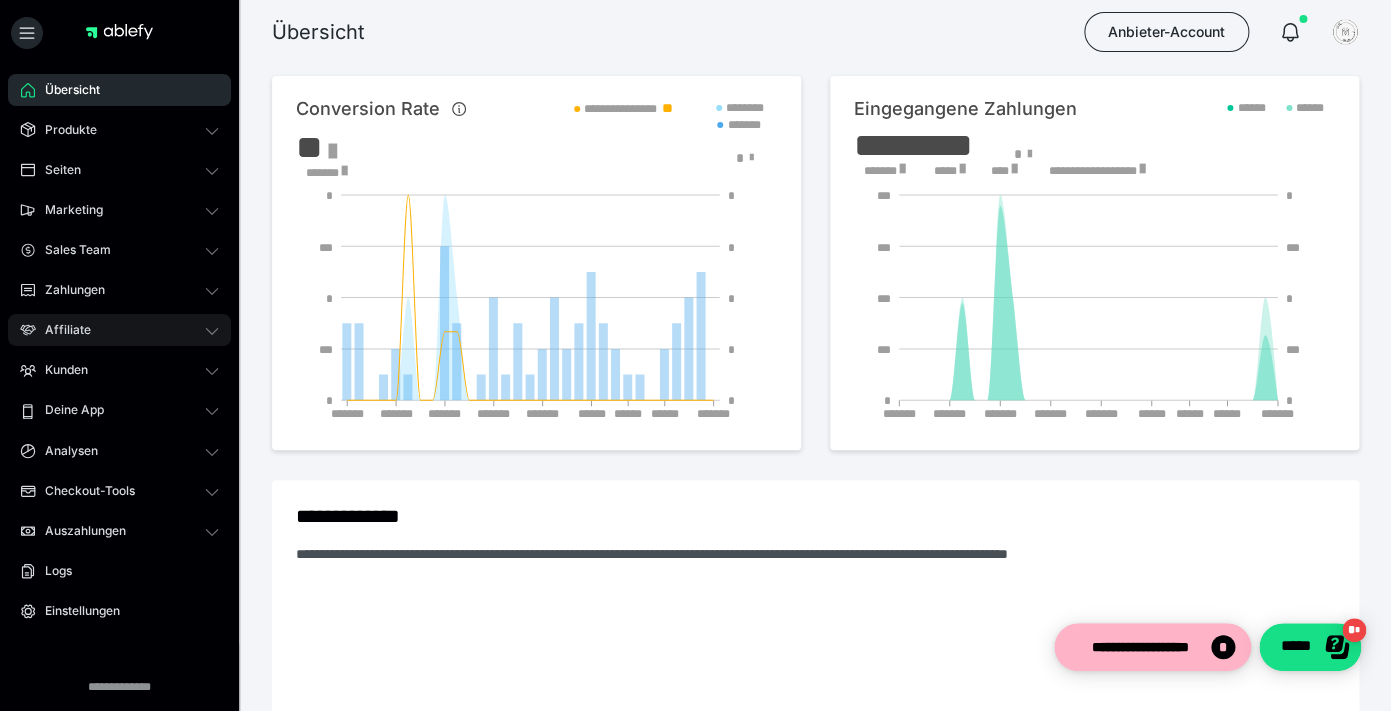 click 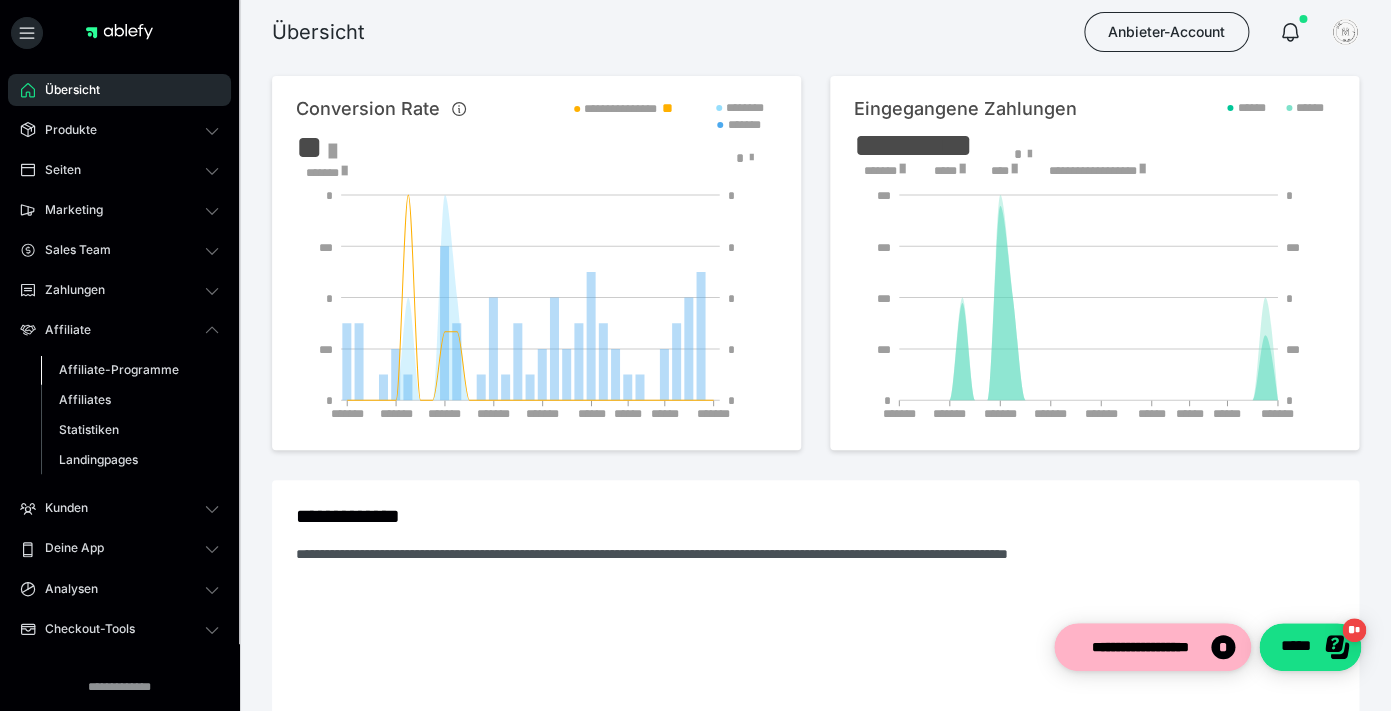 click on "Affiliate-Programme" at bounding box center [119, 369] 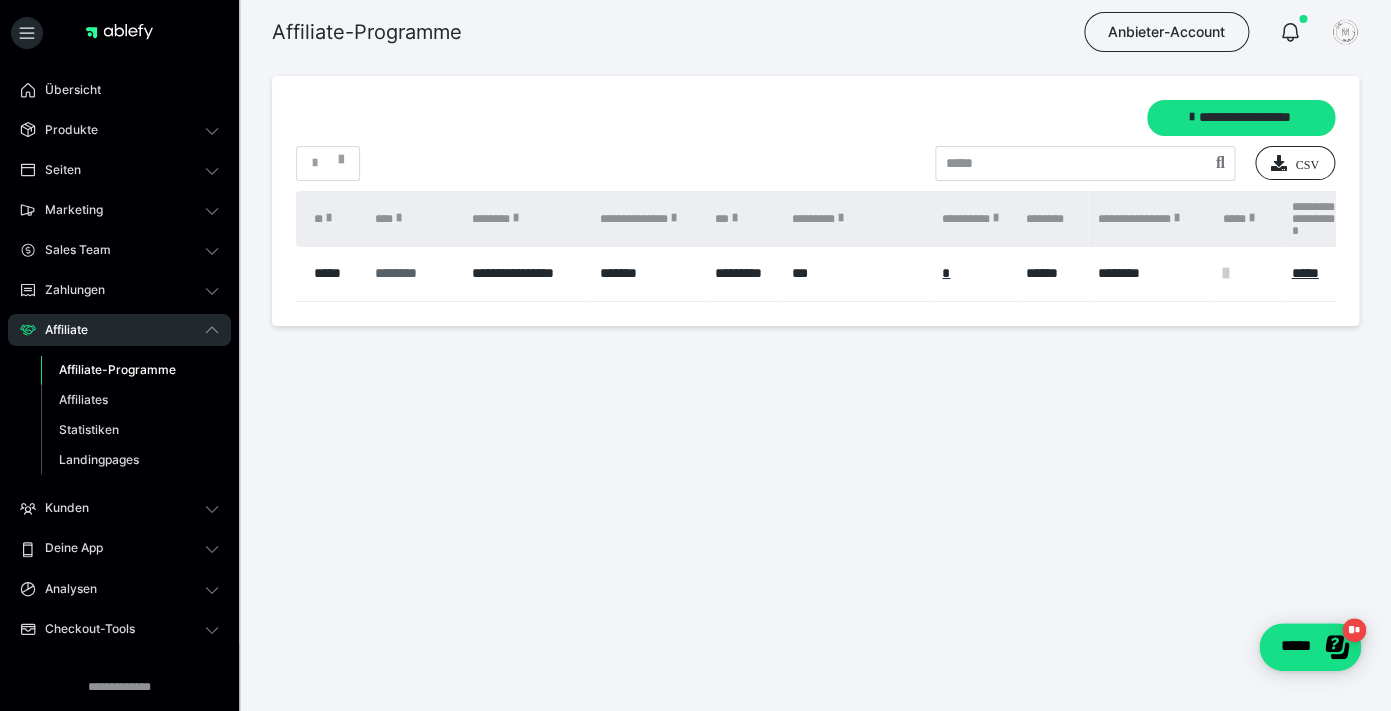 click on "********" at bounding box center [413, 273] 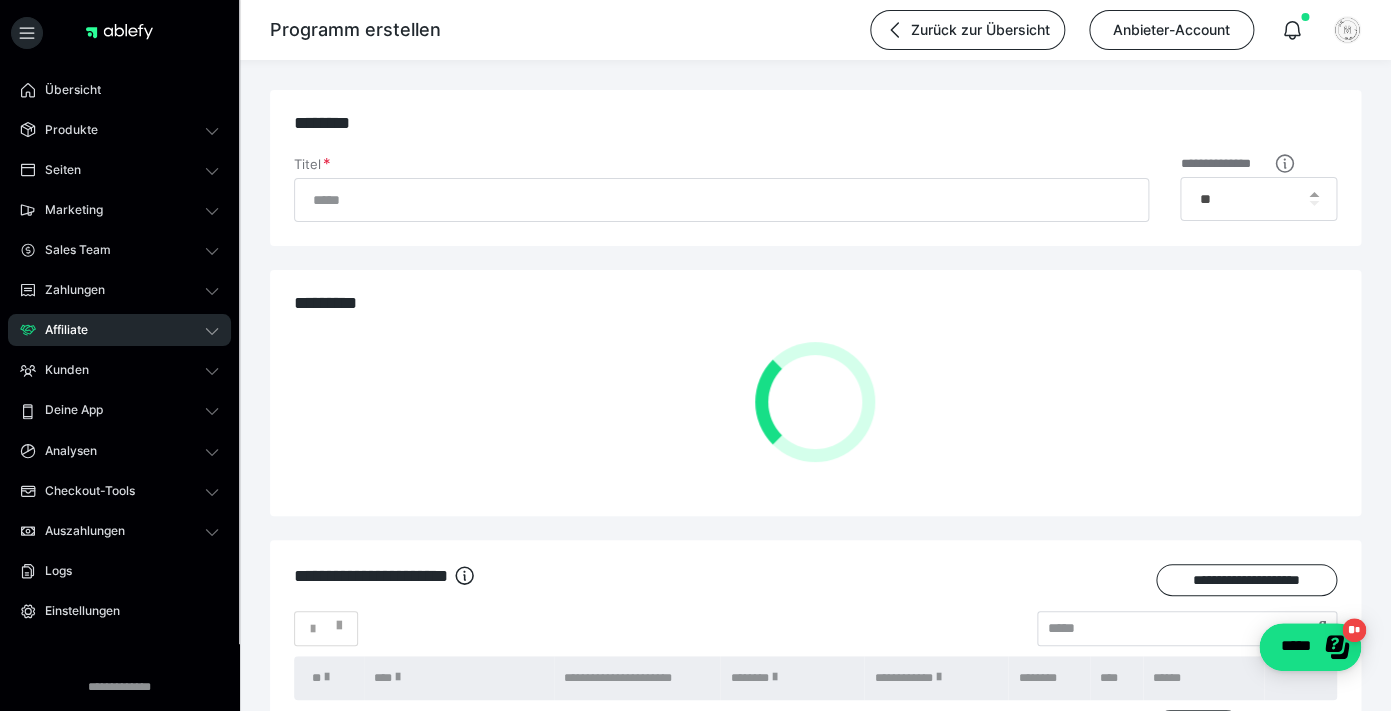 type on "********" 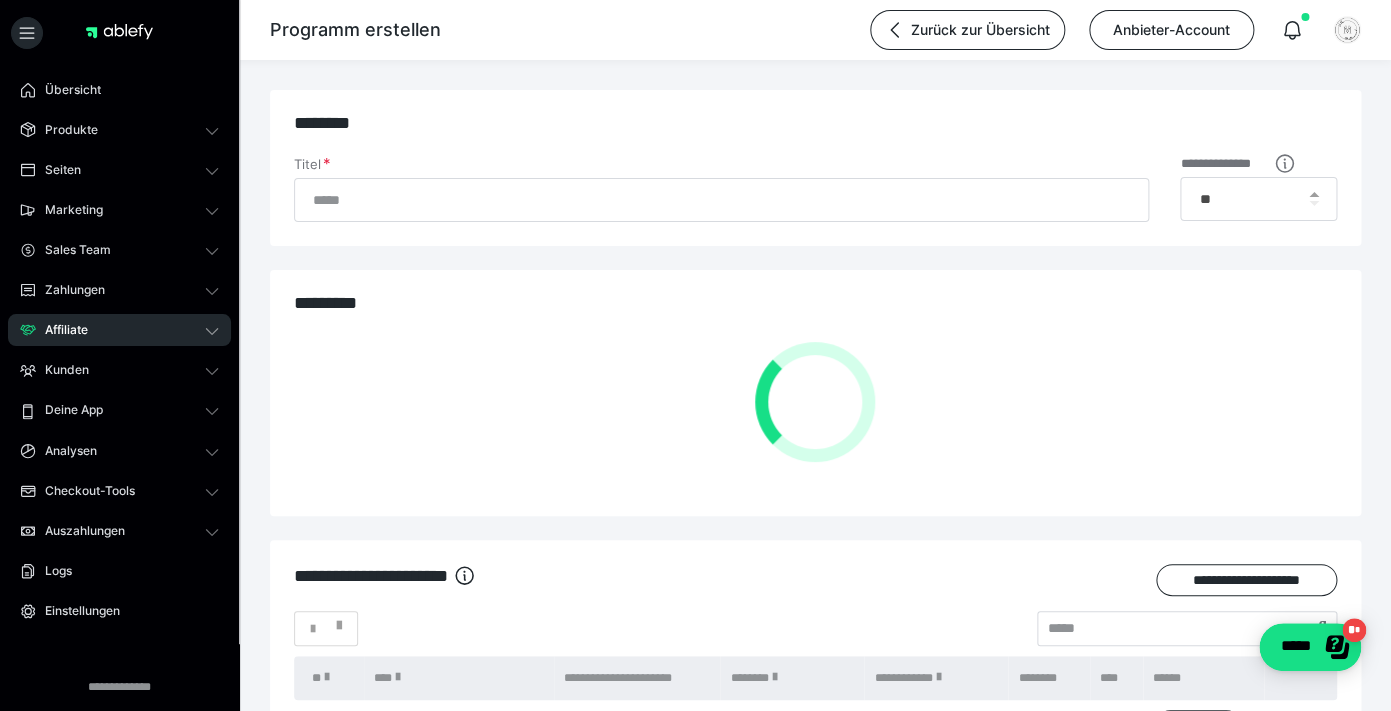 type on "**" 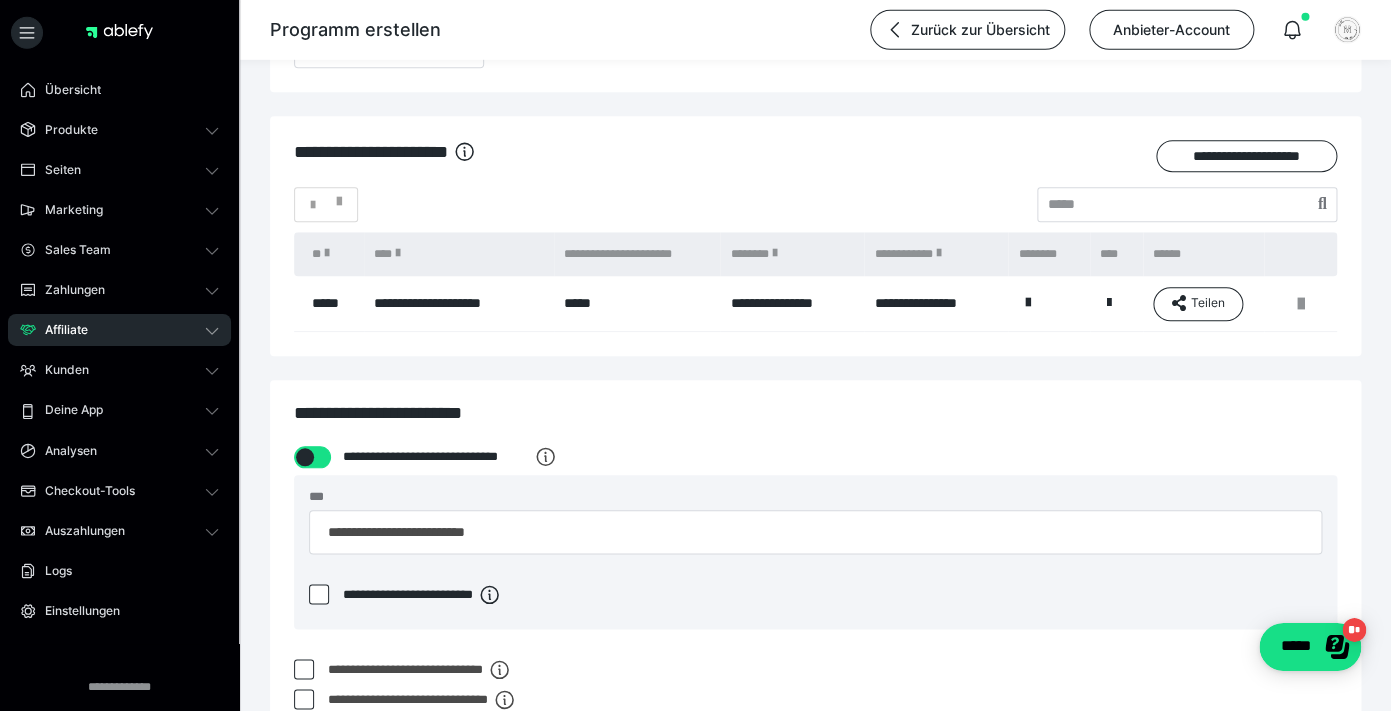 scroll, scrollTop: 517, scrollLeft: 0, axis: vertical 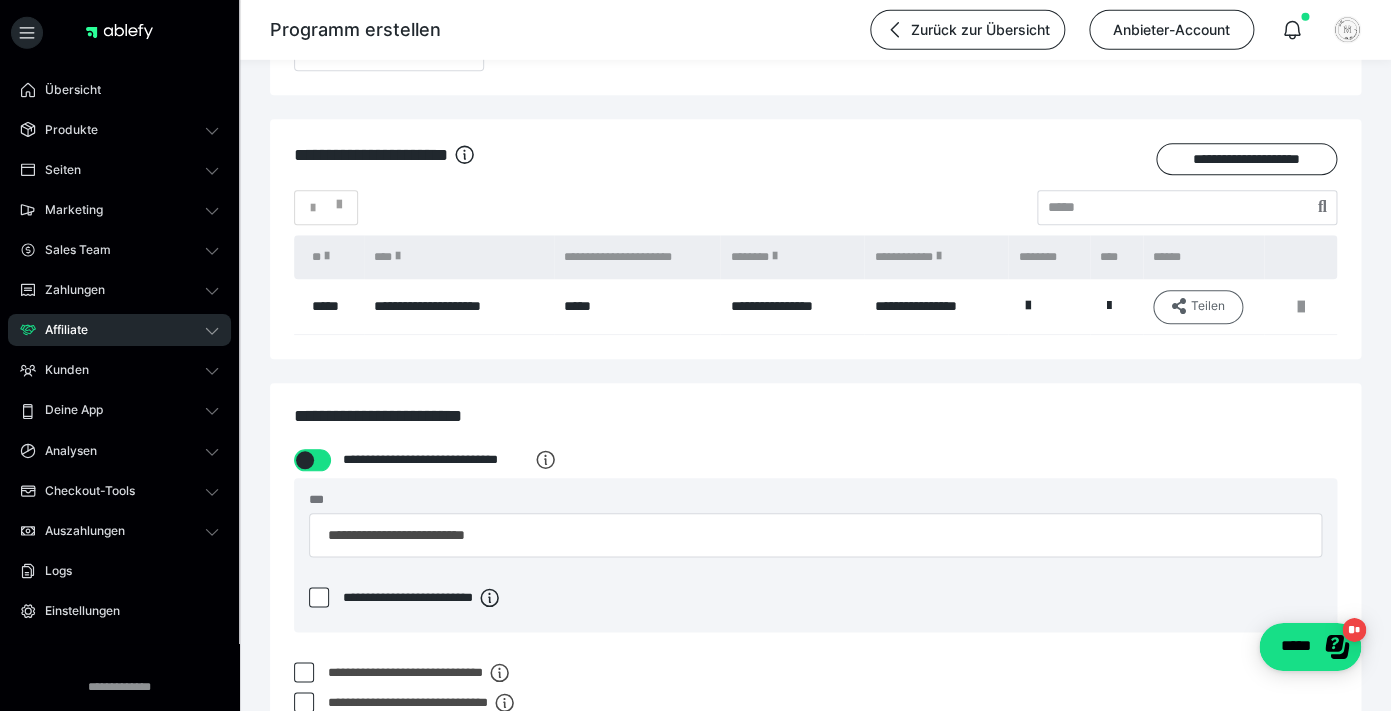 click on "Teilen" at bounding box center [1197, 306] 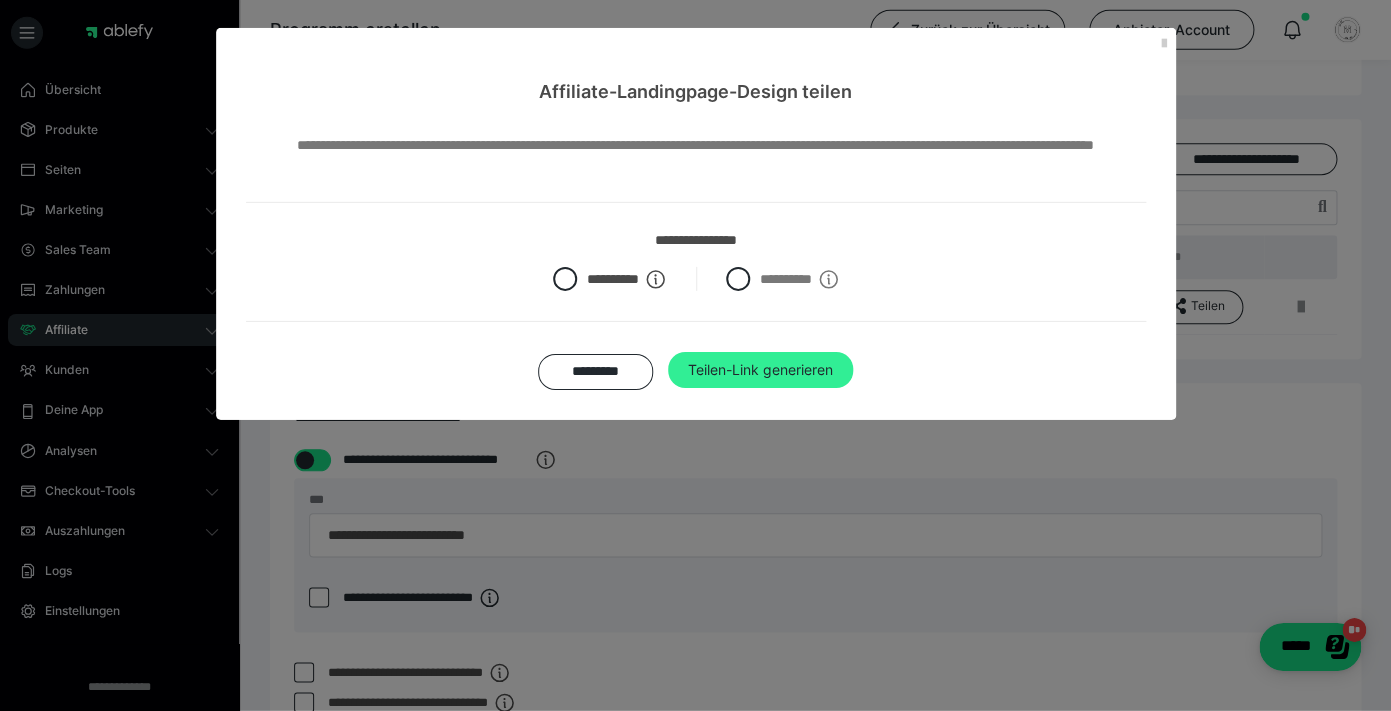 click on "Teilen-Link generieren" at bounding box center (760, 370) 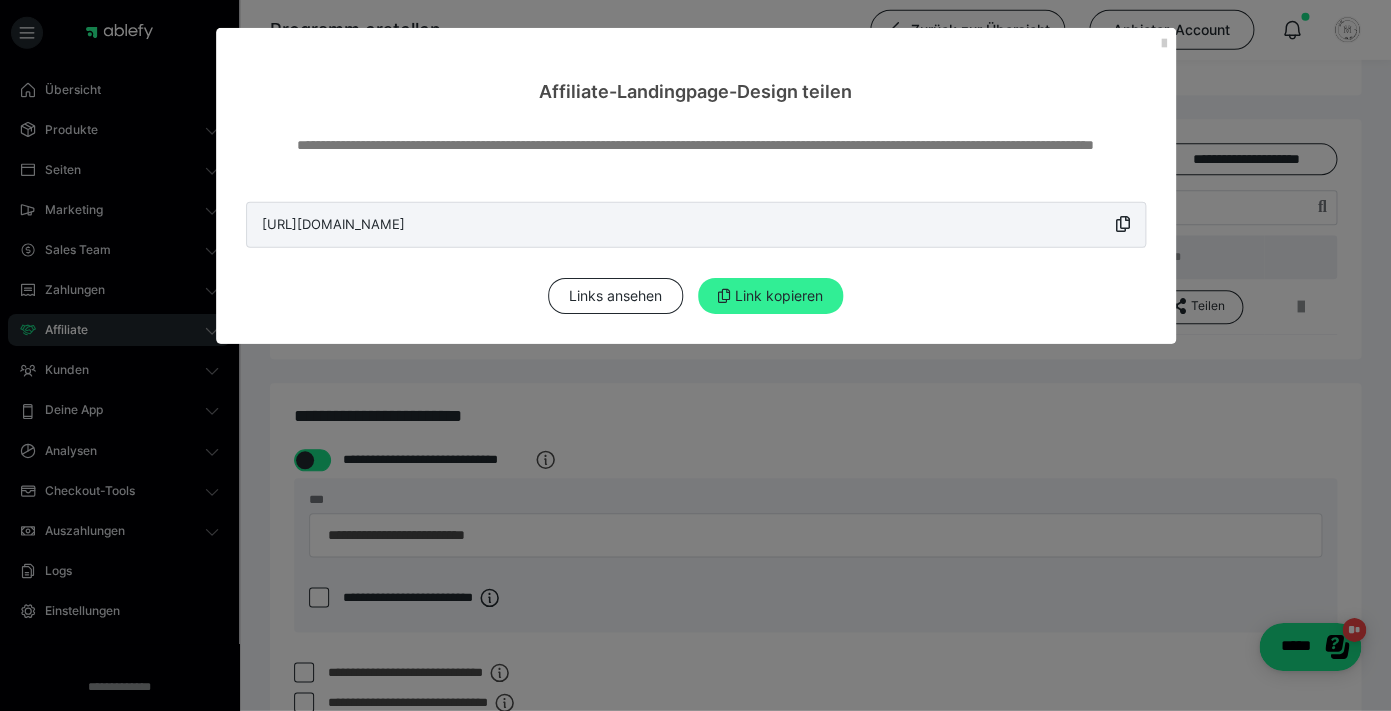 click on "Link kopieren" at bounding box center (770, 296) 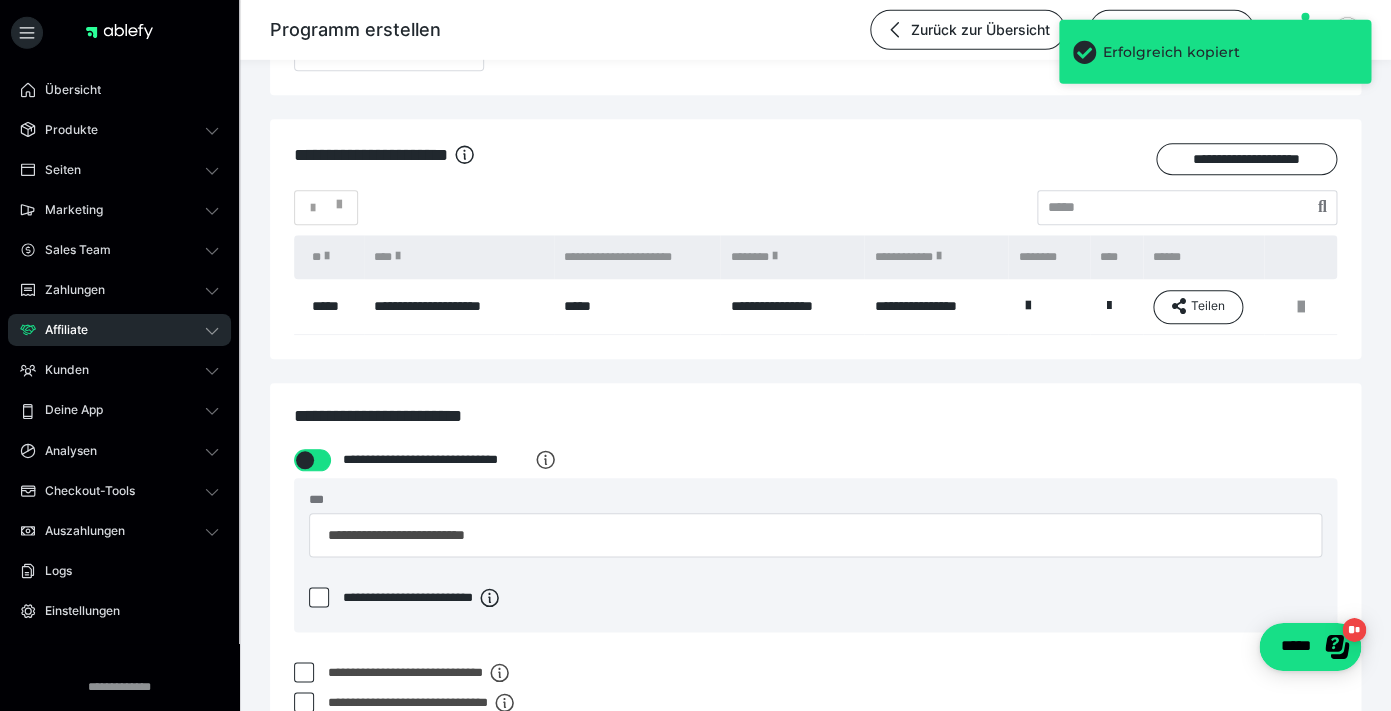 click on "**********" at bounding box center [458, 306] 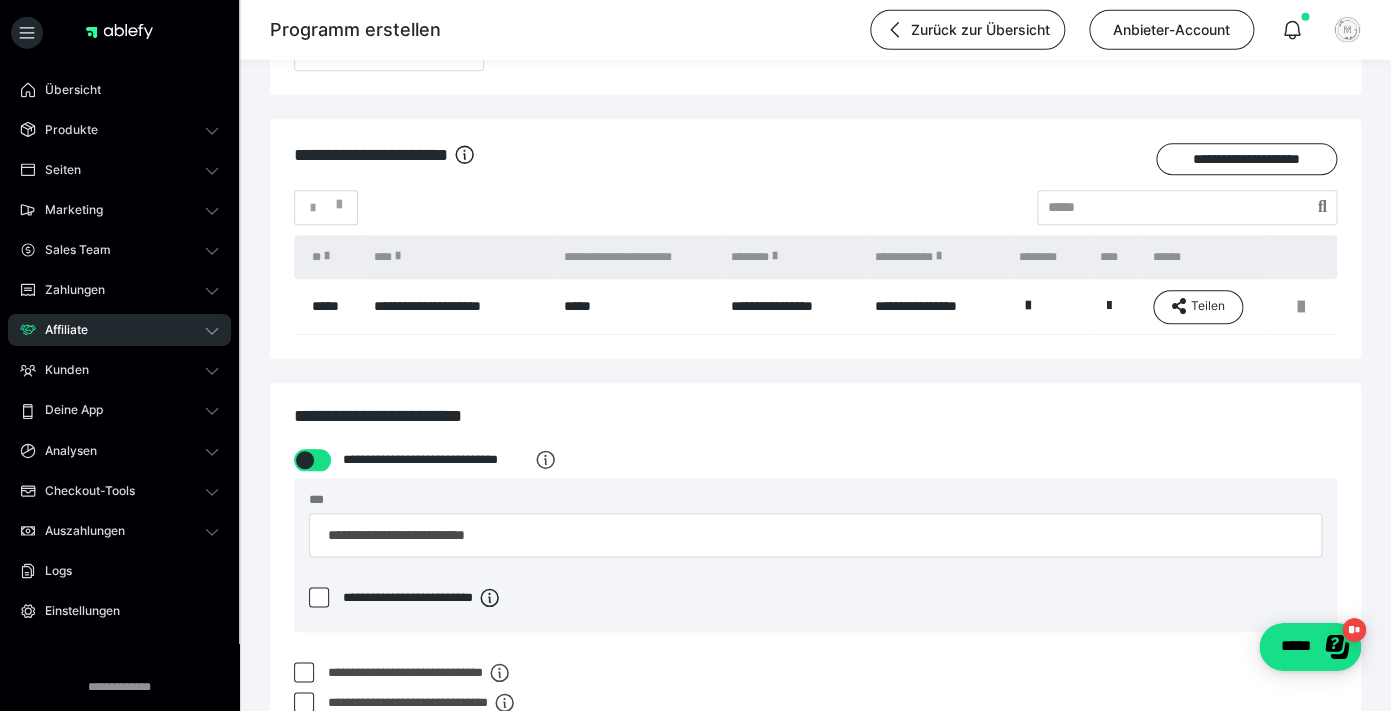 click on "**********" at bounding box center [458, 306] 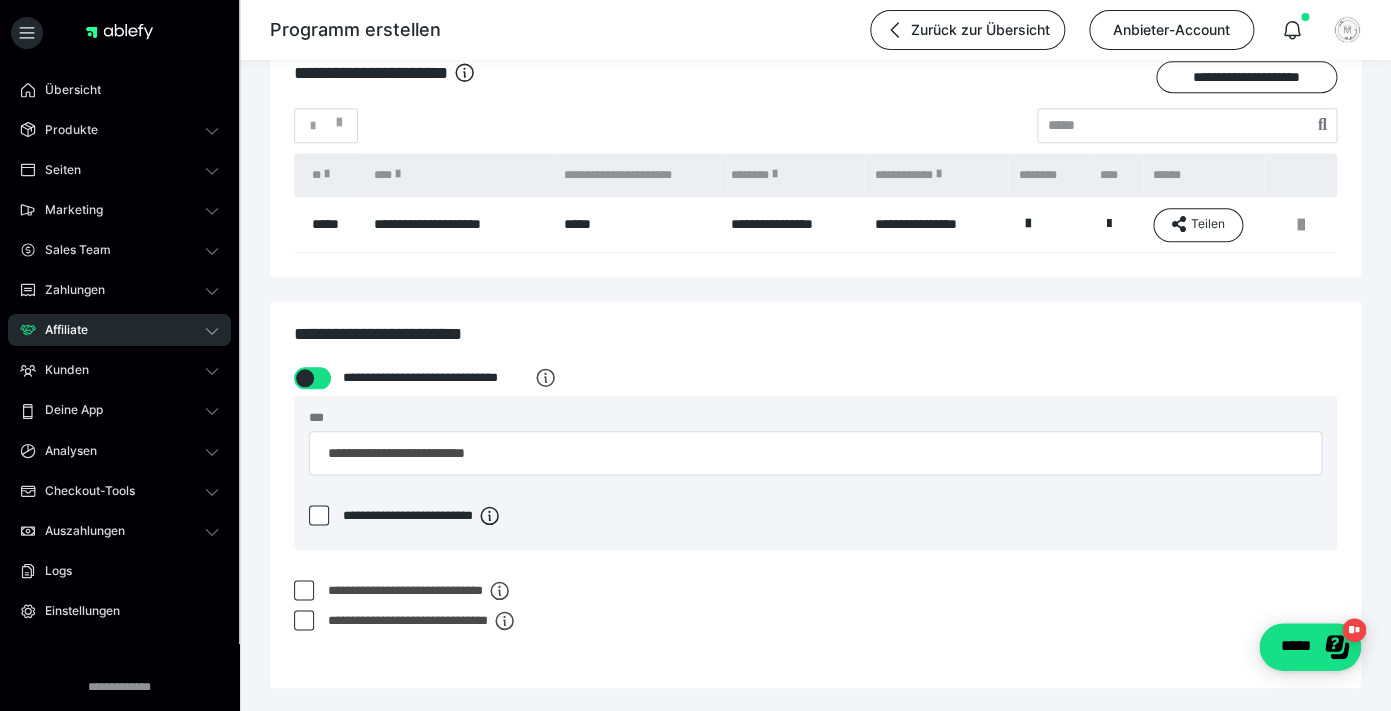 scroll, scrollTop: 745, scrollLeft: 0, axis: vertical 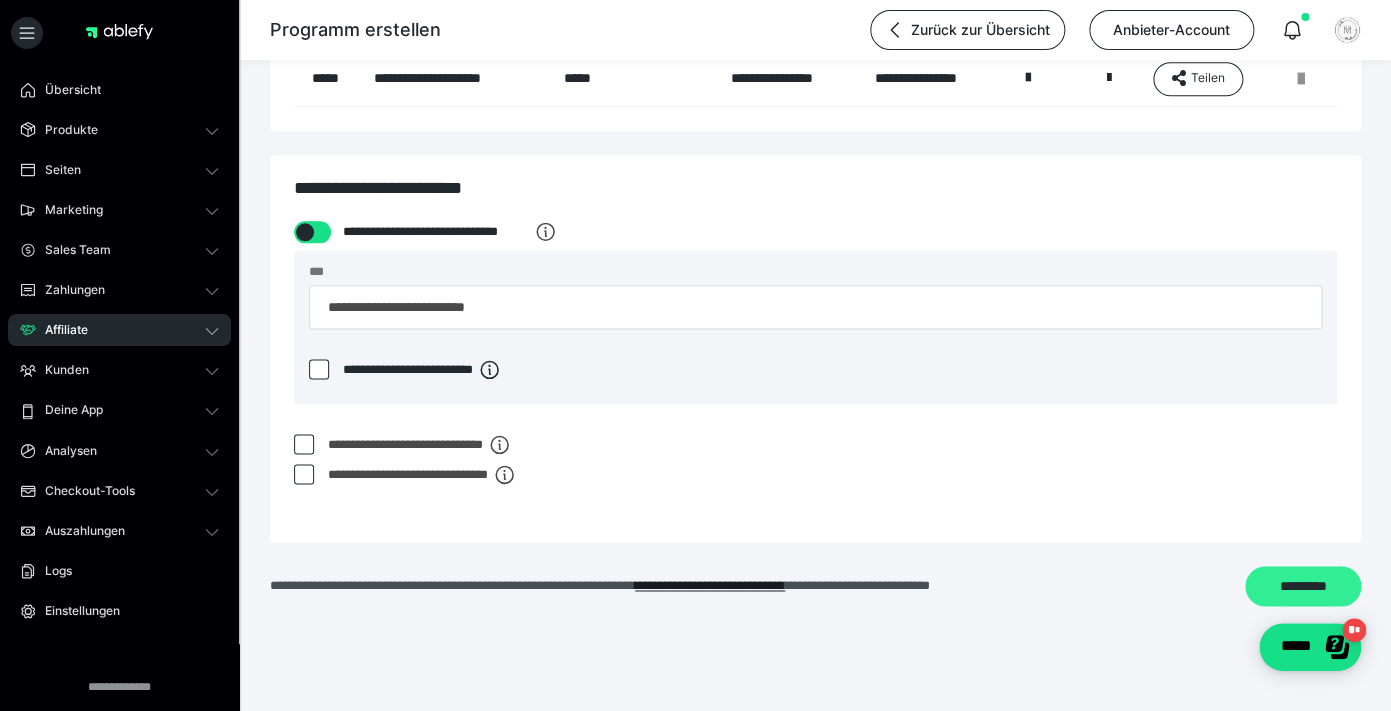 click on "*********" at bounding box center [1303, 586] 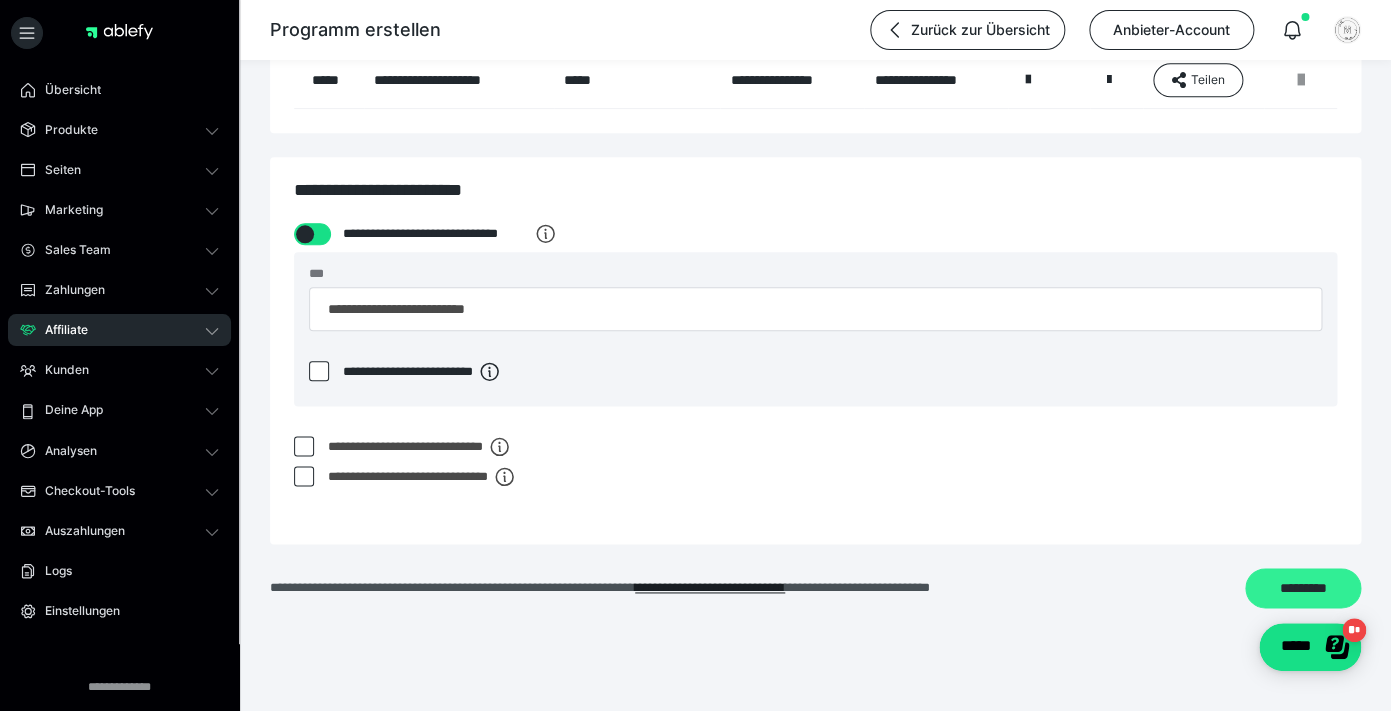 scroll, scrollTop: 0, scrollLeft: 0, axis: both 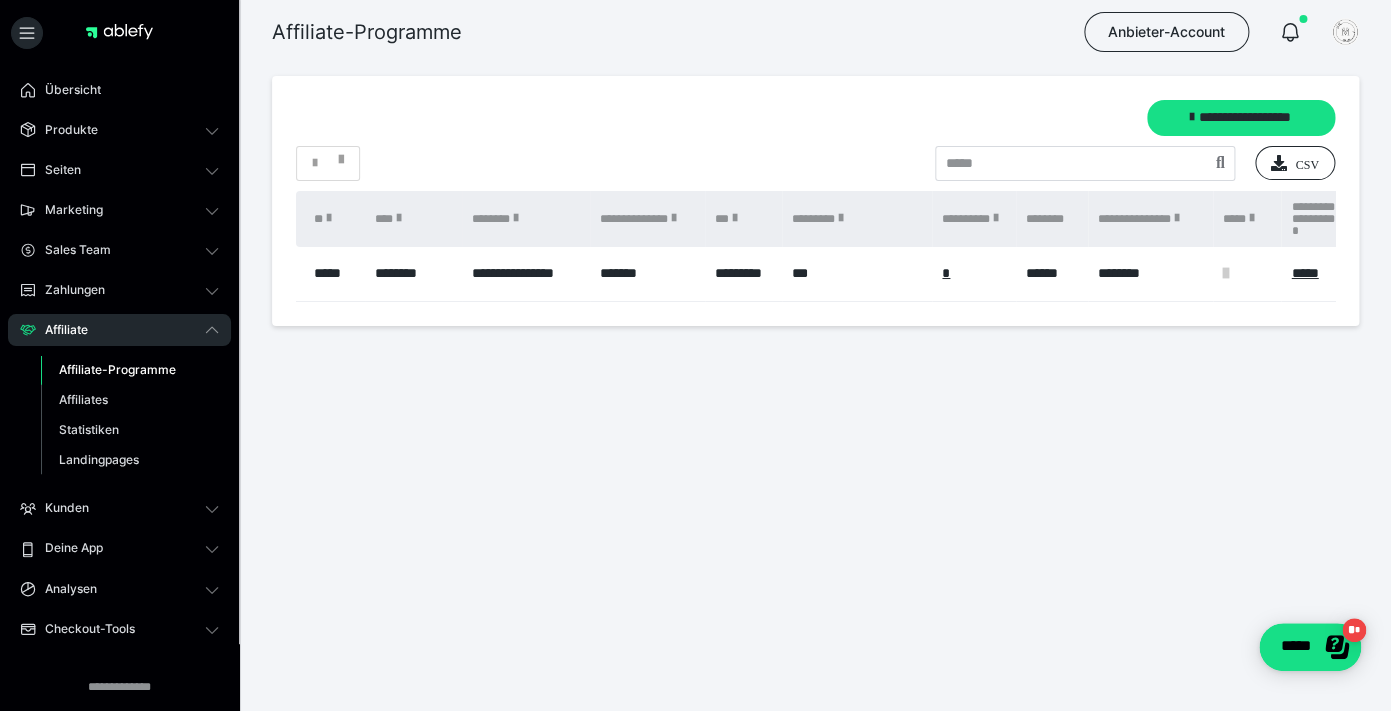 click on "Affiliate-Programme" at bounding box center [117, 369] 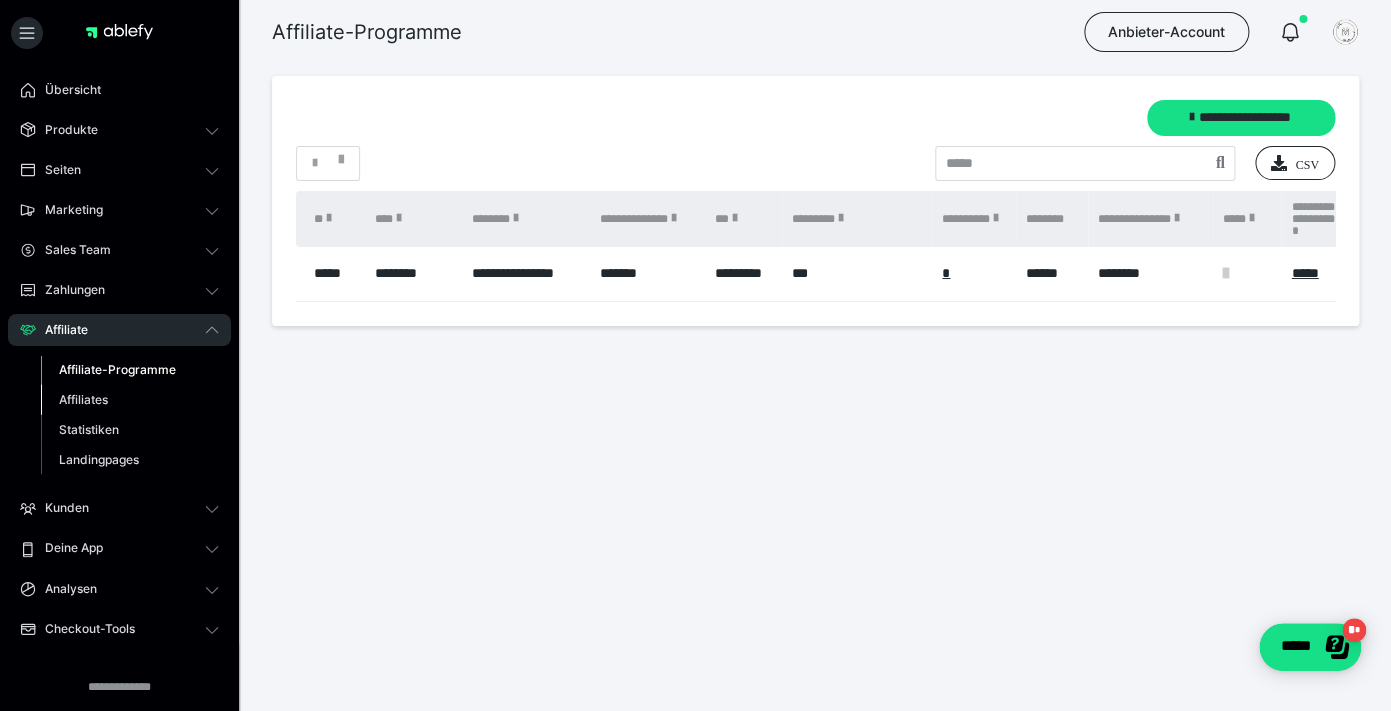 click on "Affiliates" at bounding box center (83, 399) 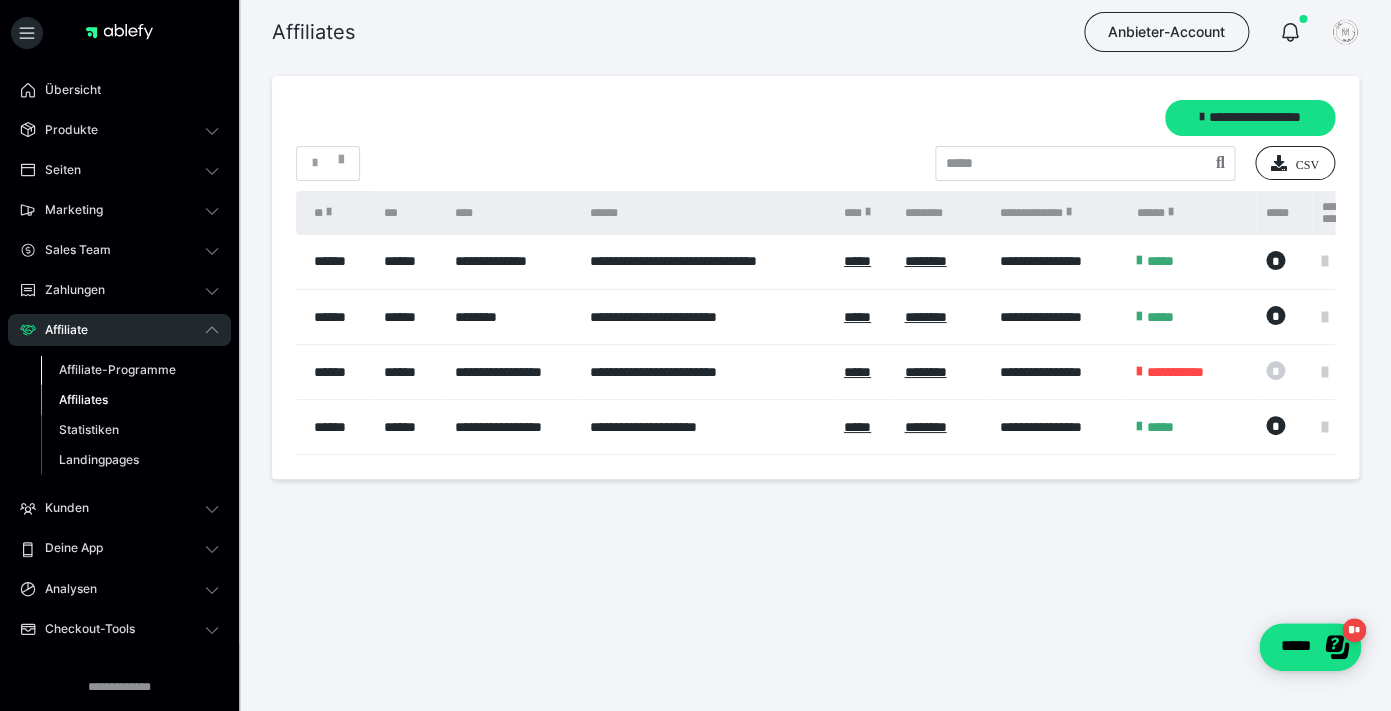 click on "Affiliate-Programme" at bounding box center (117, 369) 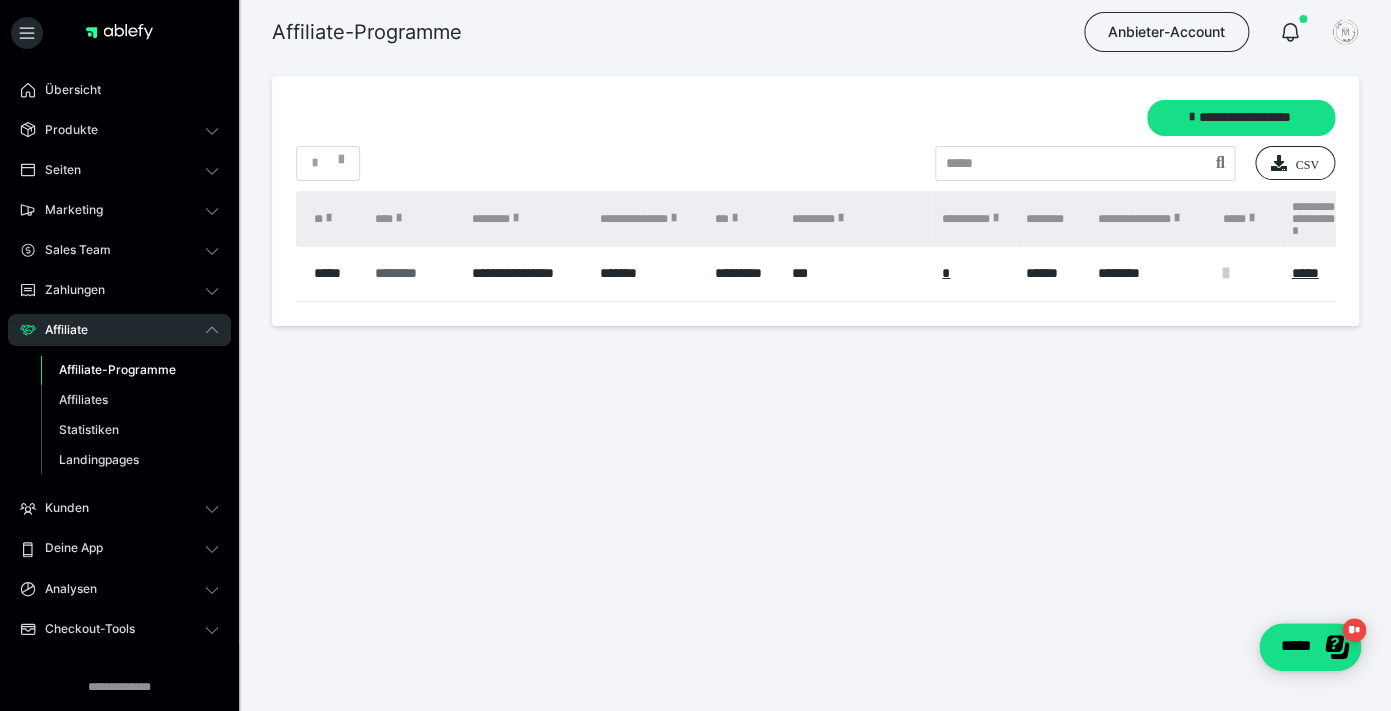 click on "********" at bounding box center (413, 273) 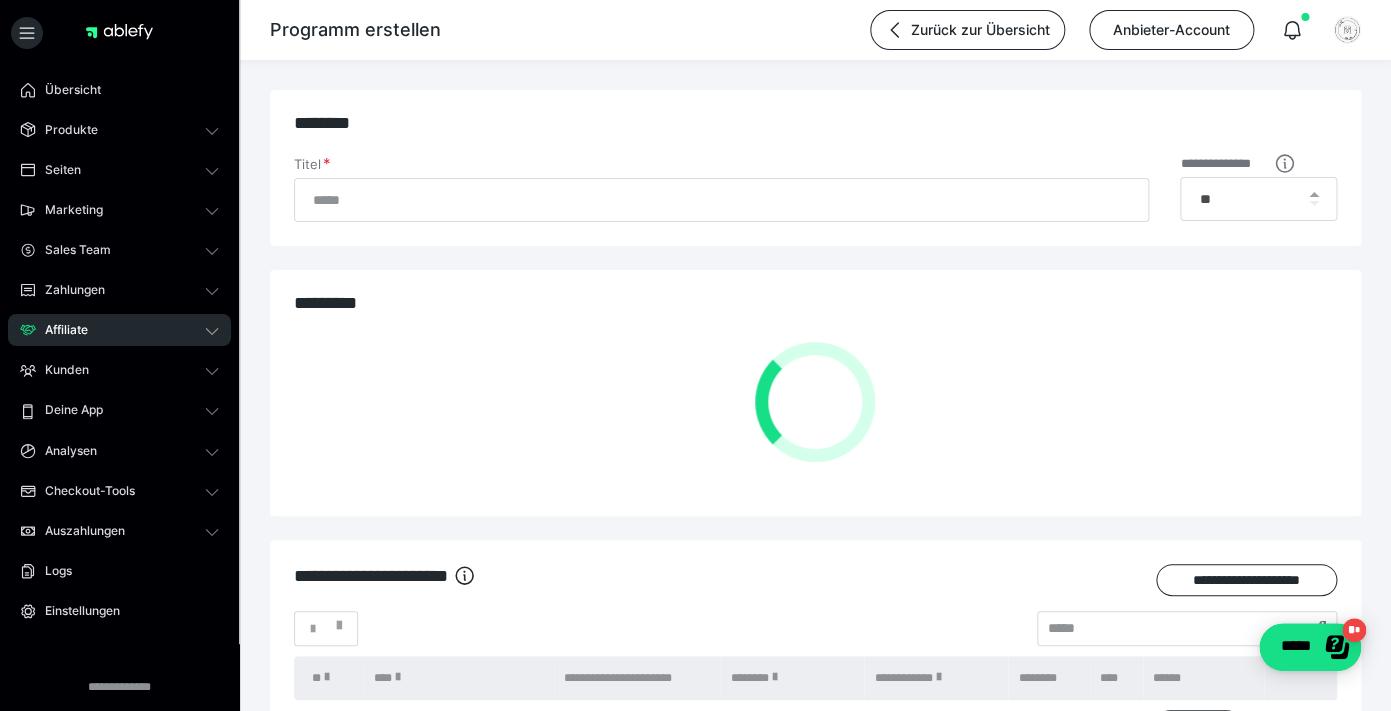 type on "********" 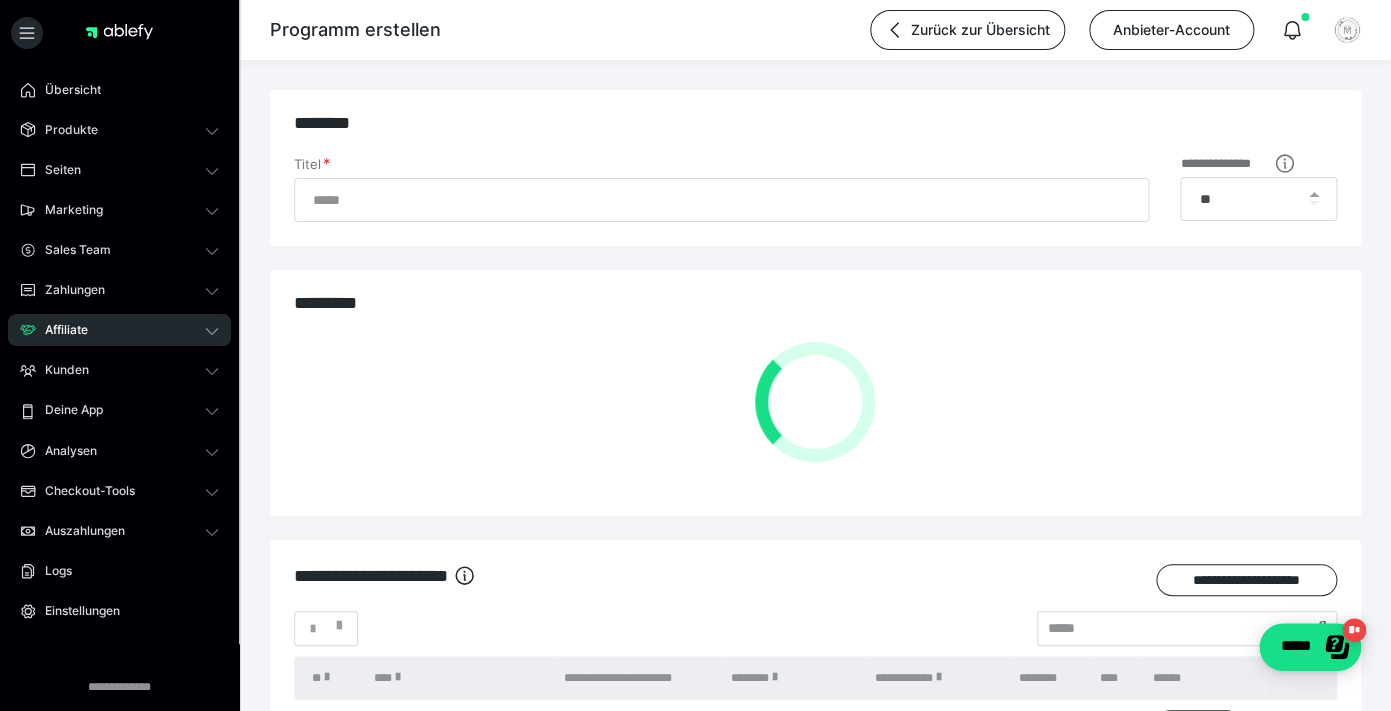 type on "**" 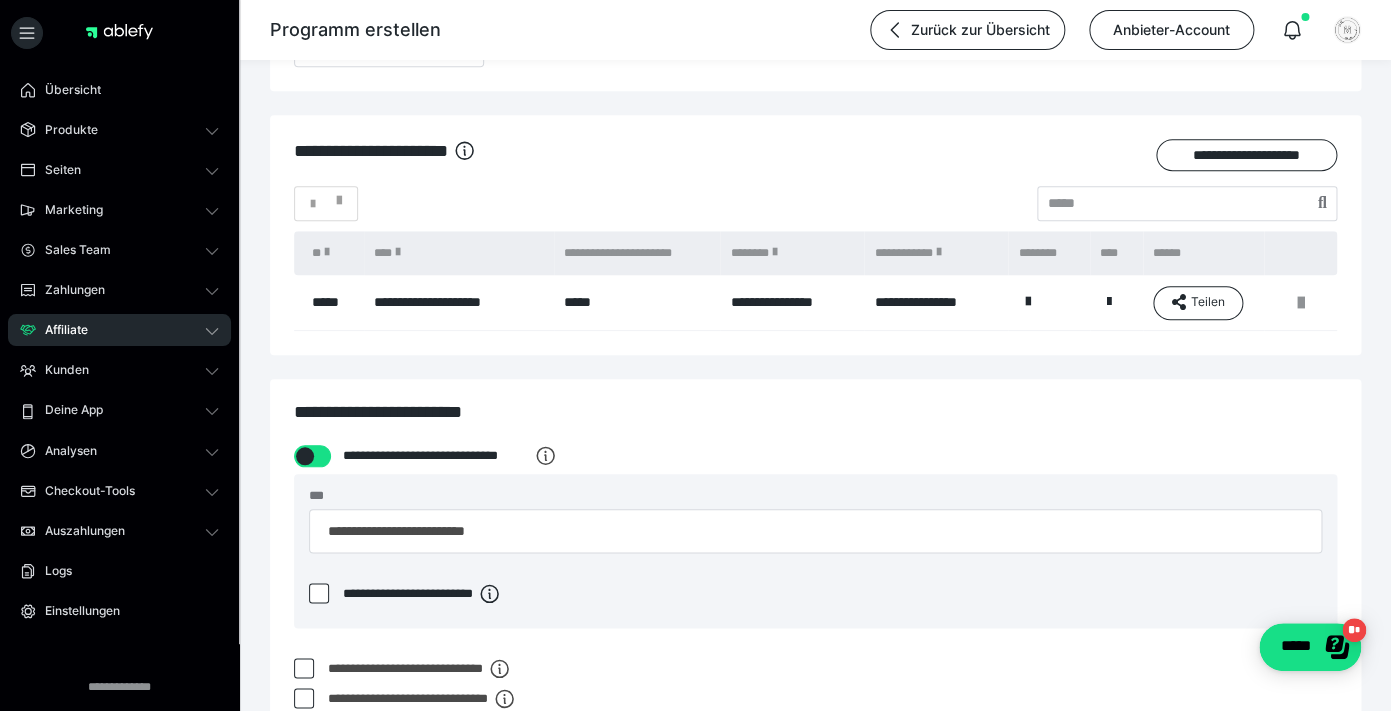 scroll, scrollTop: 438, scrollLeft: 0, axis: vertical 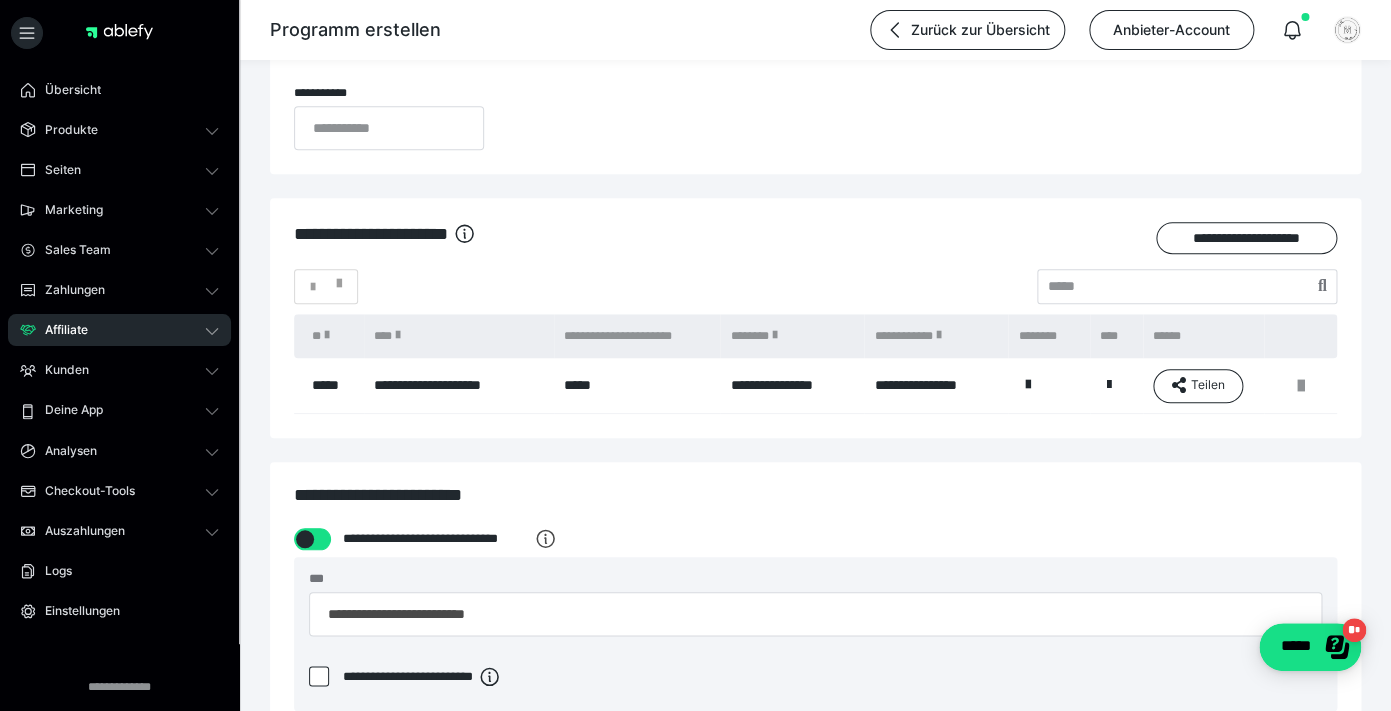 click on "**********" at bounding box center [458, 385] 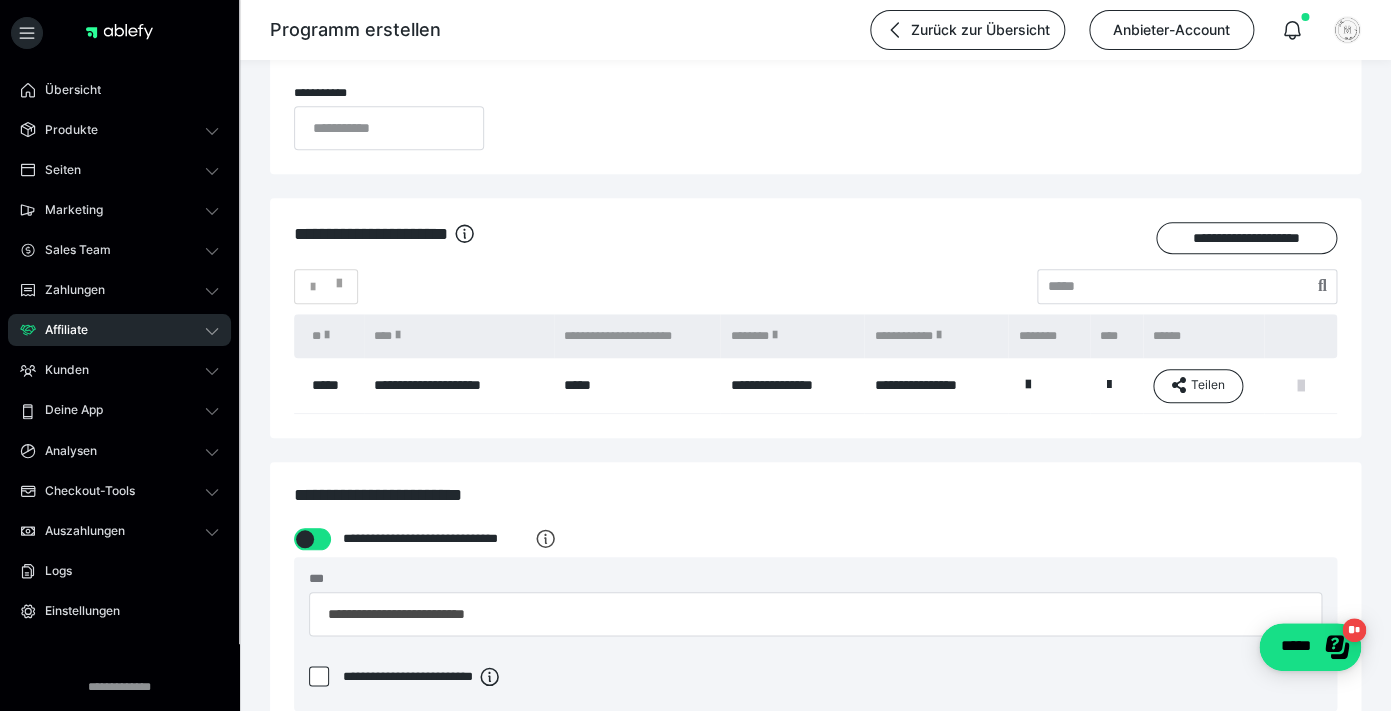 click at bounding box center (1301, 386) 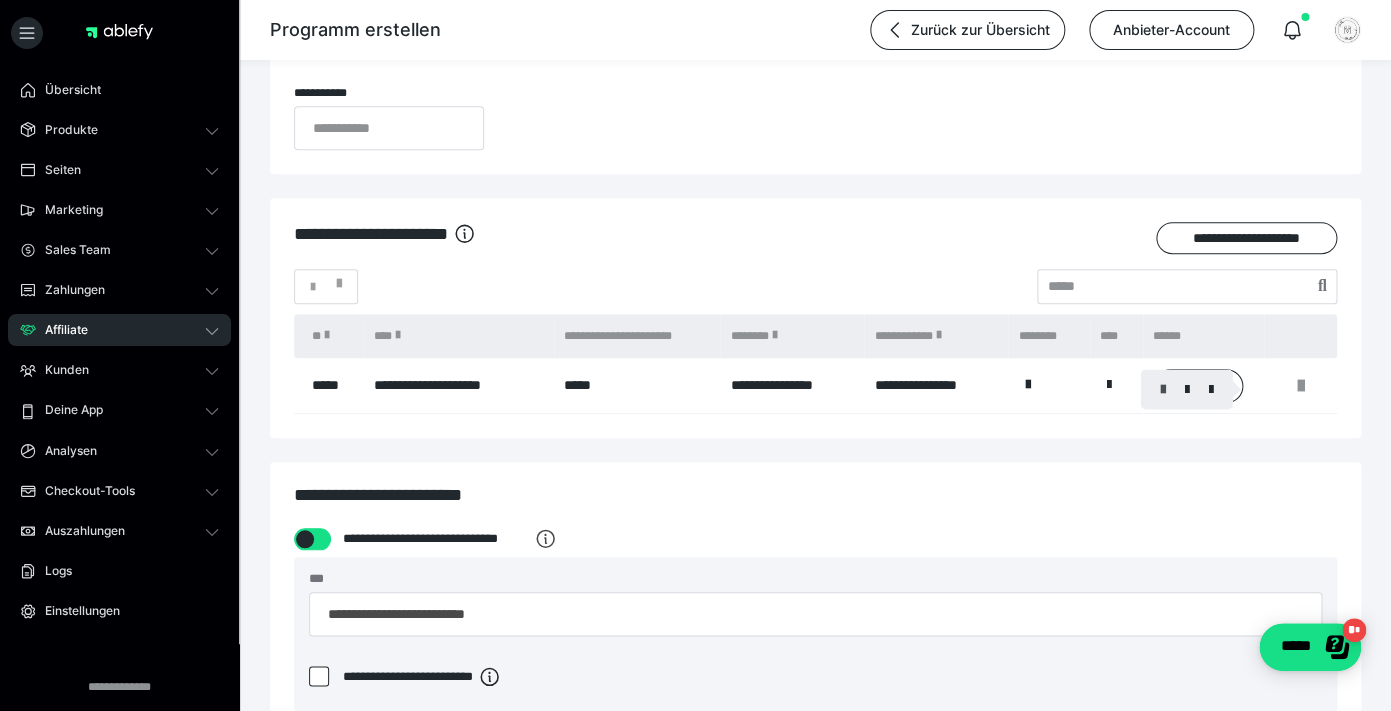 click at bounding box center [1163, 389] 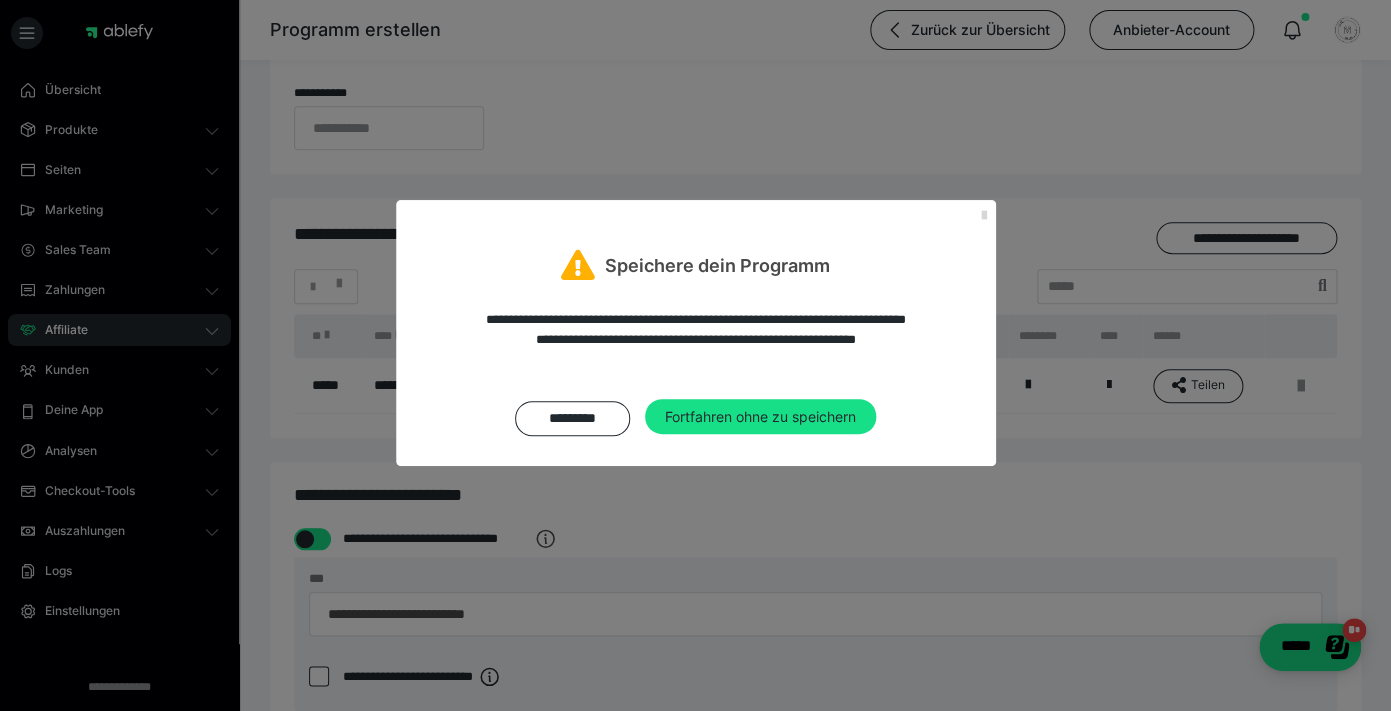 click at bounding box center (984, 216) 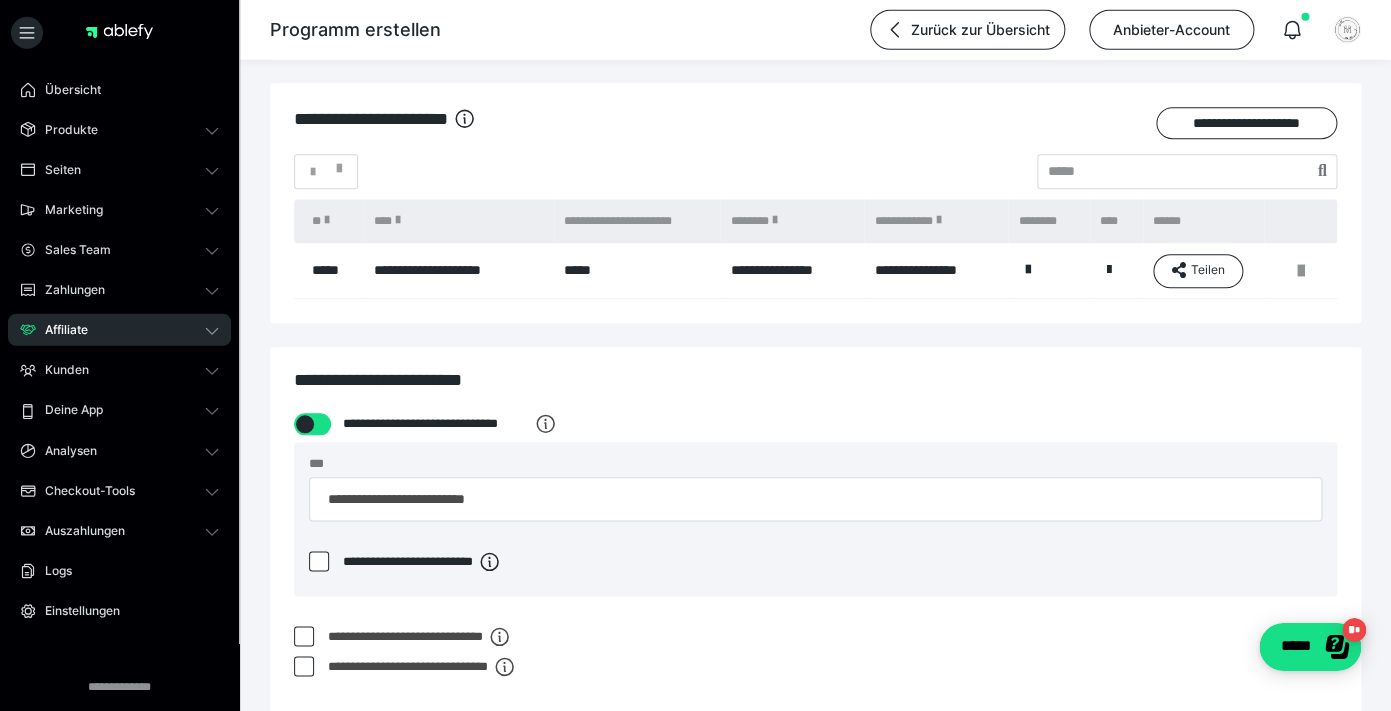 scroll, scrollTop: 437, scrollLeft: 0, axis: vertical 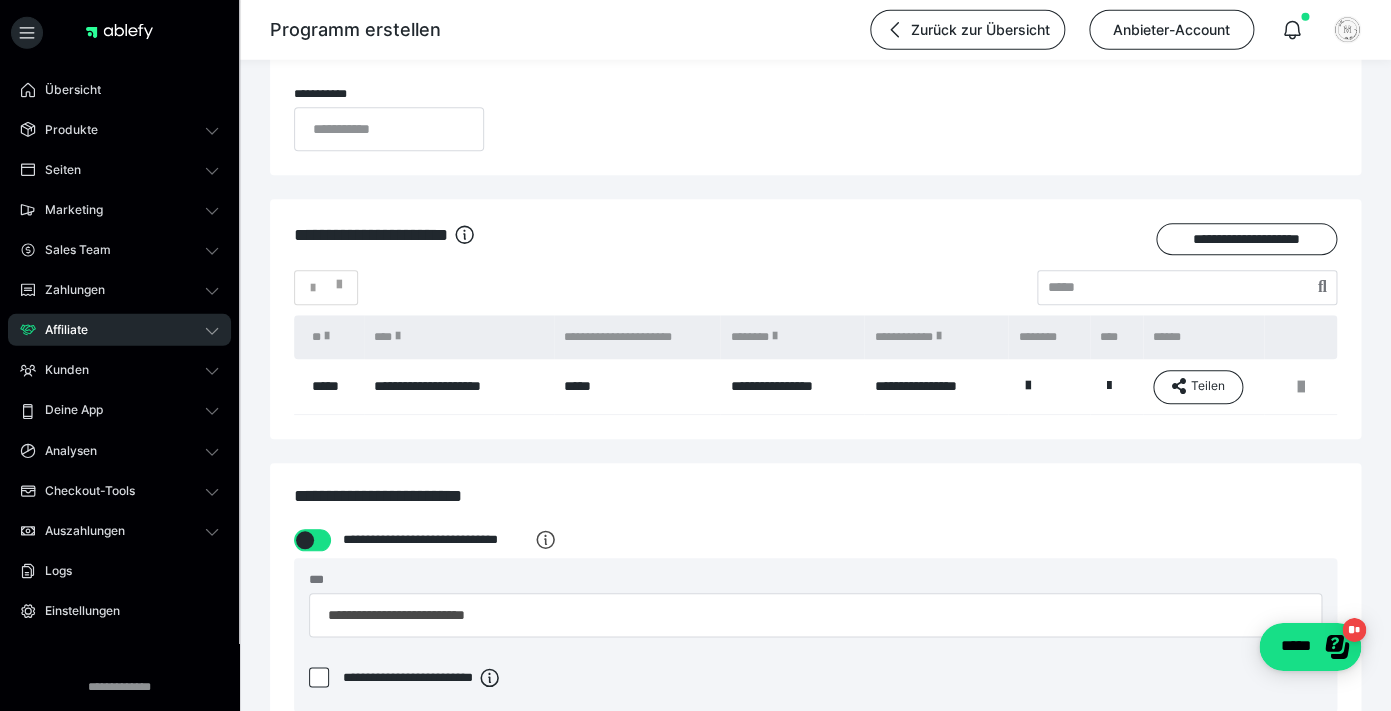 click on "Affiliate" at bounding box center [119, 330] 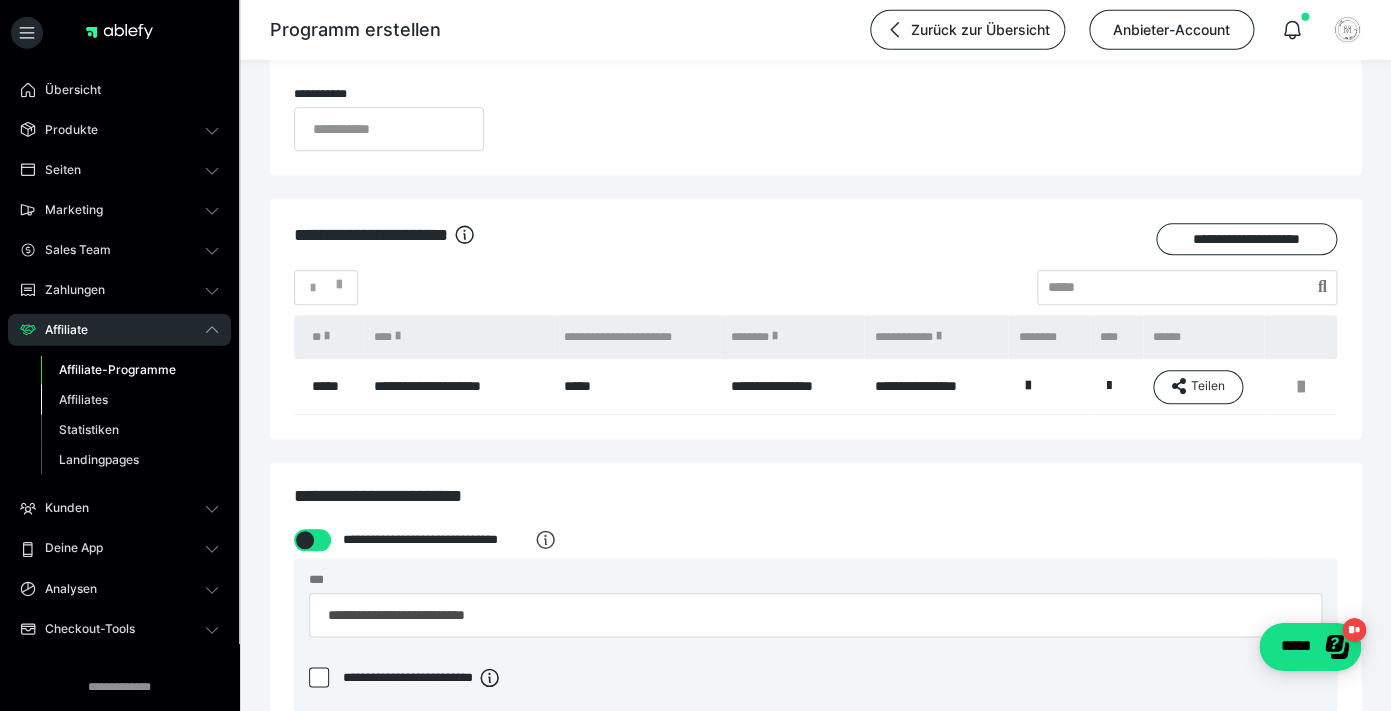 click on "Affiliates" at bounding box center (83, 399) 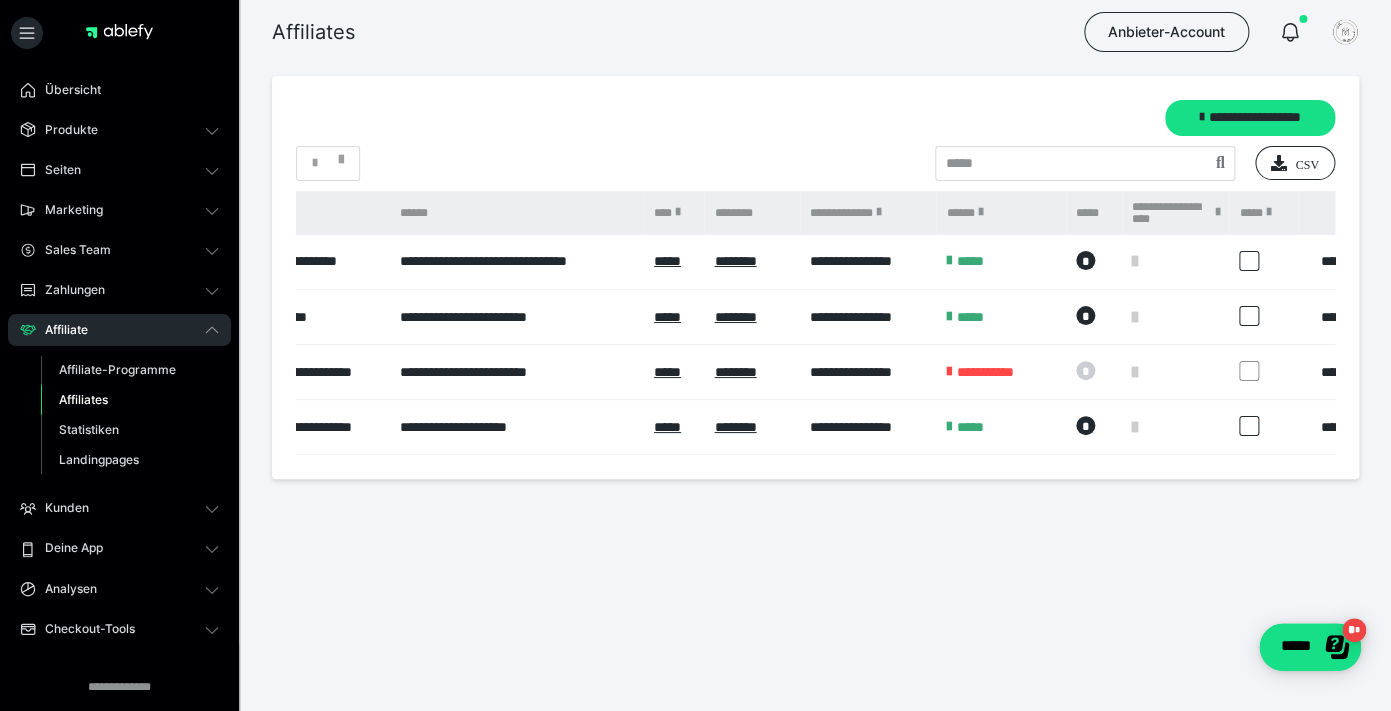 scroll, scrollTop: 0, scrollLeft: 277, axis: horizontal 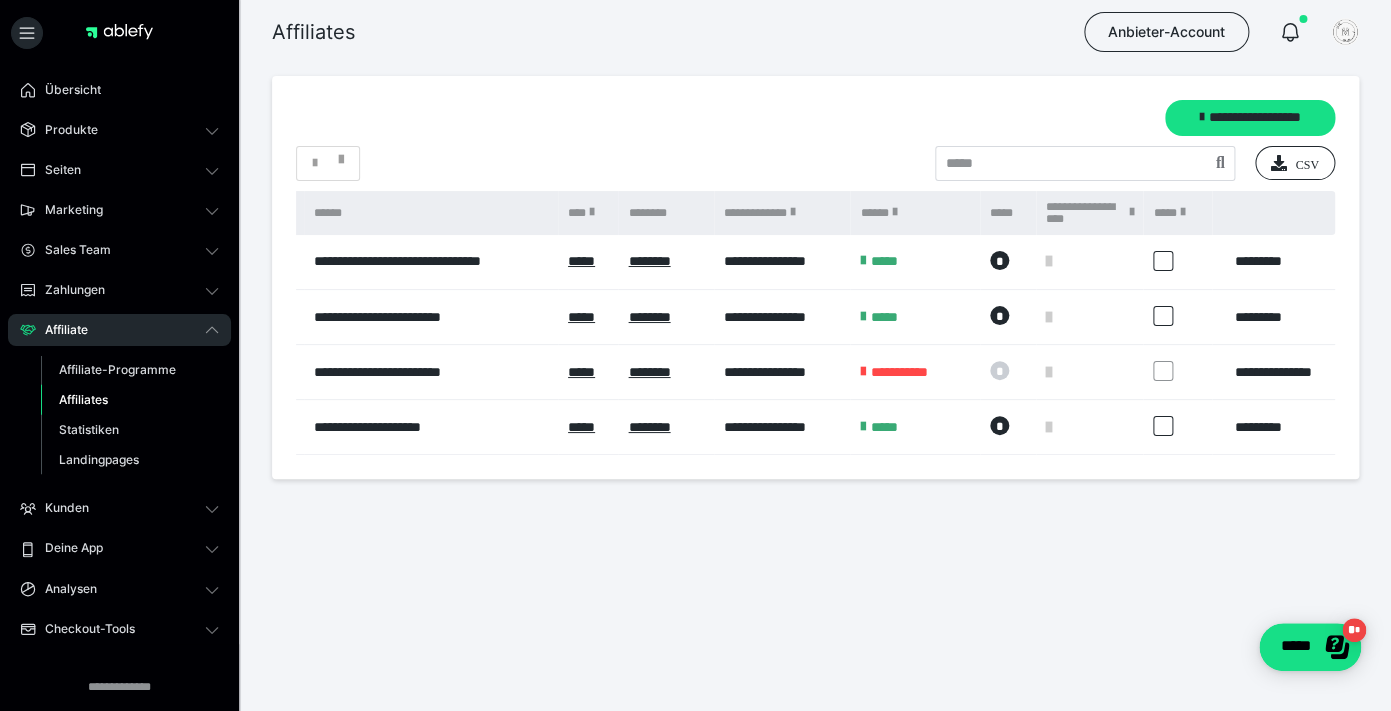 click at bounding box center (1177, 262) 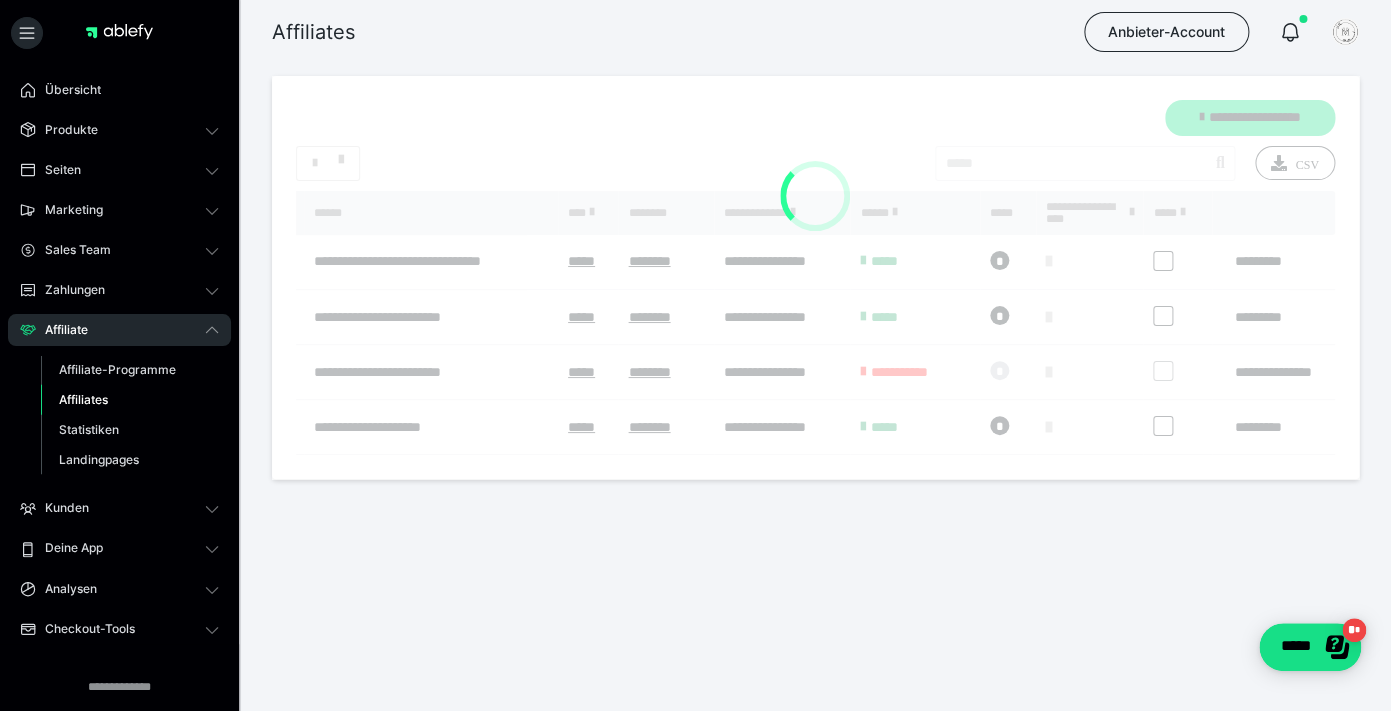 checkbox on "*****" 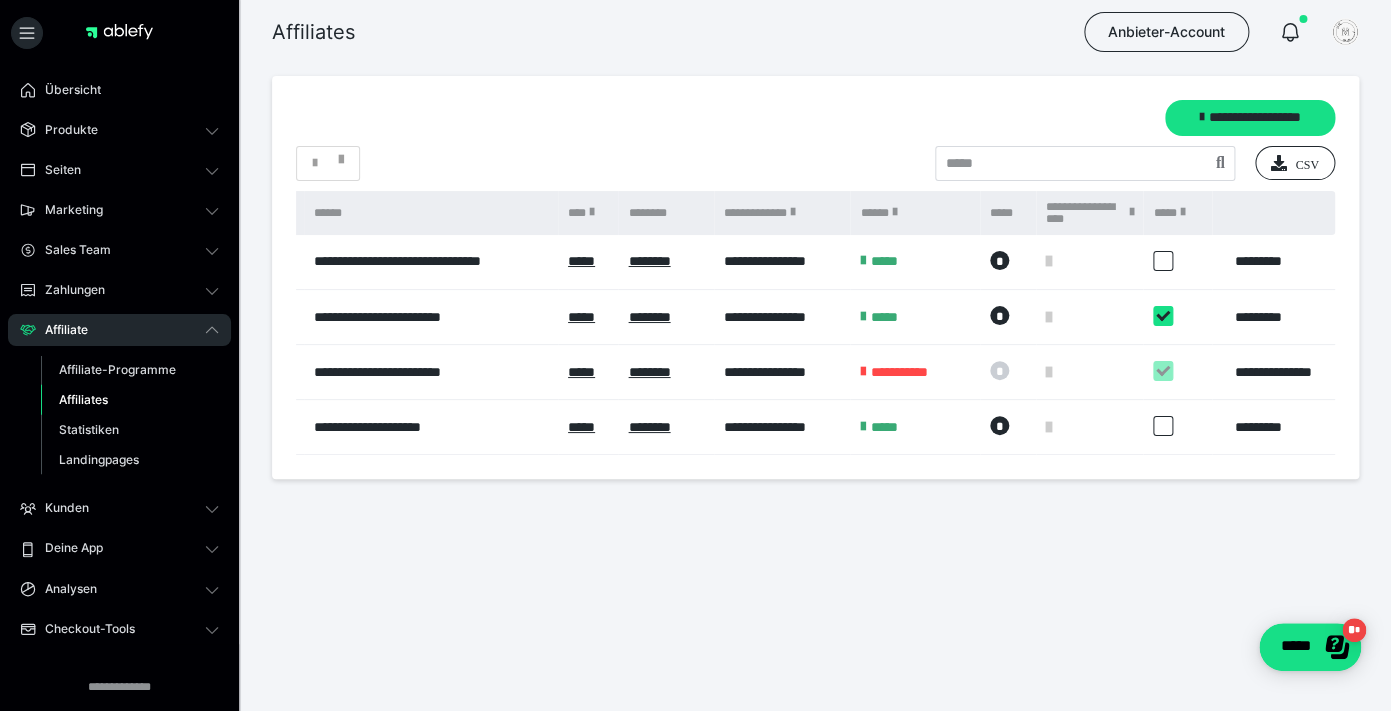 click at bounding box center [1163, 316] 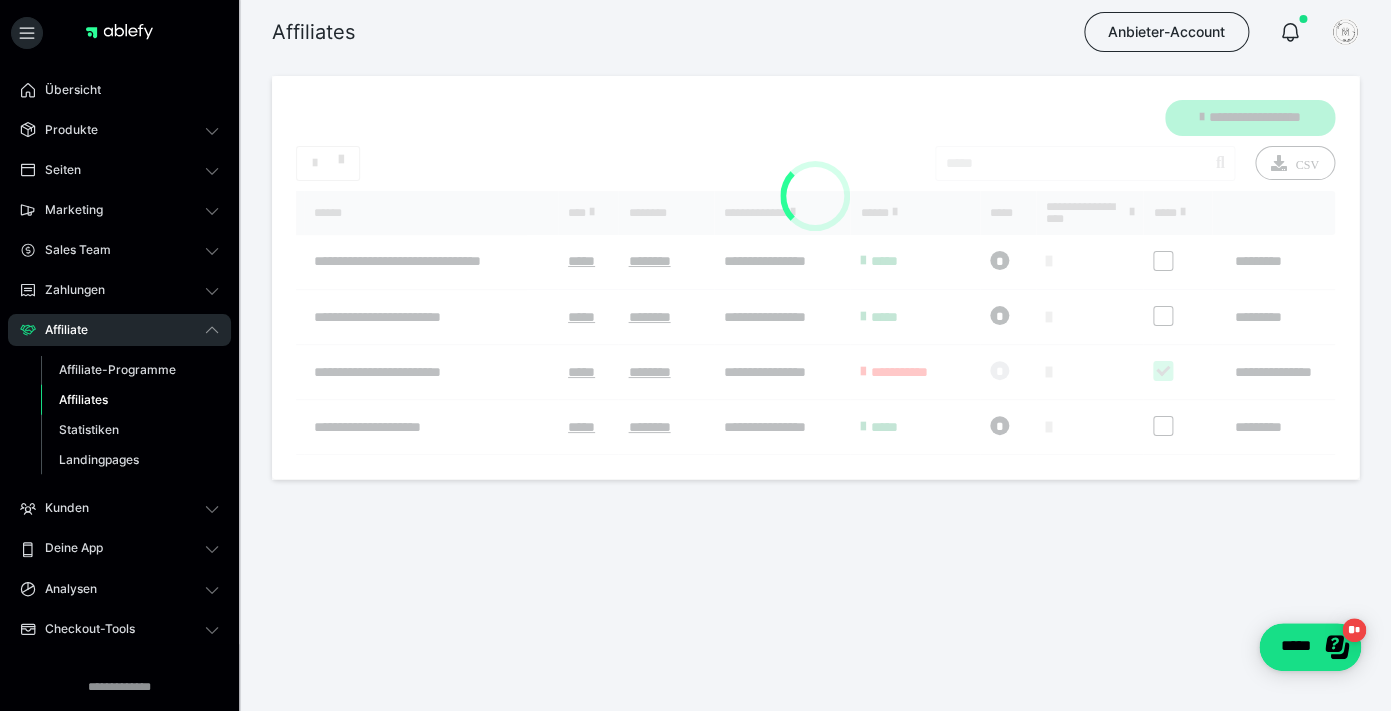 checkbox on "*****" 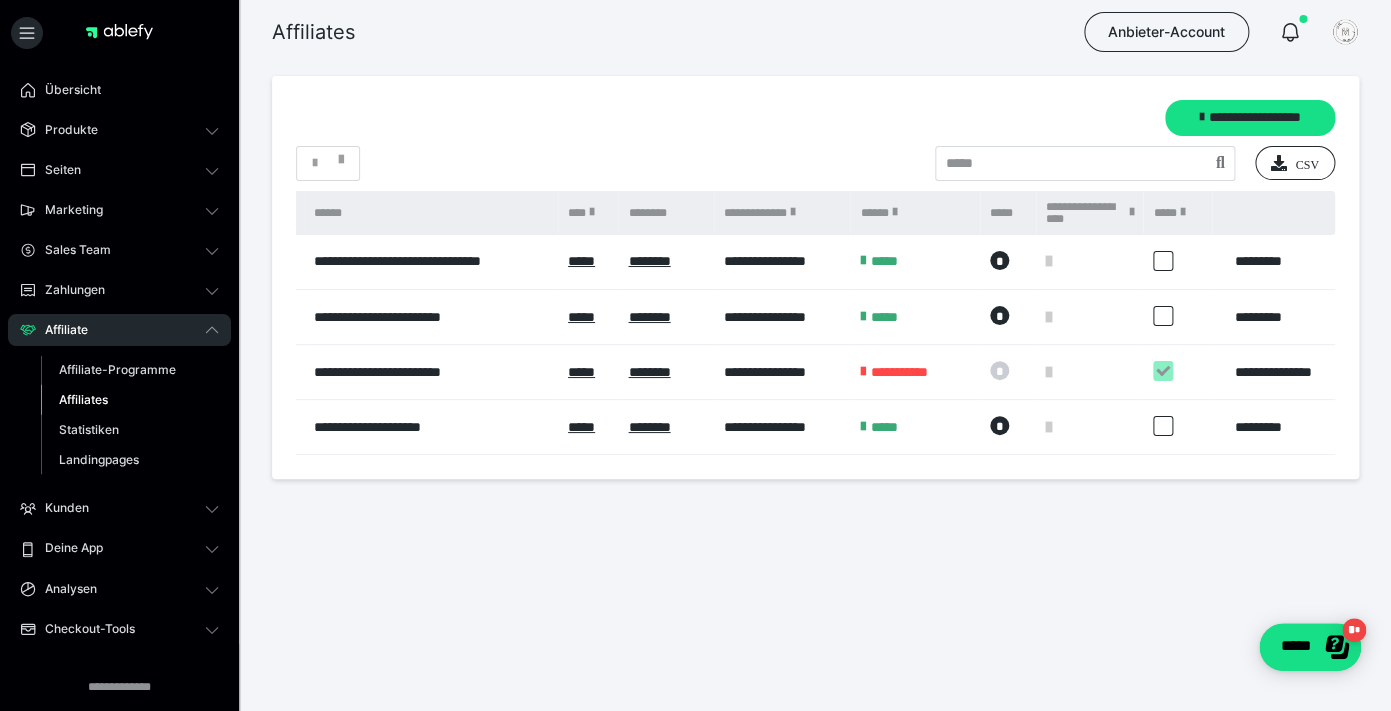 click at bounding box center (1177, 372) 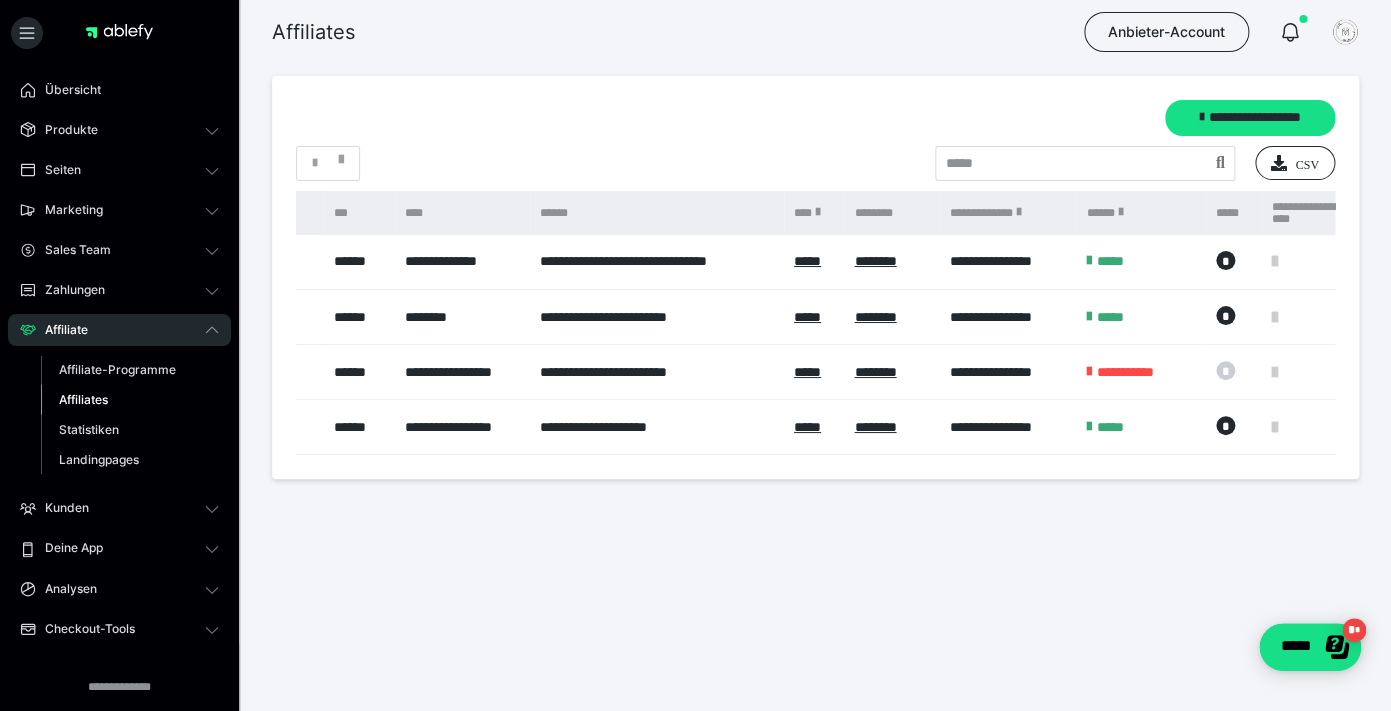 scroll, scrollTop: 0, scrollLeft: 0, axis: both 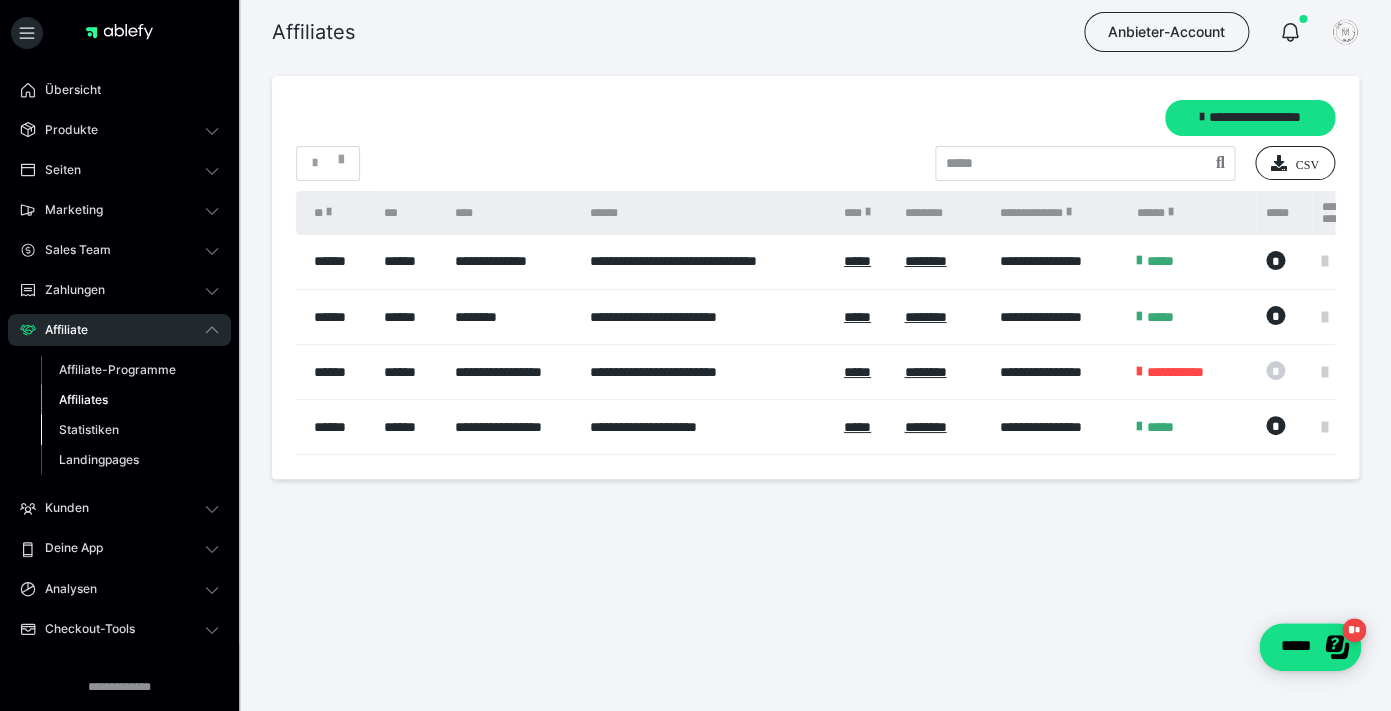 click on "Statistiken" at bounding box center [89, 429] 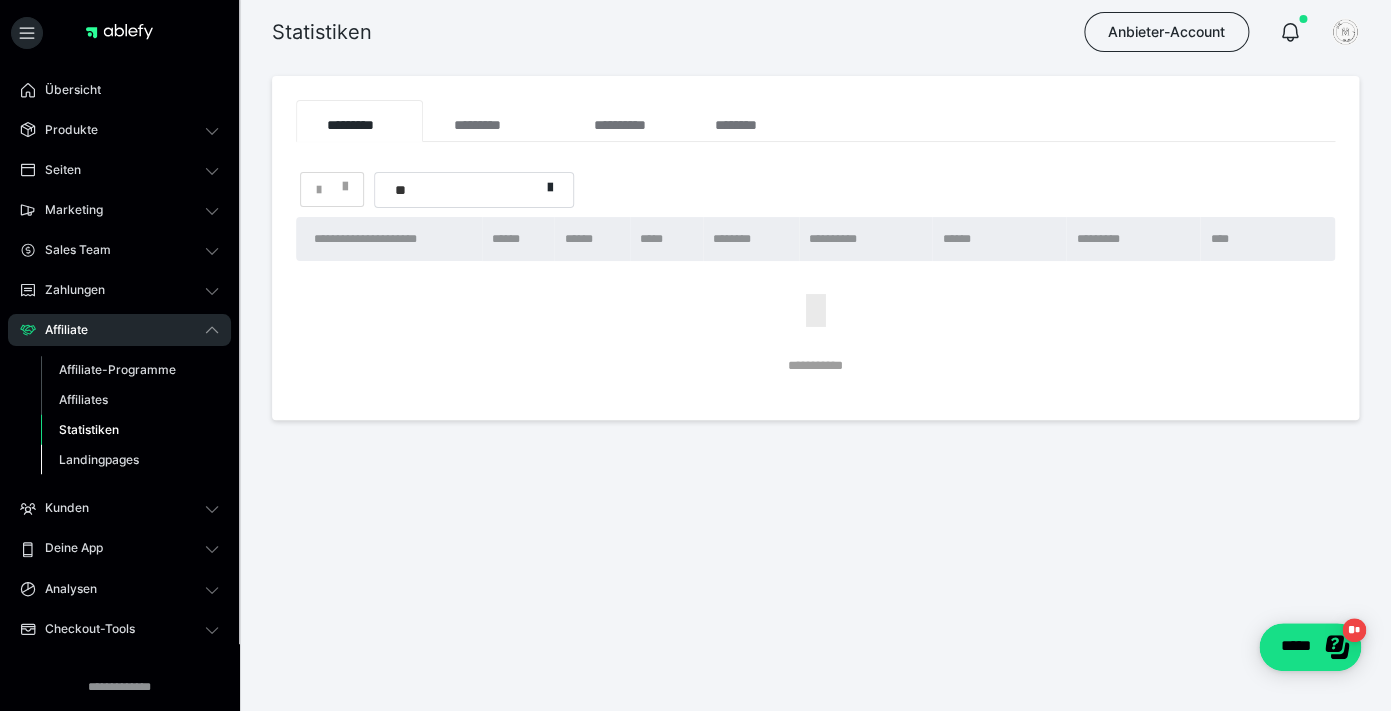 click on "Landingpages" at bounding box center (99, 459) 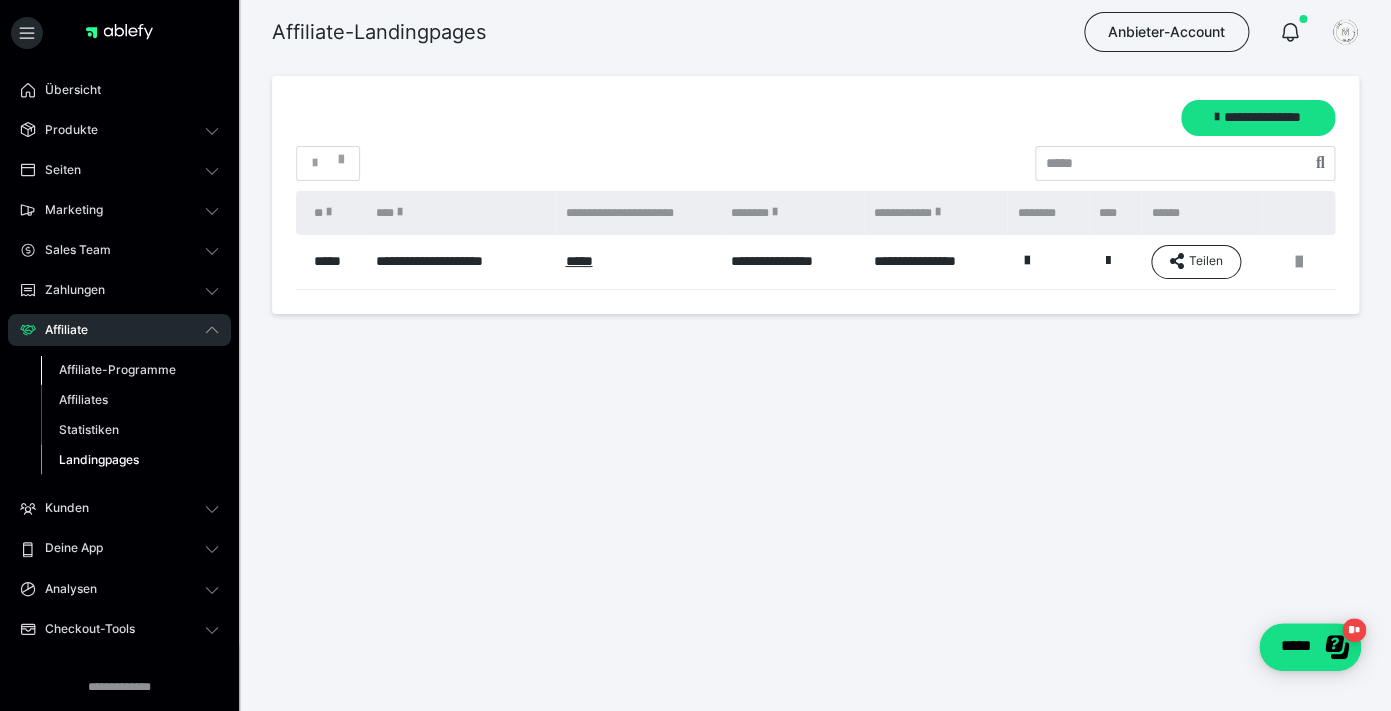 click on "Affiliate-Programme" at bounding box center (117, 369) 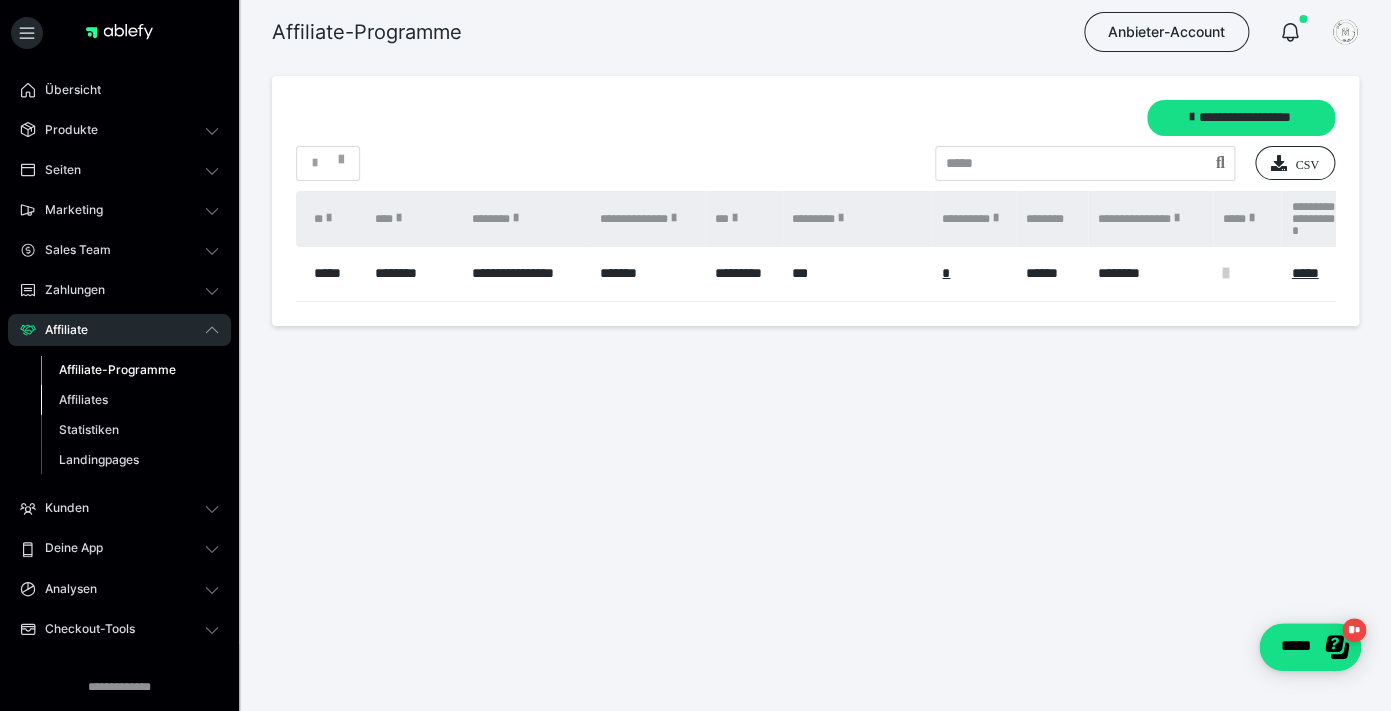 click on "Affiliates" at bounding box center (130, 400) 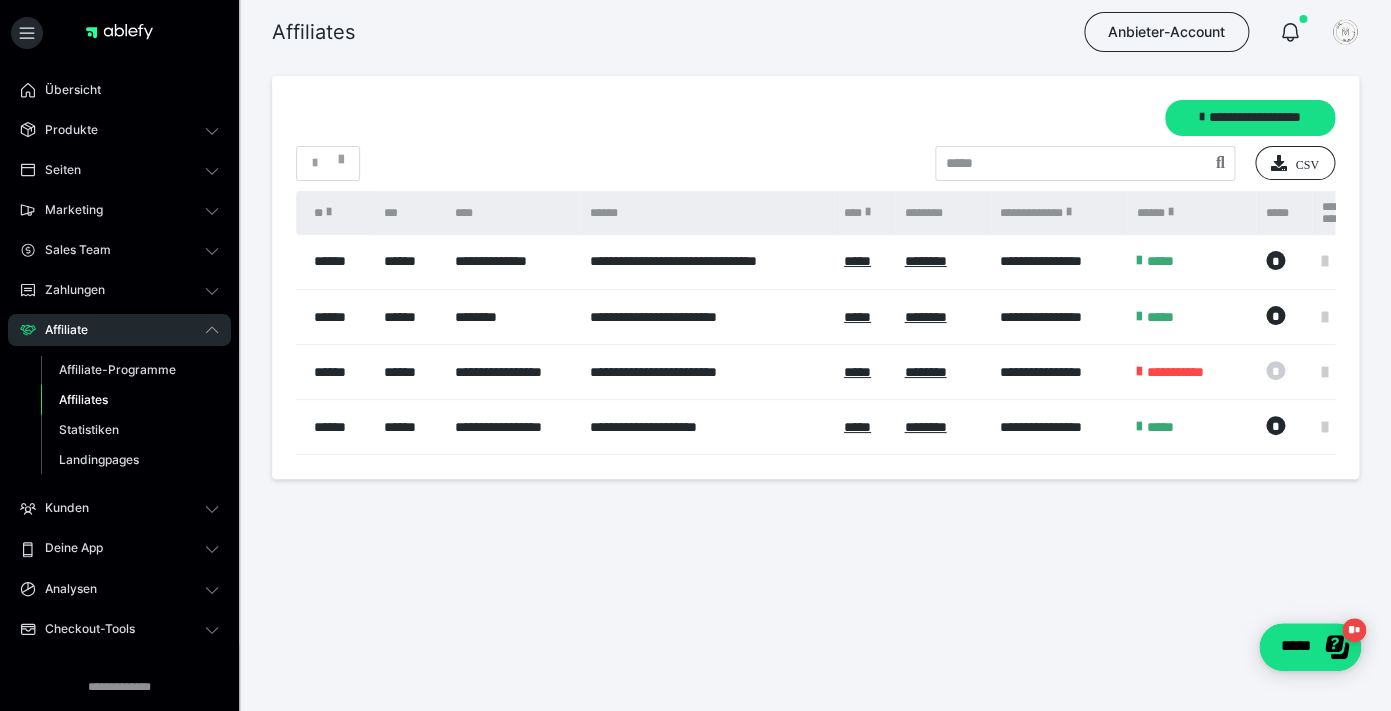 click on "**********" at bounding box center [512, 262] 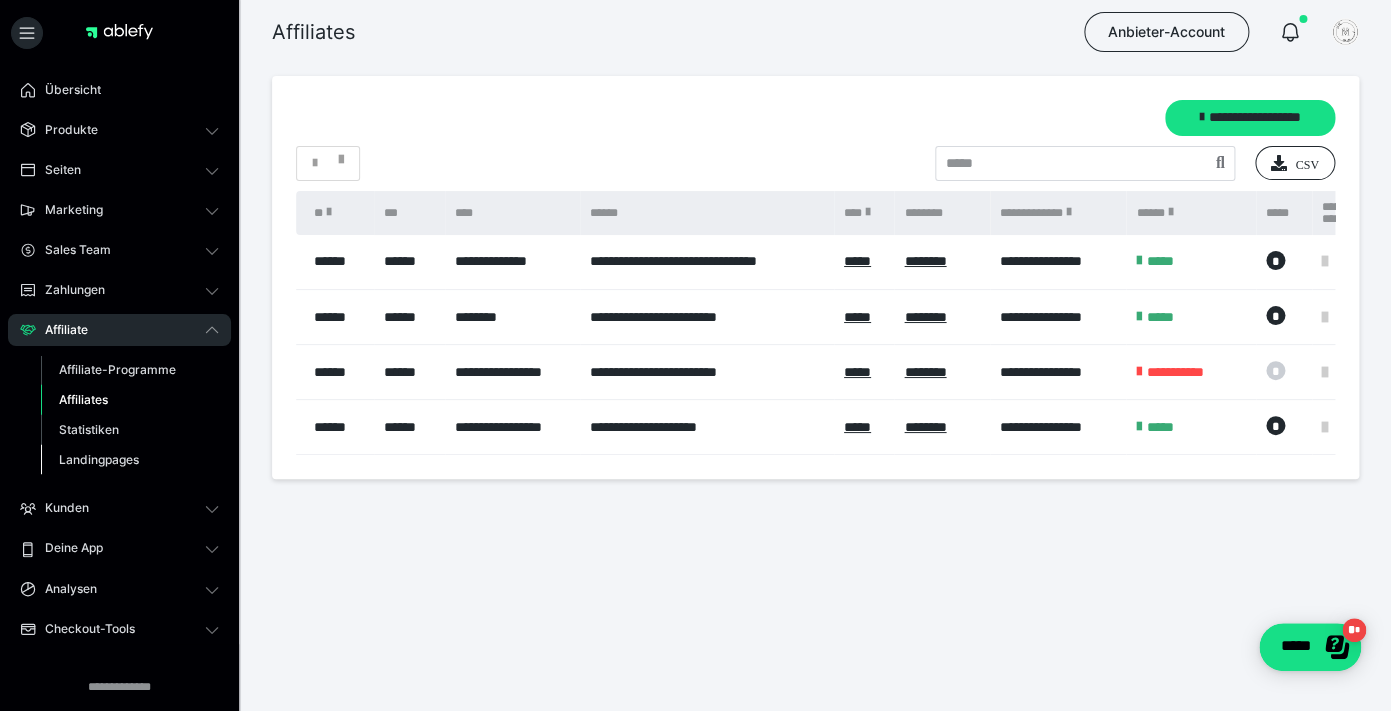 click on "Landingpages" at bounding box center (99, 459) 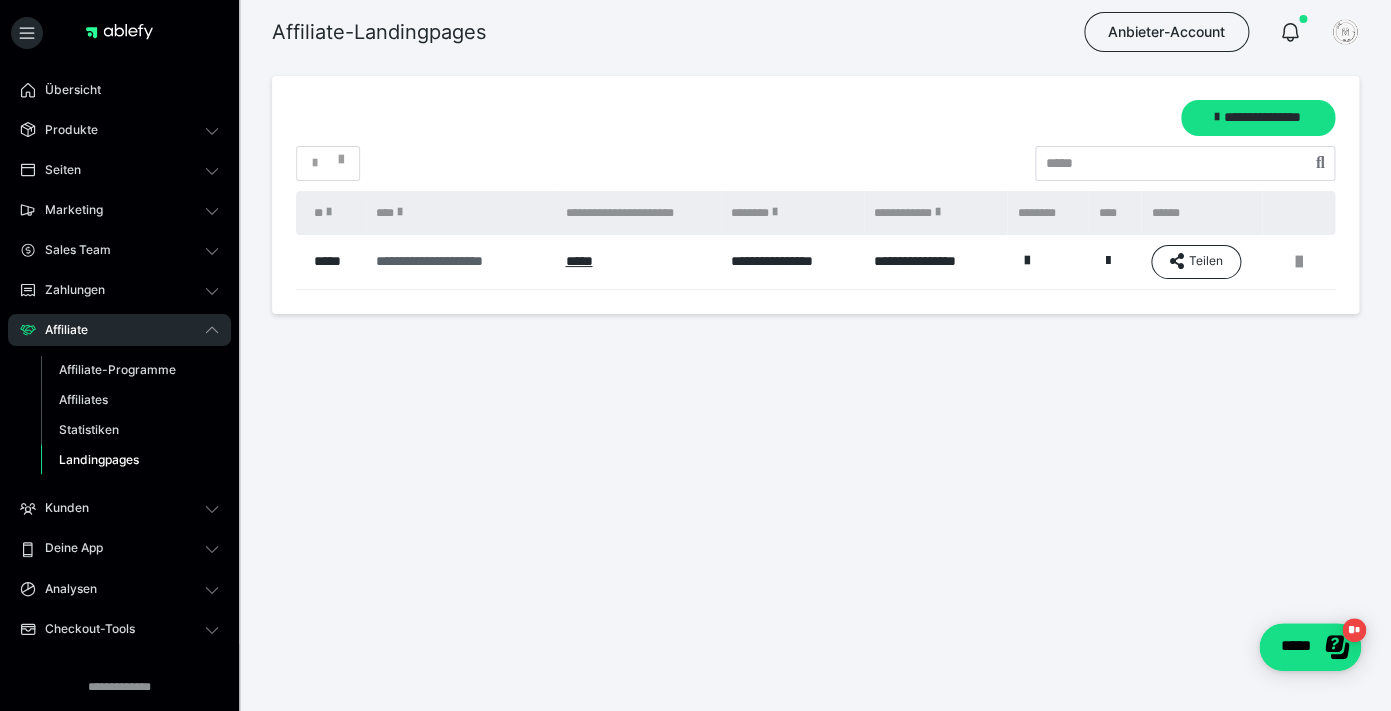 click on "**********" at bounding box center (460, 261) 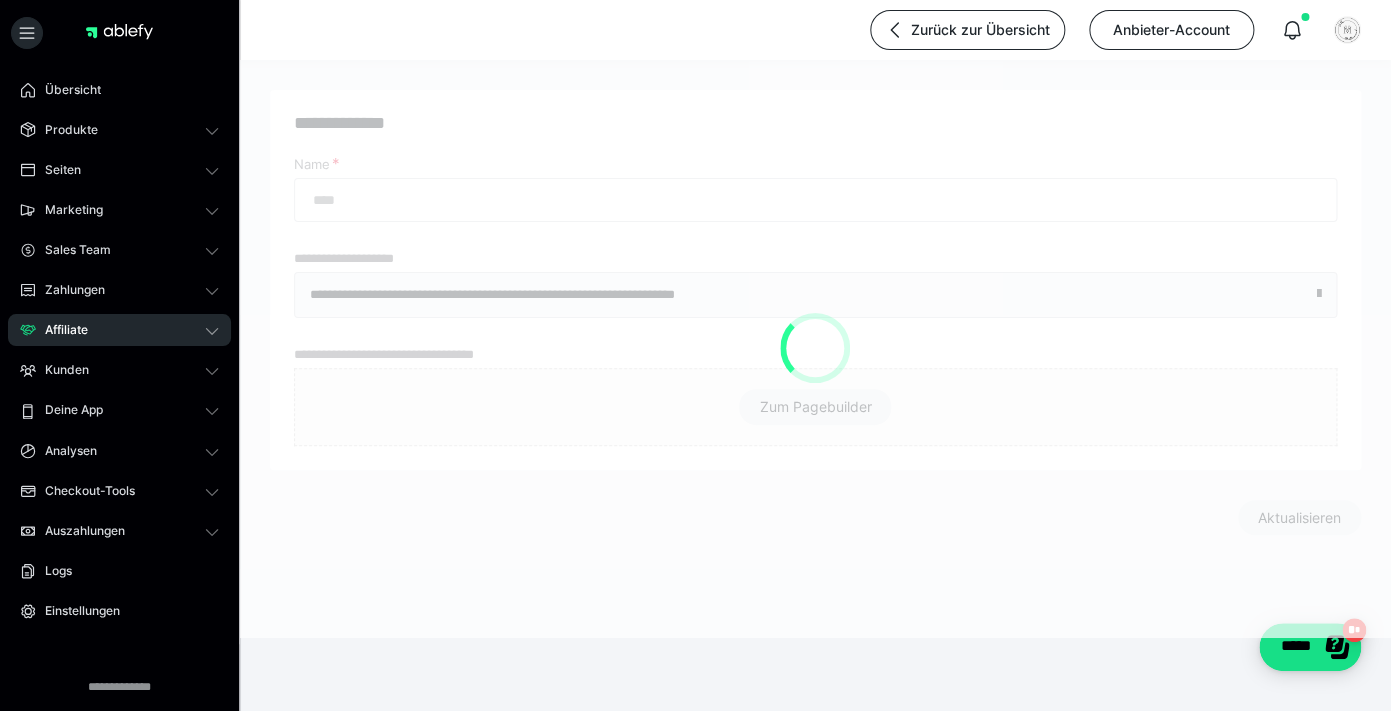 type on "**********" 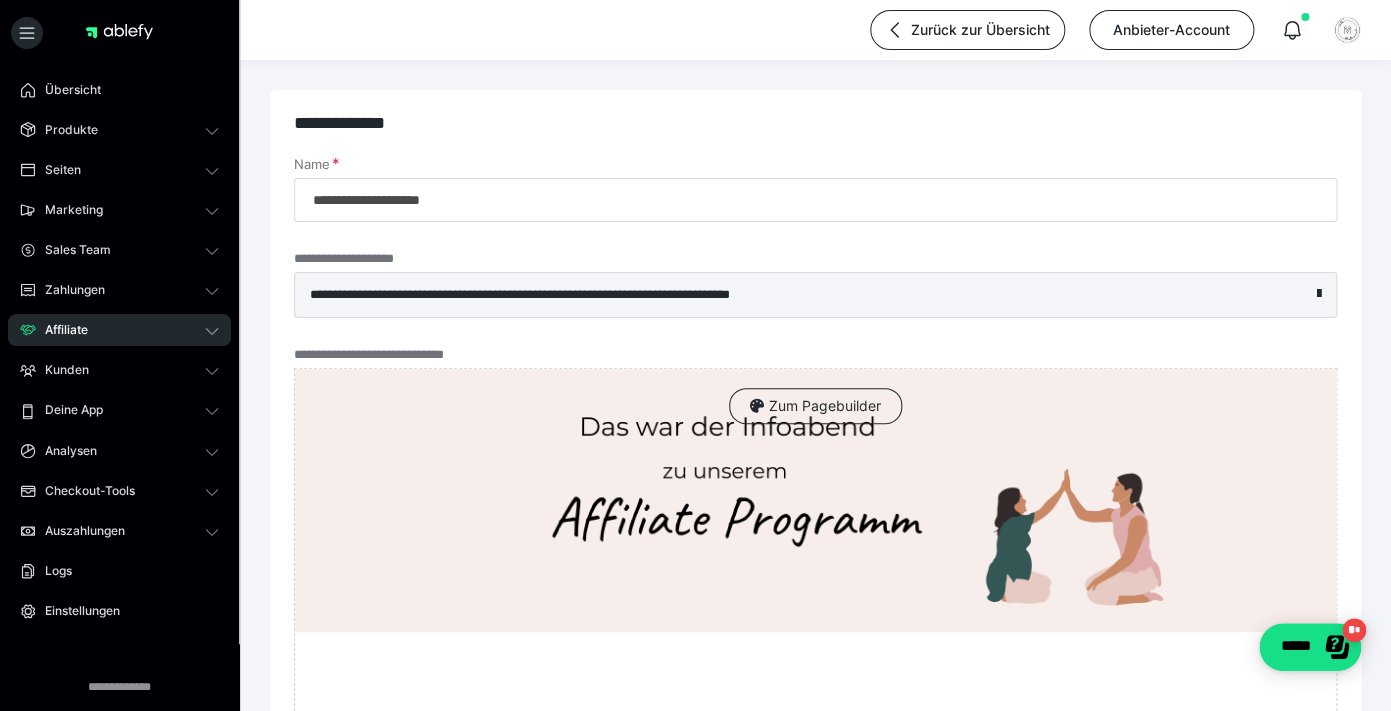click on "**********" at bounding box center [815, 295] 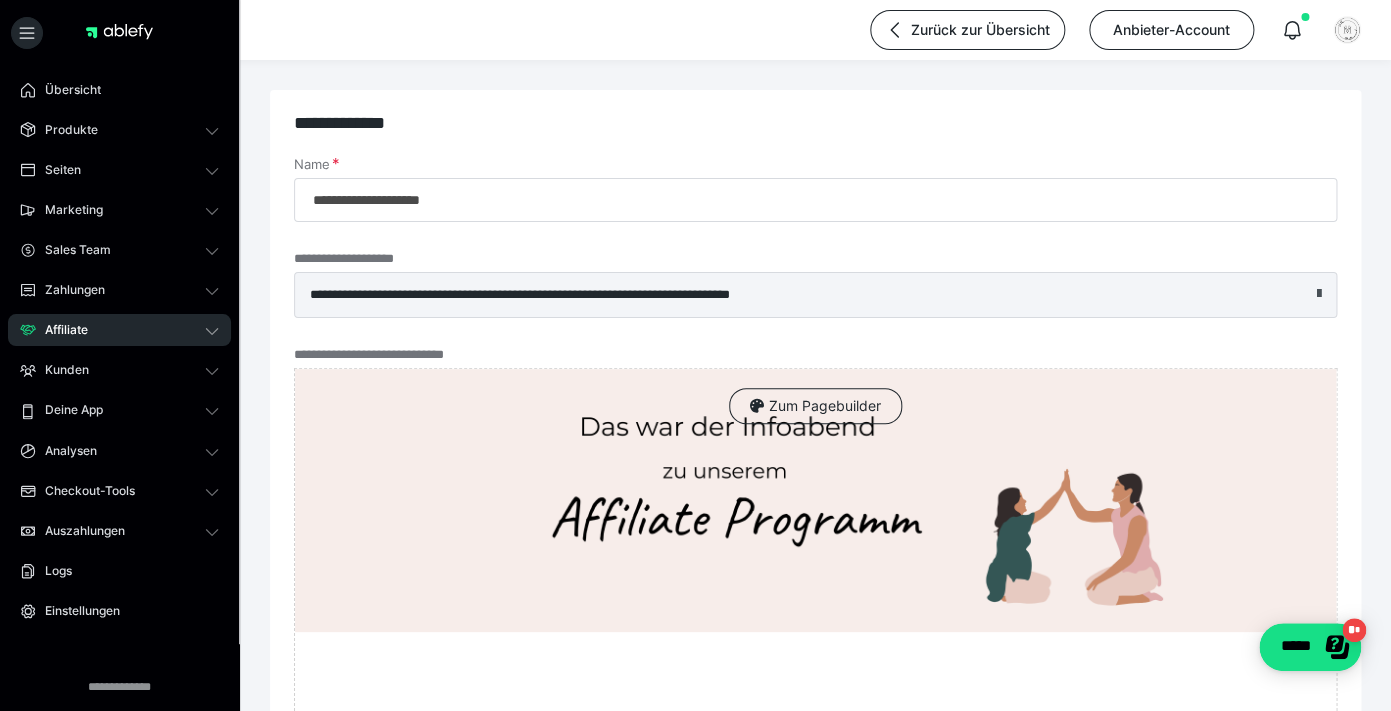 click at bounding box center (1319, 294) 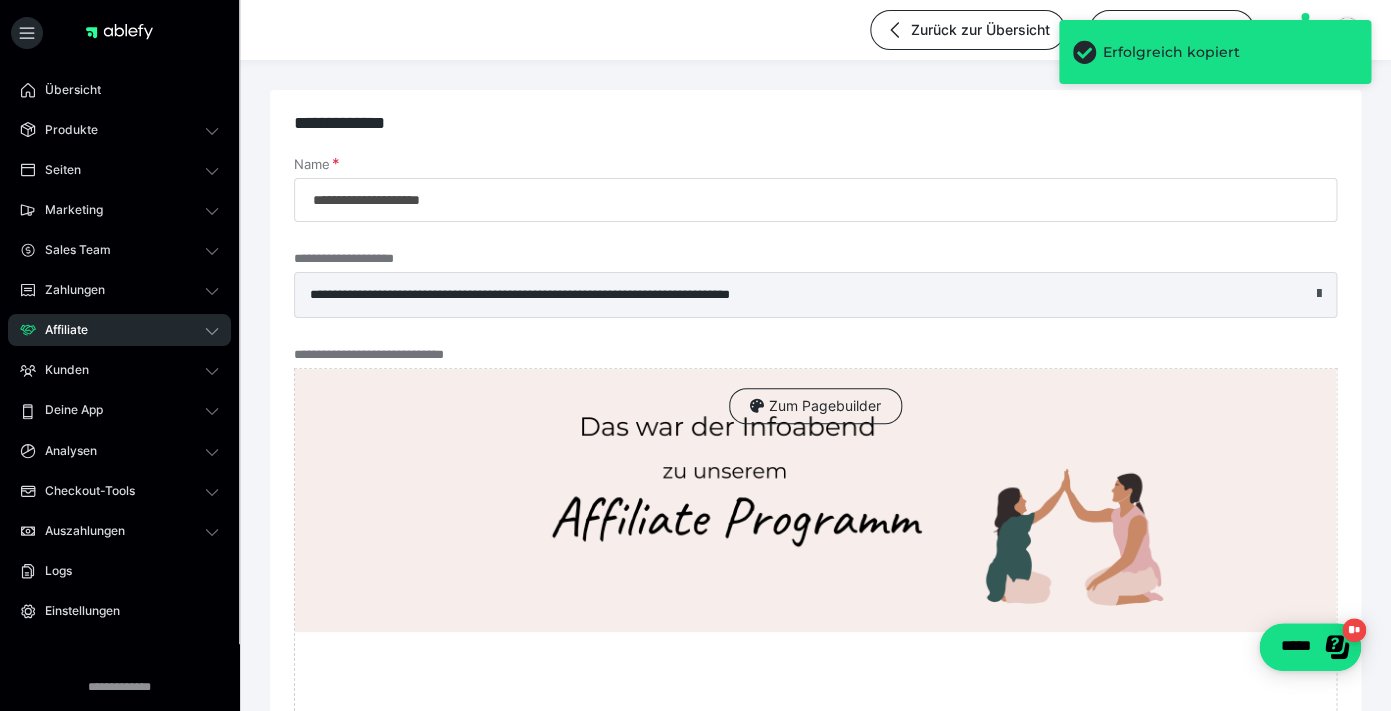 click at bounding box center [1319, 294] 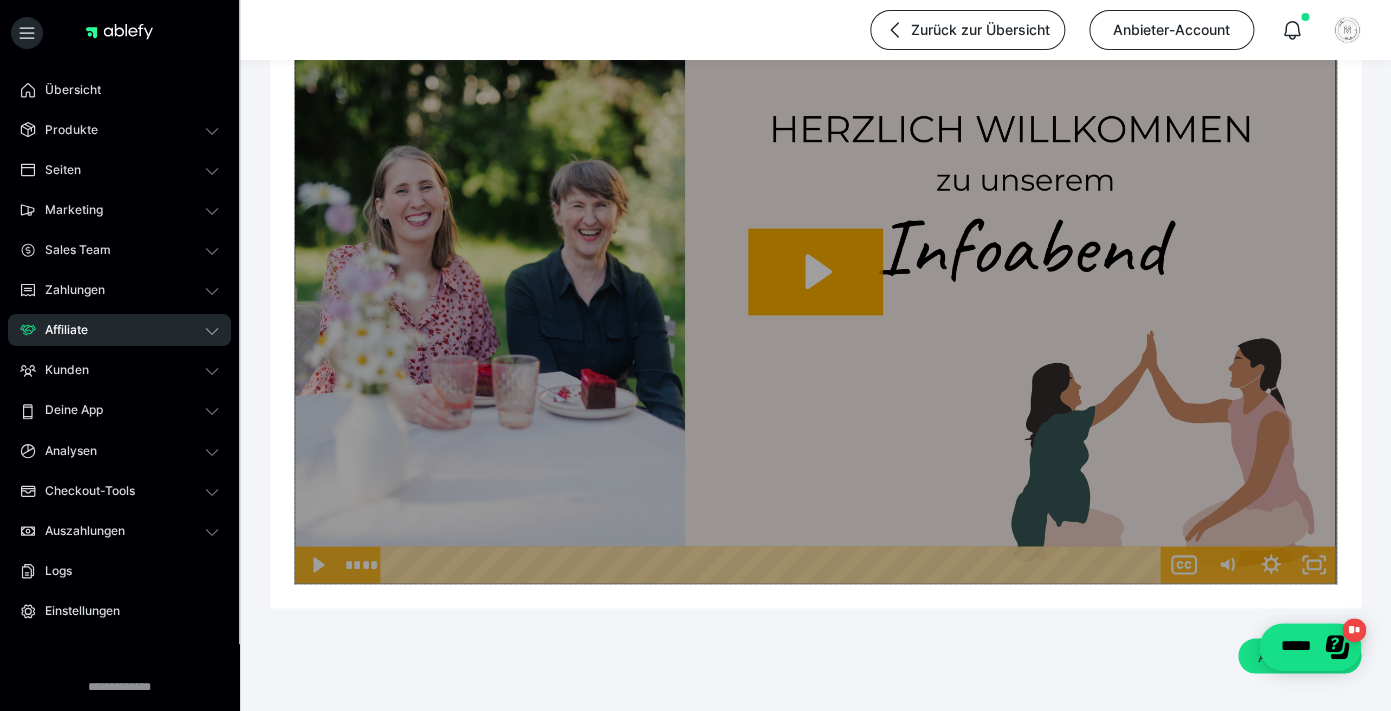 scroll, scrollTop: 1130, scrollLeft: 0, axis: vertical 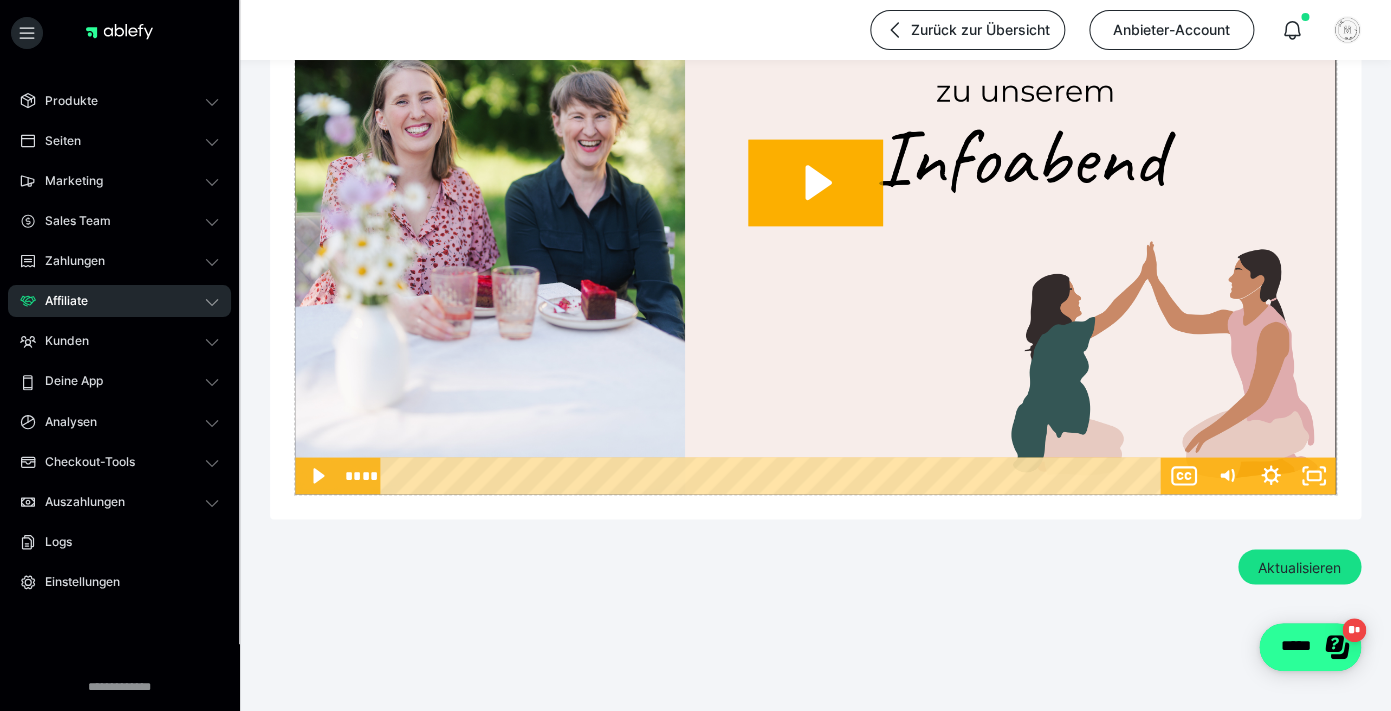 click 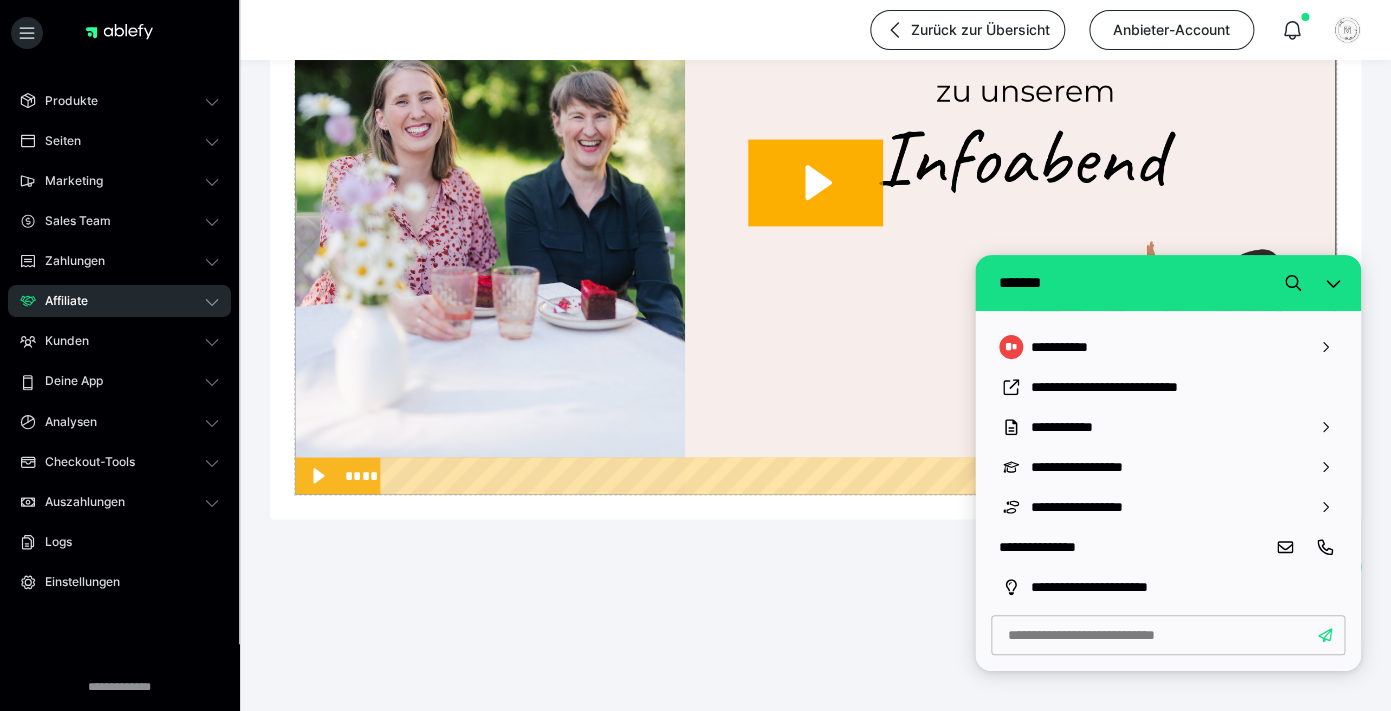 click at bounding box center (1168, 635) 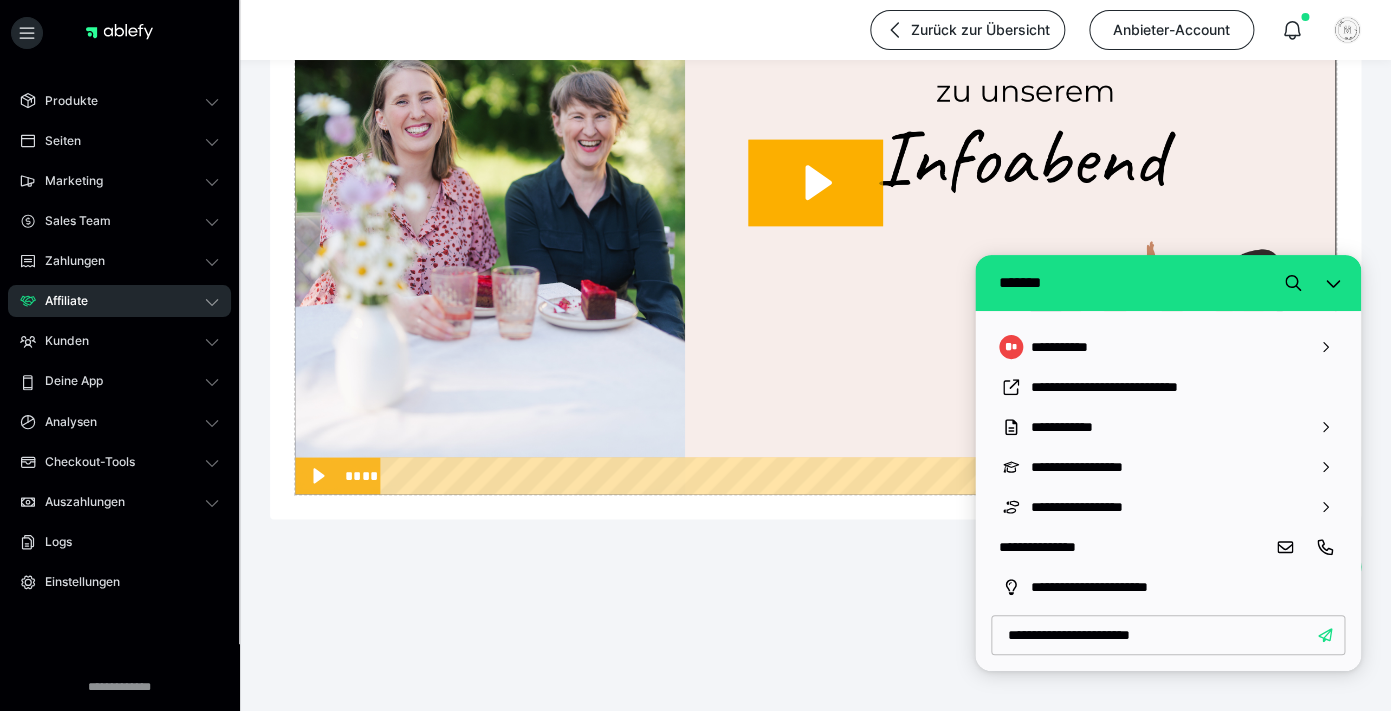 type on "**********" 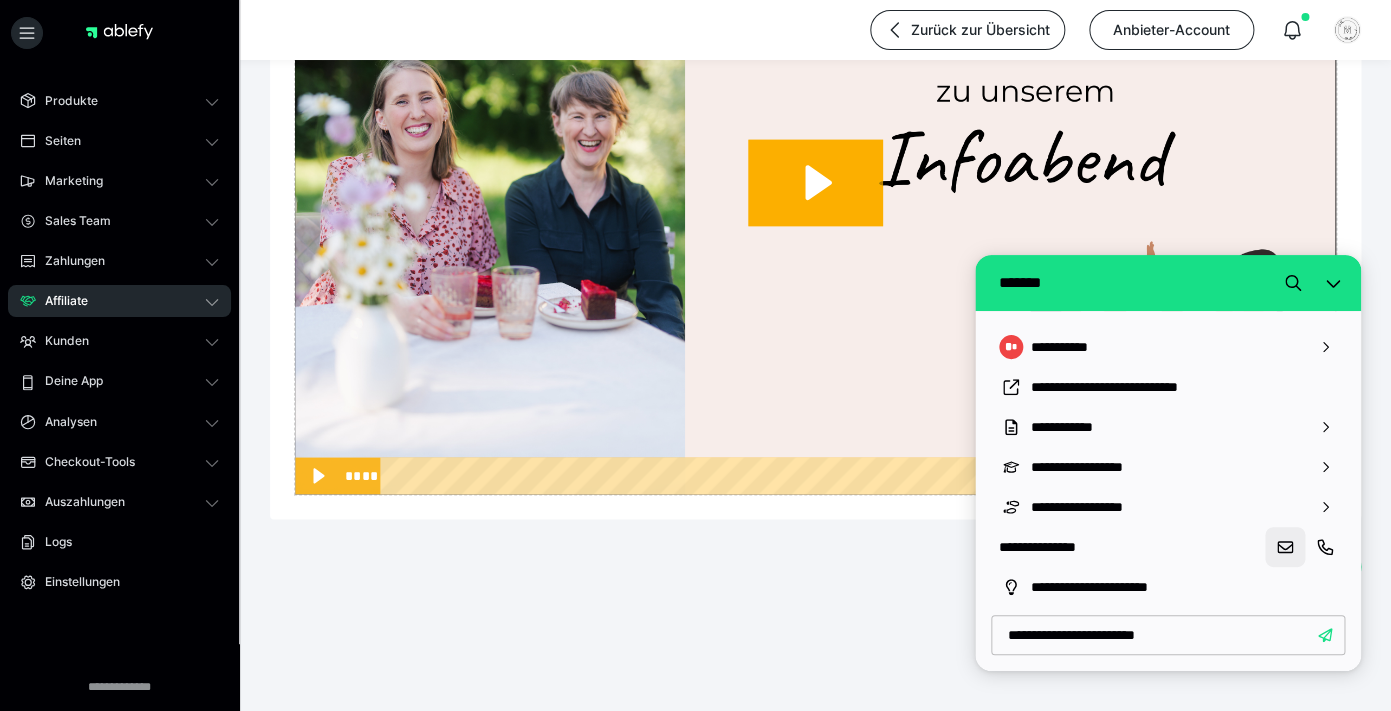 click 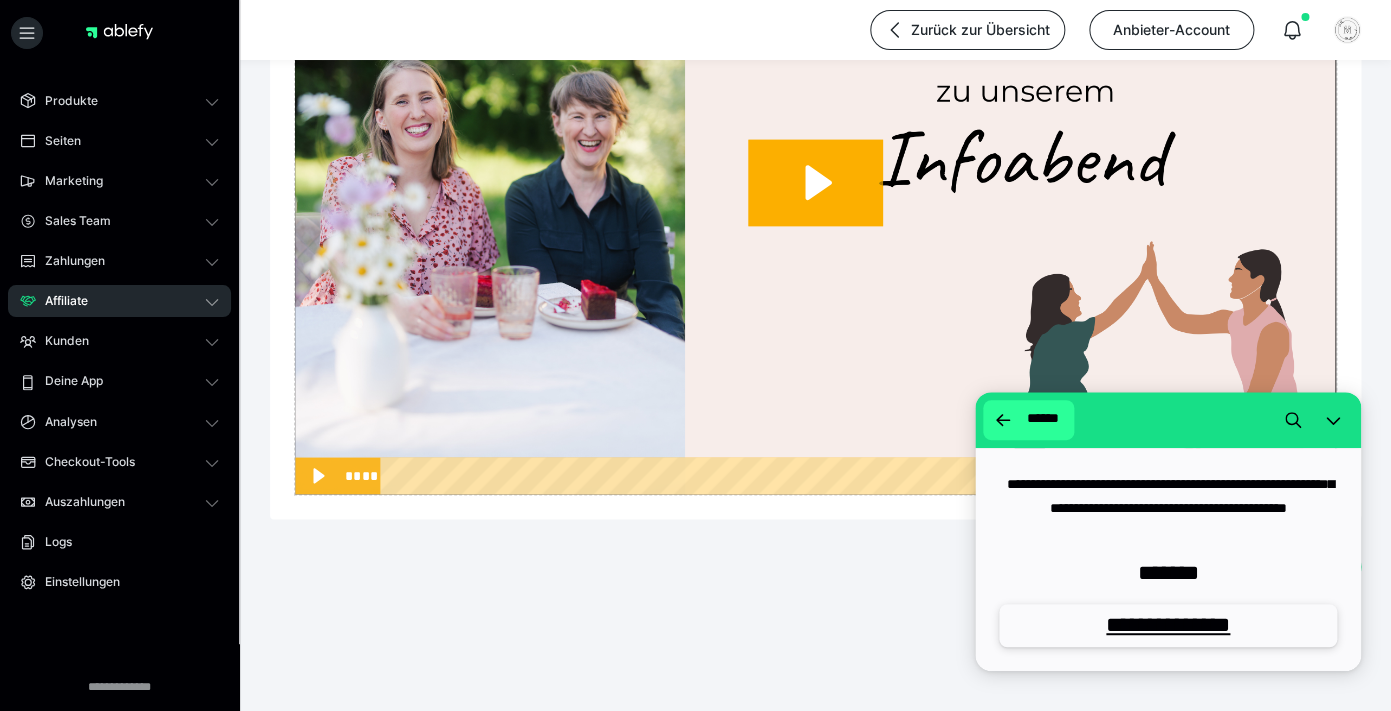 click at bounding box center (1003, 420) 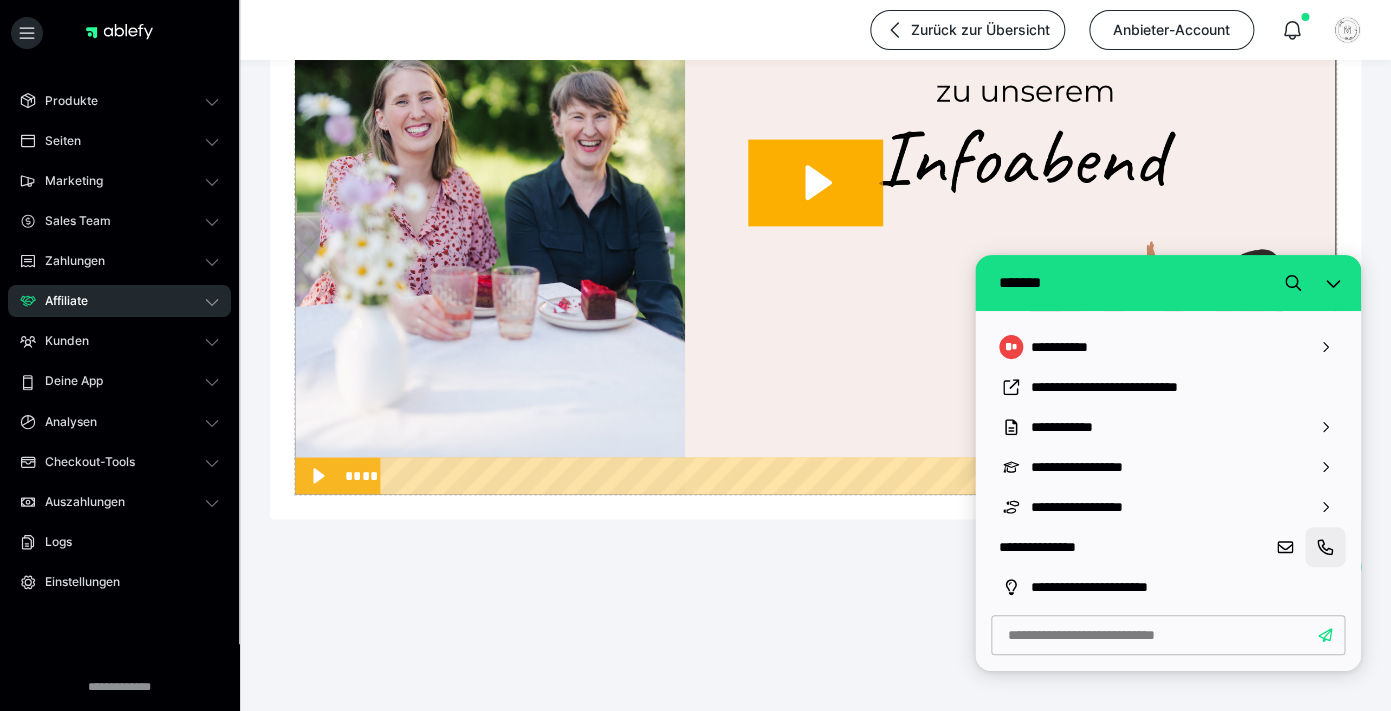 click 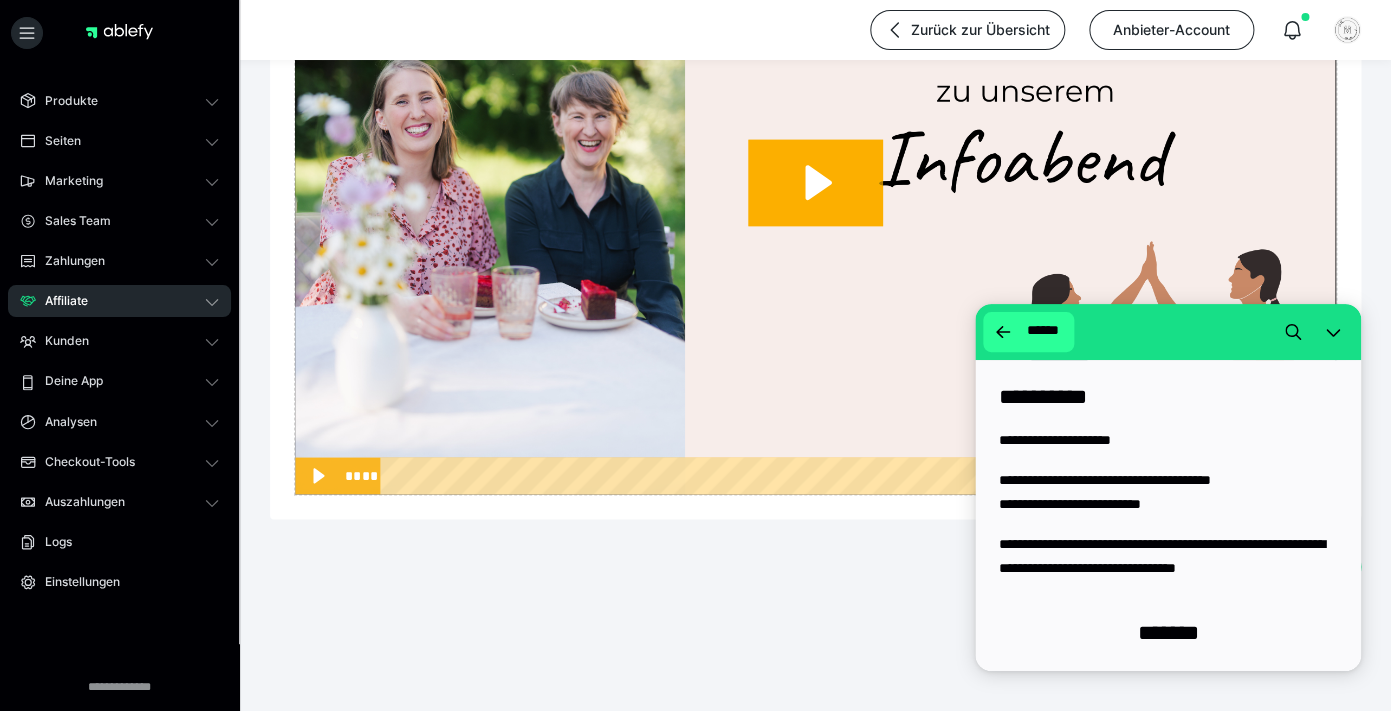 click on "******" at bounding box center (1028, 332) 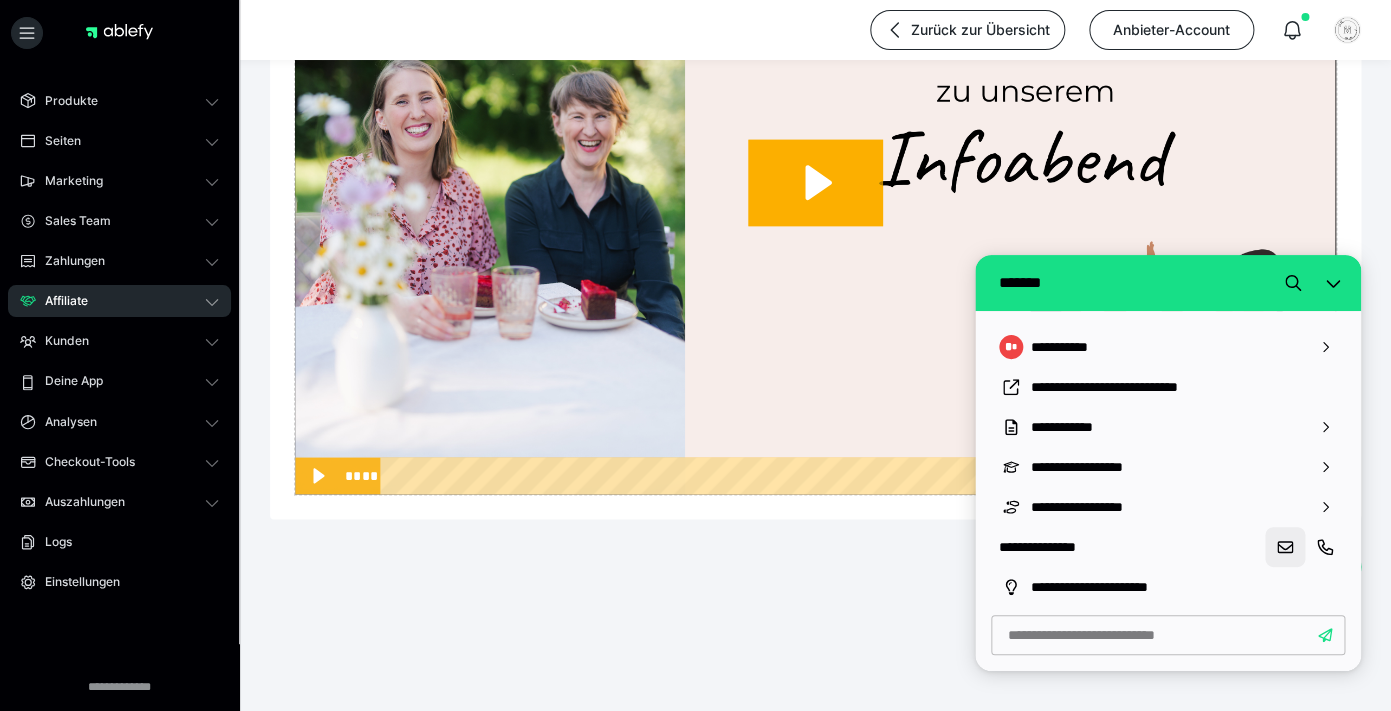 click 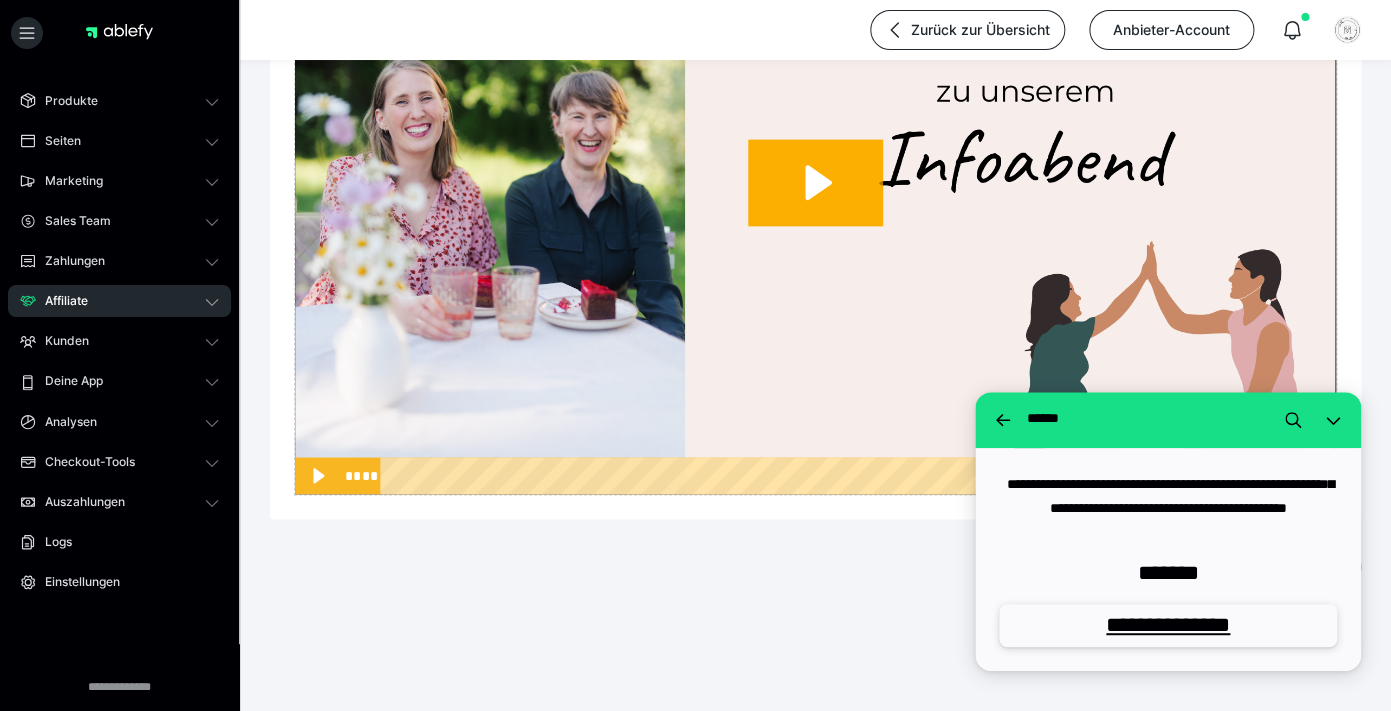 click on "*******" at bounding box center (1168, 573) 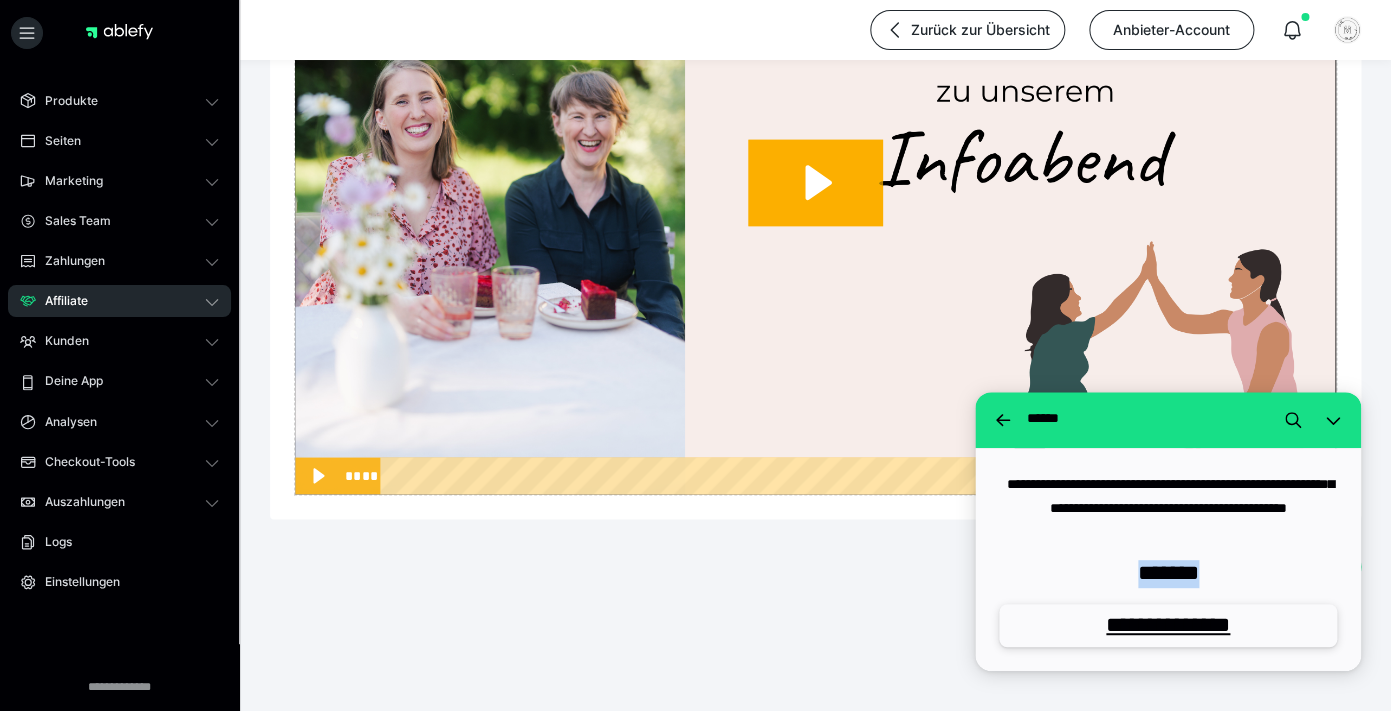 click on "*******" at bounding box center (1168, 573) 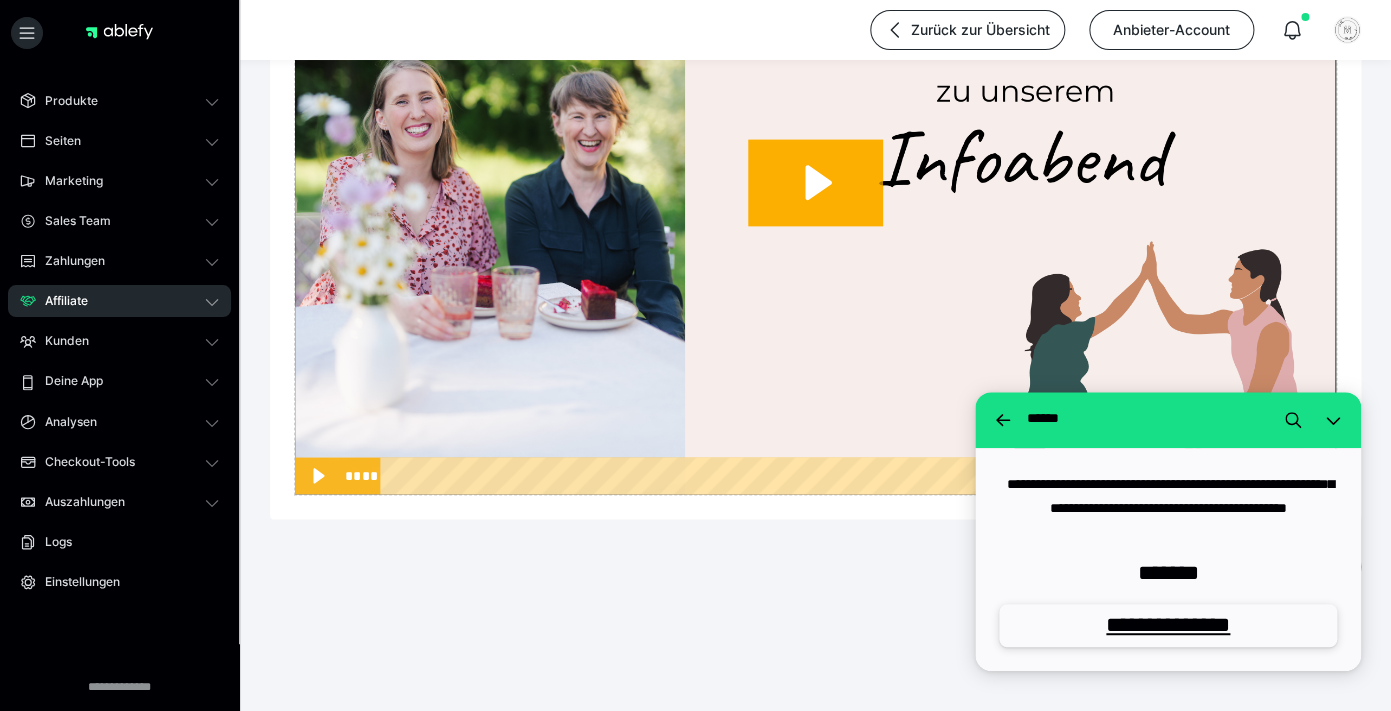 click on "**********" at bounding box center (815, -193) 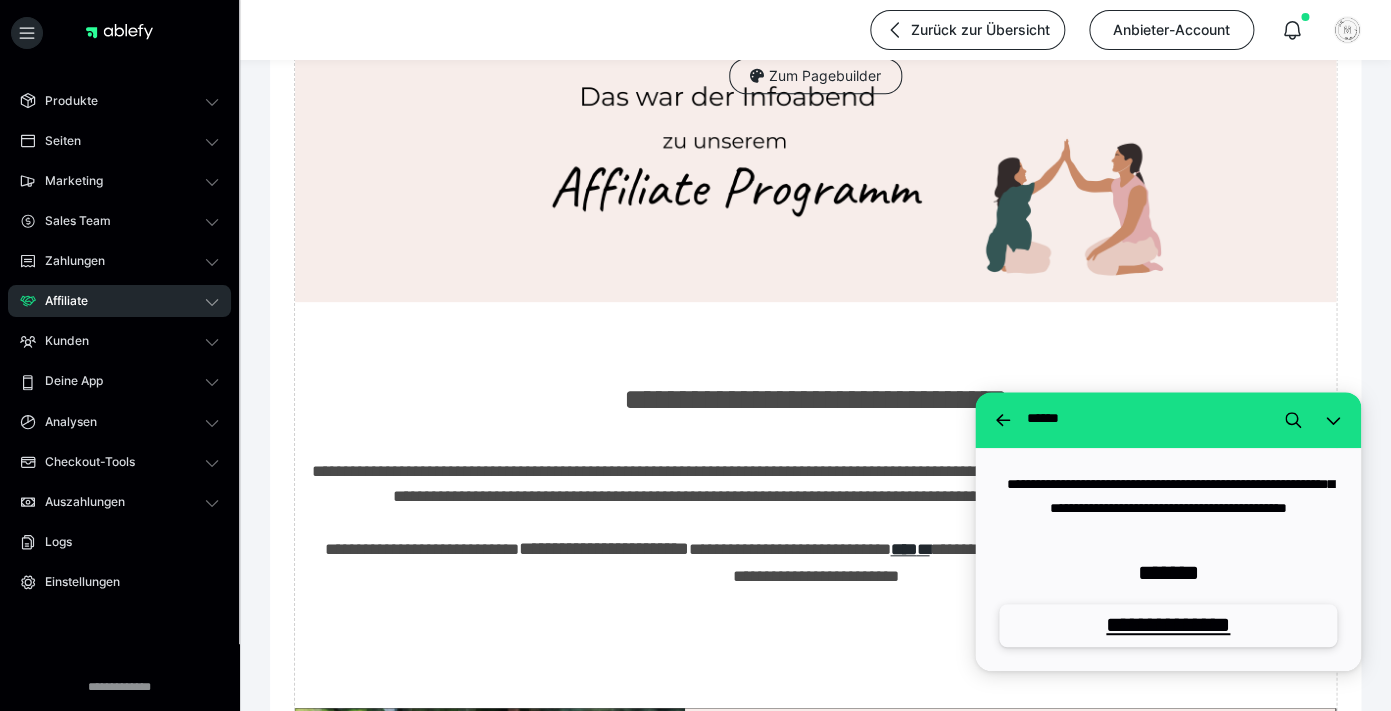 scroll, scrollTop: 0, scrollLeft: 0, axis: both 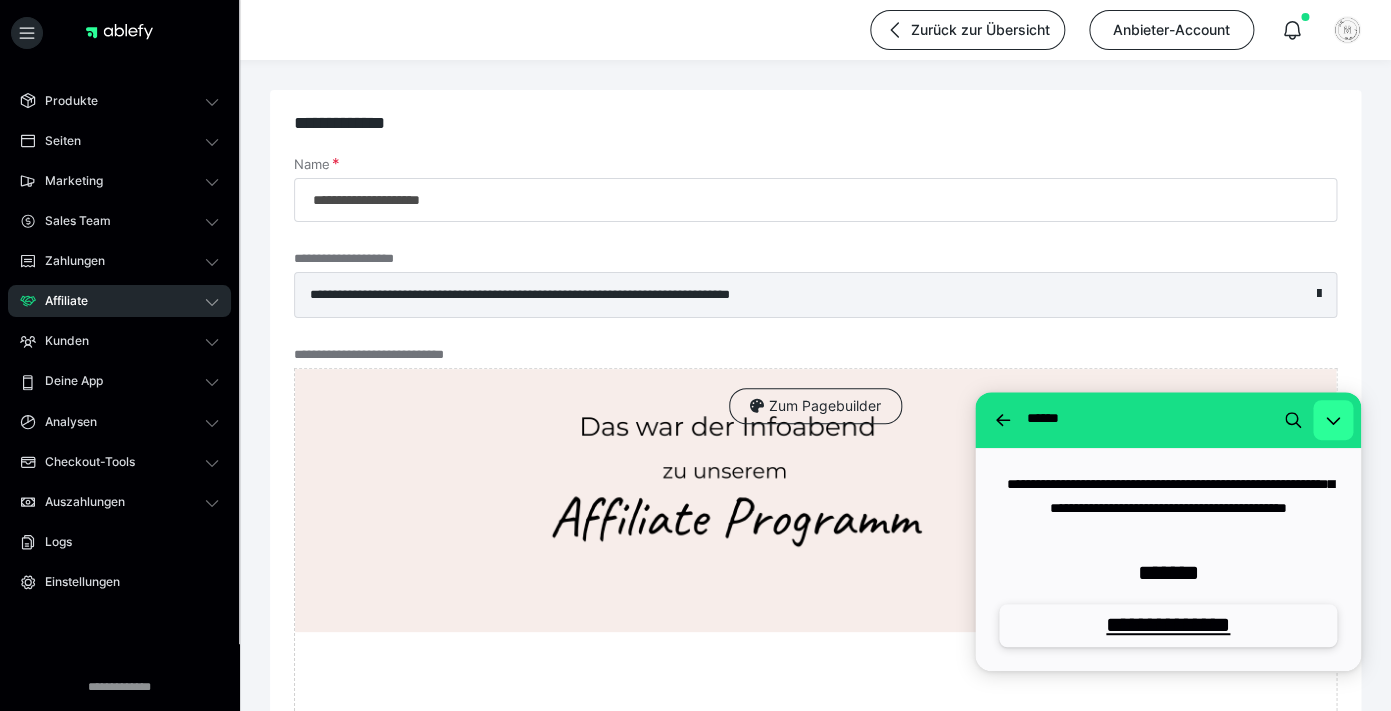 click 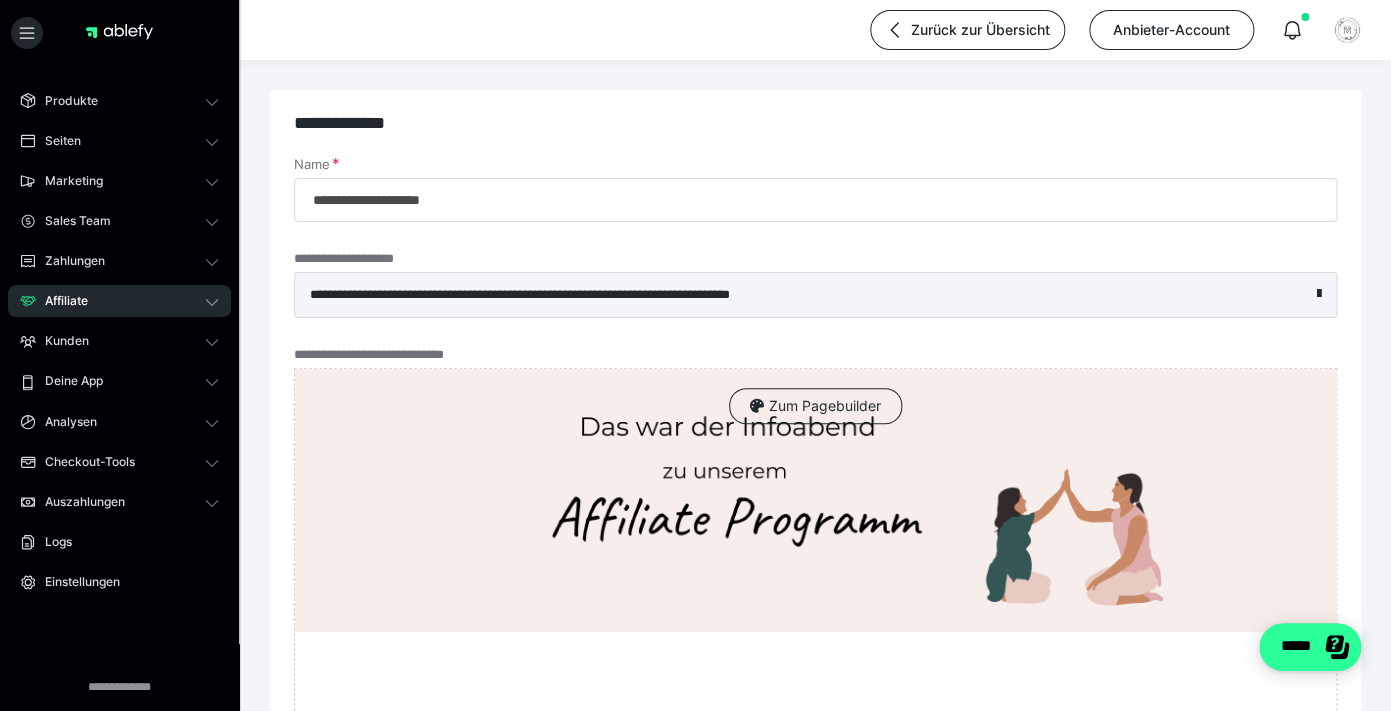 scroll, scrollTop: 0, scrollLeft: 0, axis: both 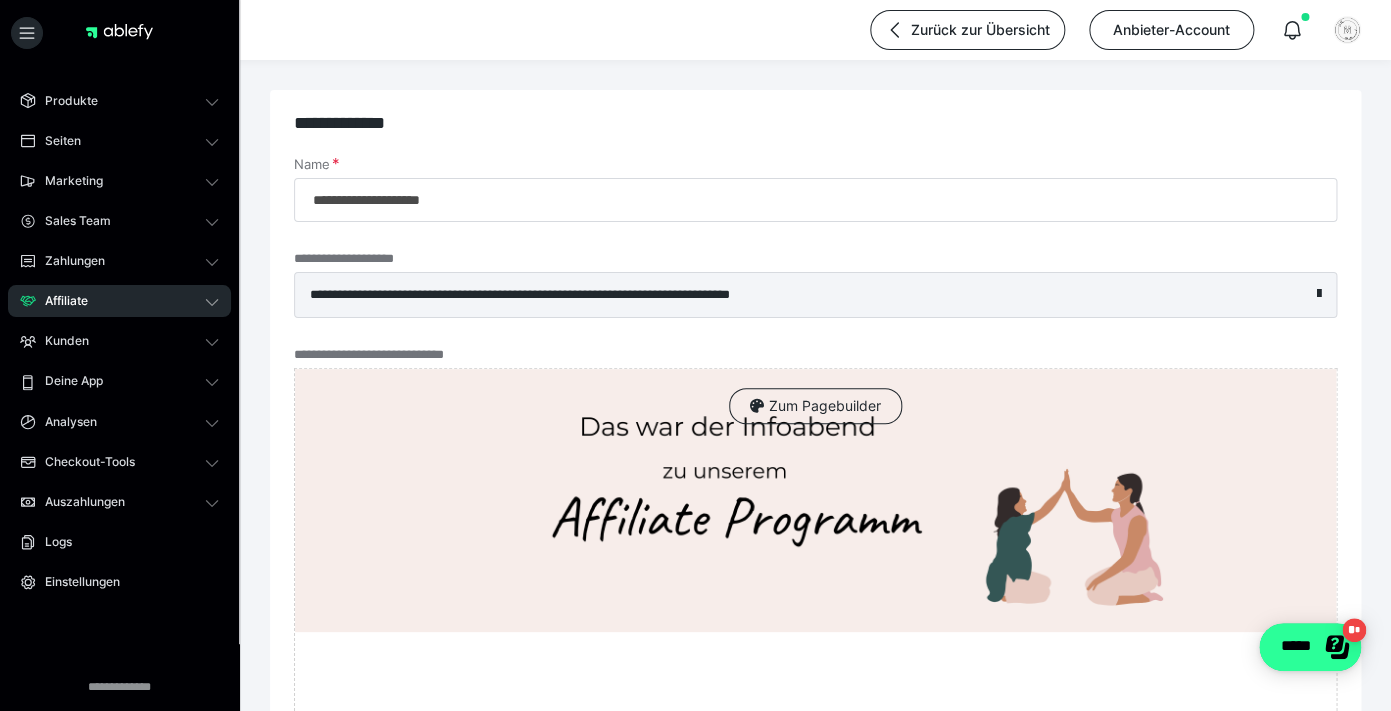 click on "*****" 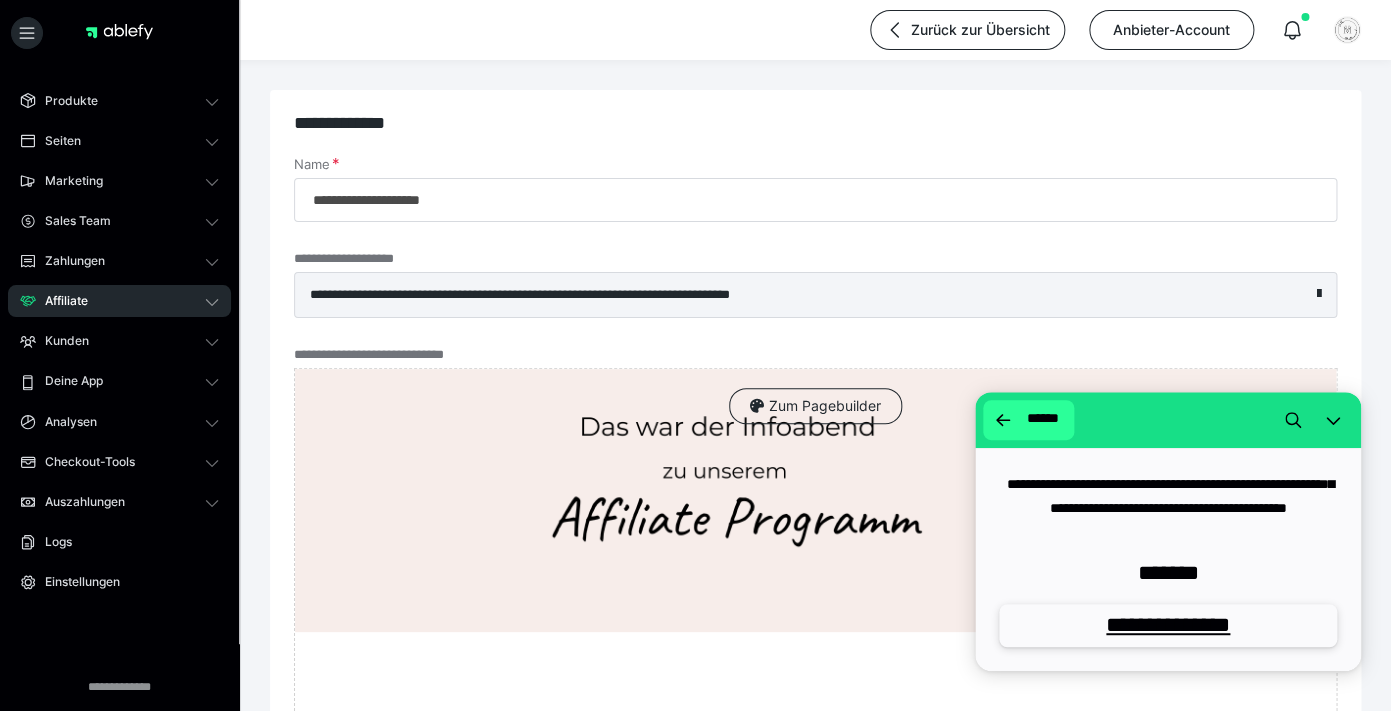 click 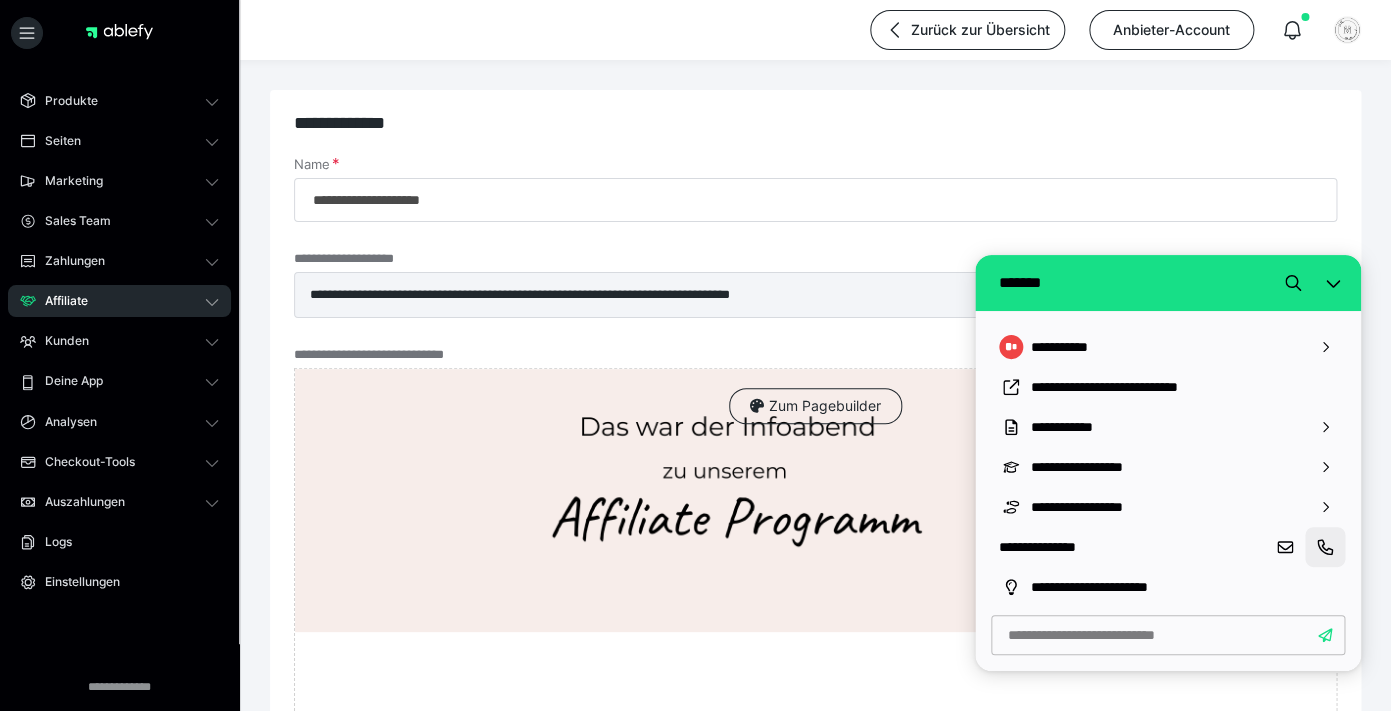 click 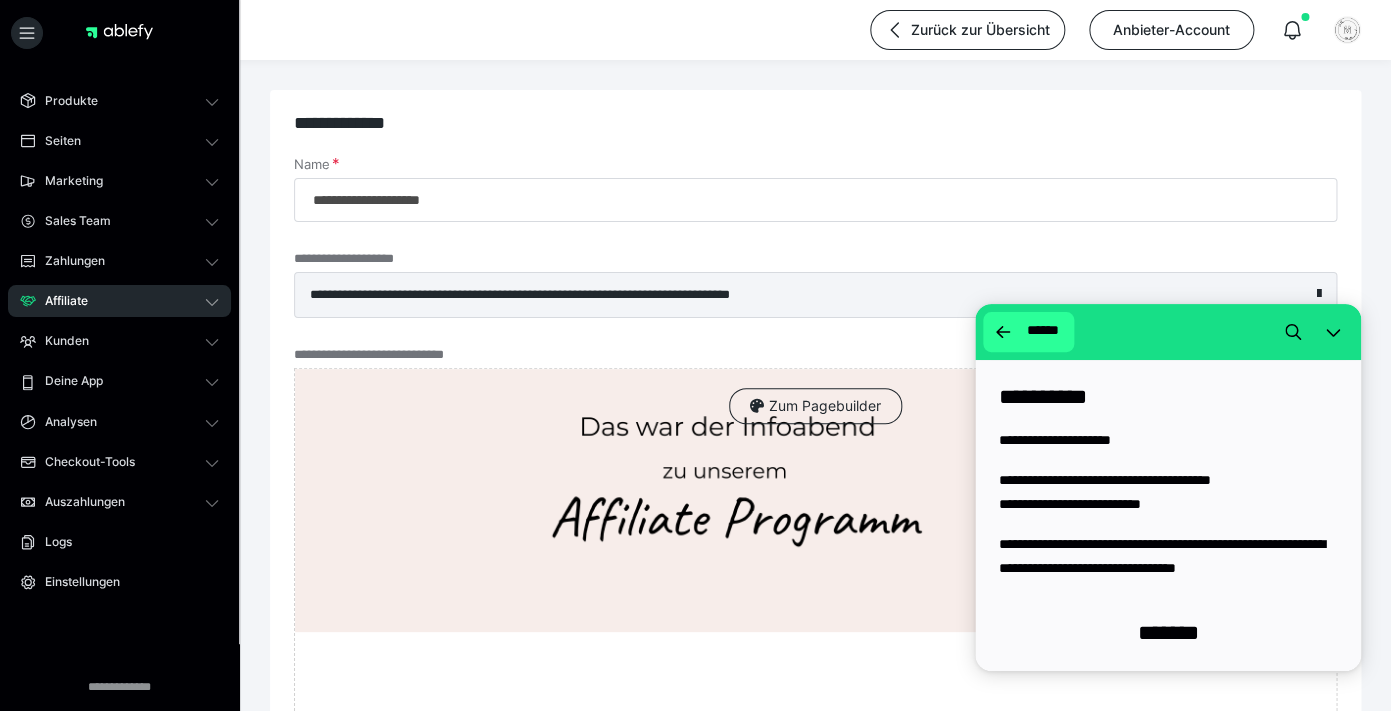 click at bounding box center [1003, 332] 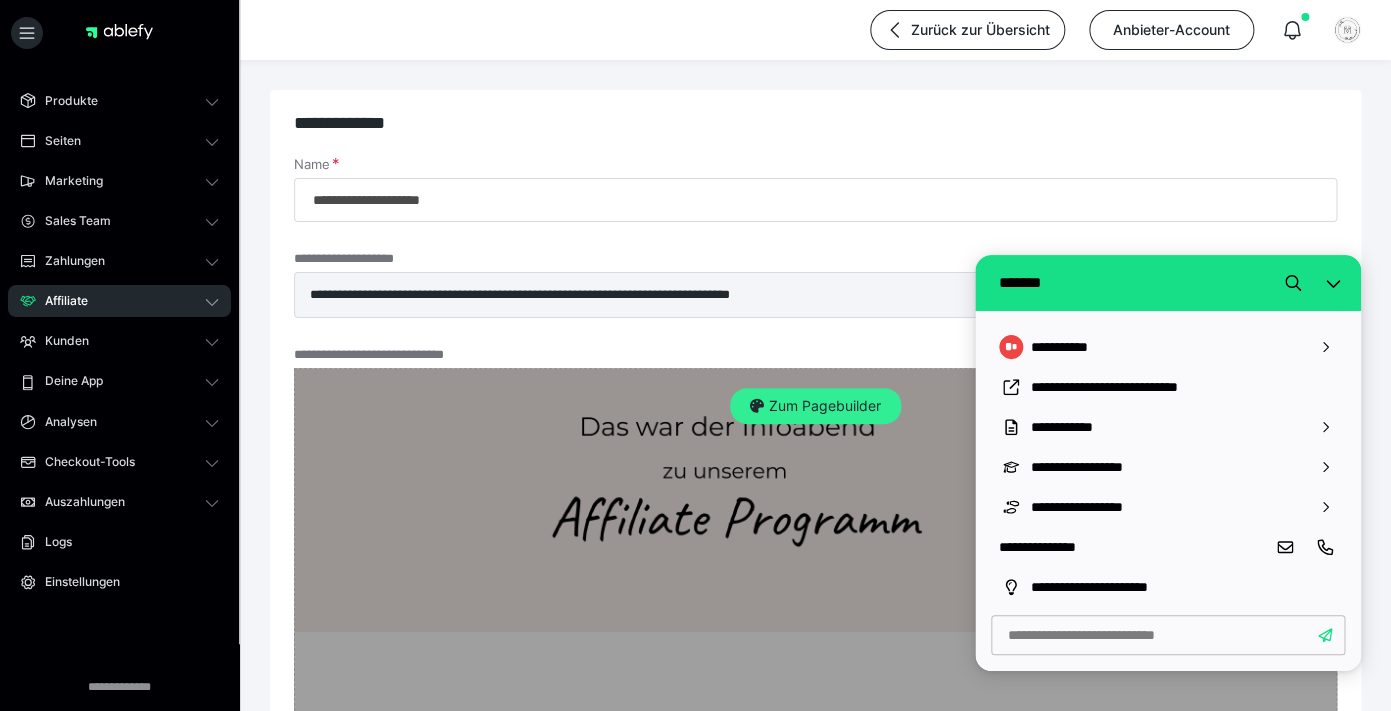 click on "Zum Pagebuilder" at bounding box center (815, 406) 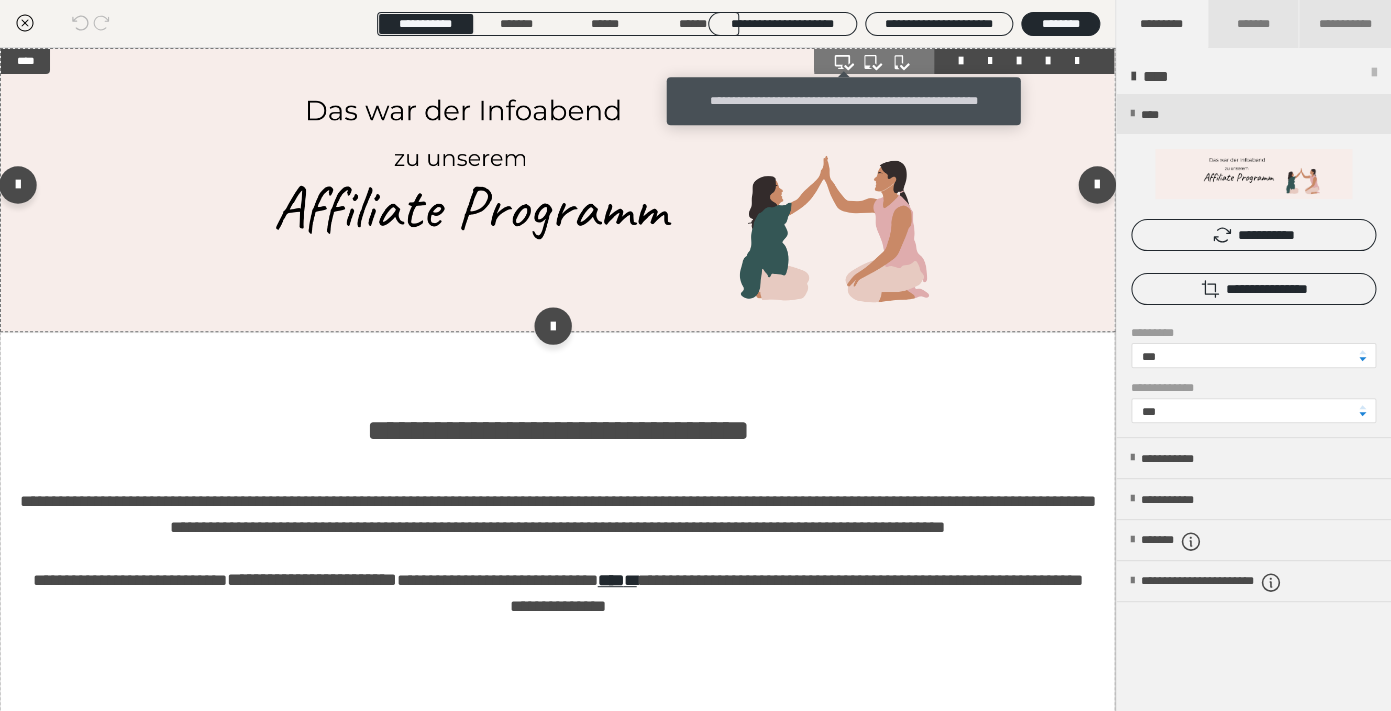 click 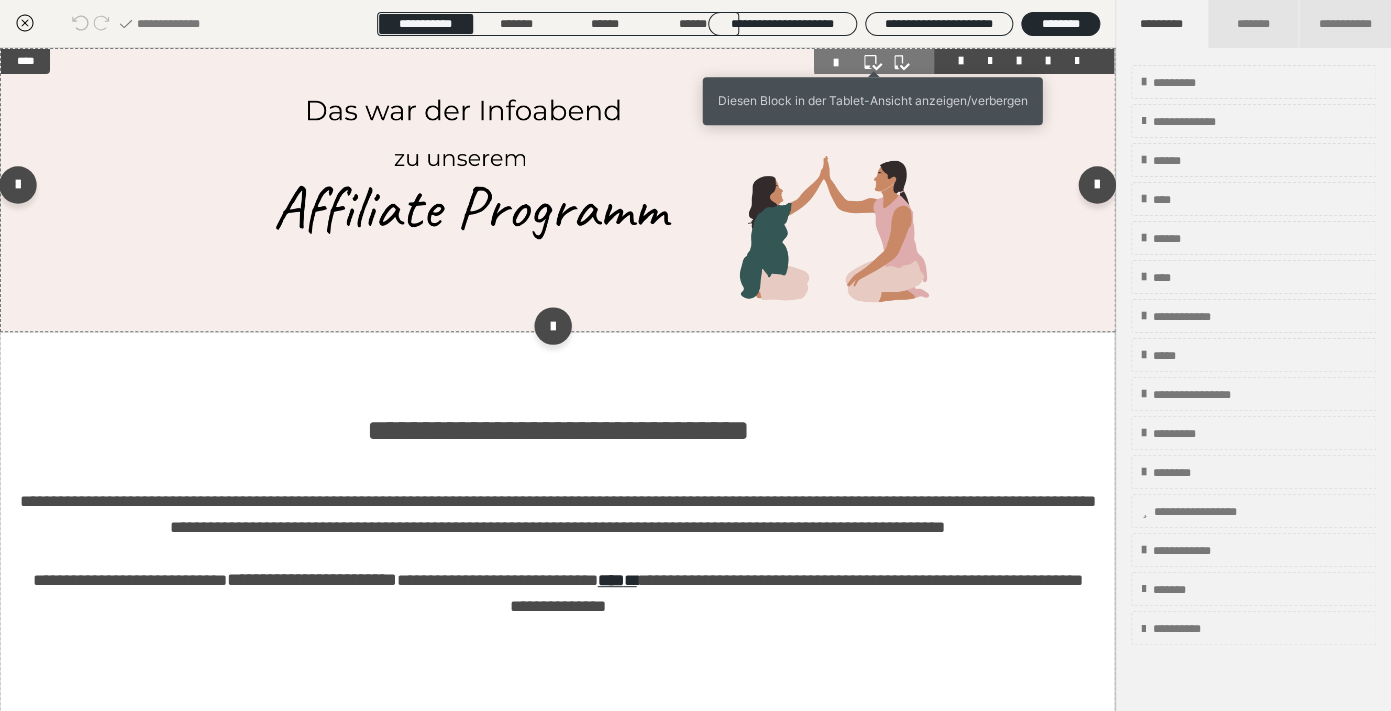 click 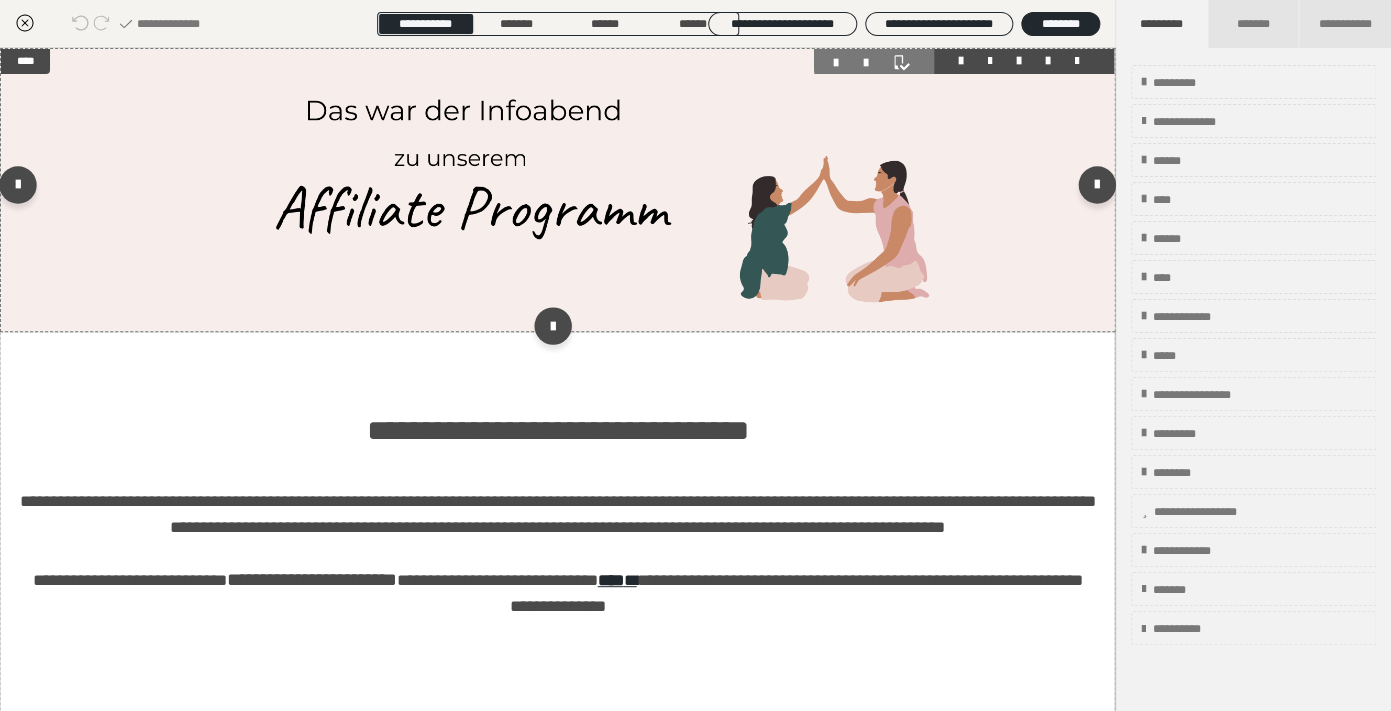 click 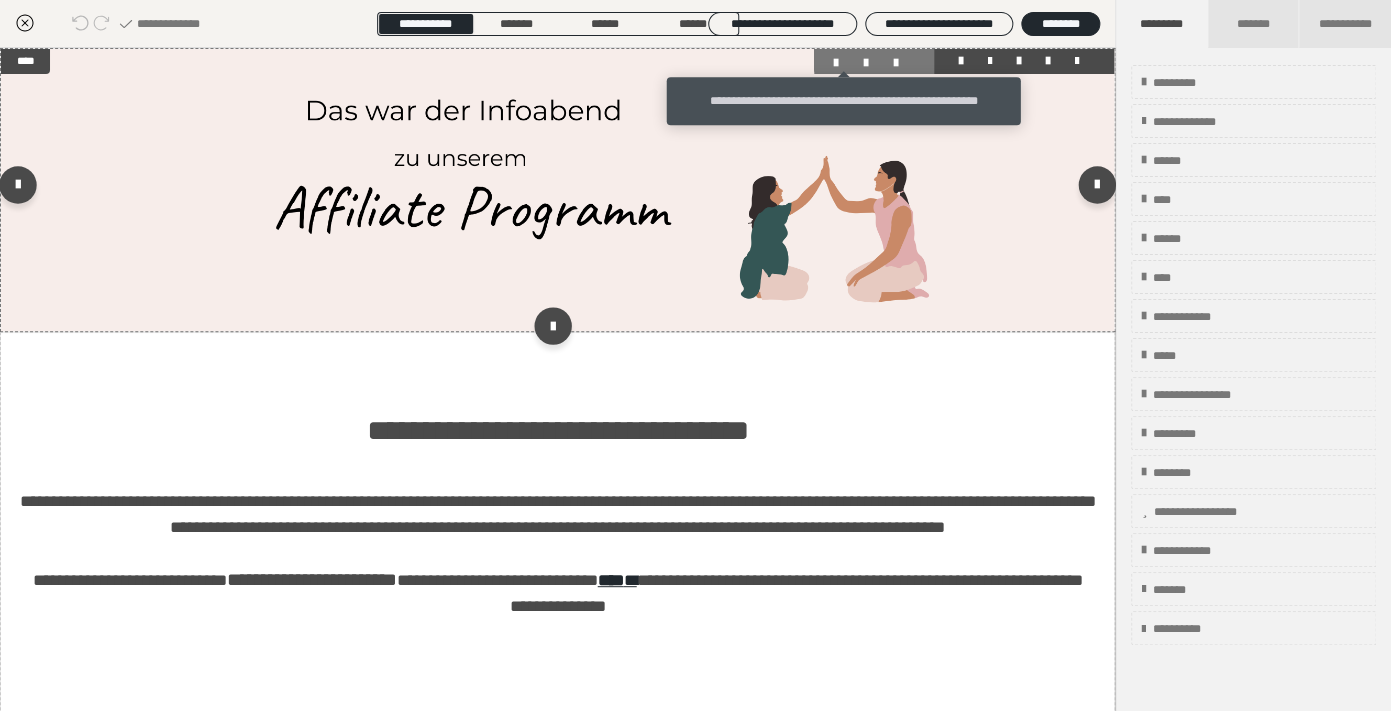 click at bounding box center [844, 63] 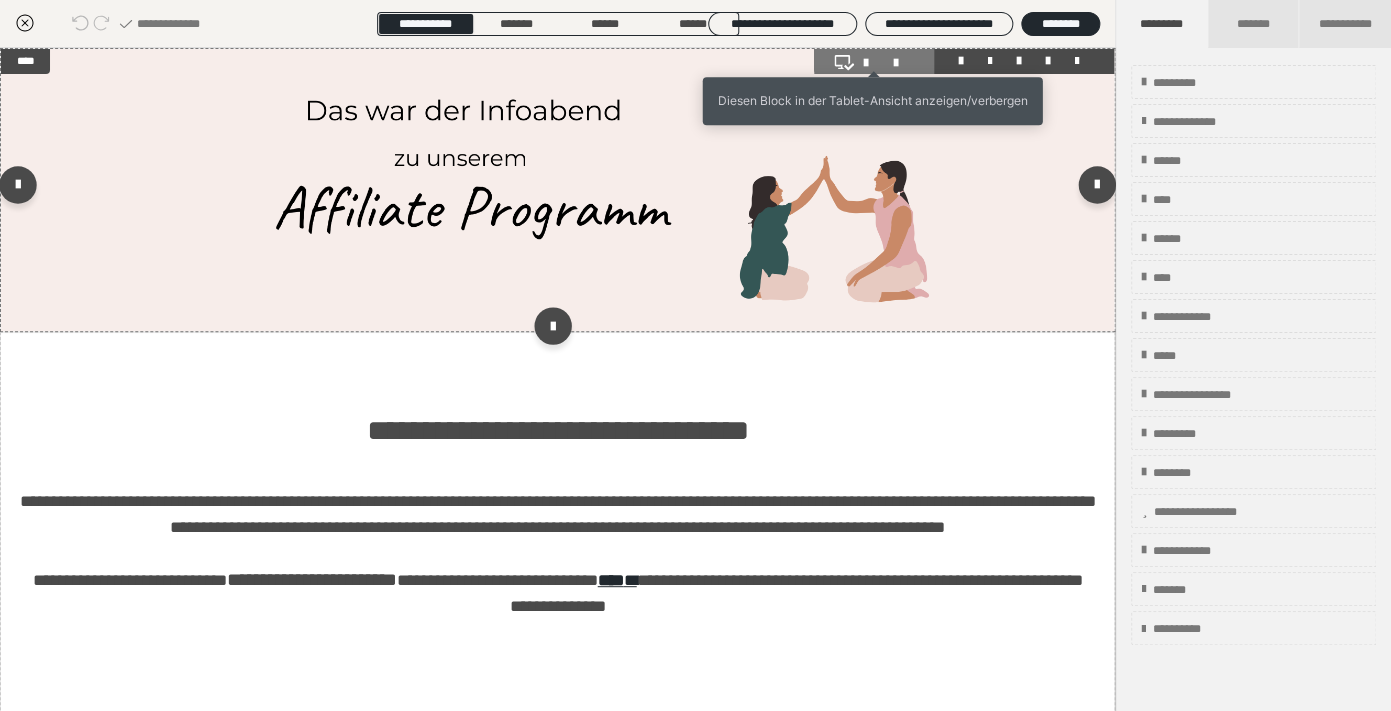 click at bounding box center (874, 63) 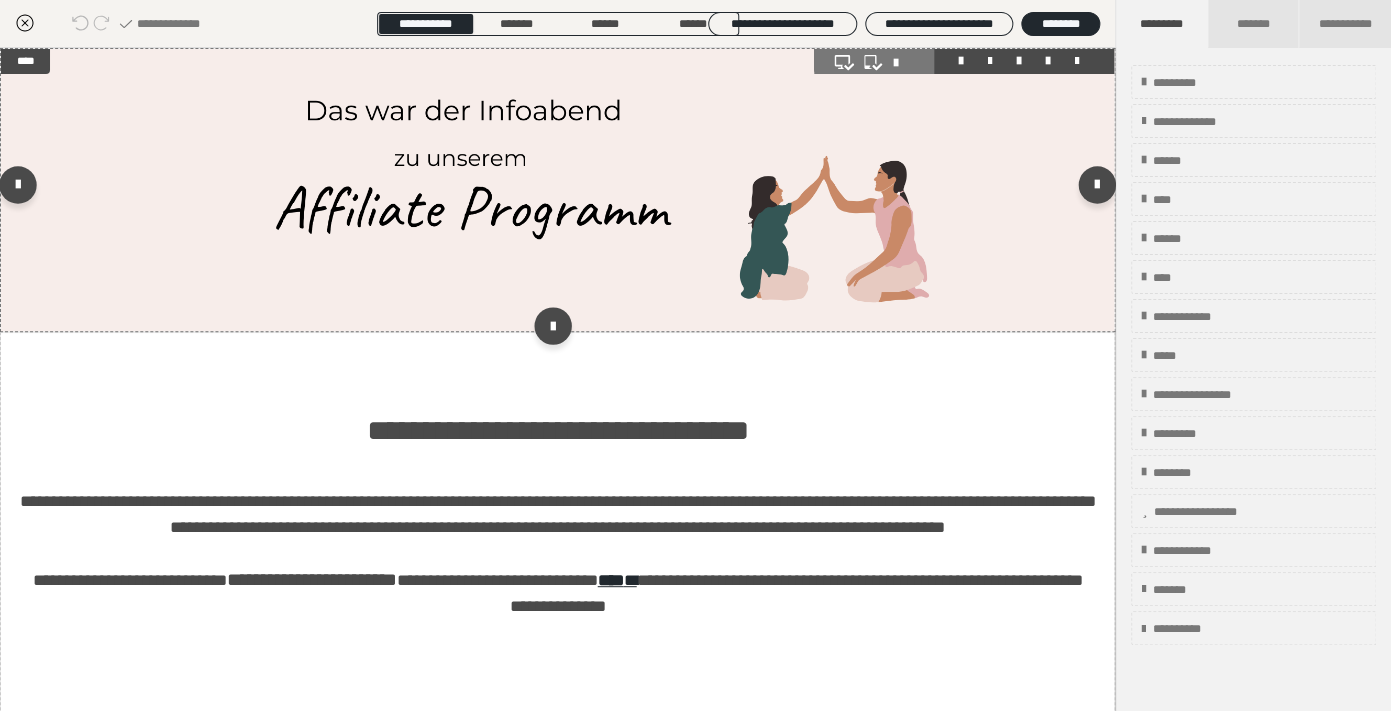 click at bounding box center (904, 63) 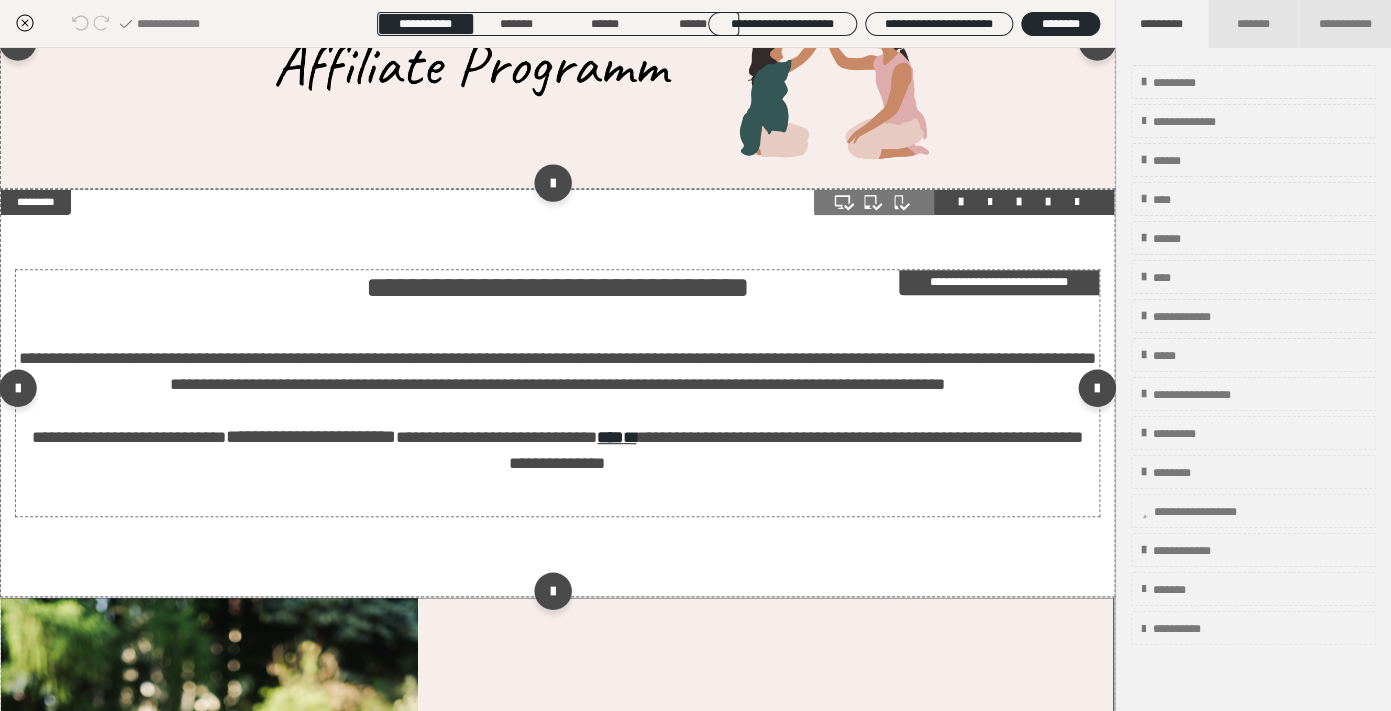 scroll, scrollTop: 130, scrollLeft: 0, axis: vertical 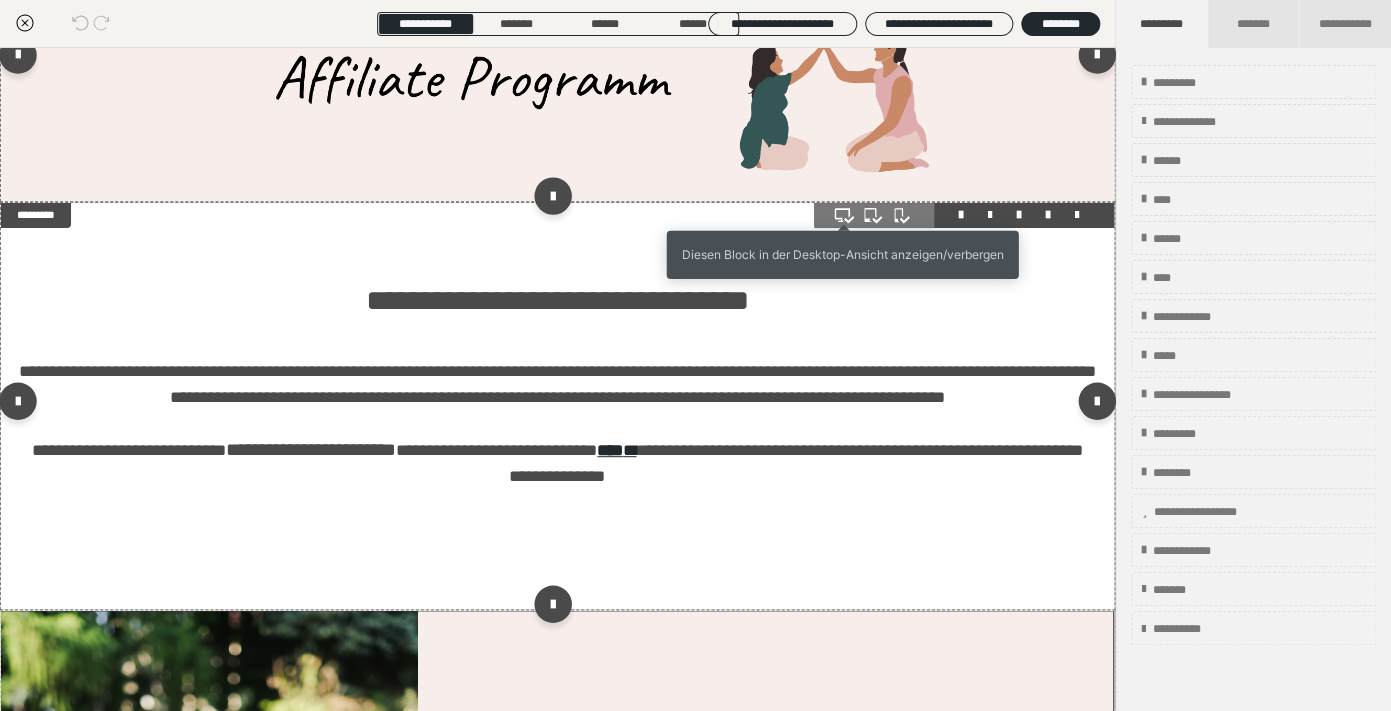 click 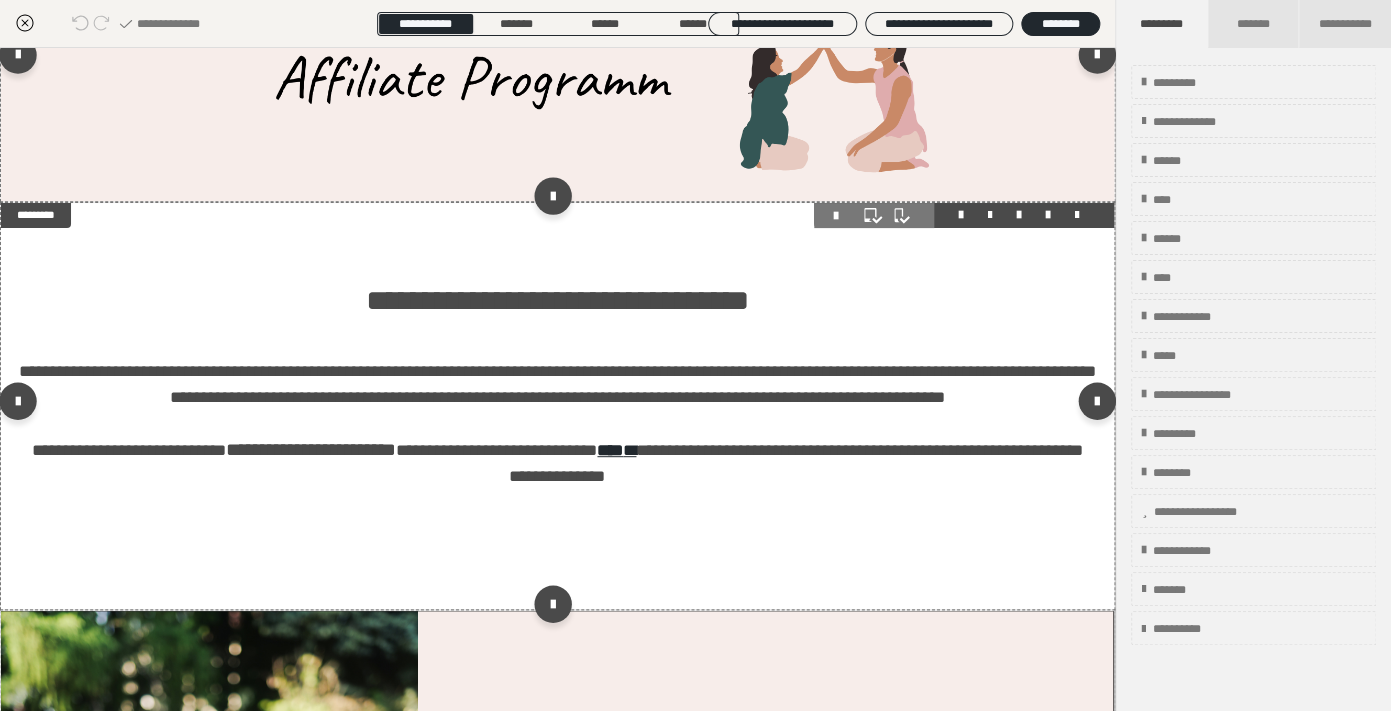 click 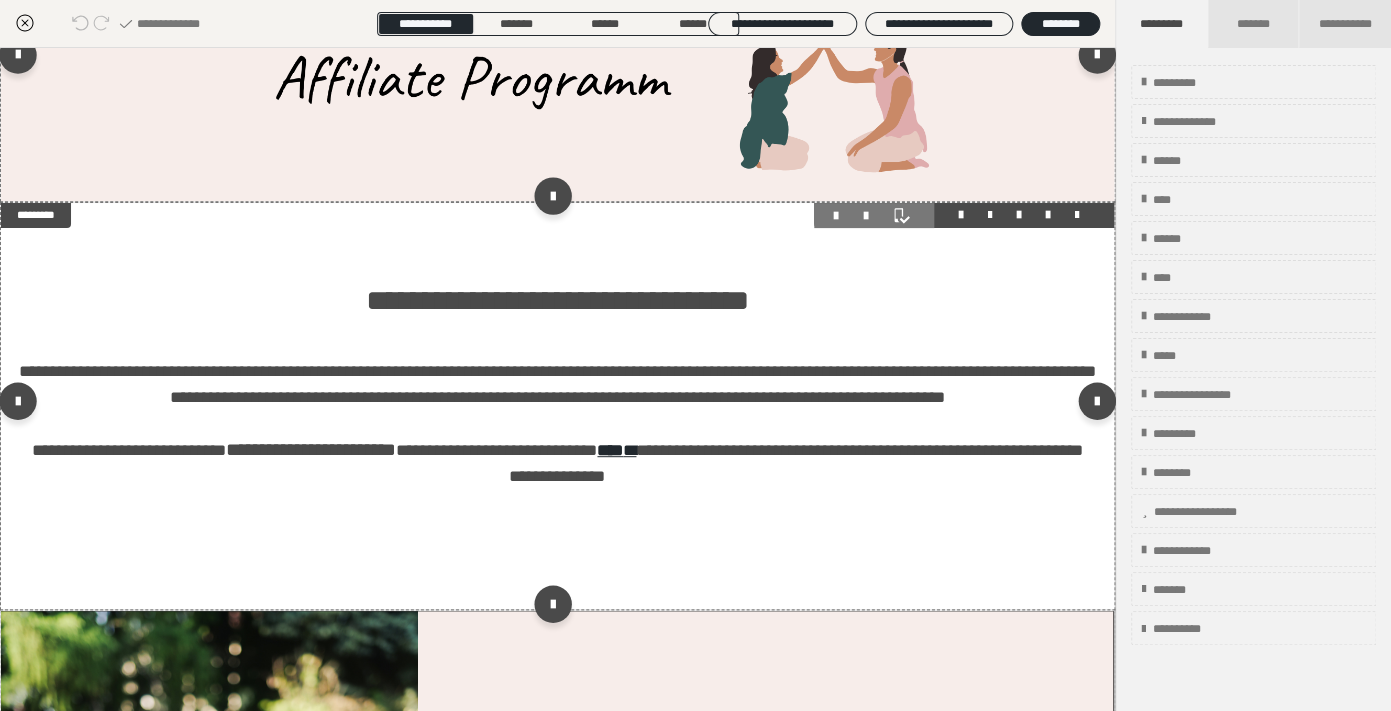 click 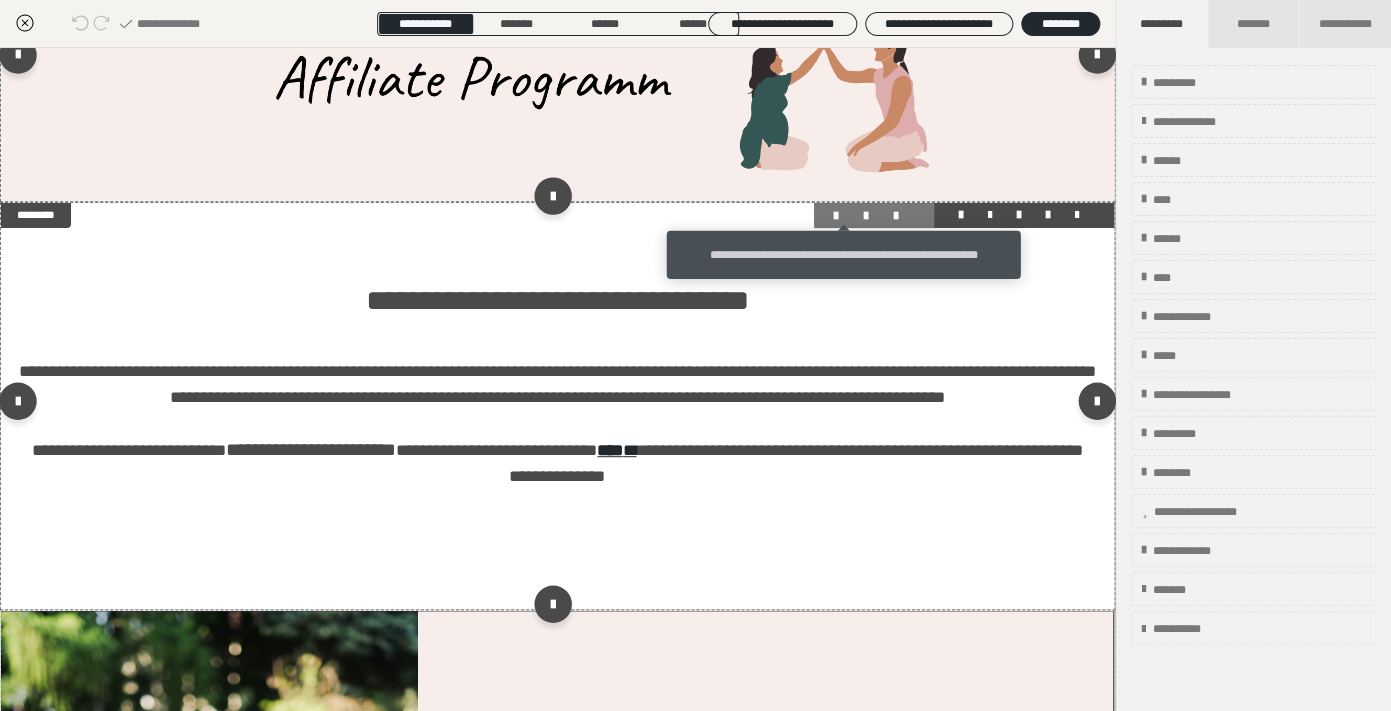 click at bounding box center (844, 216) 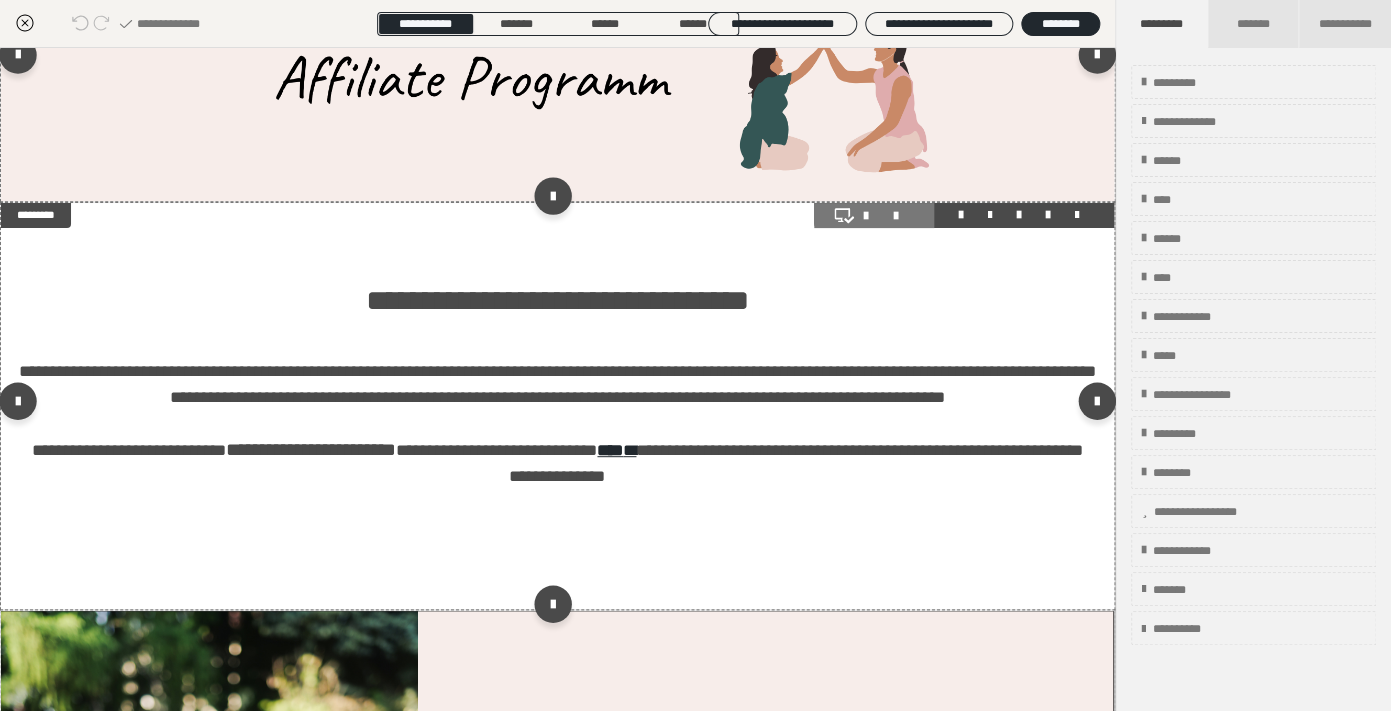 click at bounding box center (874, 216) 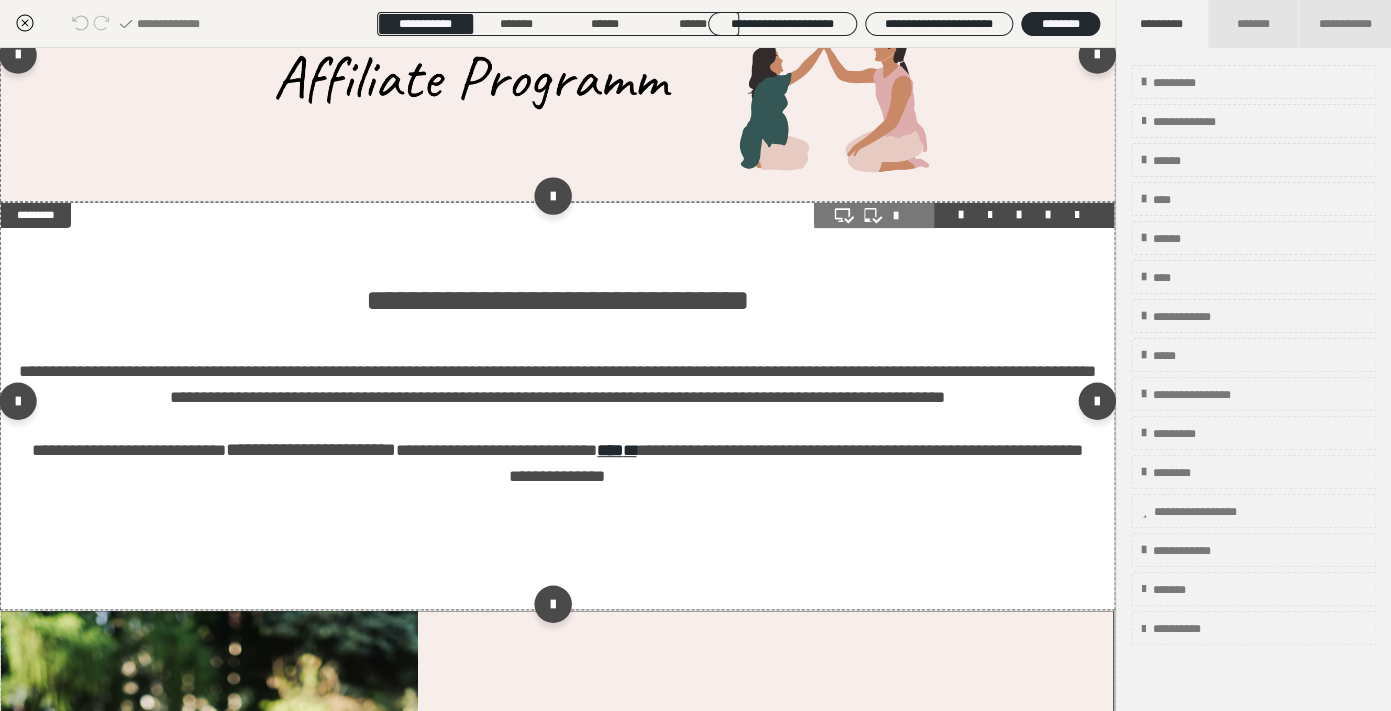 click at bounding box center [904, 216] 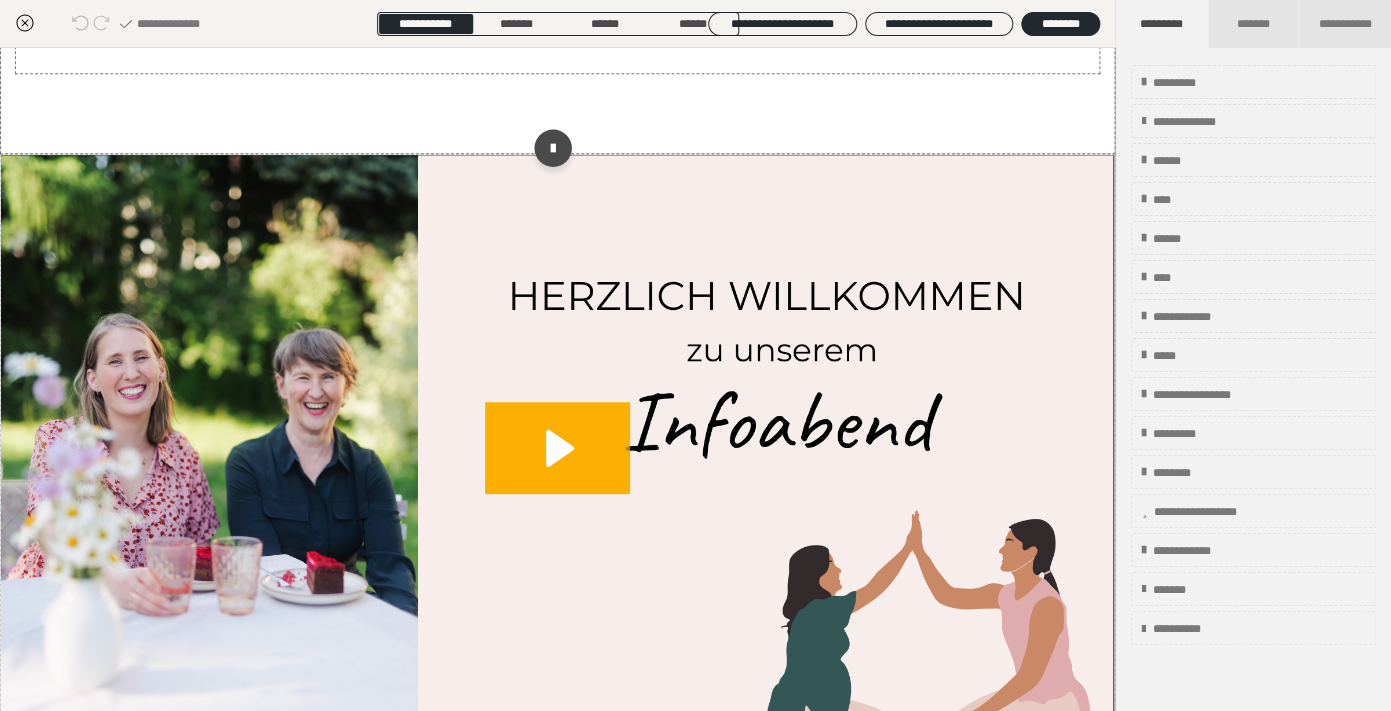 scroll, scrollTop: 610, scrollLeft: 0, axis: vertical 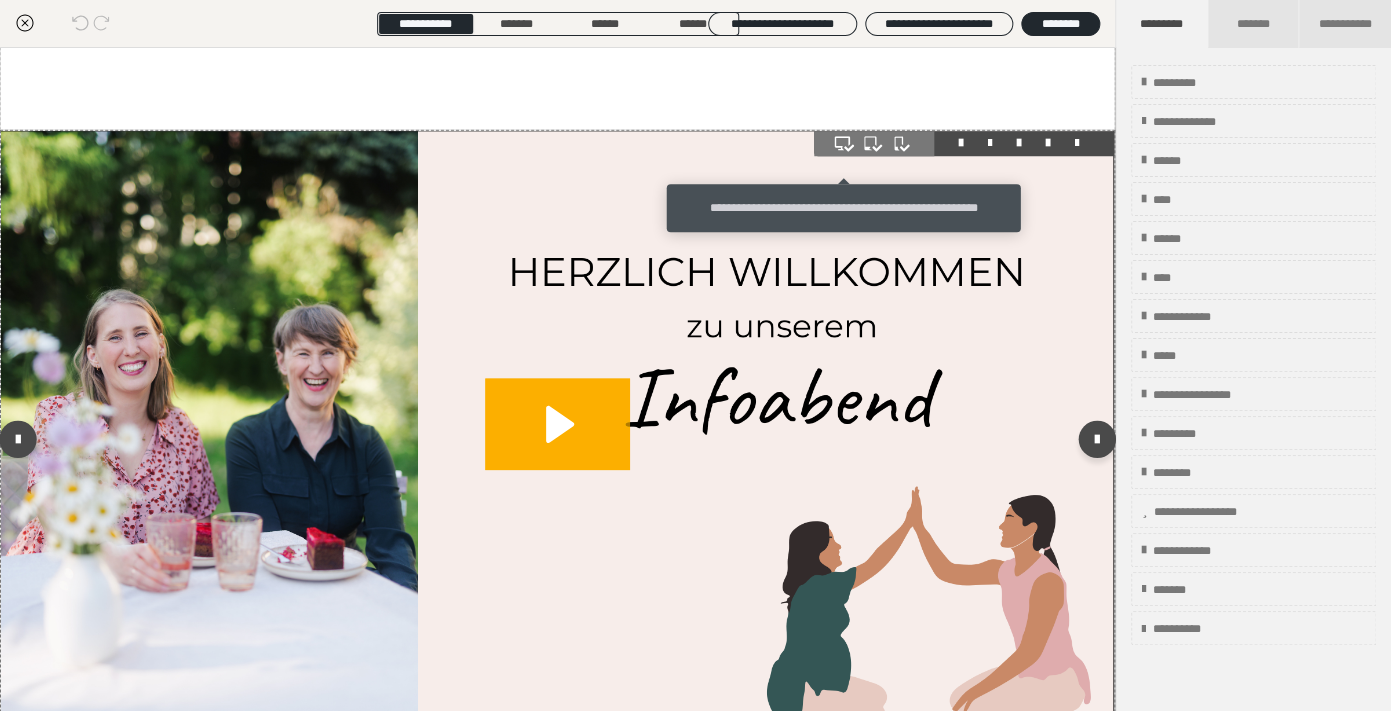 click 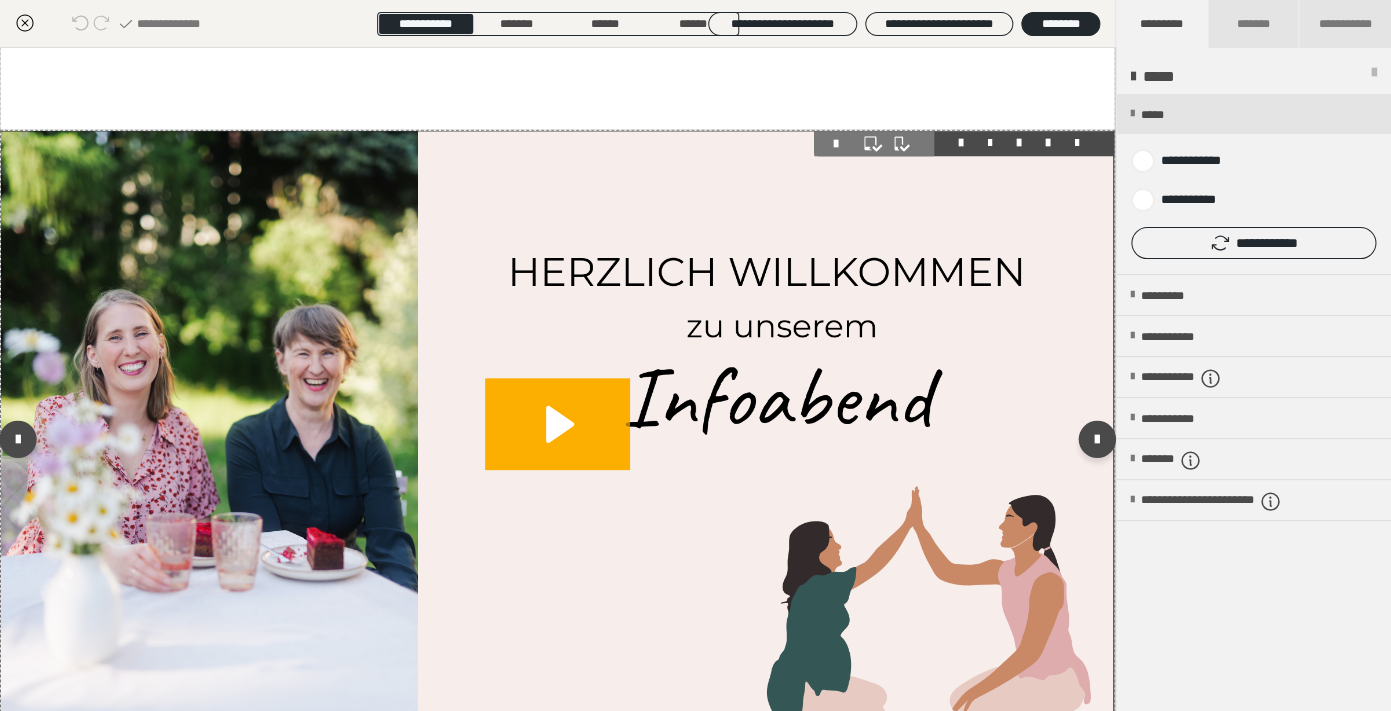 click 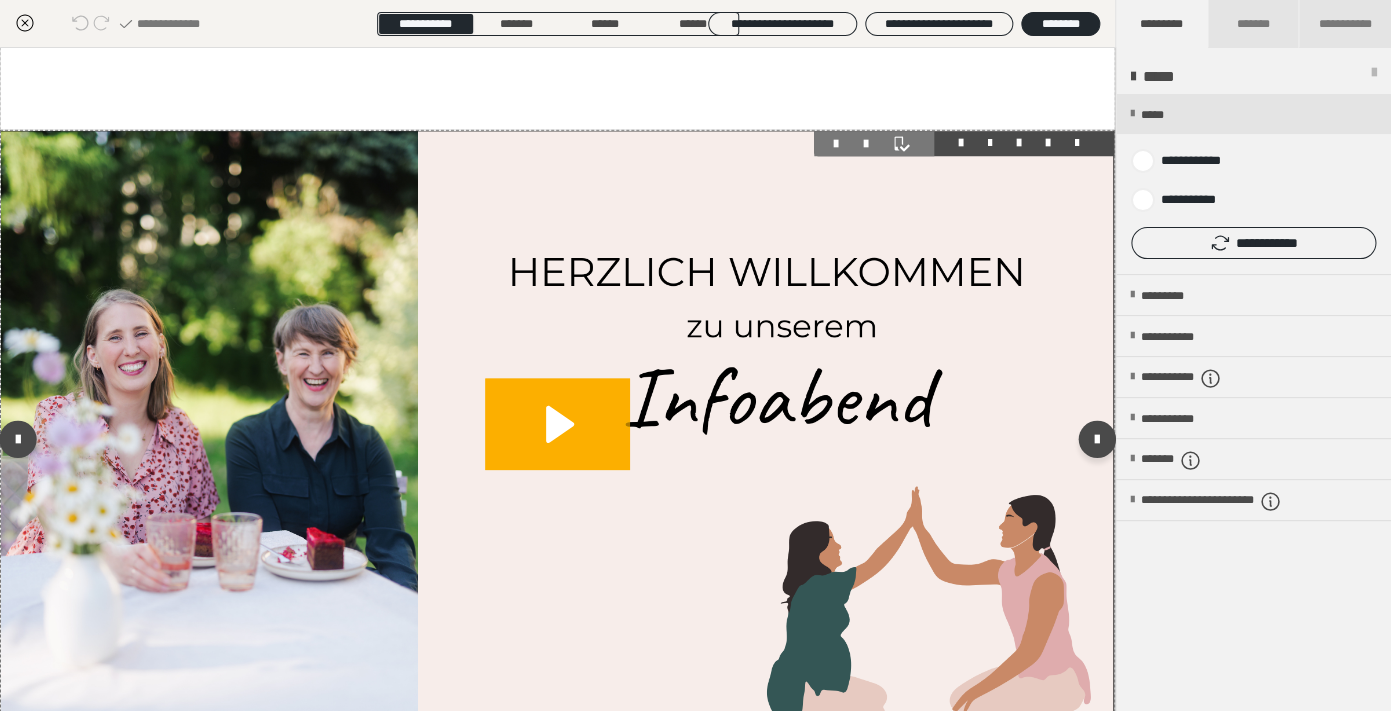 click 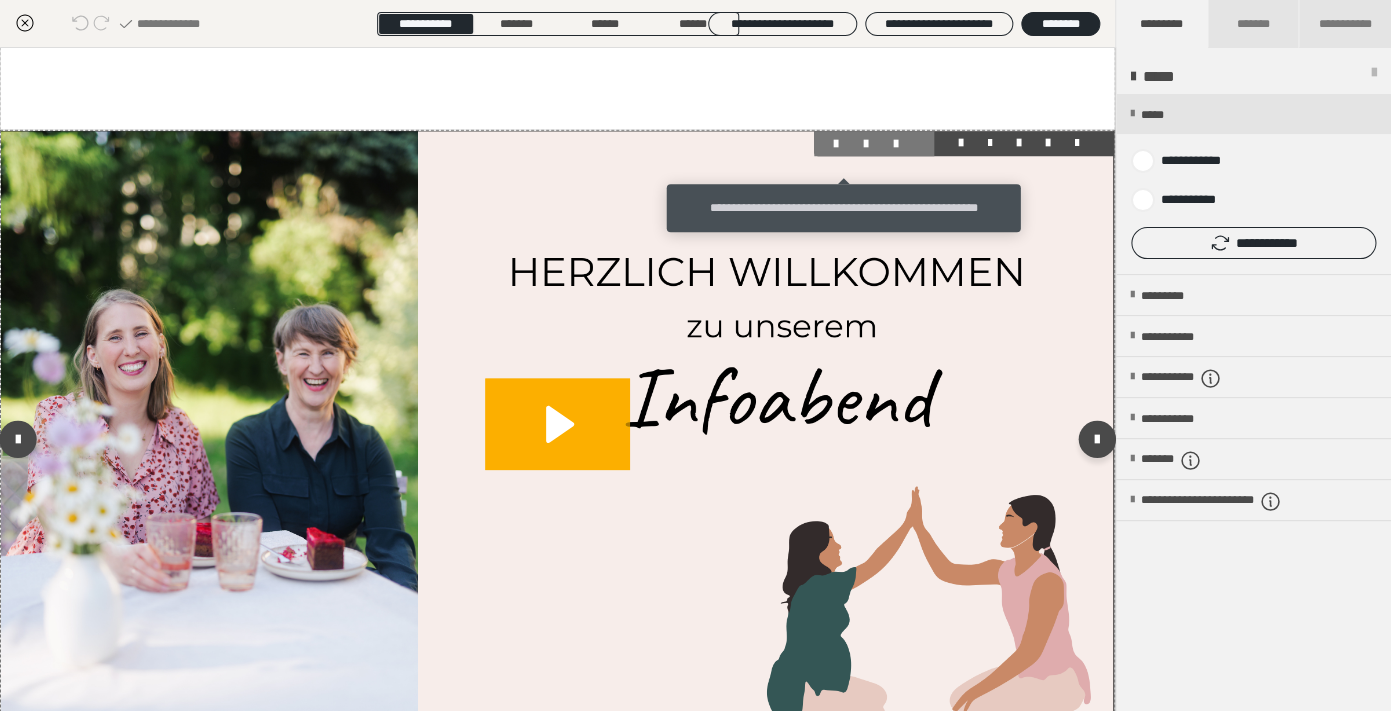 click at bounding box center [844, 144] 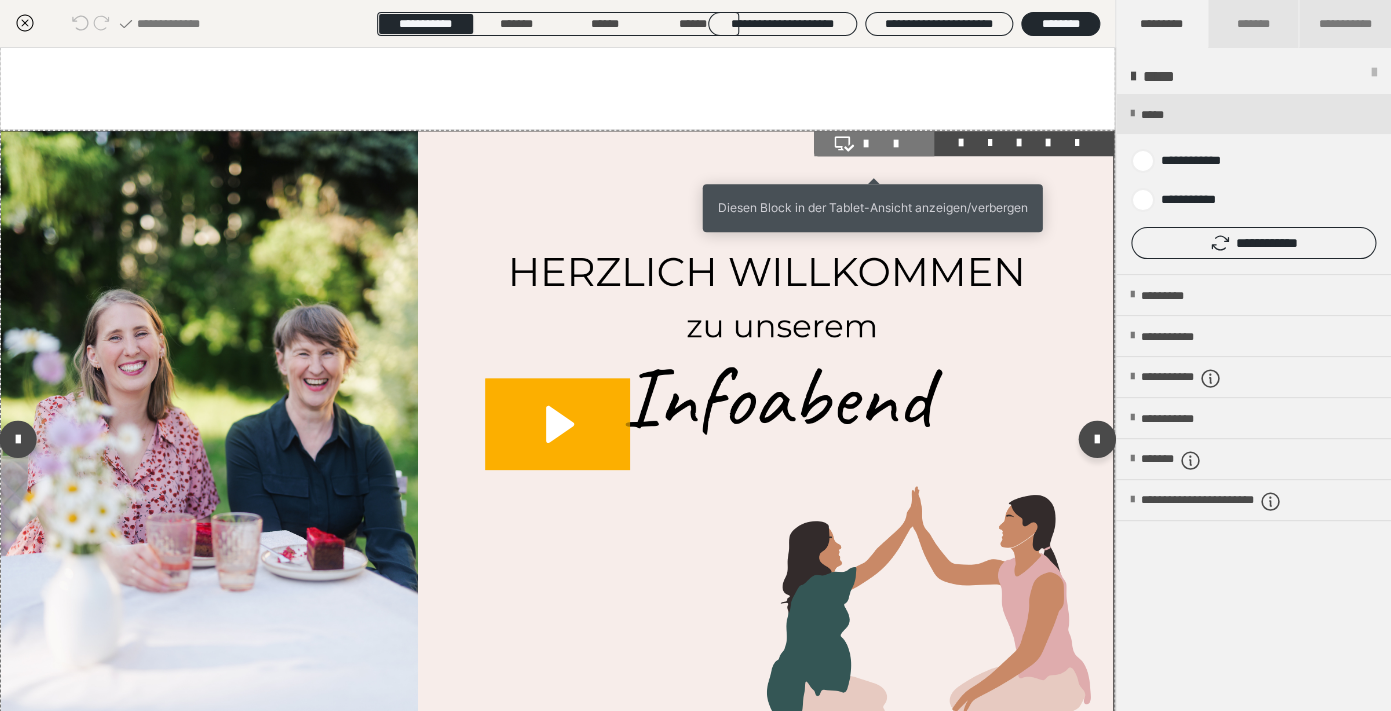 click at bounding box center [874, 144] 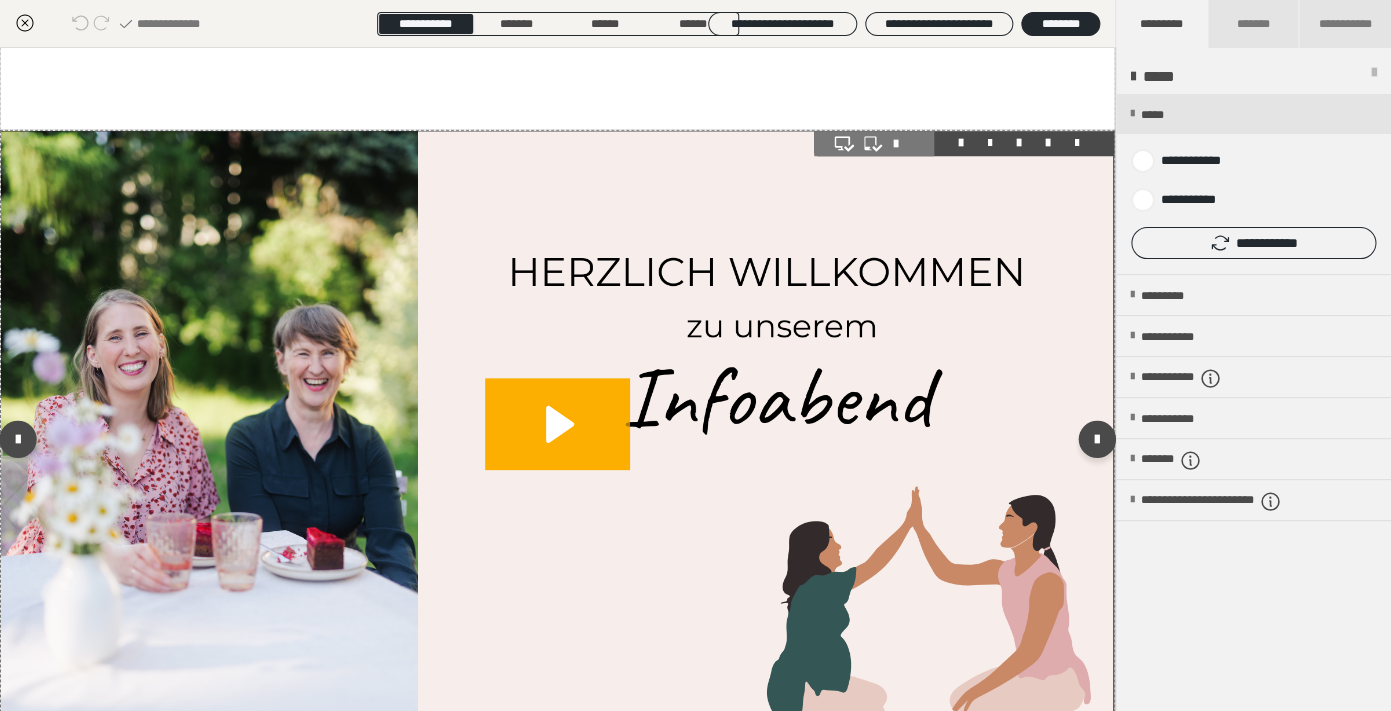 click at bounding box center (874, 143) 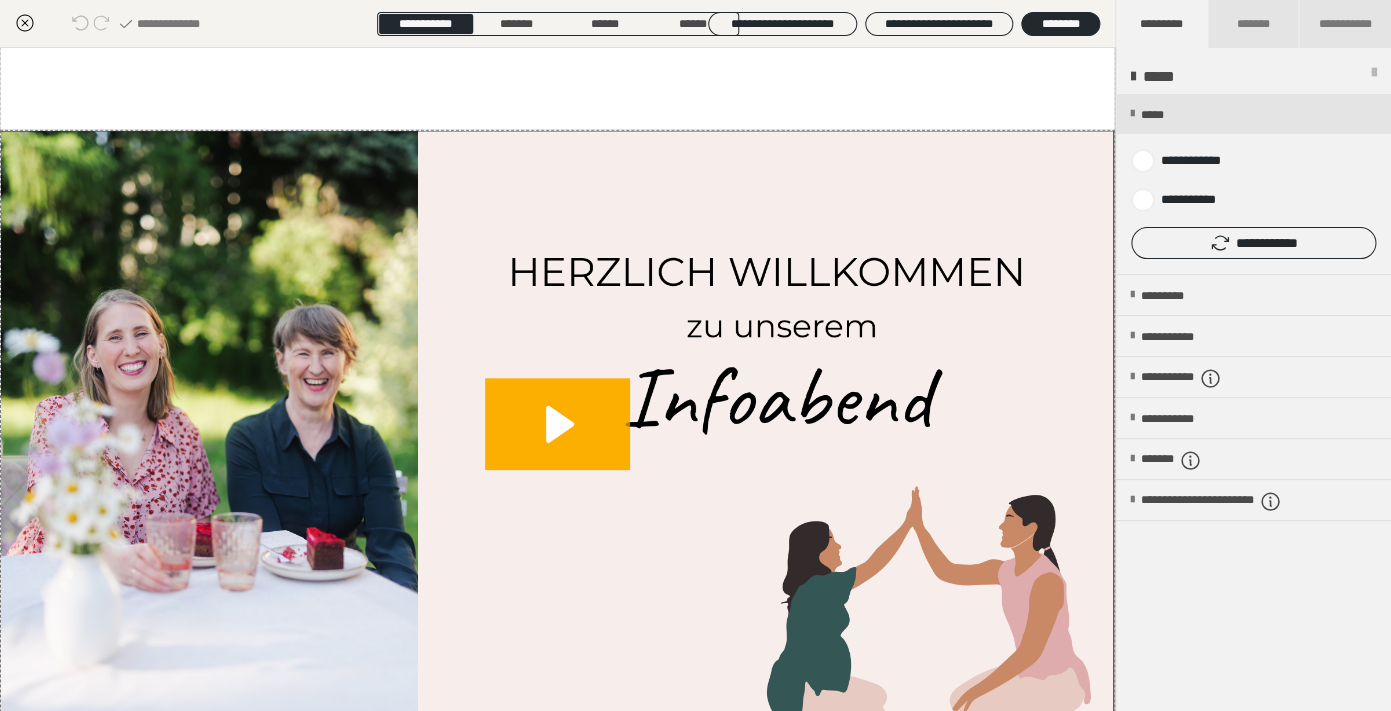 click at bounding box center [904, 144] 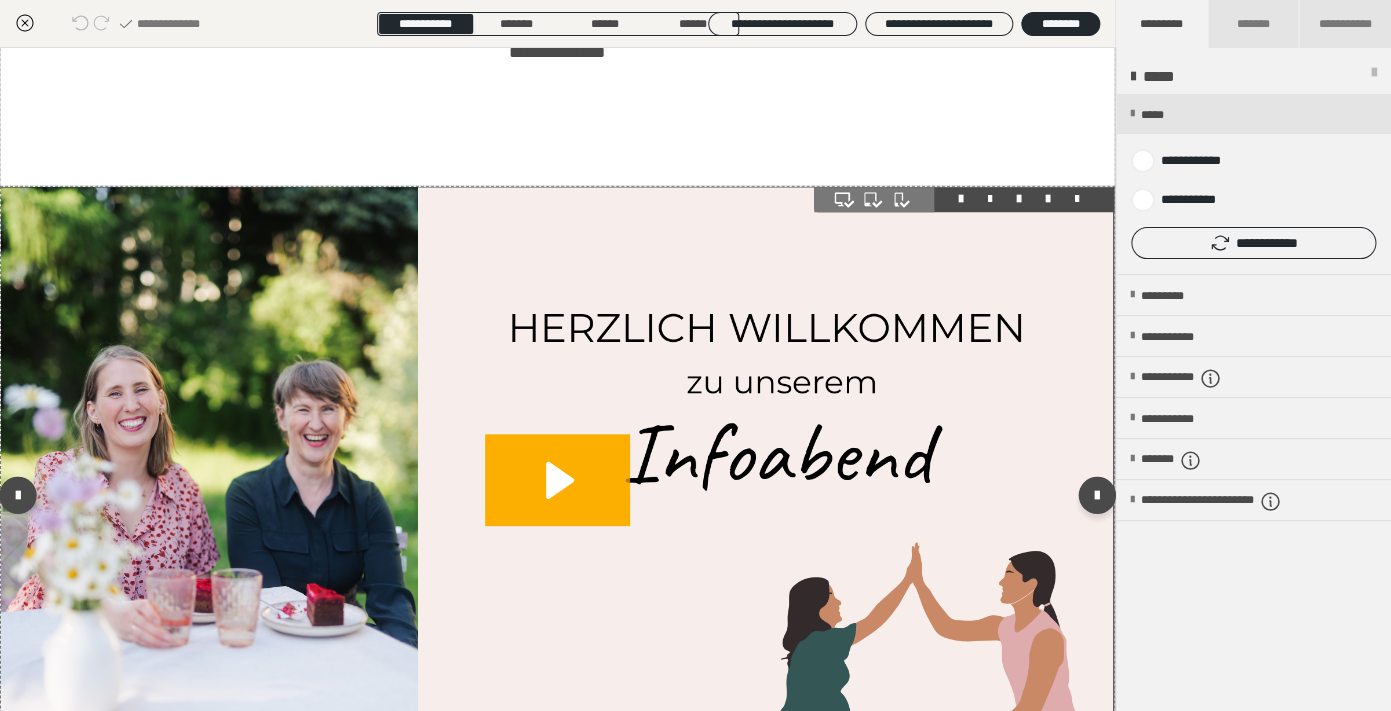 scroll, scrollTop: 0, scrollLeft: 0, axis: both 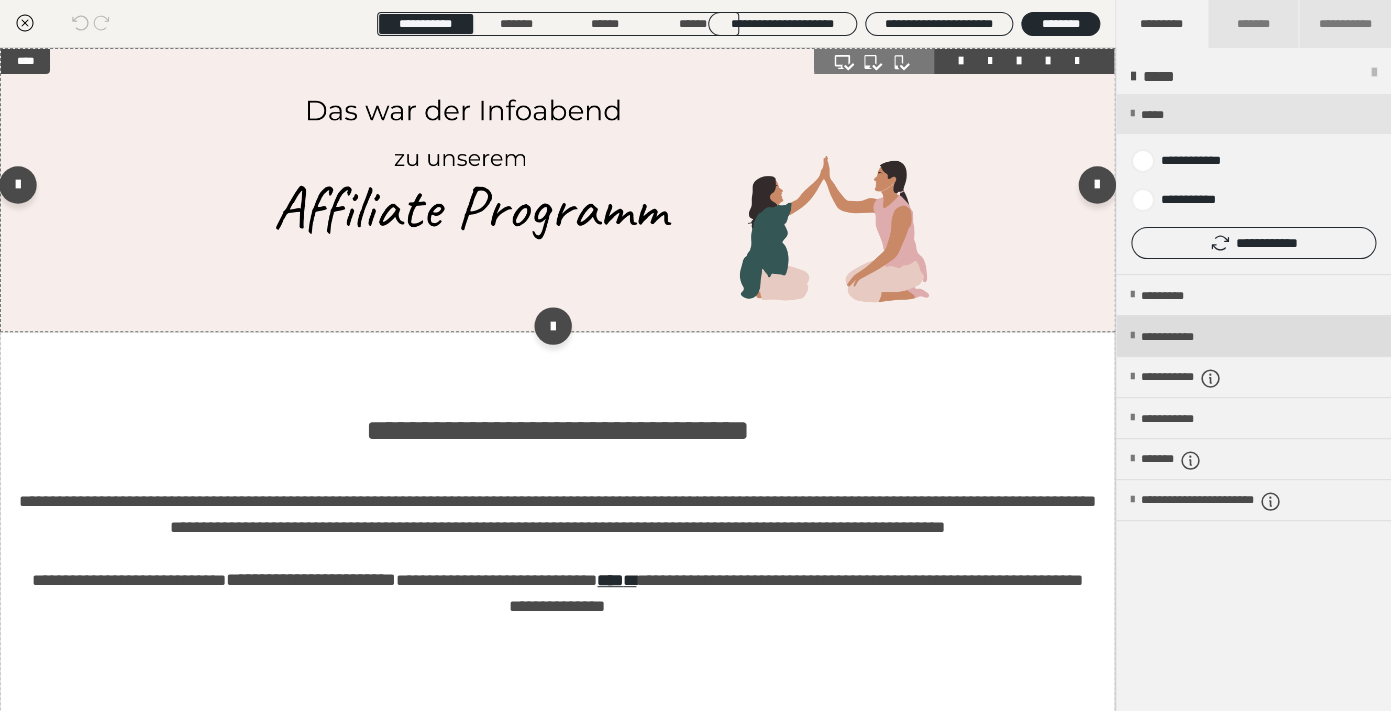 click at bounding box center [1132, 336] 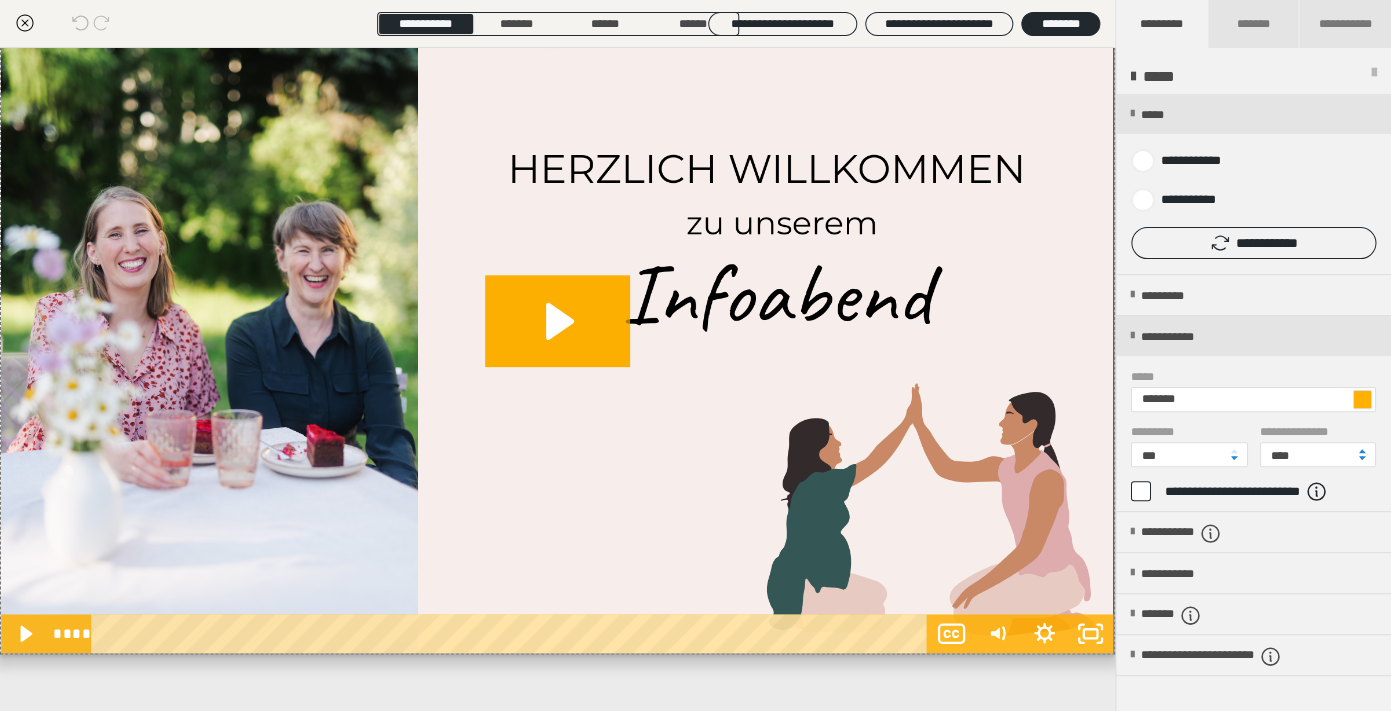 scroll, scrollTop: 753, scrollLeft: 0, axis: vertical 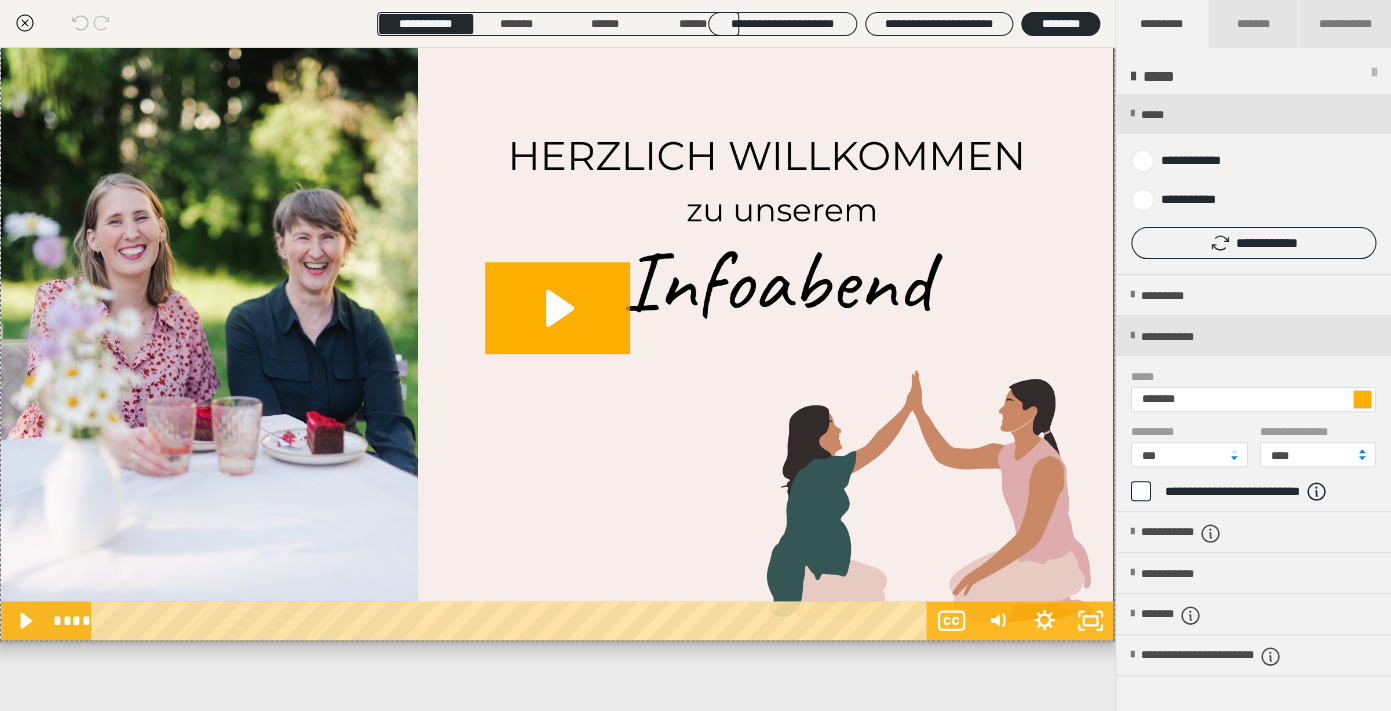 click at bounding box center [1362, 399] 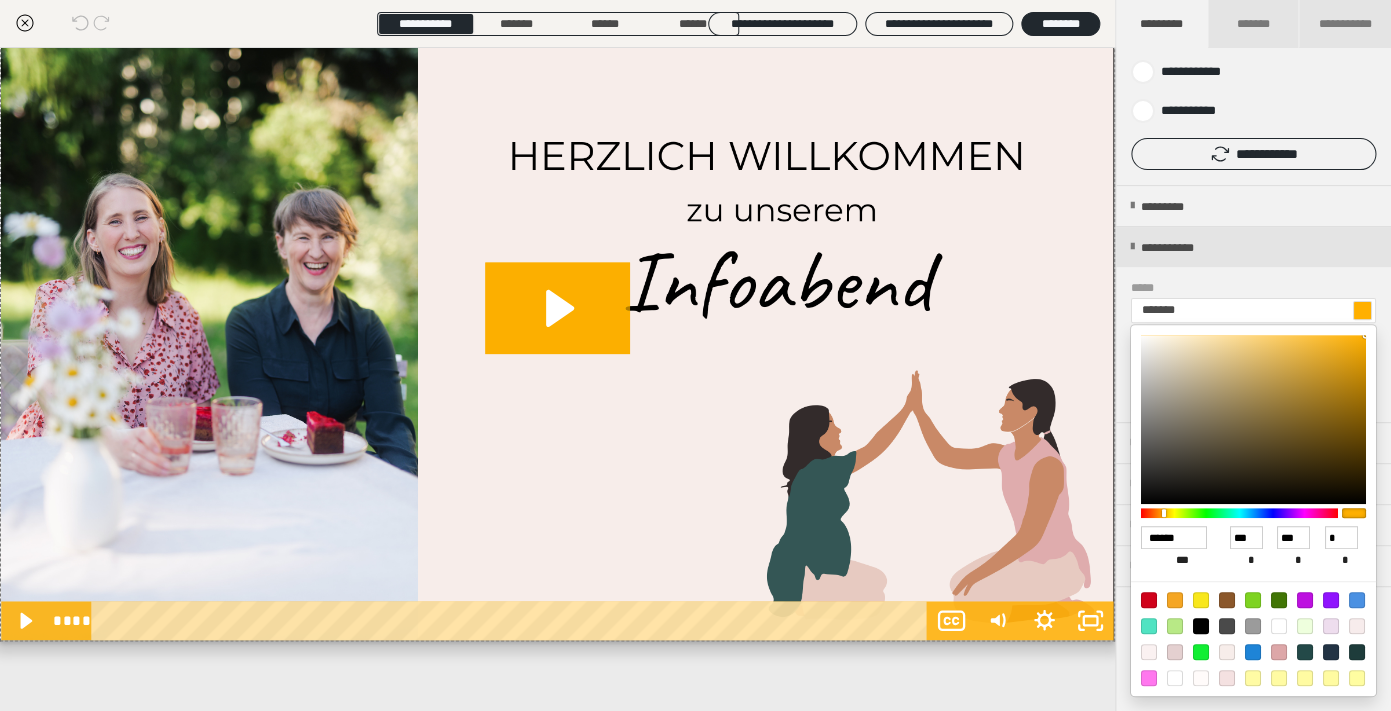 scroll, scrollTop: 218, scrollLeft: 0, axis: vertical 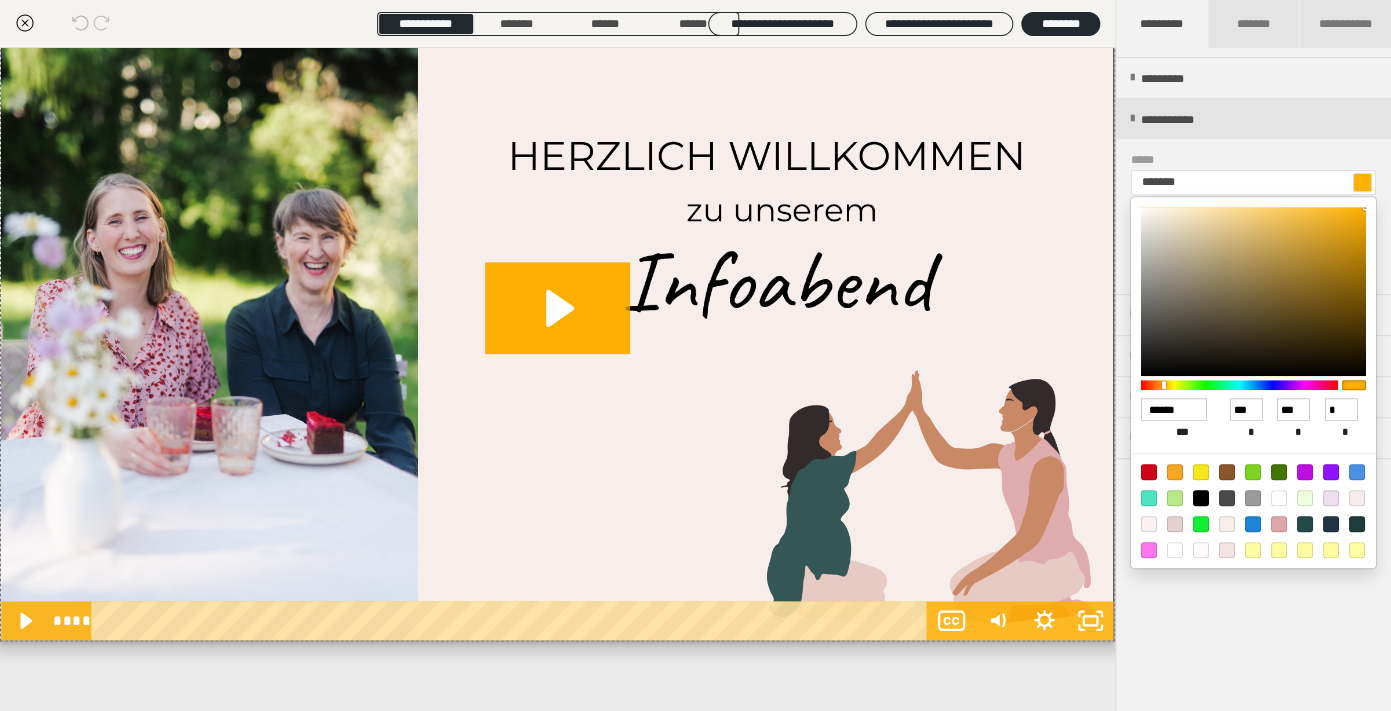 click at bounding box center [1149, 524] 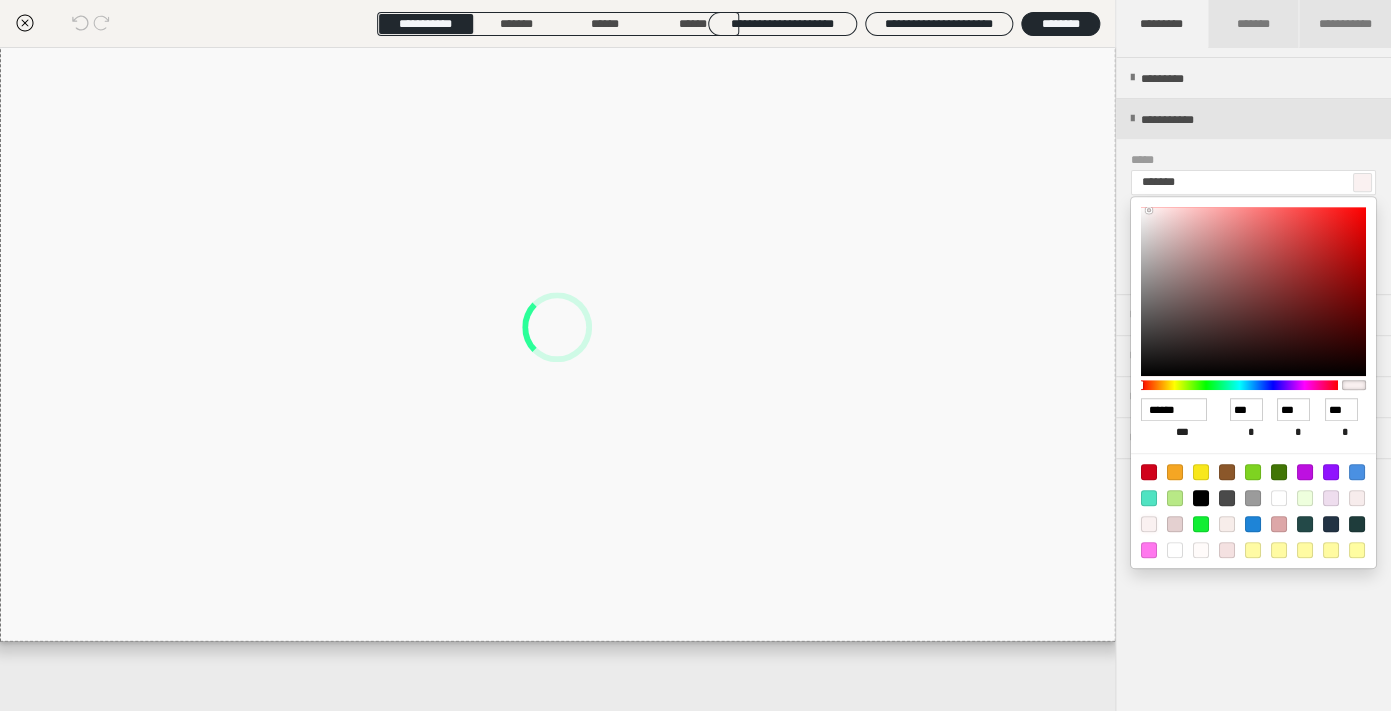 scroll, scrollTop: 146, scrollLeft: 0, axis: vertical 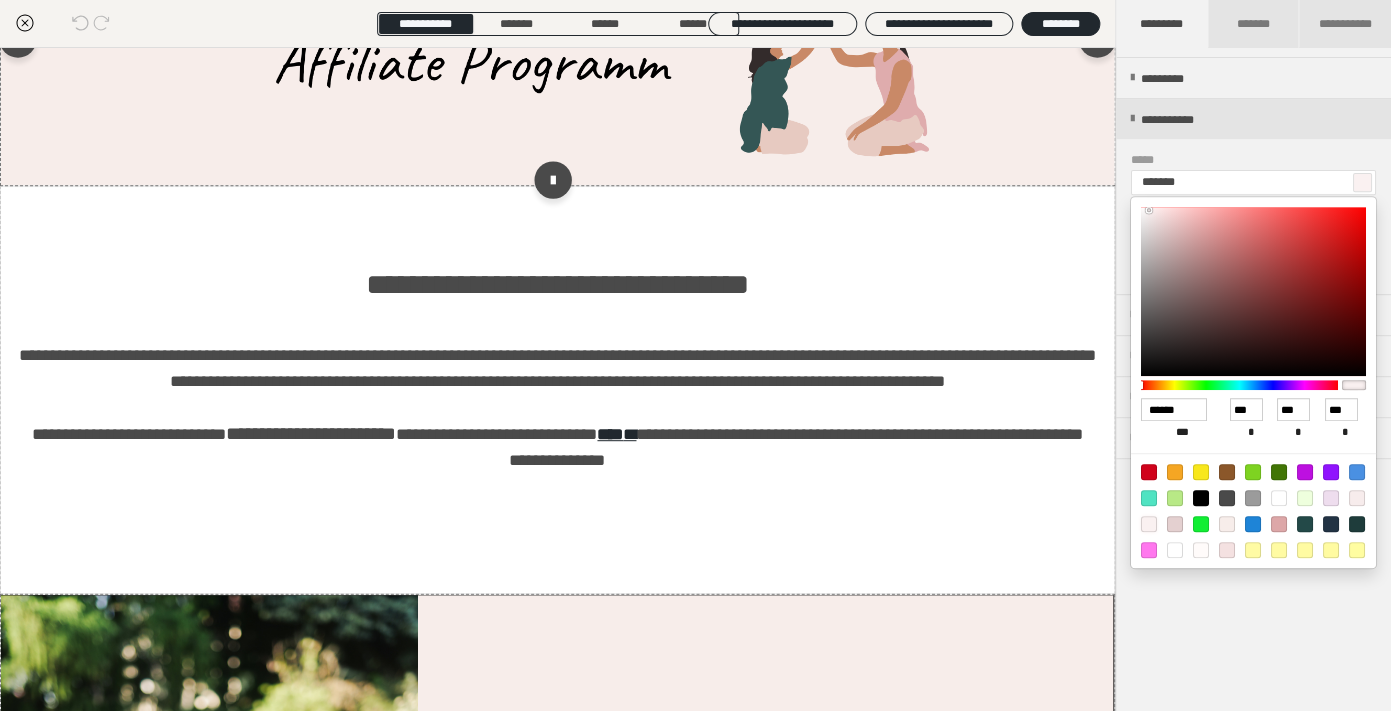 click at bounding box center [695, 355] 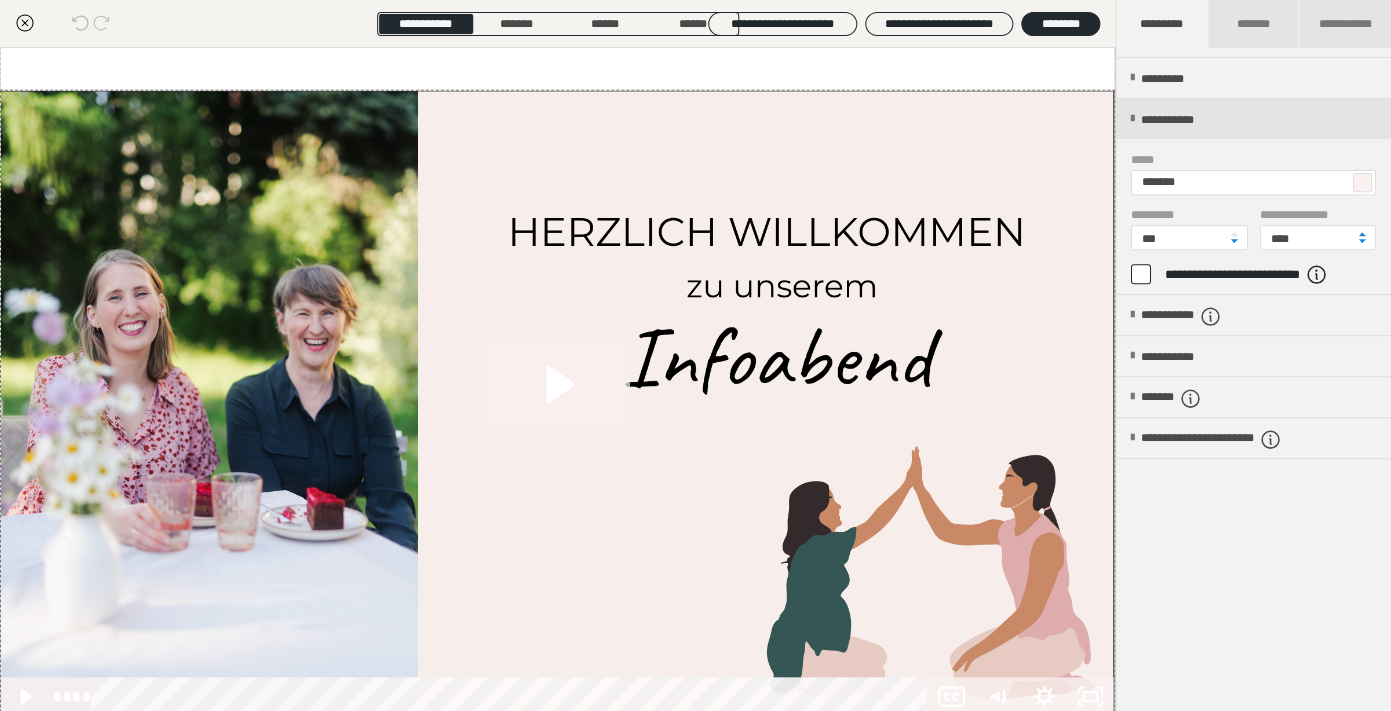 scroll, scrollTop: 753, scrollLeft: 0, axis: vertical 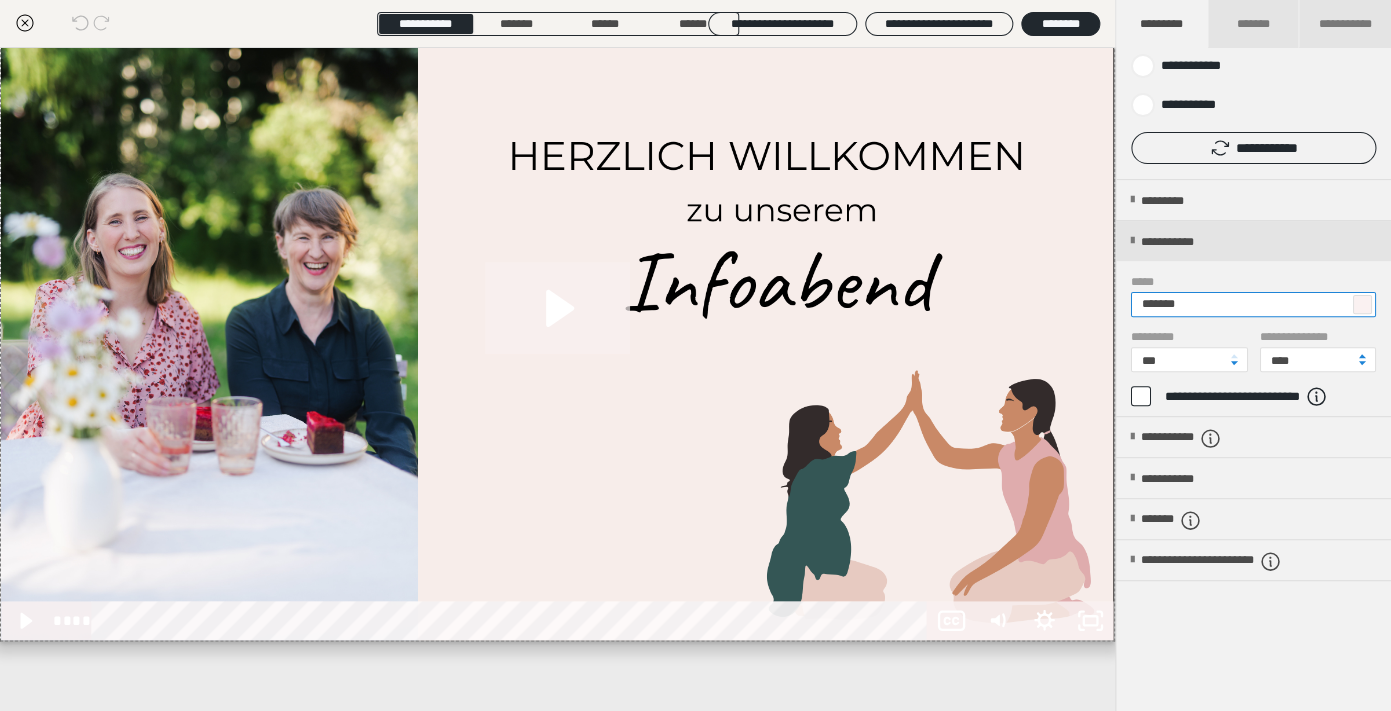 click on "*******" at bounding box center (1253, 304) 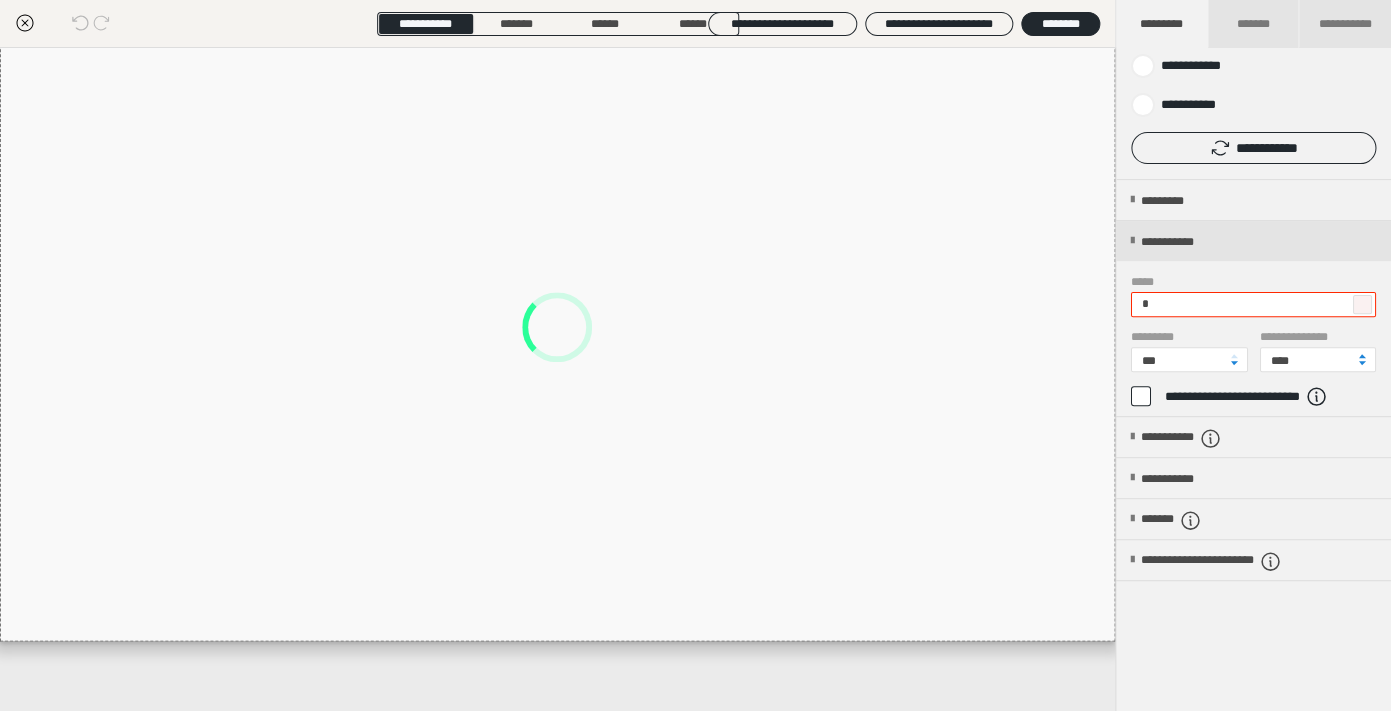 scroll, scrollTop: 146, scrollLeft: 0, axis: vertical 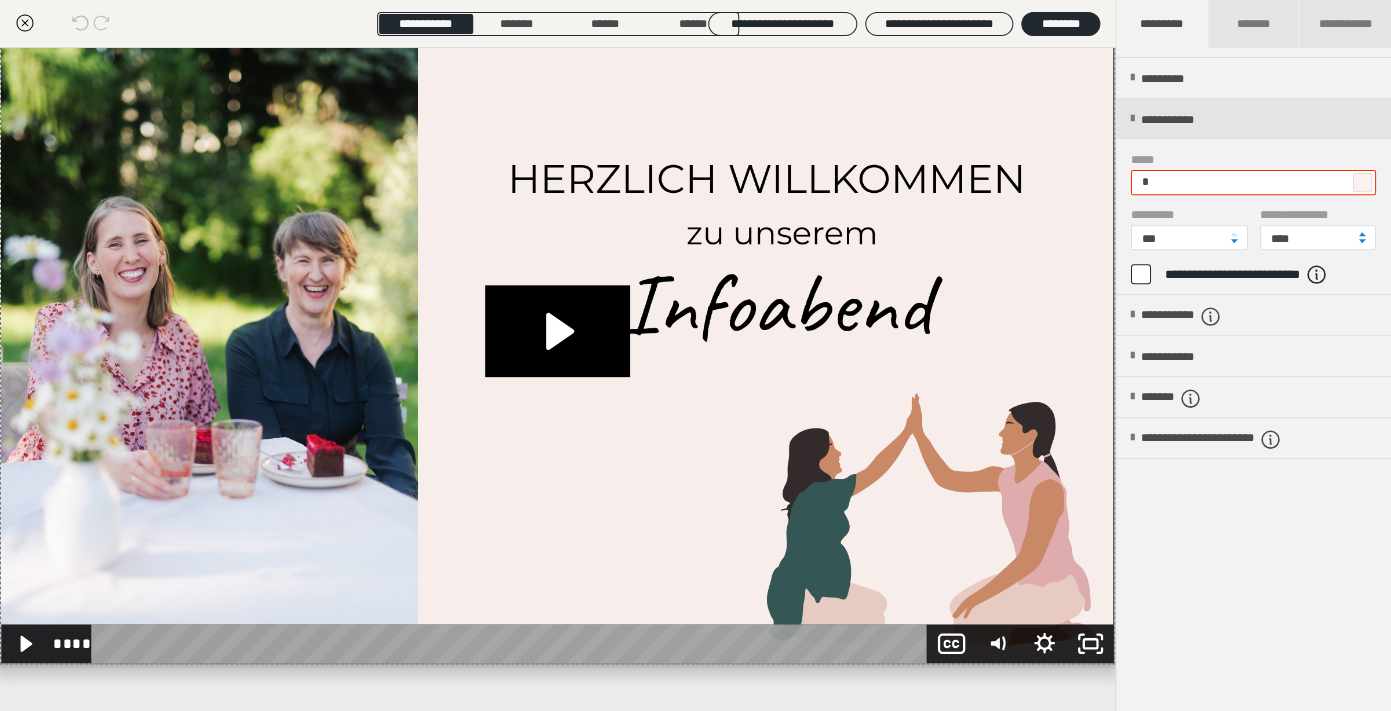 click on "*" at bounding box center (1253, 182) 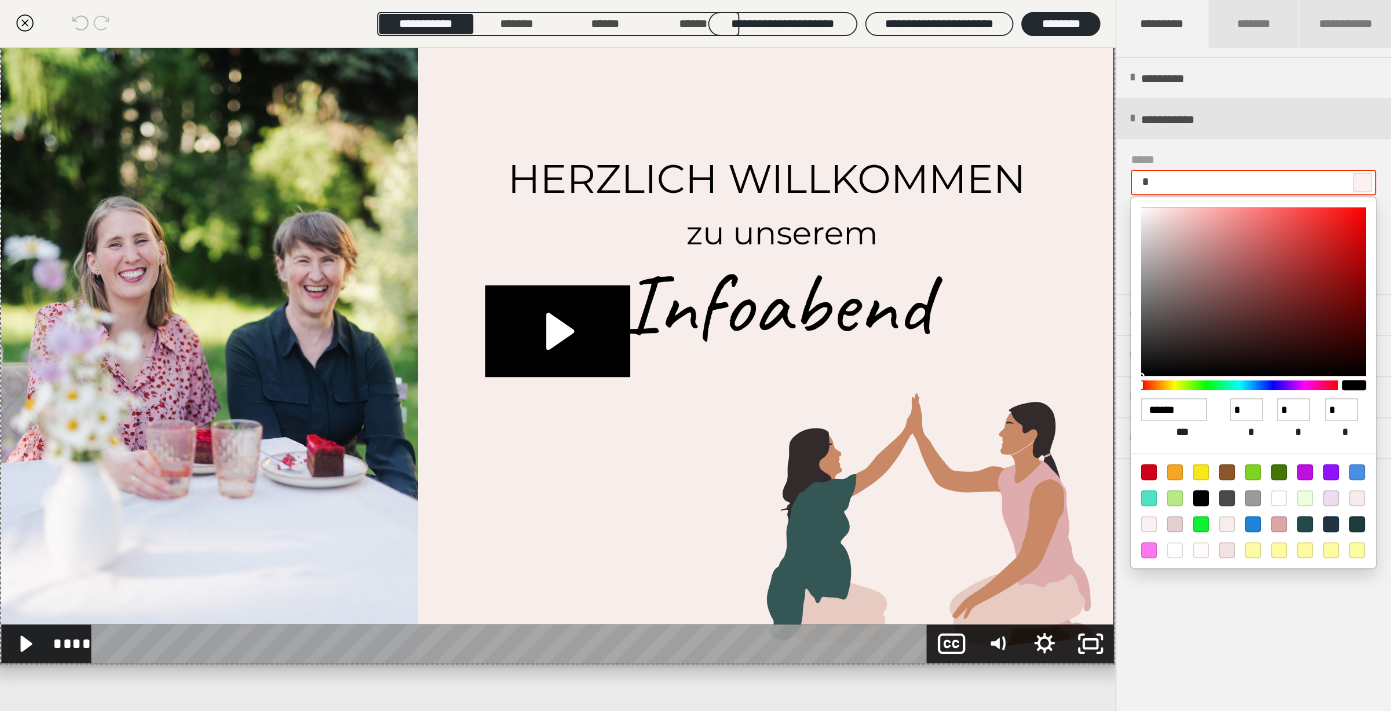 click at bounding box center [1201, 472] 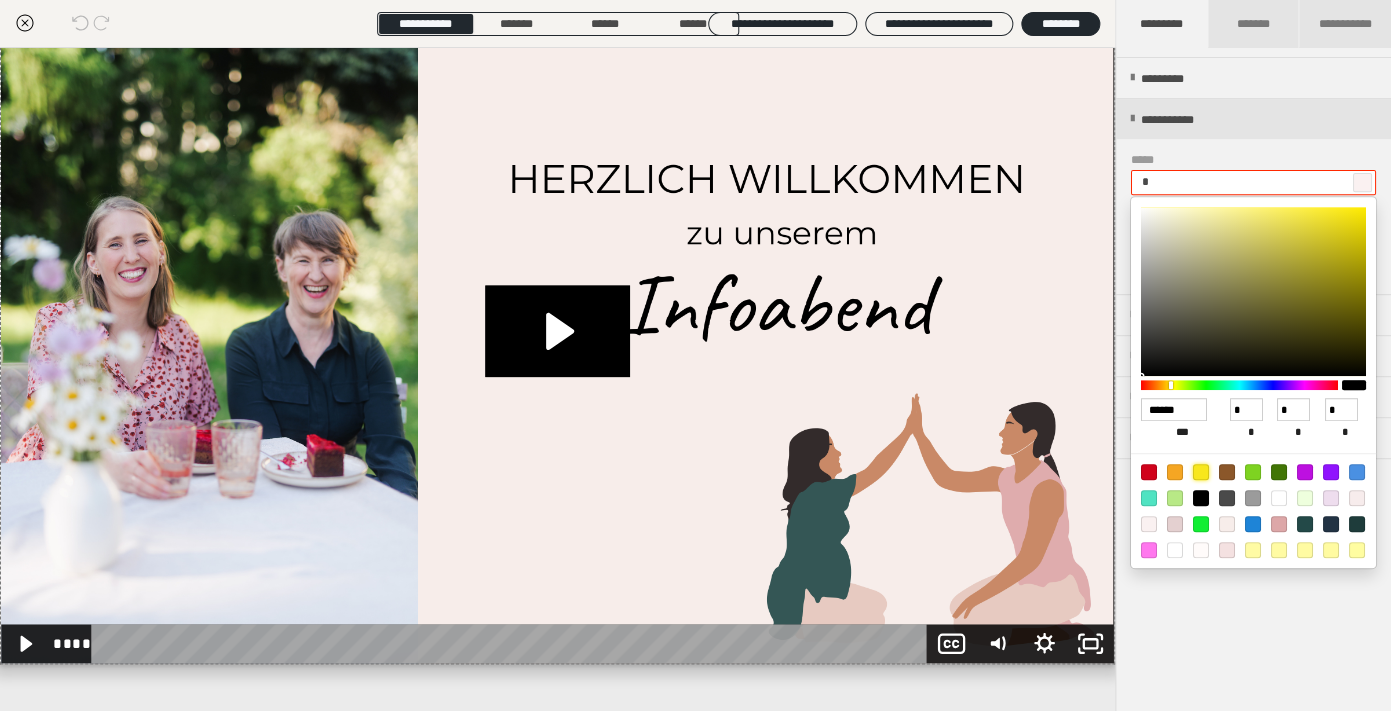 type on "*******" 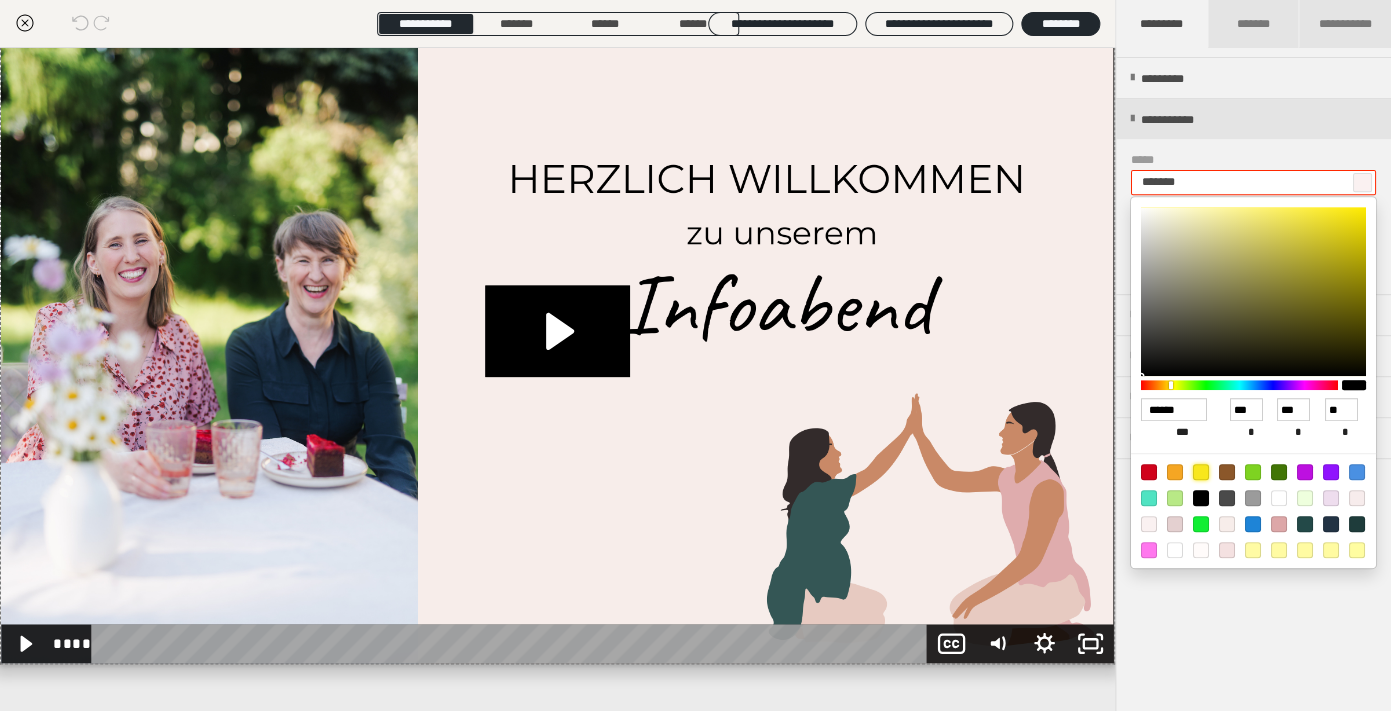 scroll, scrollTop: 146, scrollLeft: 0, axis: vertical 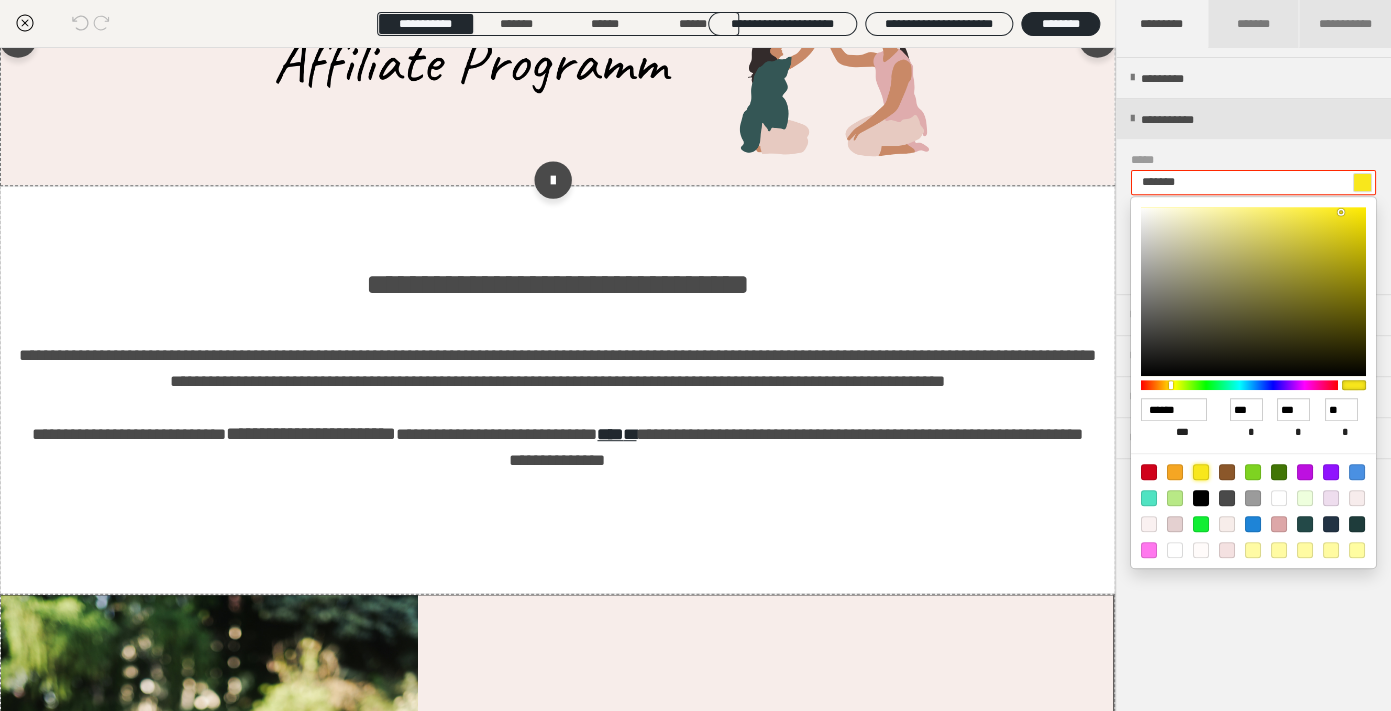 click at bounding box center (695, 355) 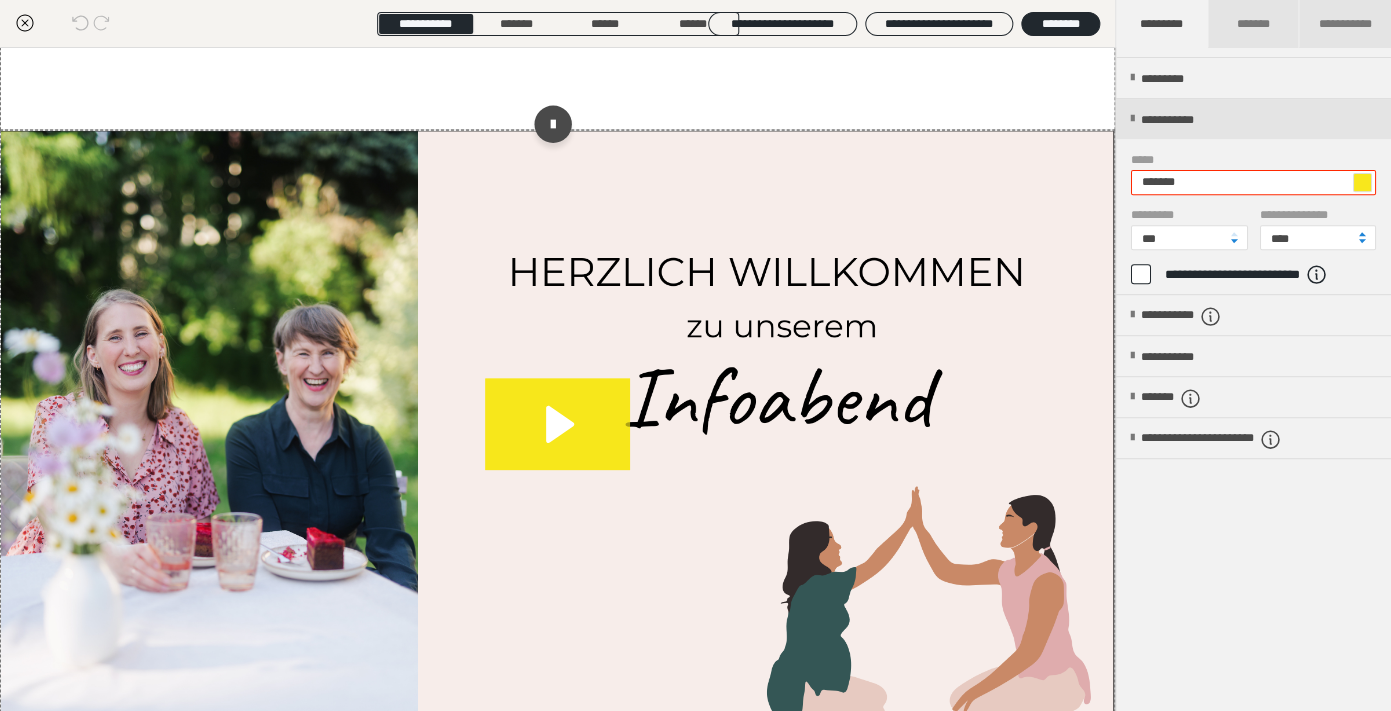 scroll, scrollTop: 753, scrollLeft: 0, axis: vertical 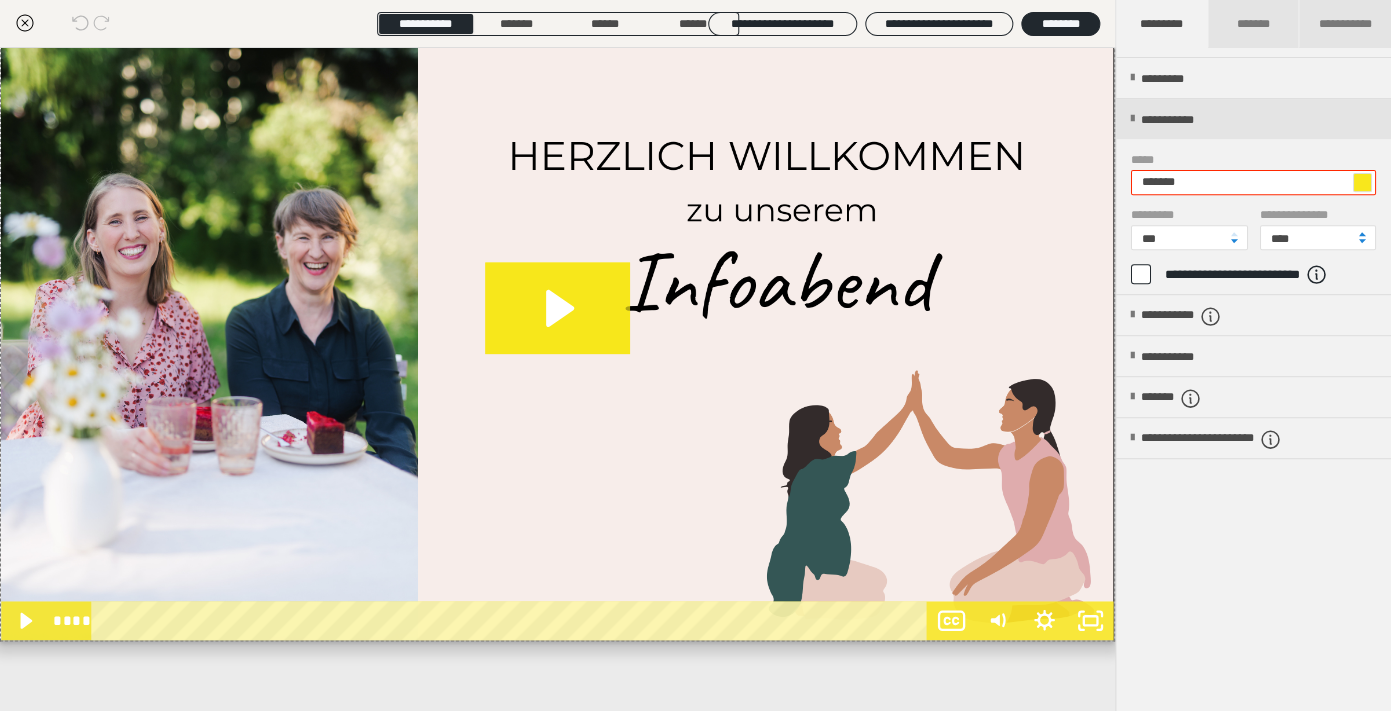 click at bounding box center (1362, 182) 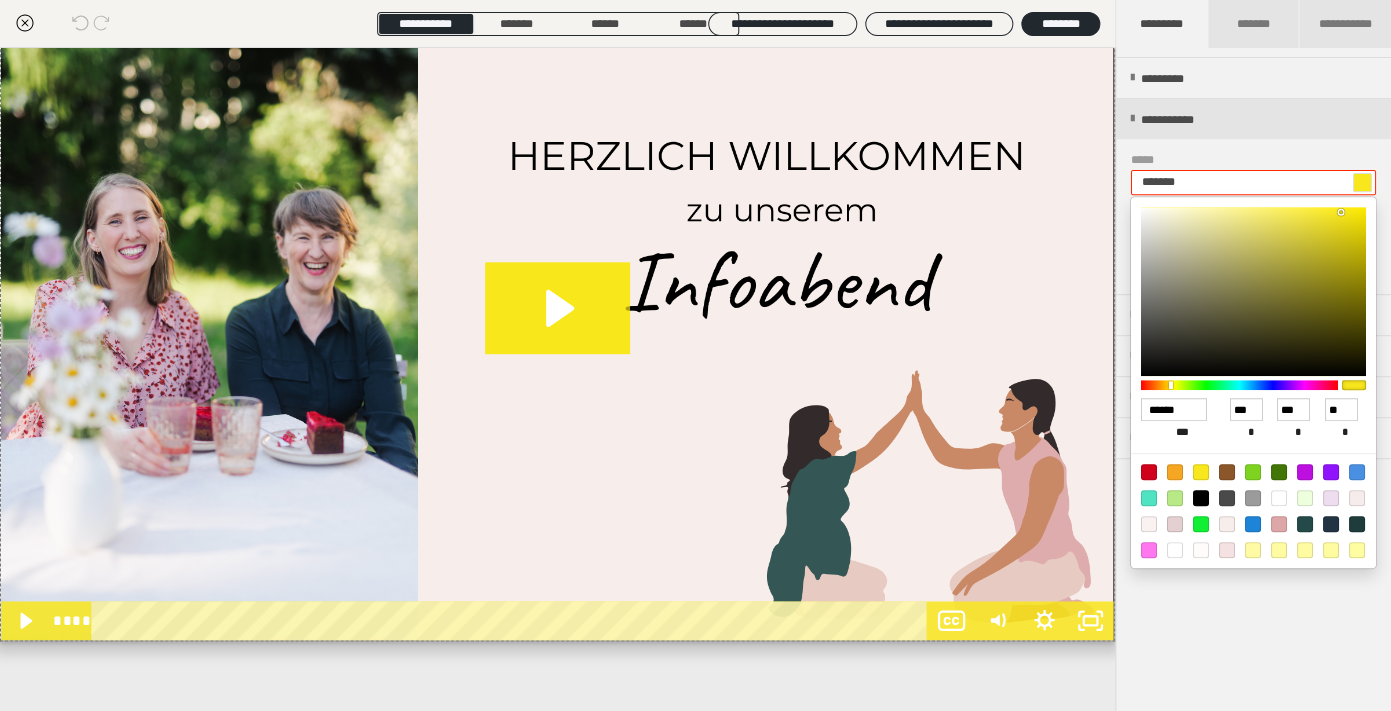 click at bounding box center (1305, 524) 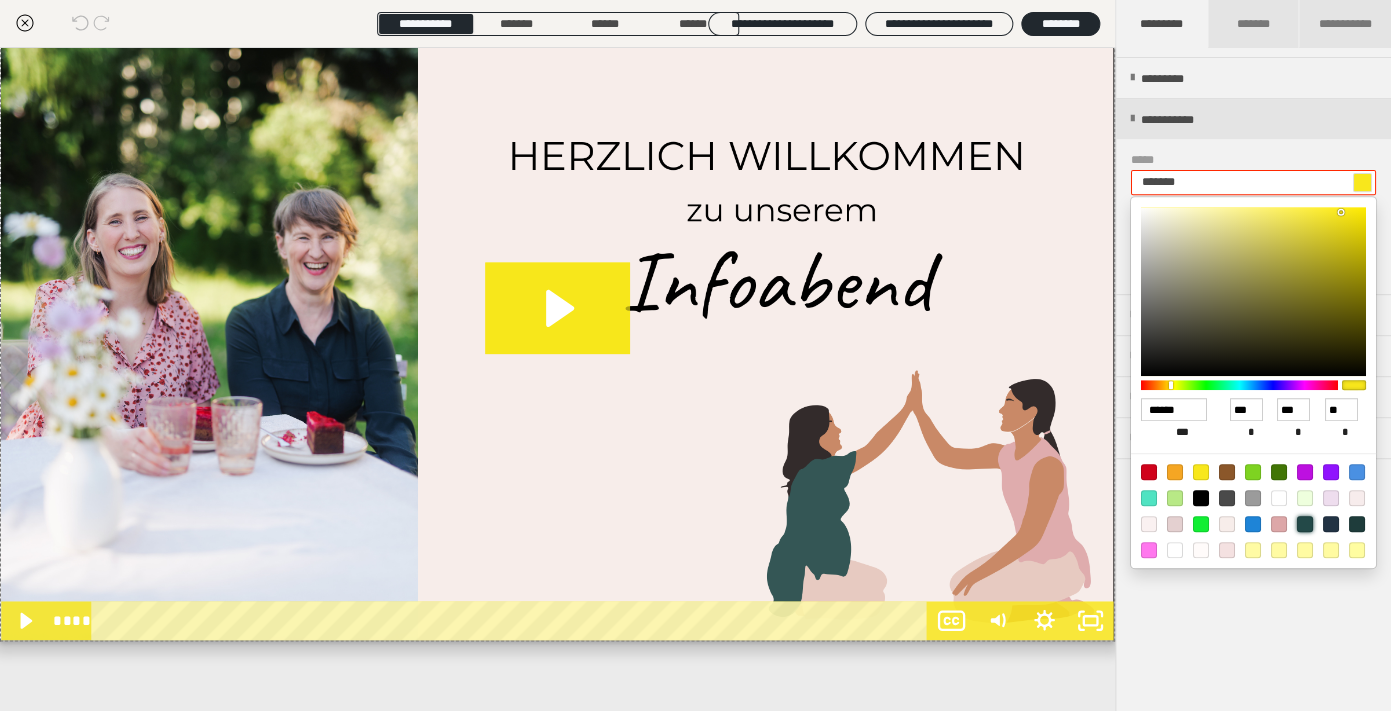 type on "*******" 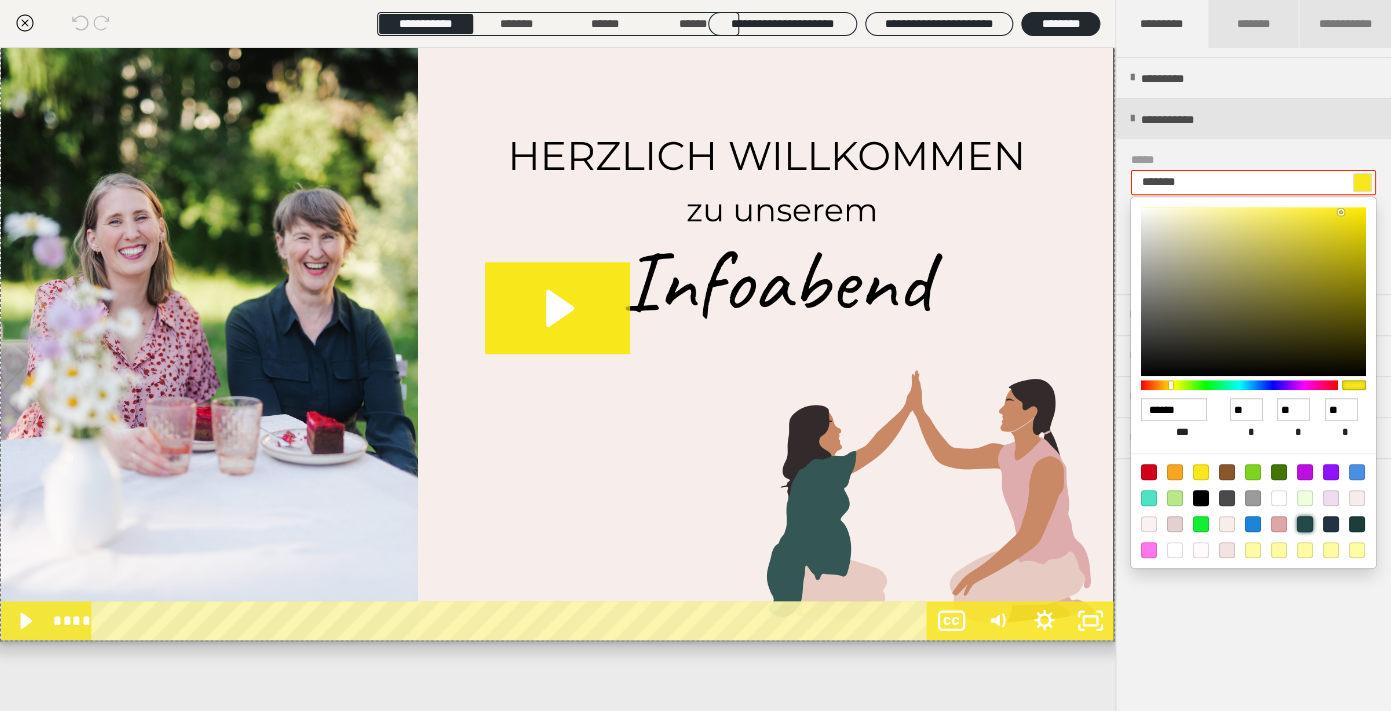 scroll, scrollTop: 146, scrollLeft: 0, axis: vertical 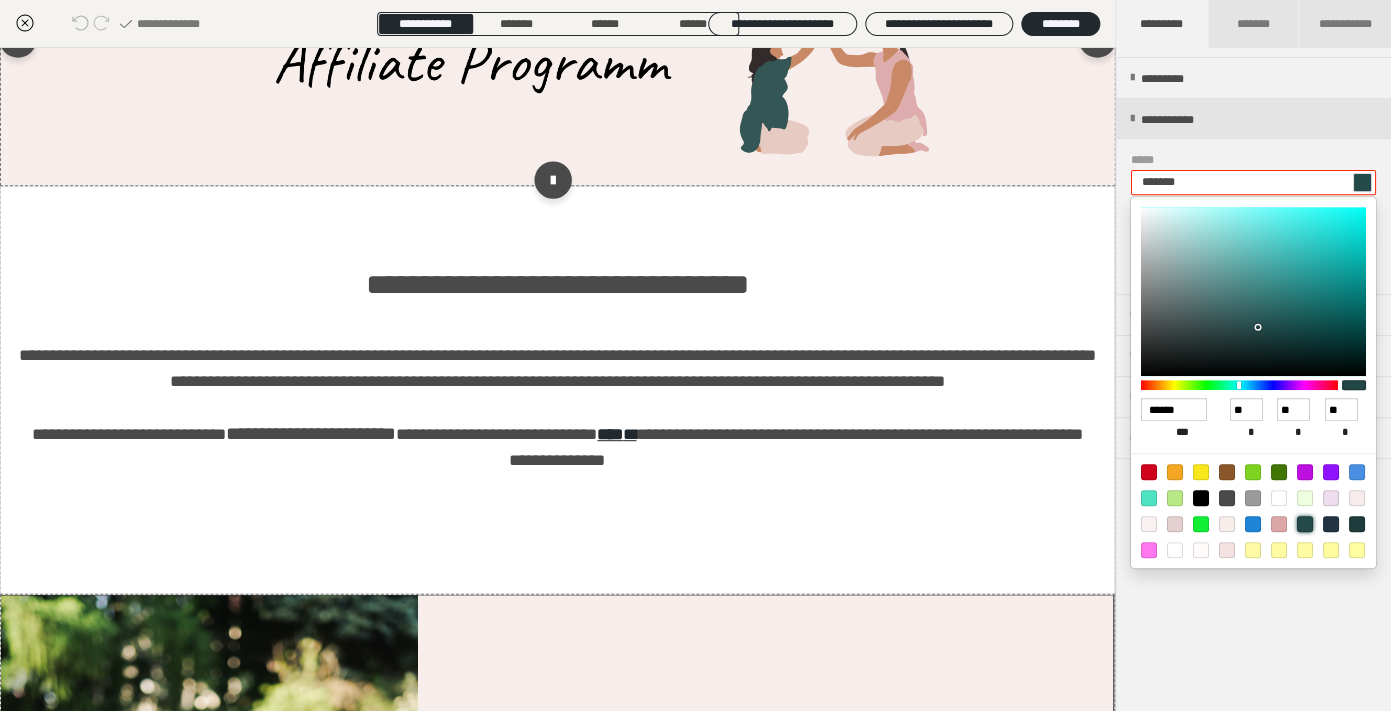 click at bounding box center [695, 355] 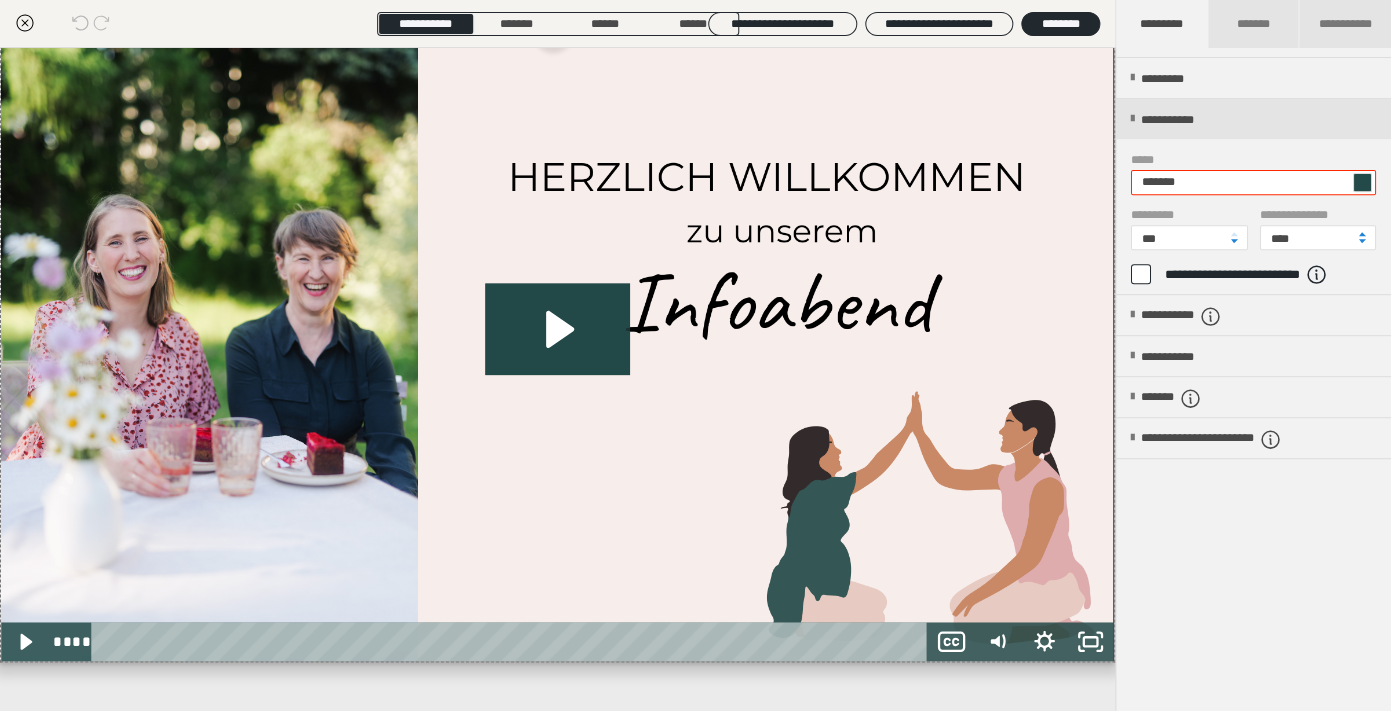 scroll, scrollTop: 753, scrollLeft: 0, axis: vertical 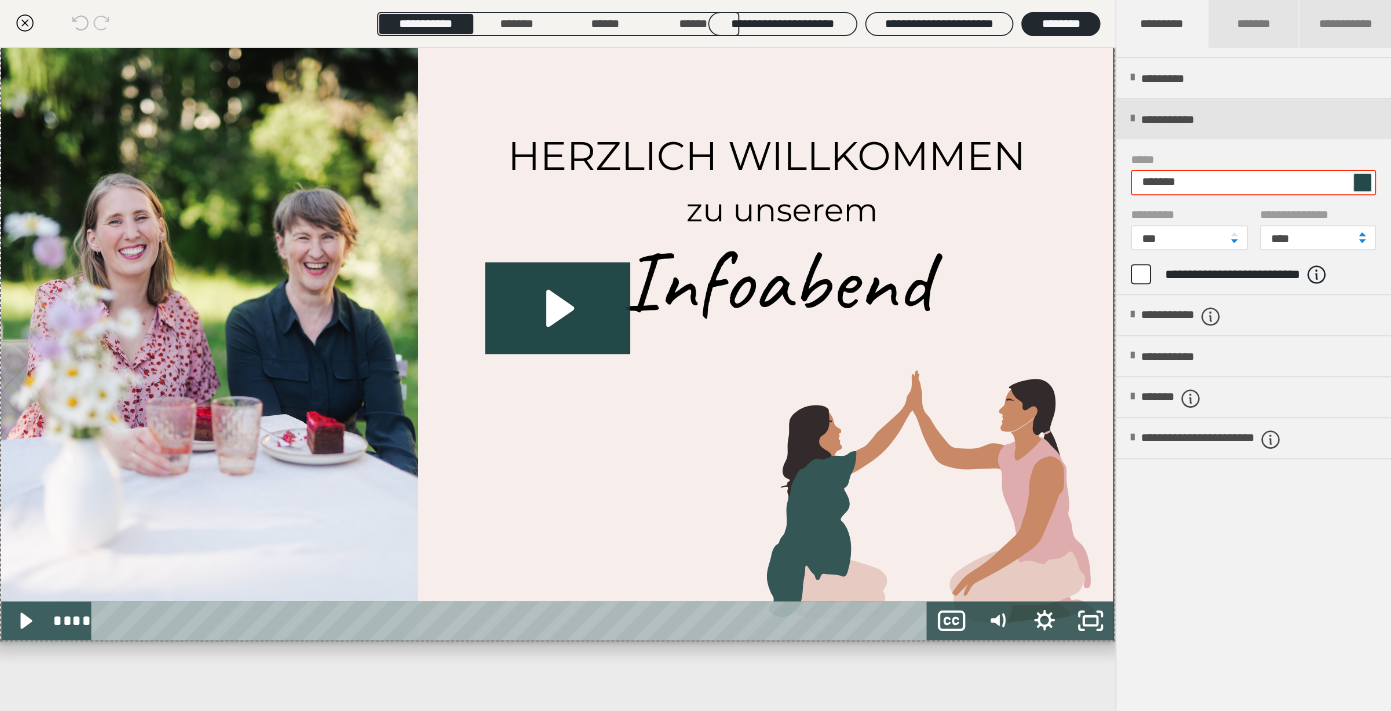click at bounding box center [1362, 182] 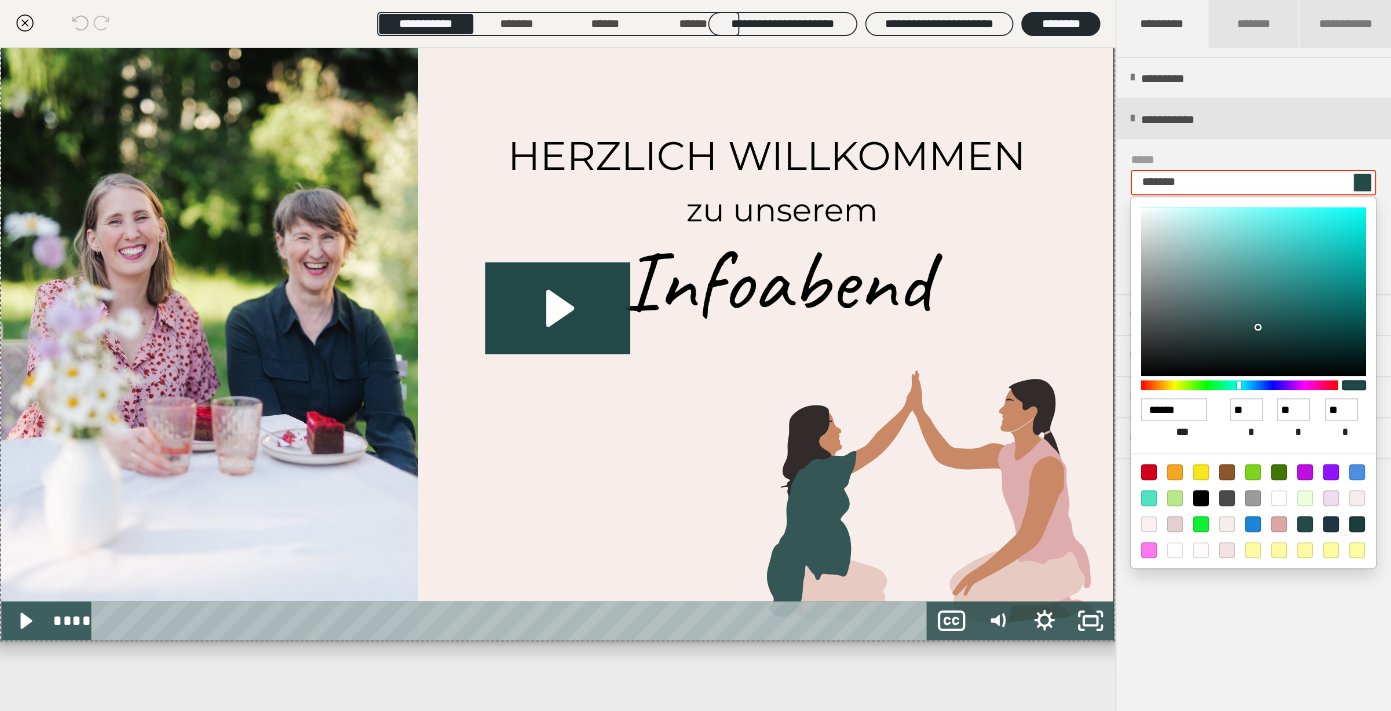click at bounding box center [1305, 524] 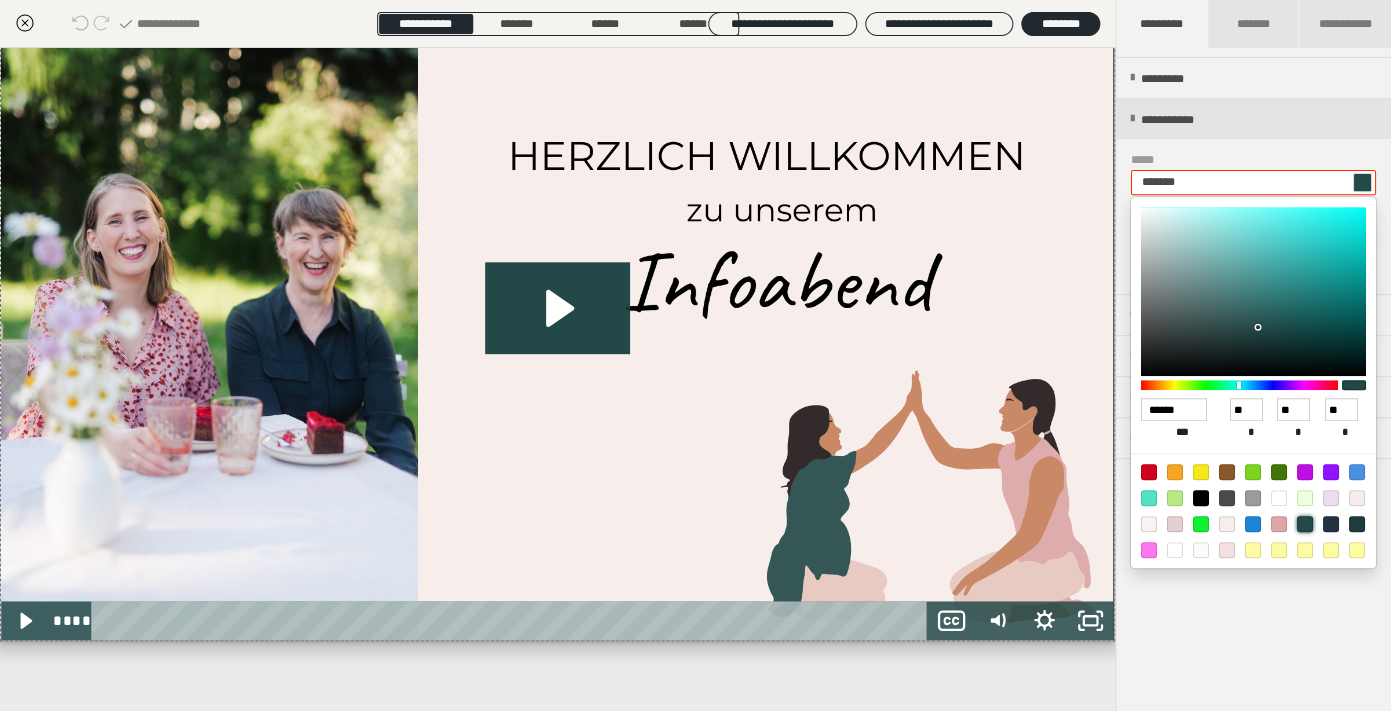 click at bounding box center [1331, 524] 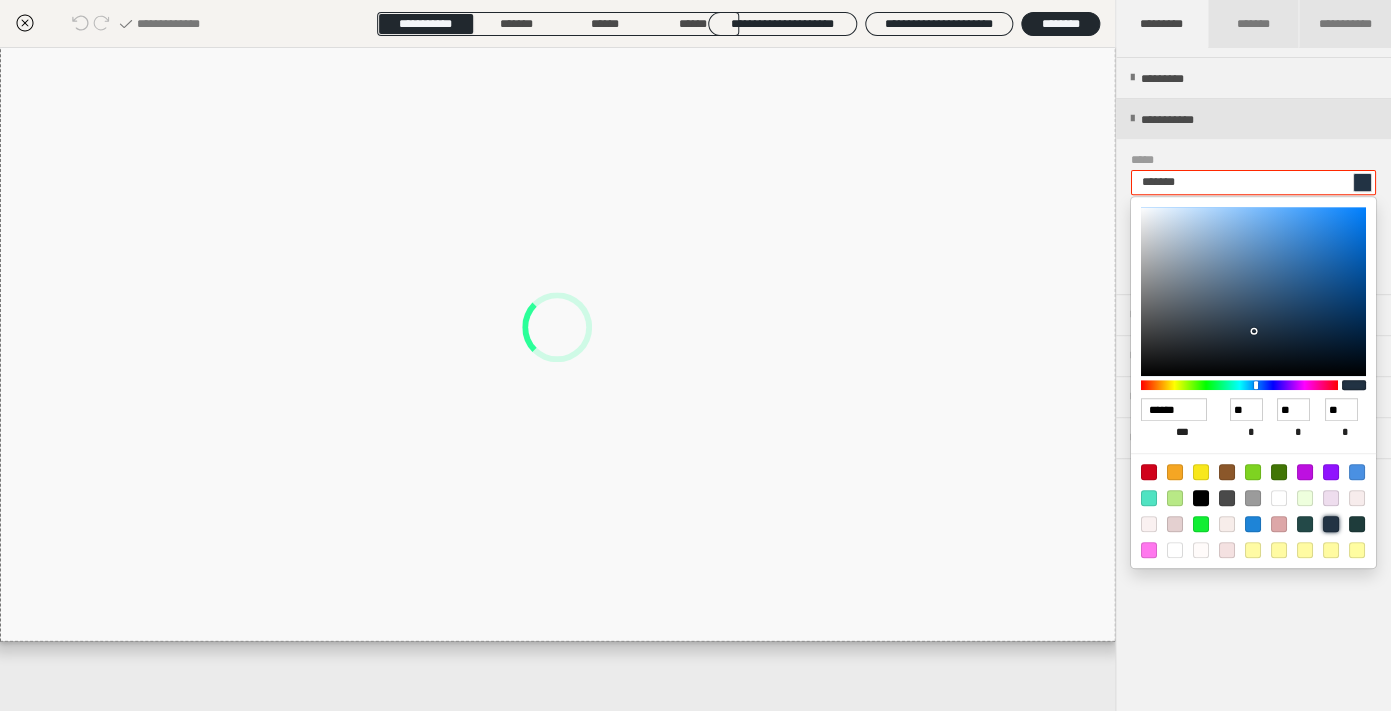 scroll, scrollTop: 146, scrollLeft: 0, axis: vertical 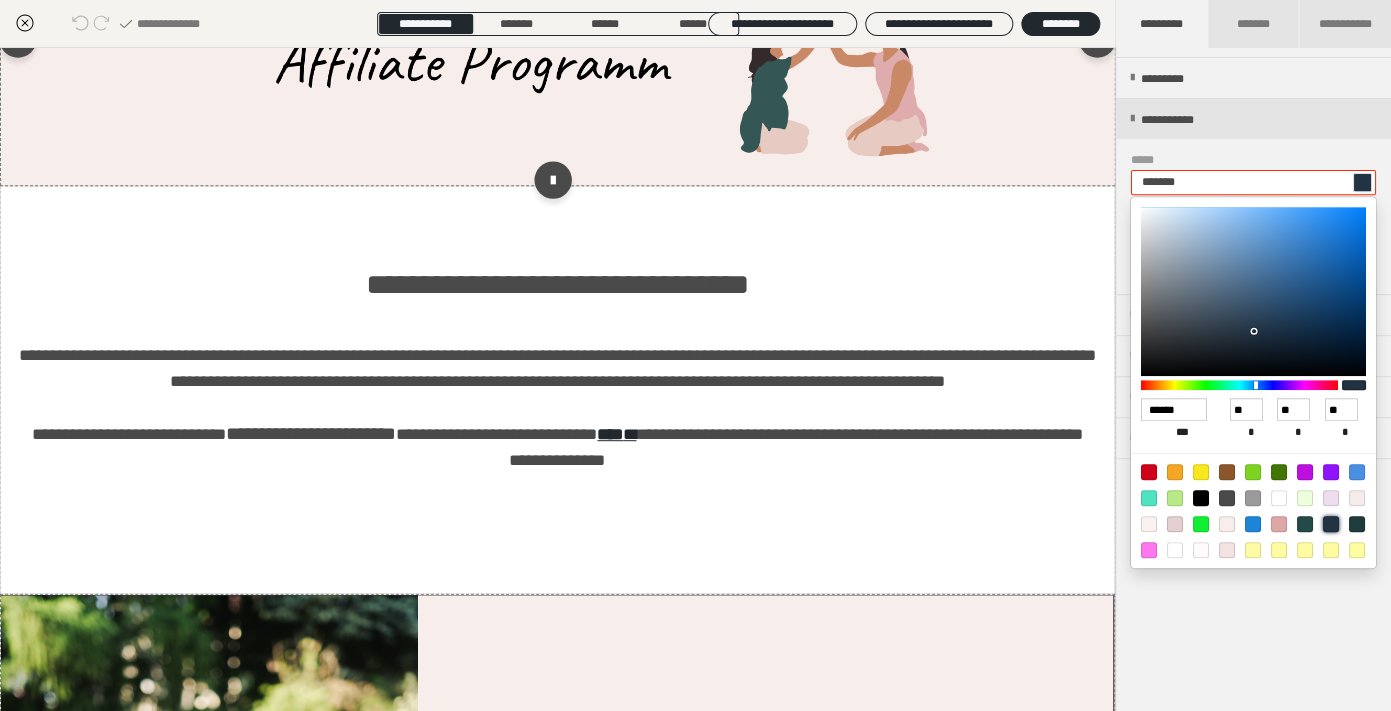 click at bounding box center (695, 355) 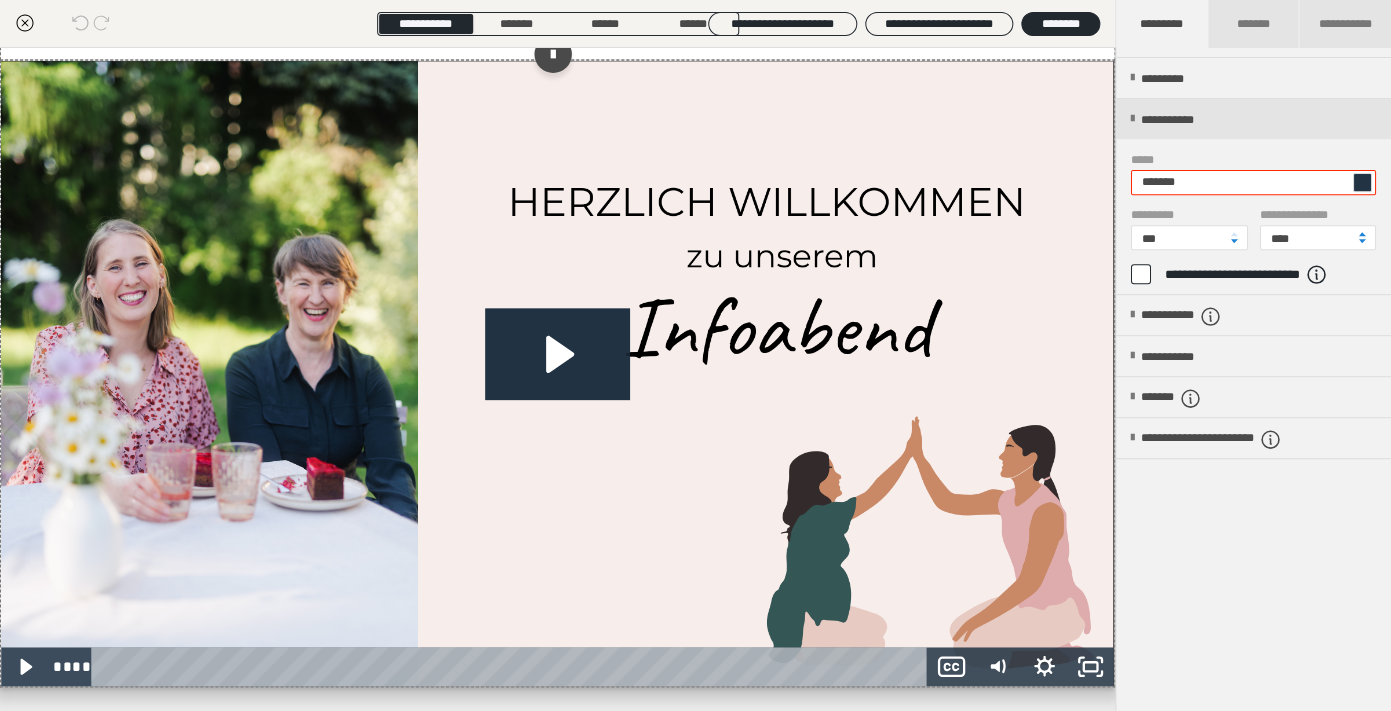 scroll, scrollTop: 753, scrollLeft: 0, axis: vertical 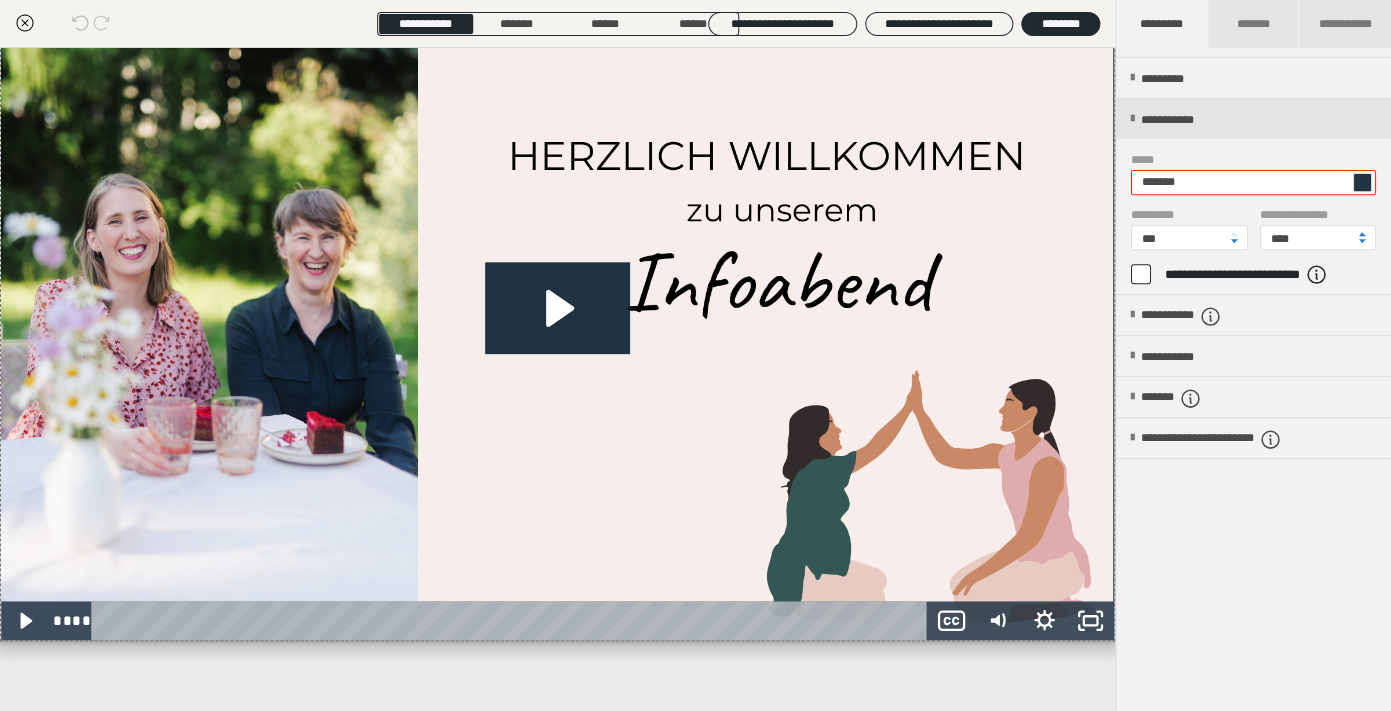 click on "*******" at bounding box center [1253, 182] 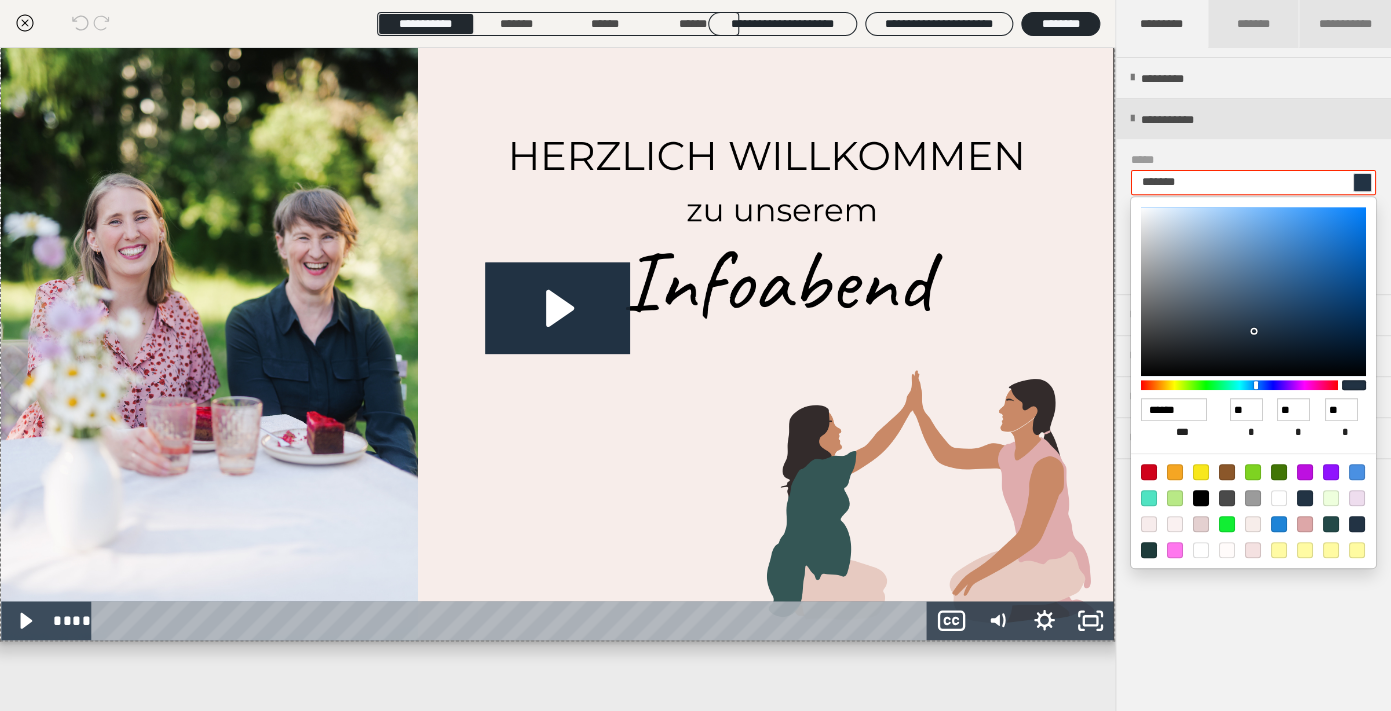 click at bounding box center (1357, 524) 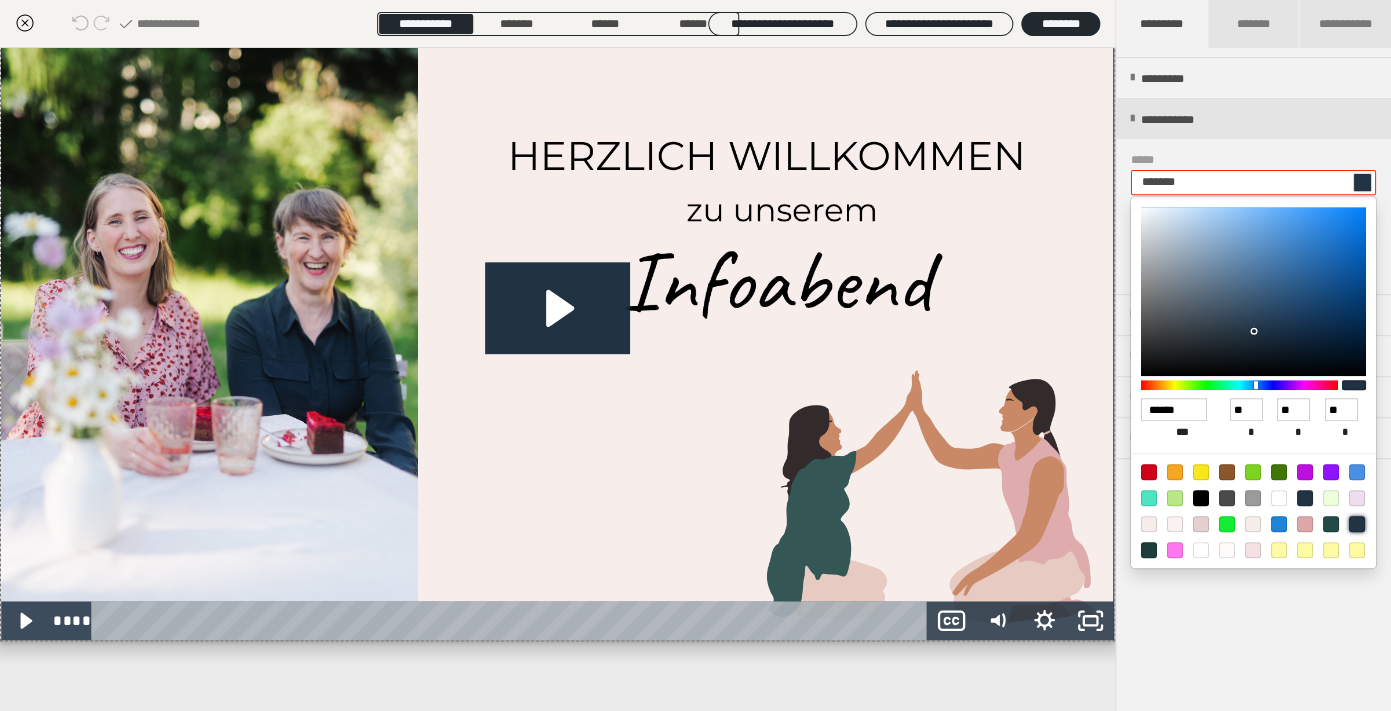 click at bounding box center (1149, 550) 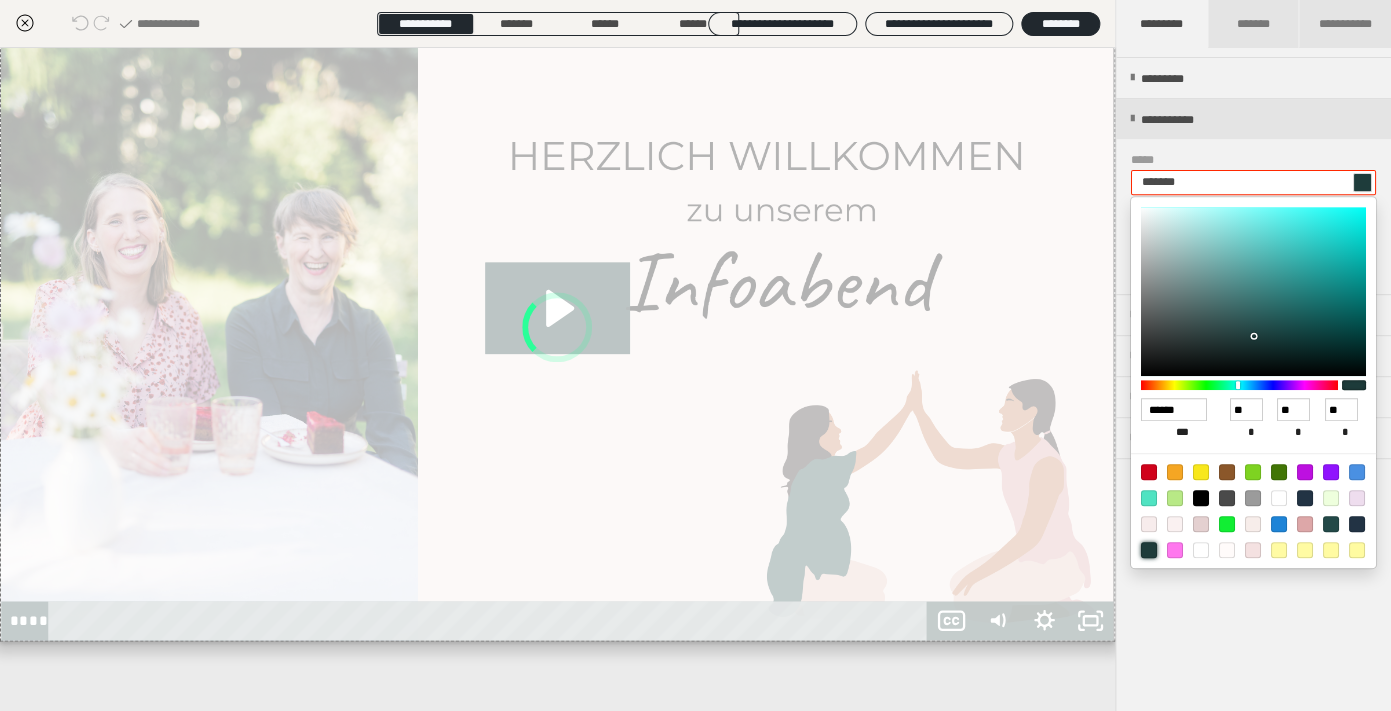 scroll, scrollTop: 146, scrollLeft: 0, axis: vertical 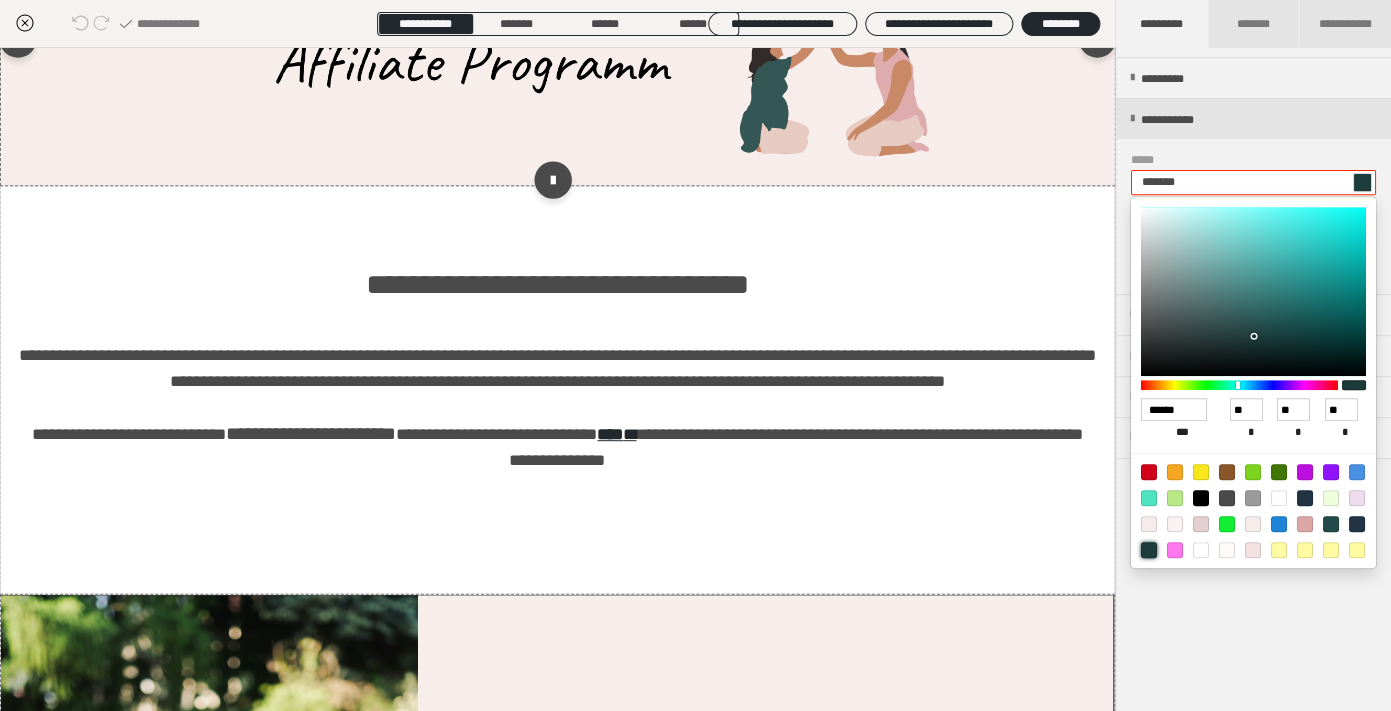 click at bounding box center [695, 355] 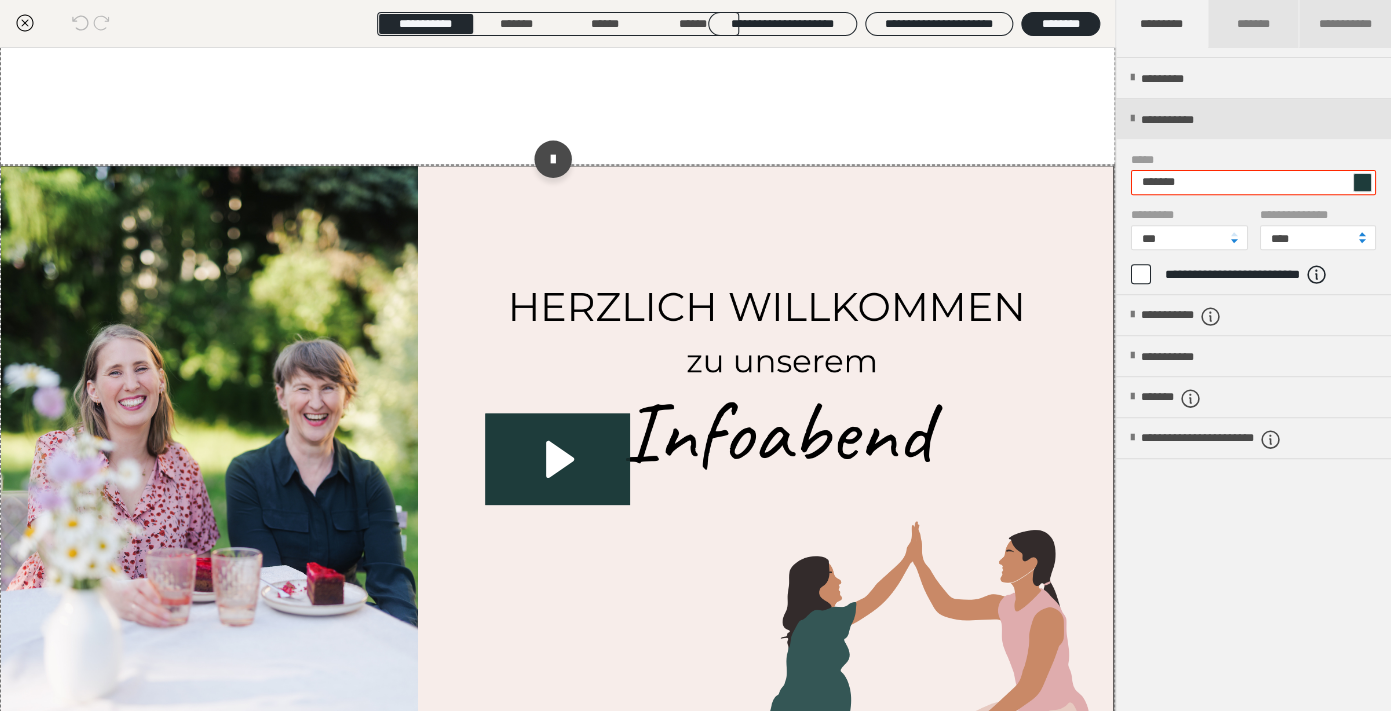 scroll, scrollTop: 753, scrollLeft: 0, axis: vertical 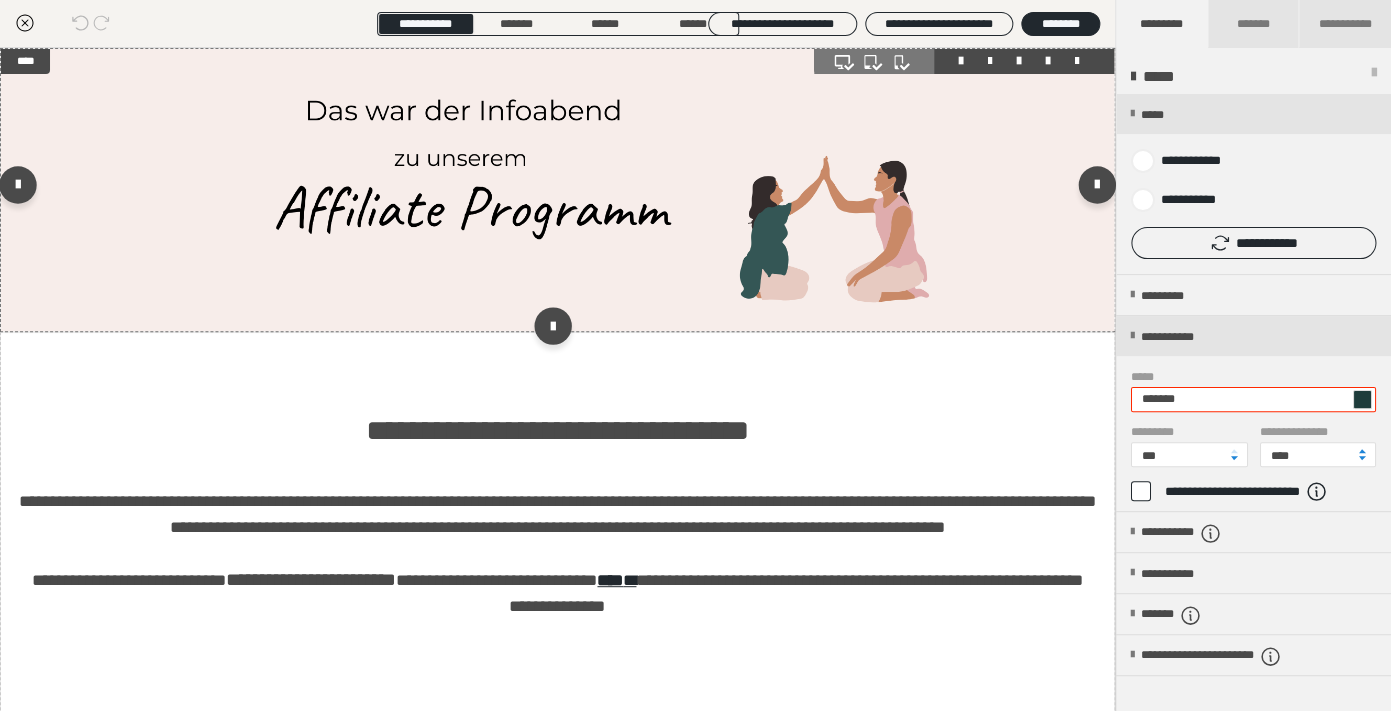 click 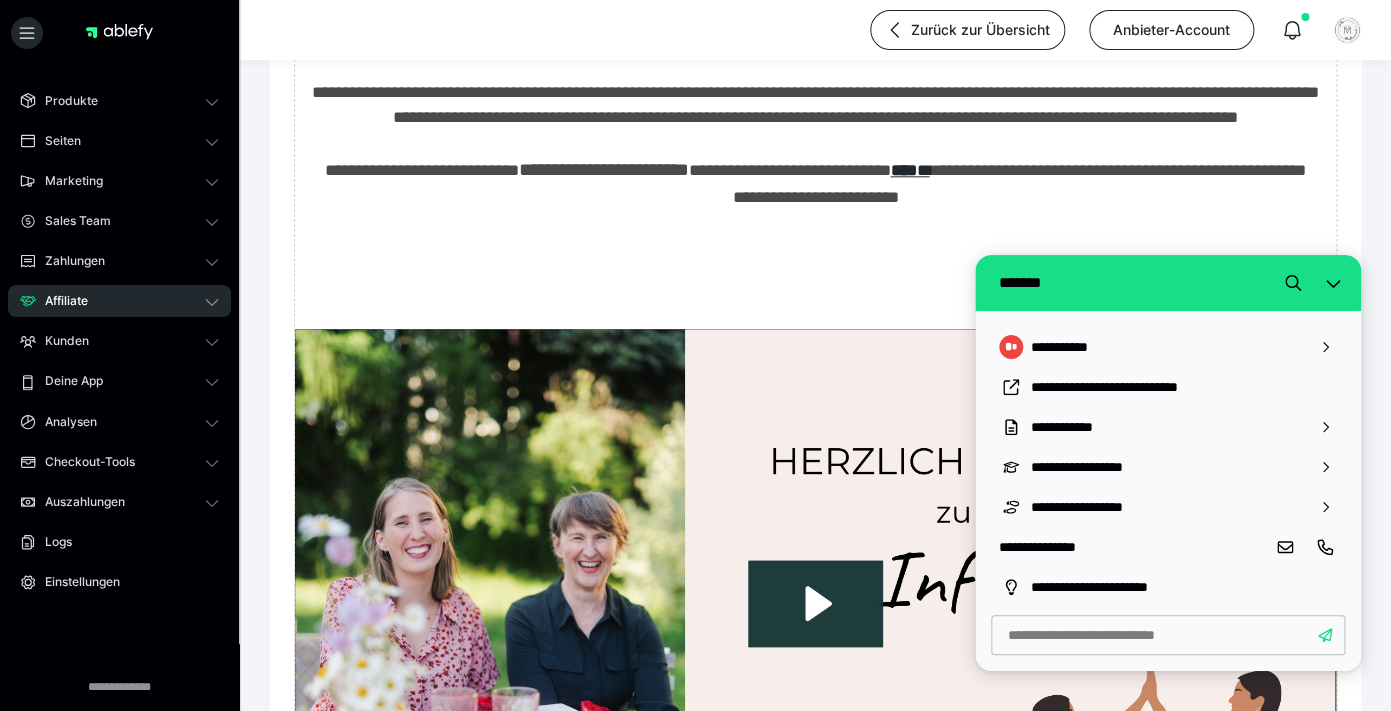scroll, scrollTop: 1130, scrollLeft: 0, axis: vertical 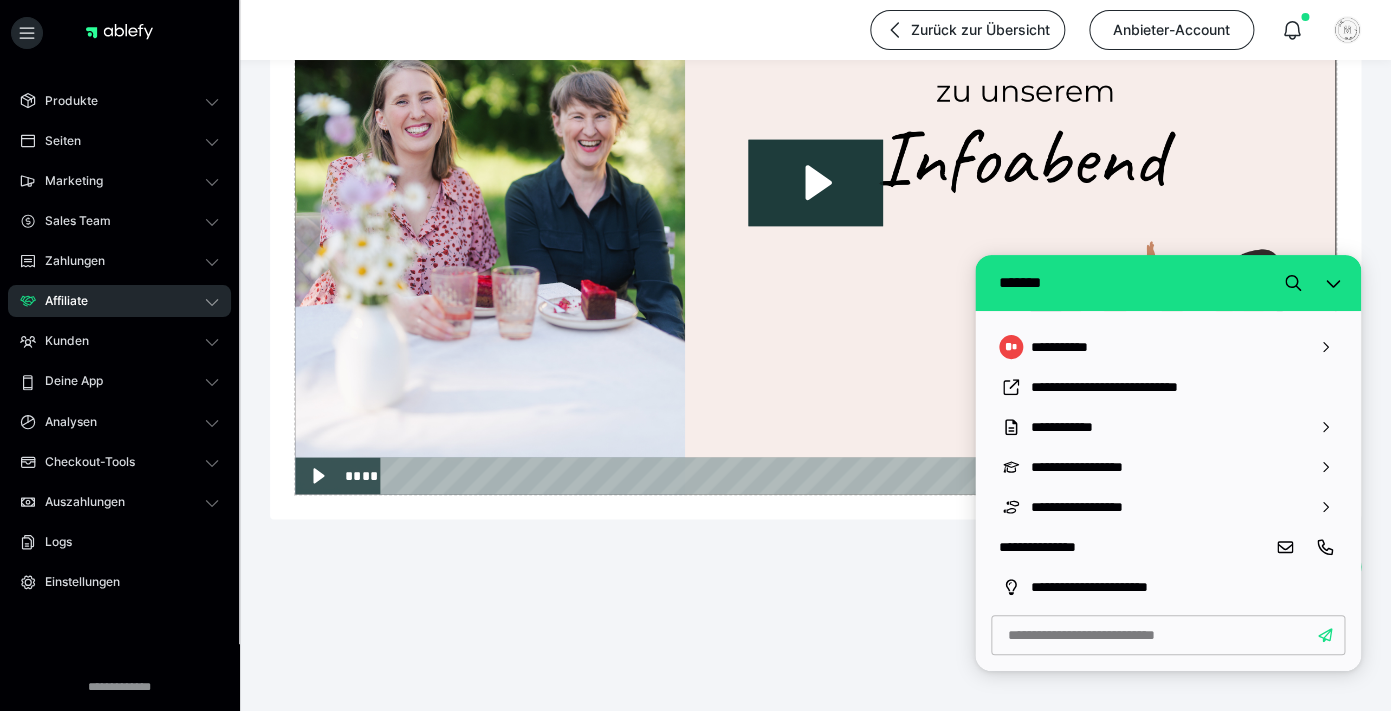click on "**********" at bounding box center (815, -193) 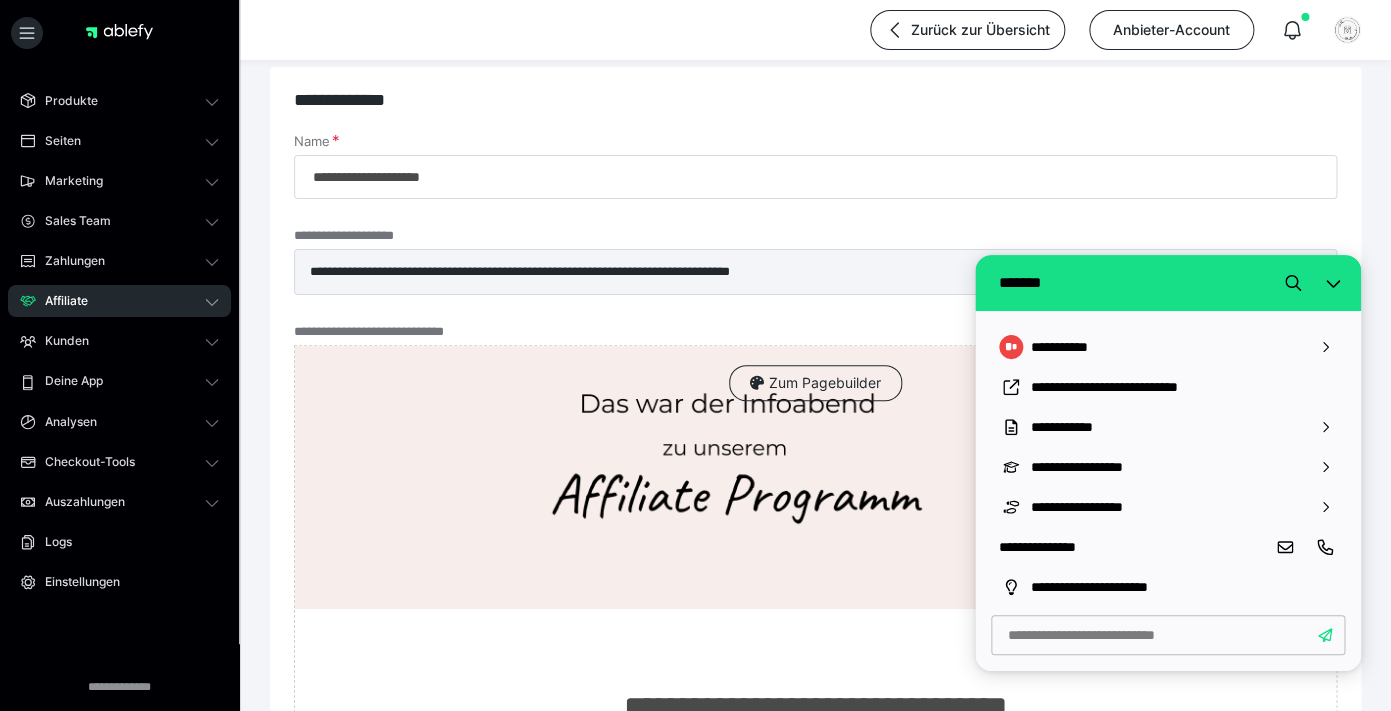 scroll, scrollTop: 0, scrollLeft: 0, axis: both 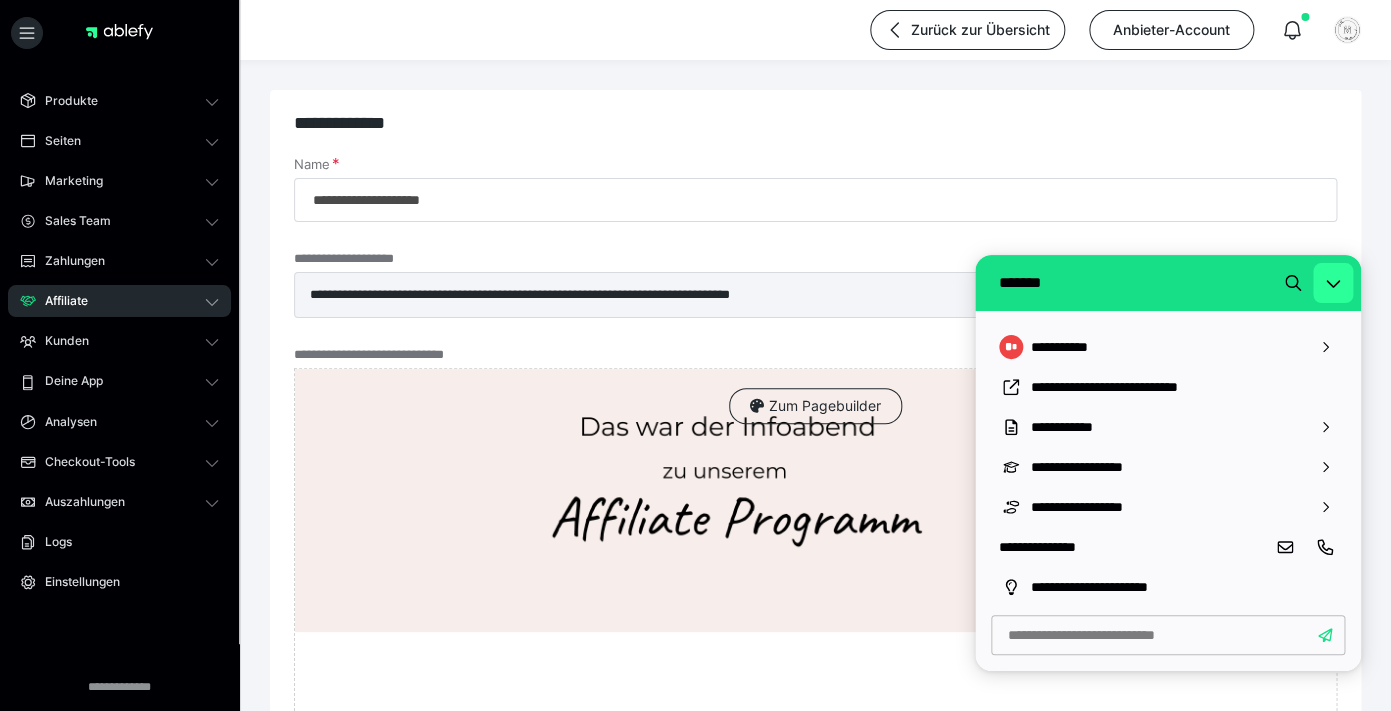 click at bounding box center [1333, 283] 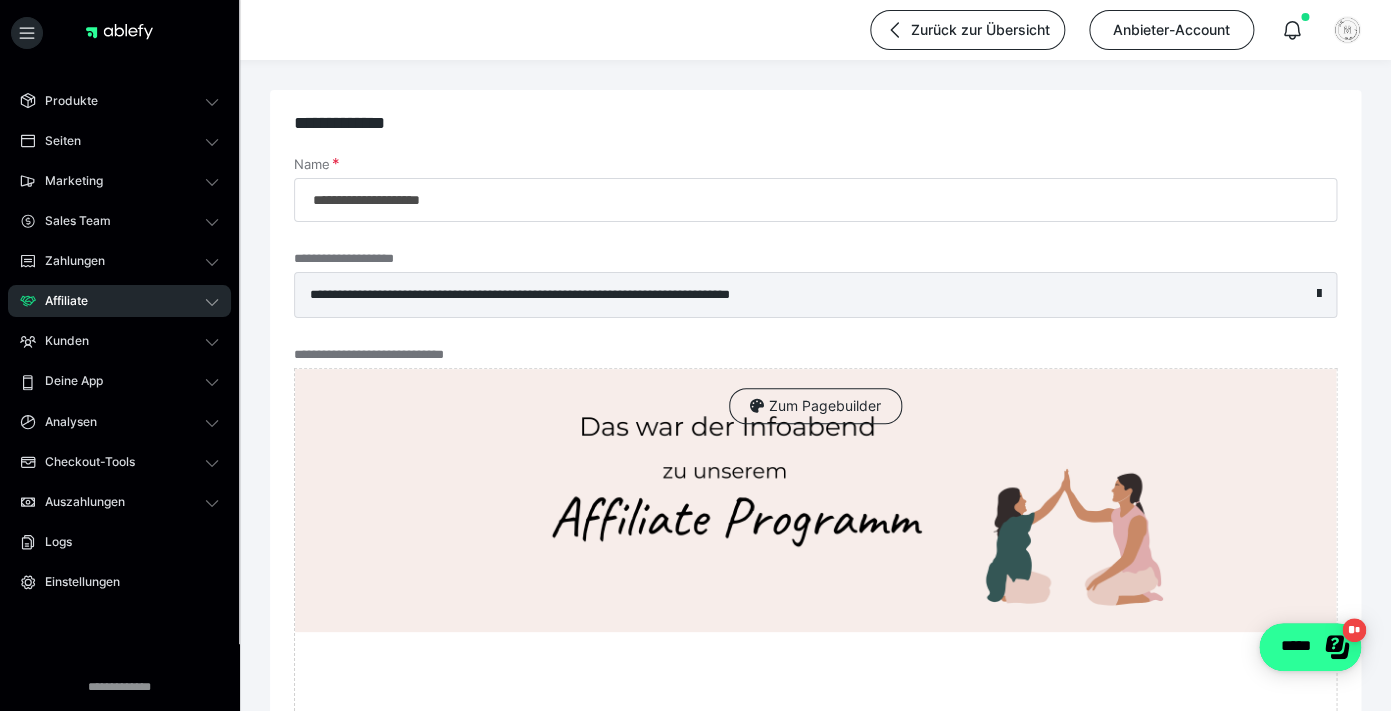 scroll, scrollTop: 0, scrollLeft: 0, axis: both 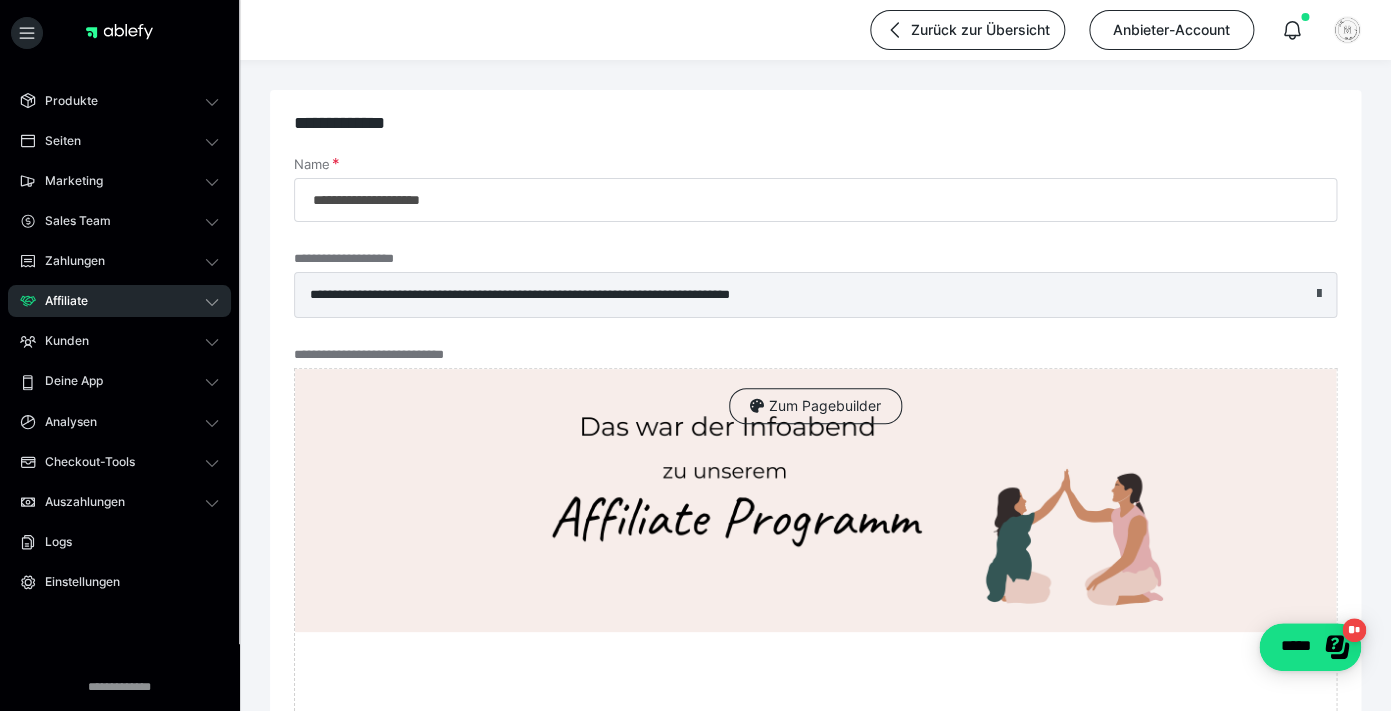 click at bounding box center [1319, 294] 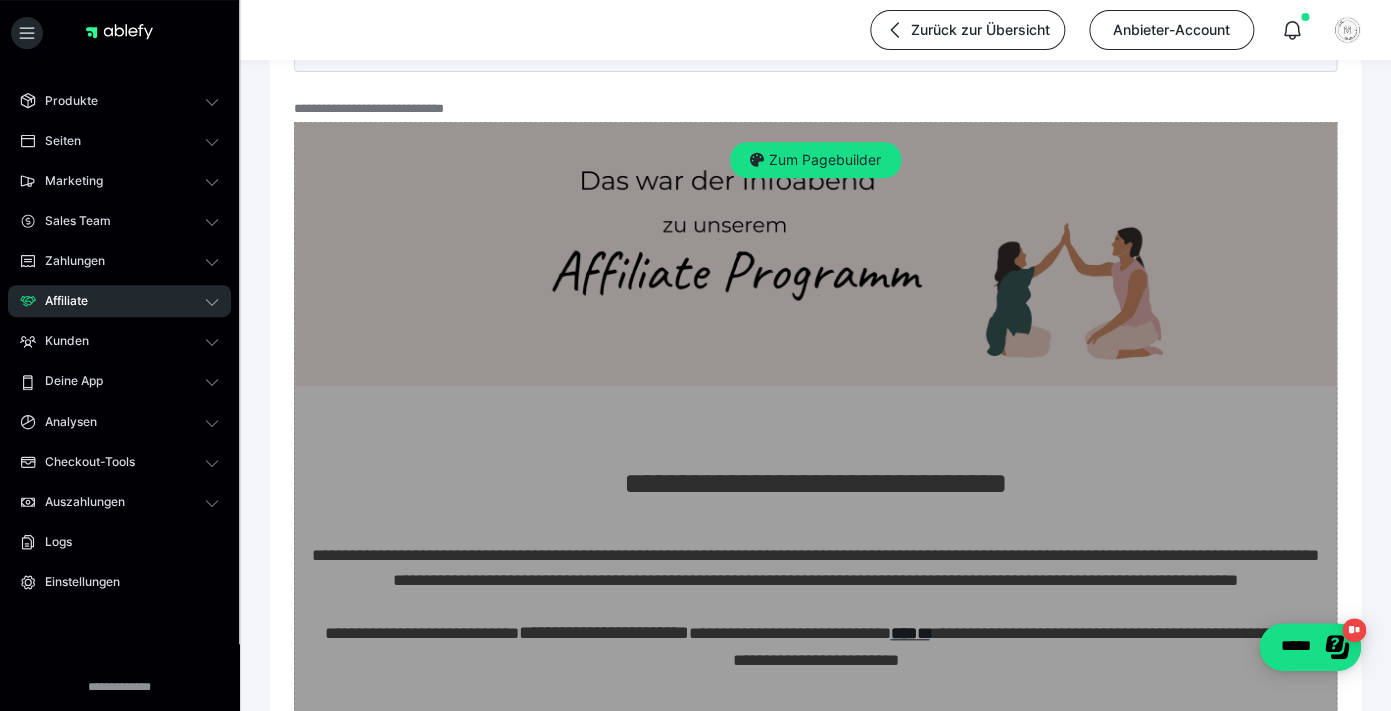 scroll, scrollTop: 242, scrollLeft: 0, axis: vertical 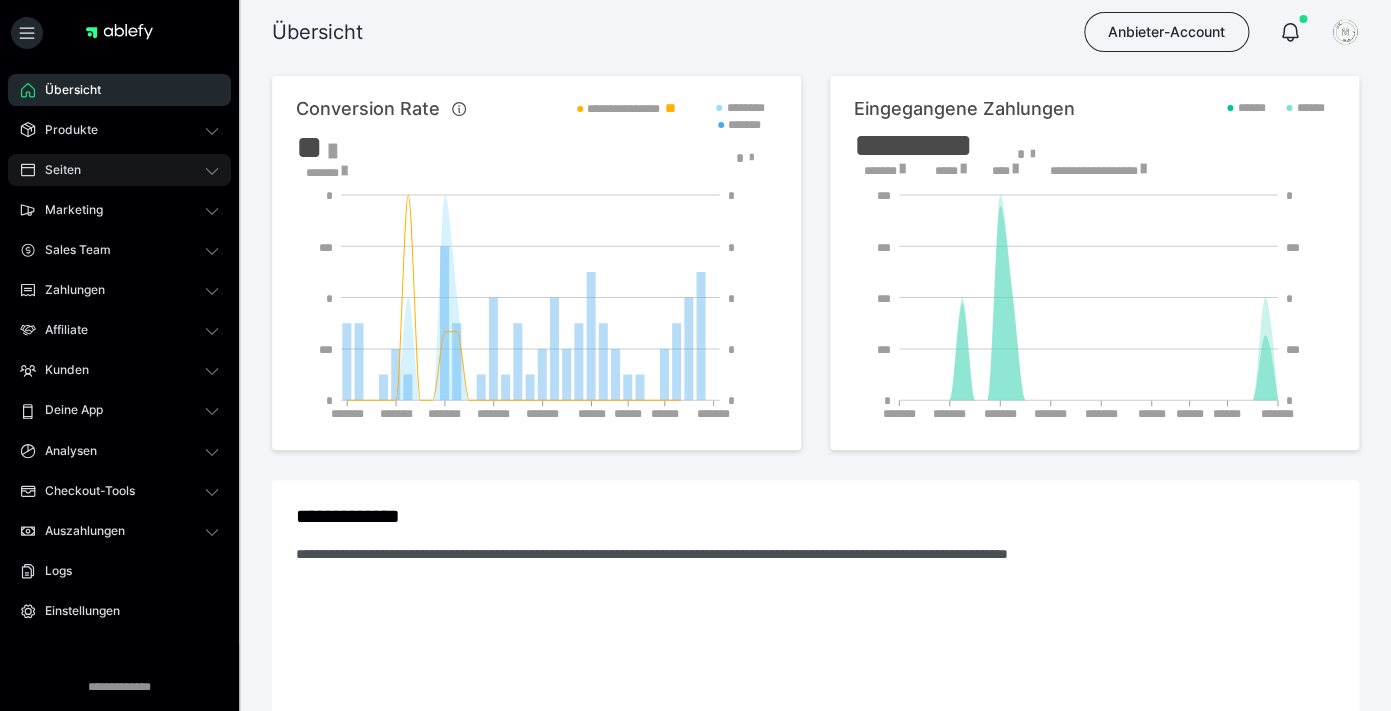click on "Seiten" at bounding box center (119, 170) 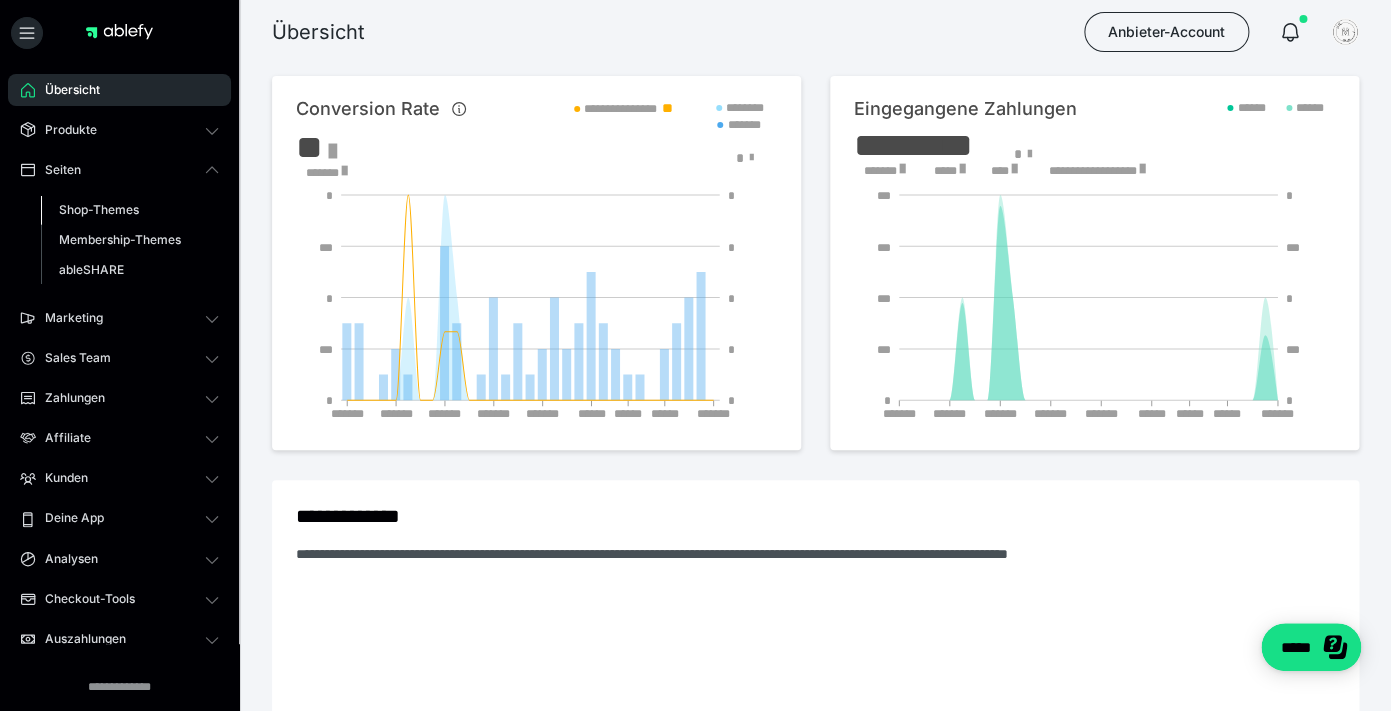 scroll, scrollTop: 0, scrollLeft: 0, axis: both 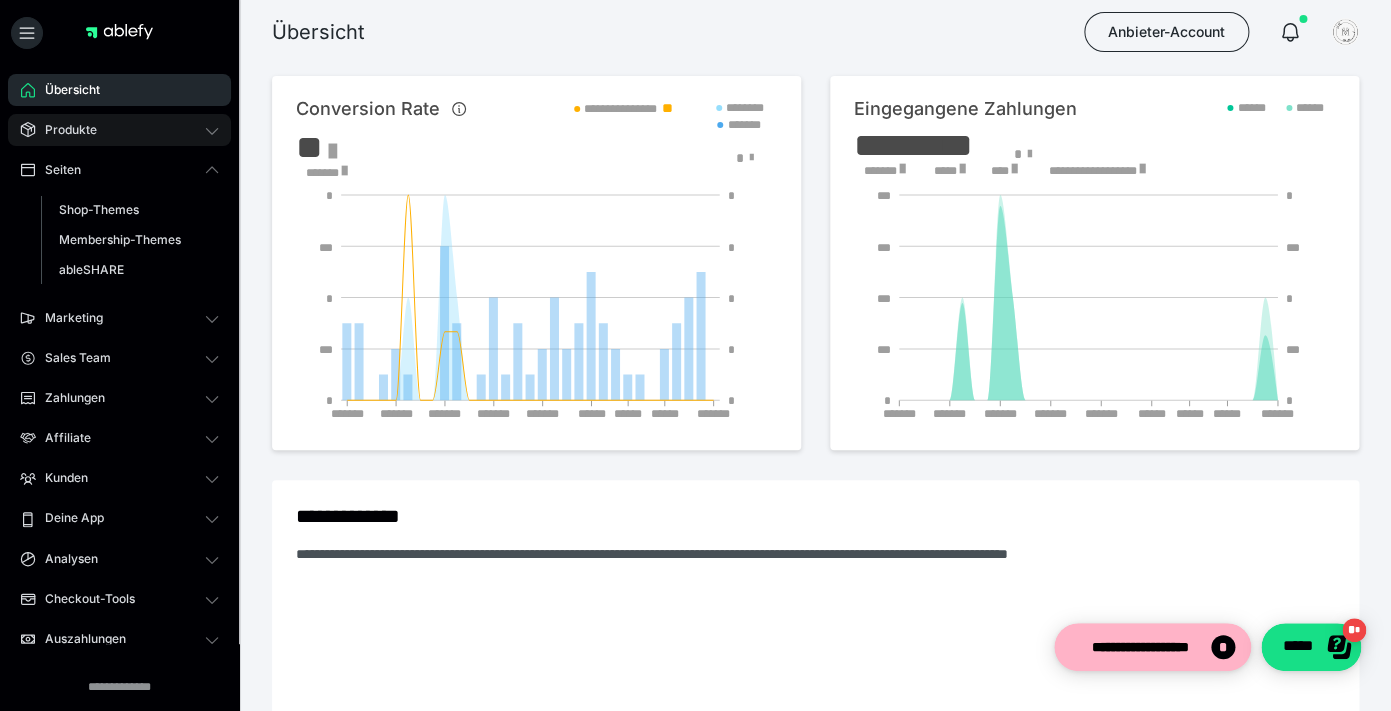 click on "Produkte" at bounding box center (119, 130) 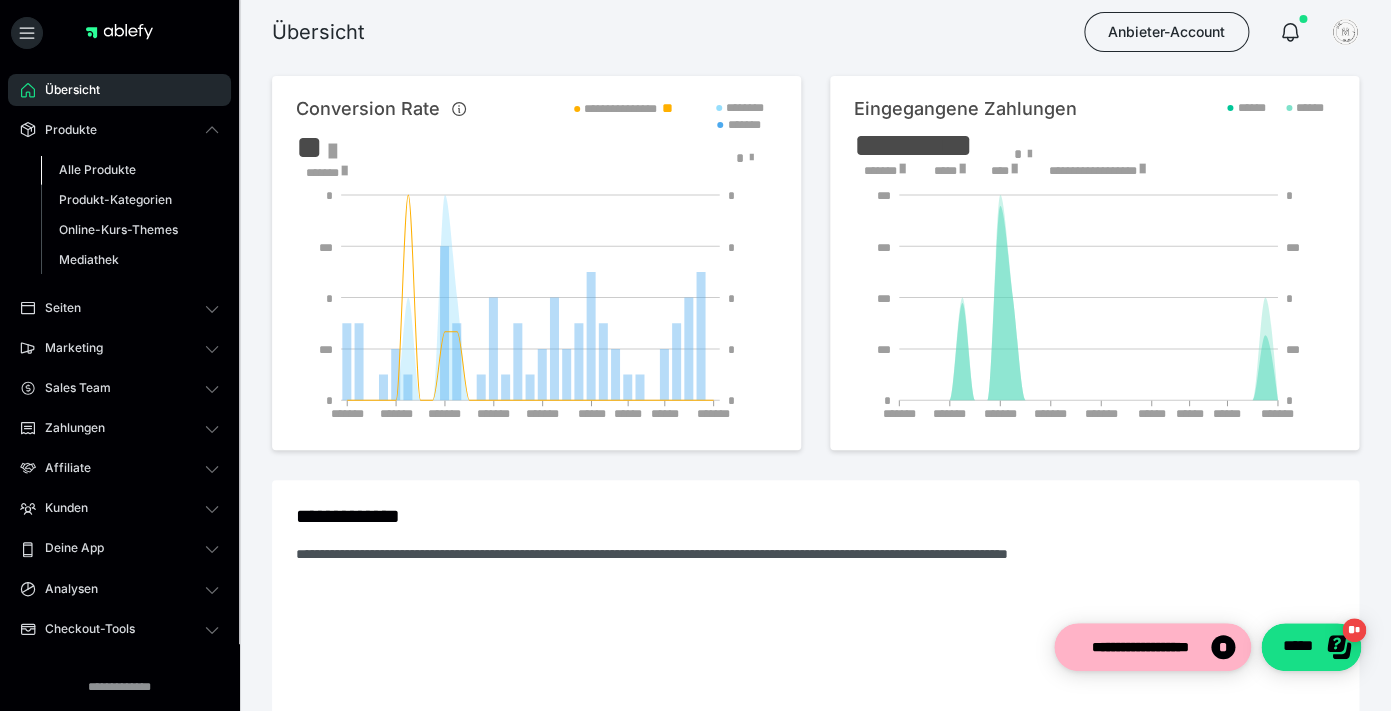 click on "Alle Produkte" at bounding box center [97, 169] 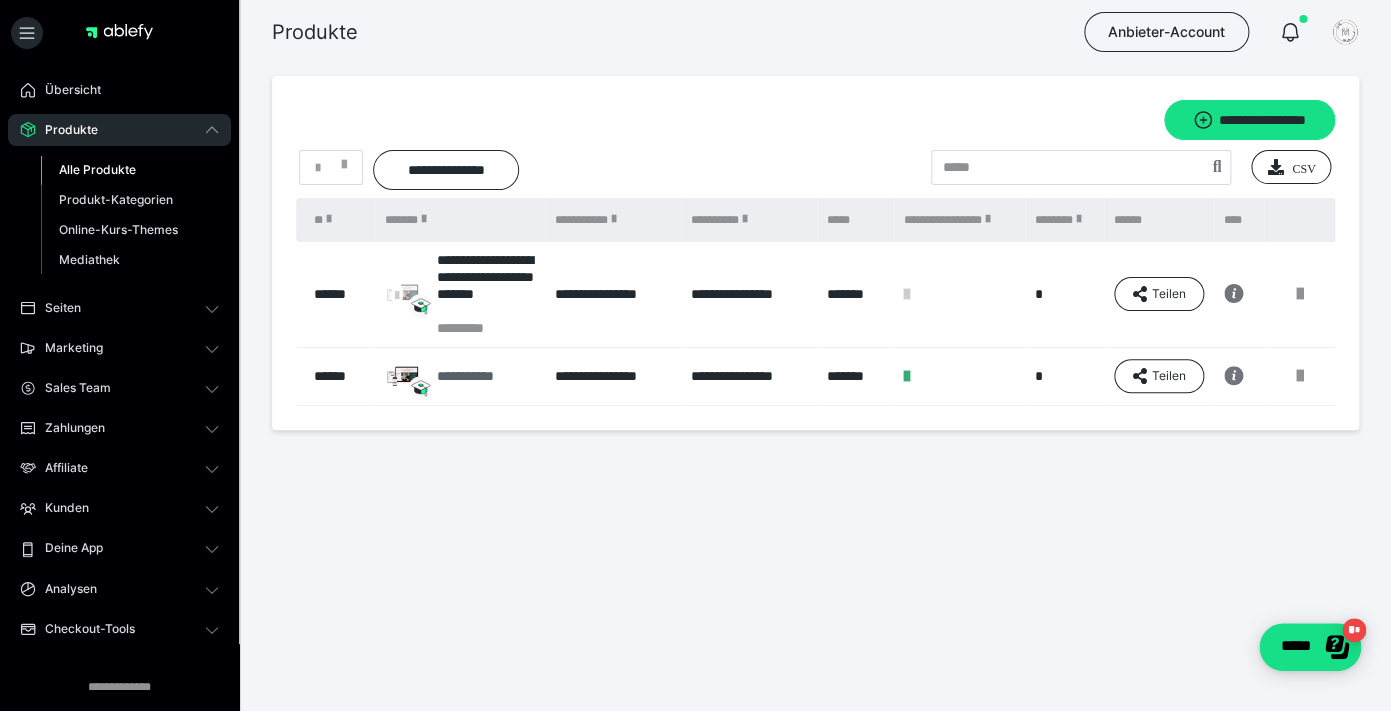 click on "**********" at bounding box center [478, 376] 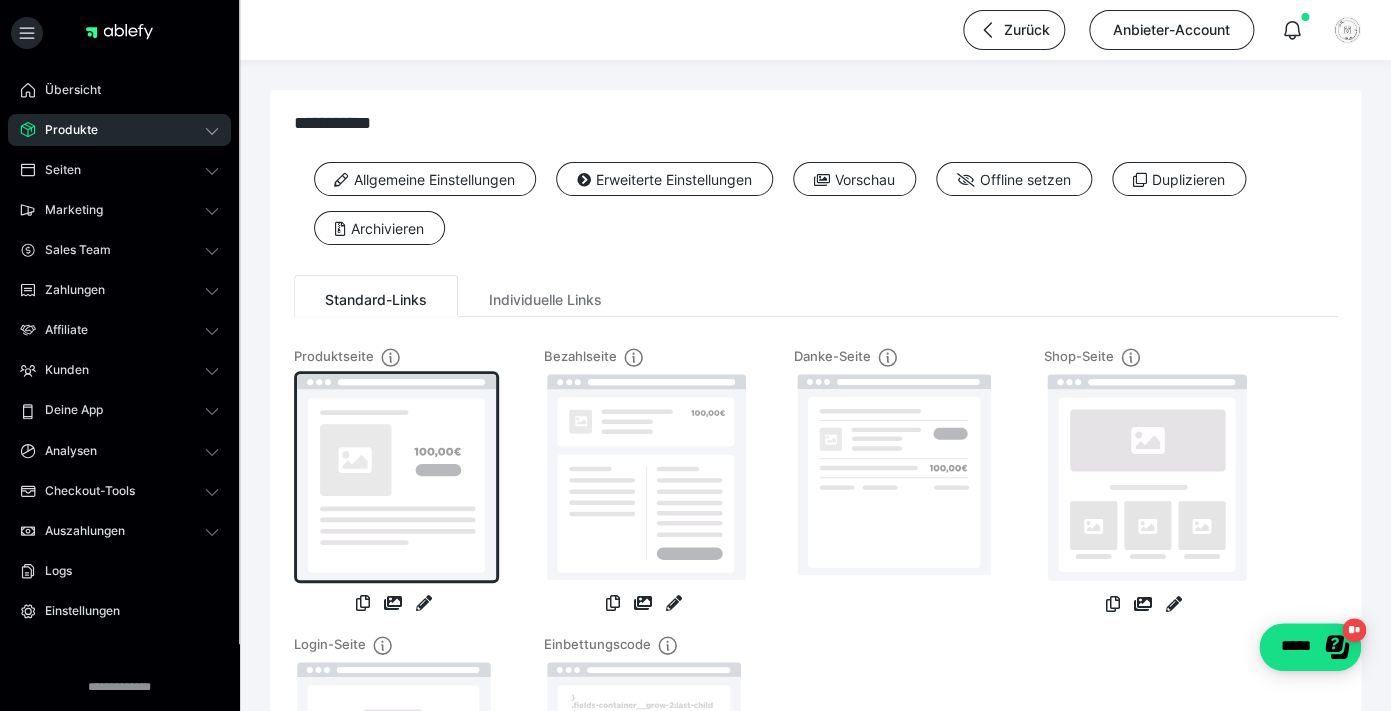 click at bounding box center [396, 477] 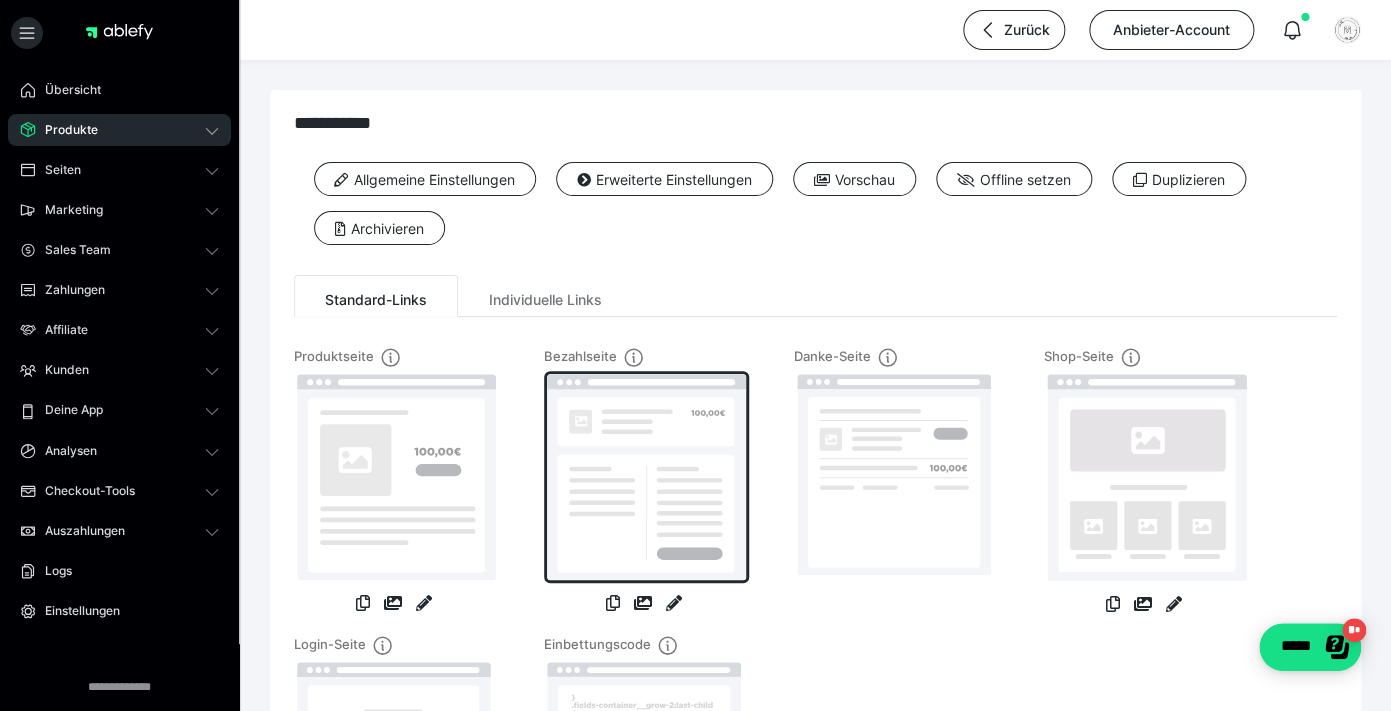 click at bounding box center (646, 477) 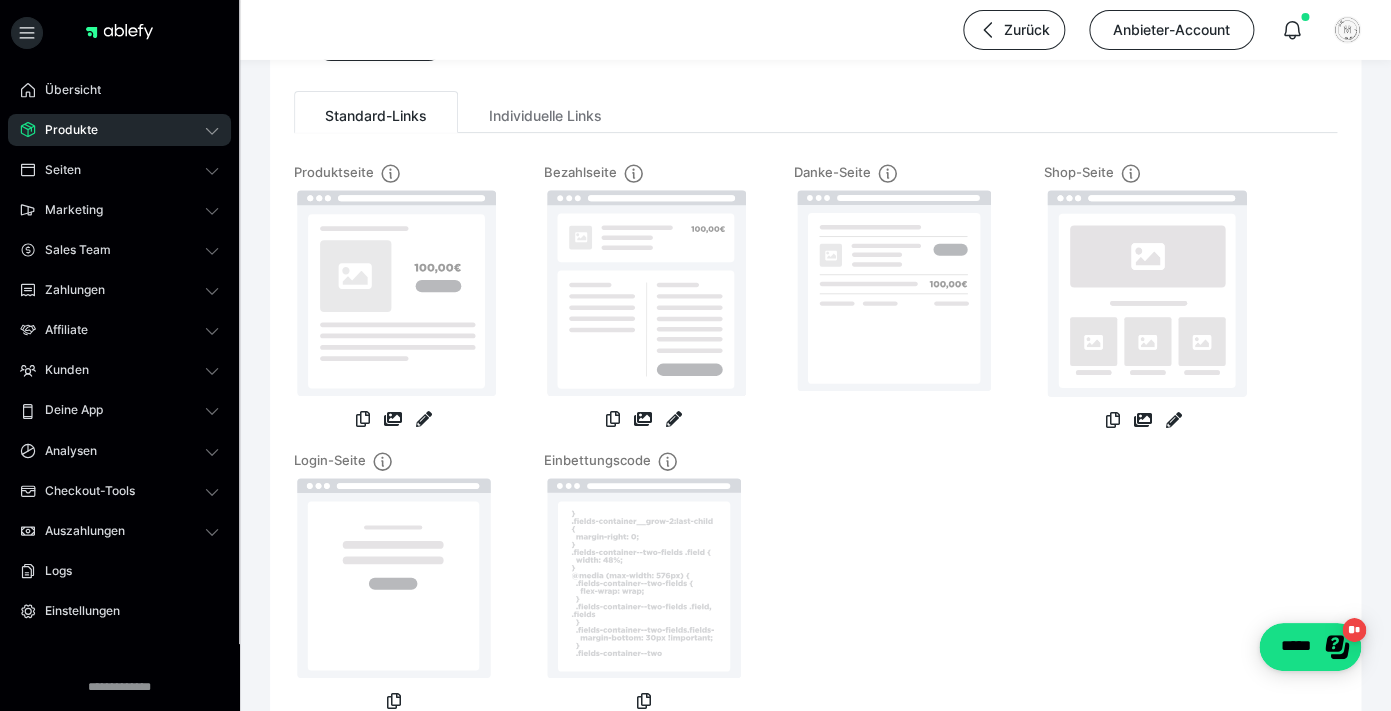 scroll, scrollTop: 129, scrollLeft: 0, axis: vertical 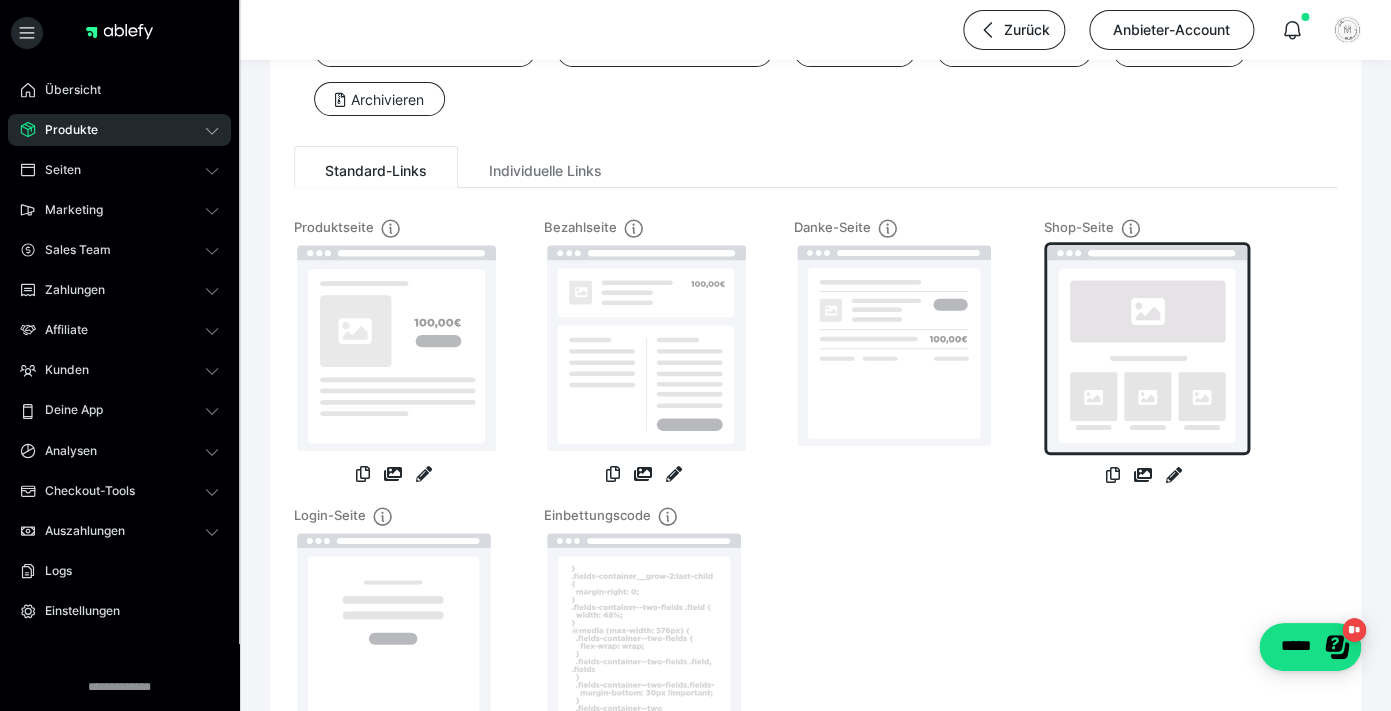 click at bounding box center (1147, 348) 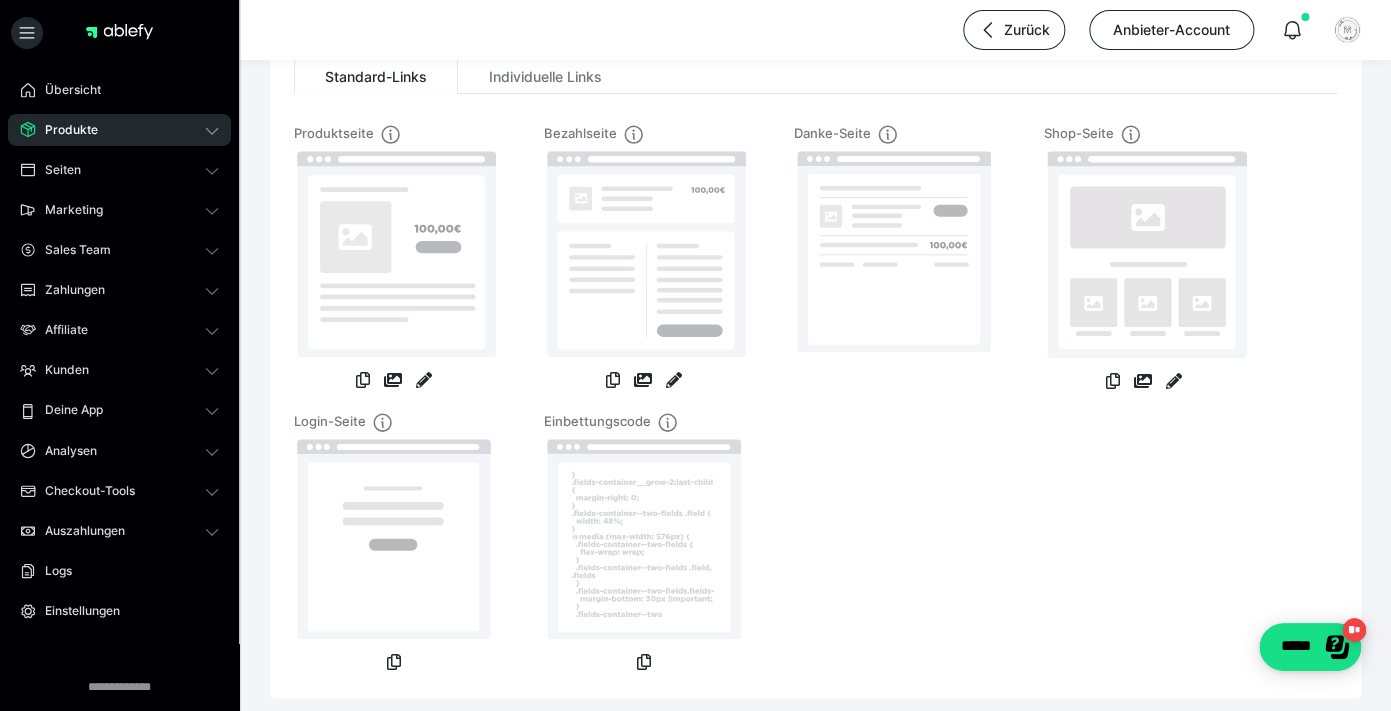 scroll, scrollTop: 244, scrollLeft: 0, axis: vertical 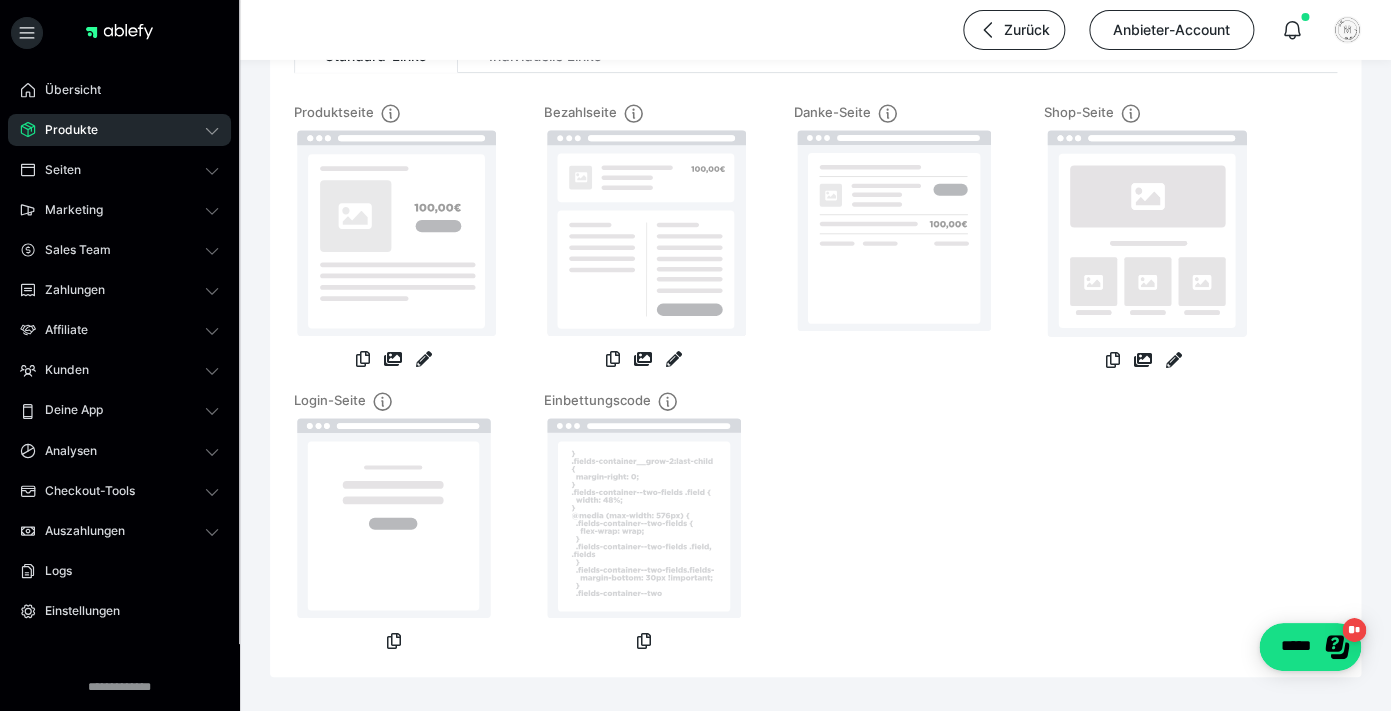 click on "Produktseite  Bezahlseite Danke-Seite Shop-Seite Login-Seite Einbettungscode" at bounding box center (815, 378) 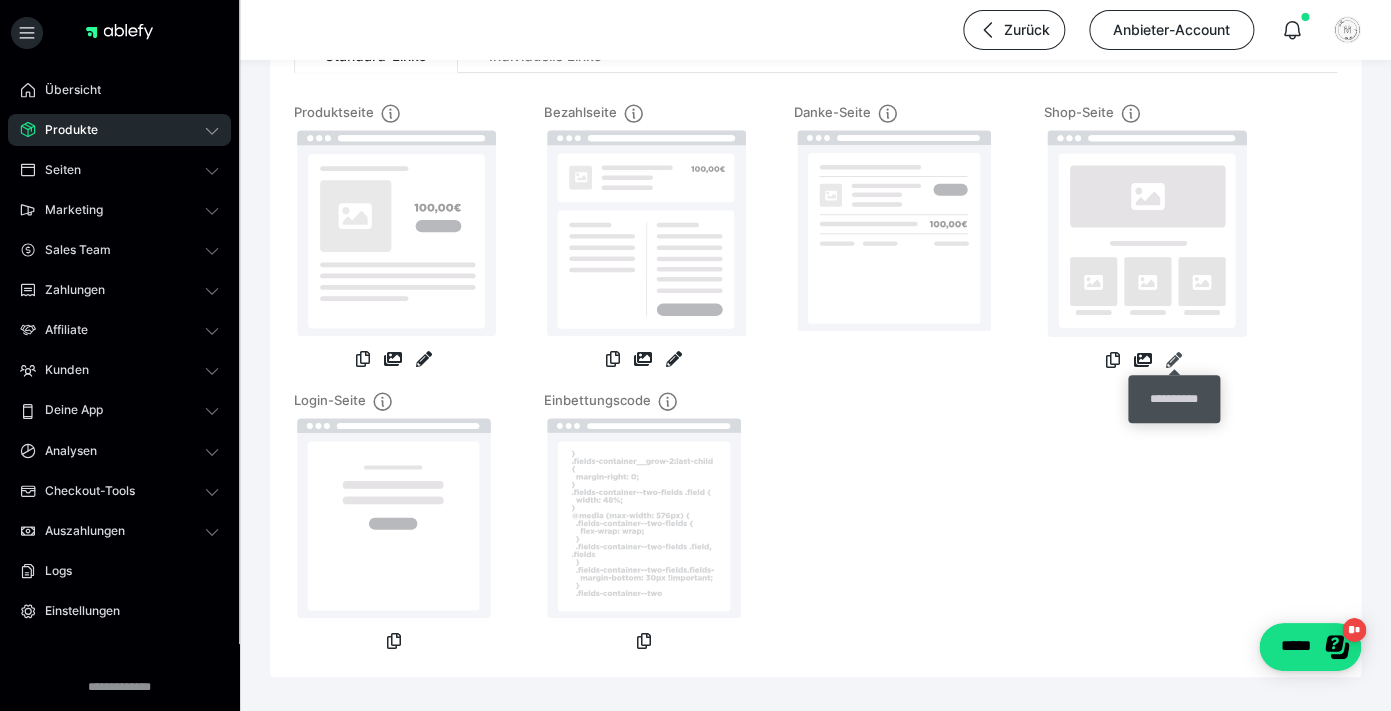 click at bounding box center (1174, 360) 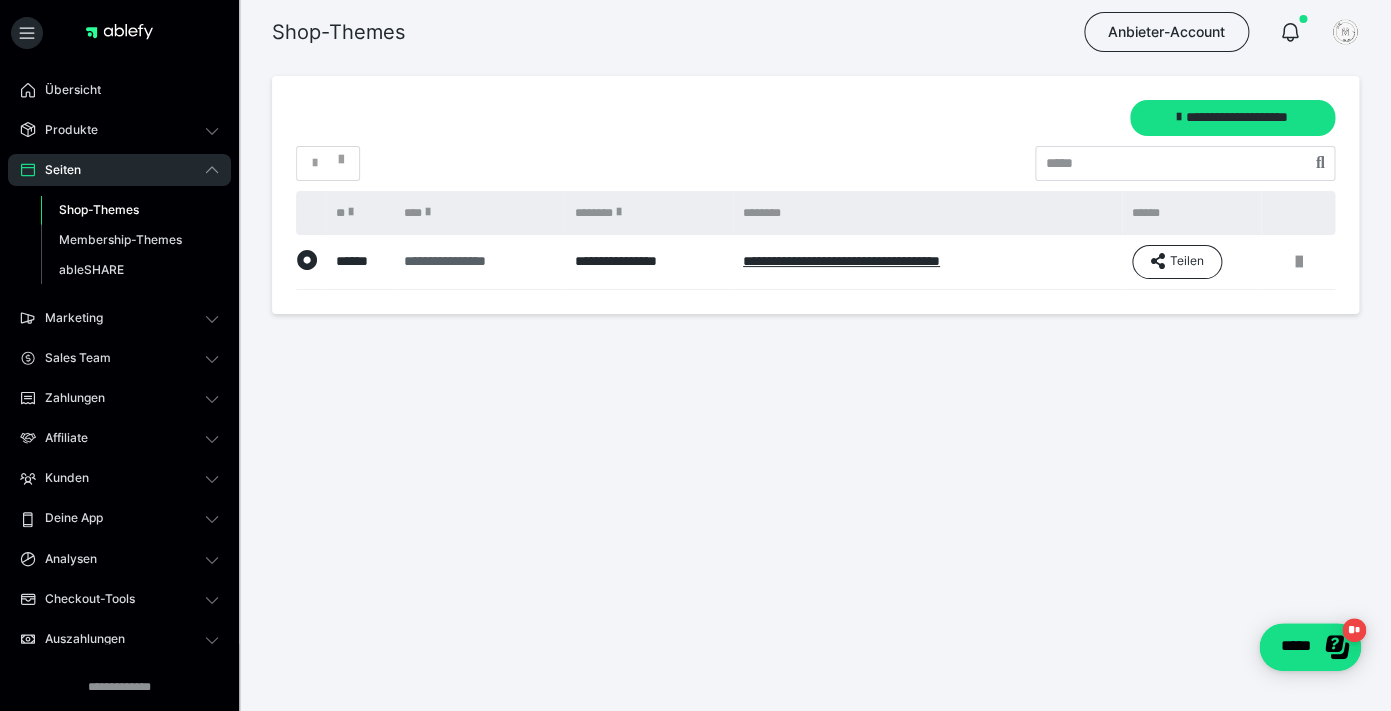 click on "**********" at bounding box center [477, 261] 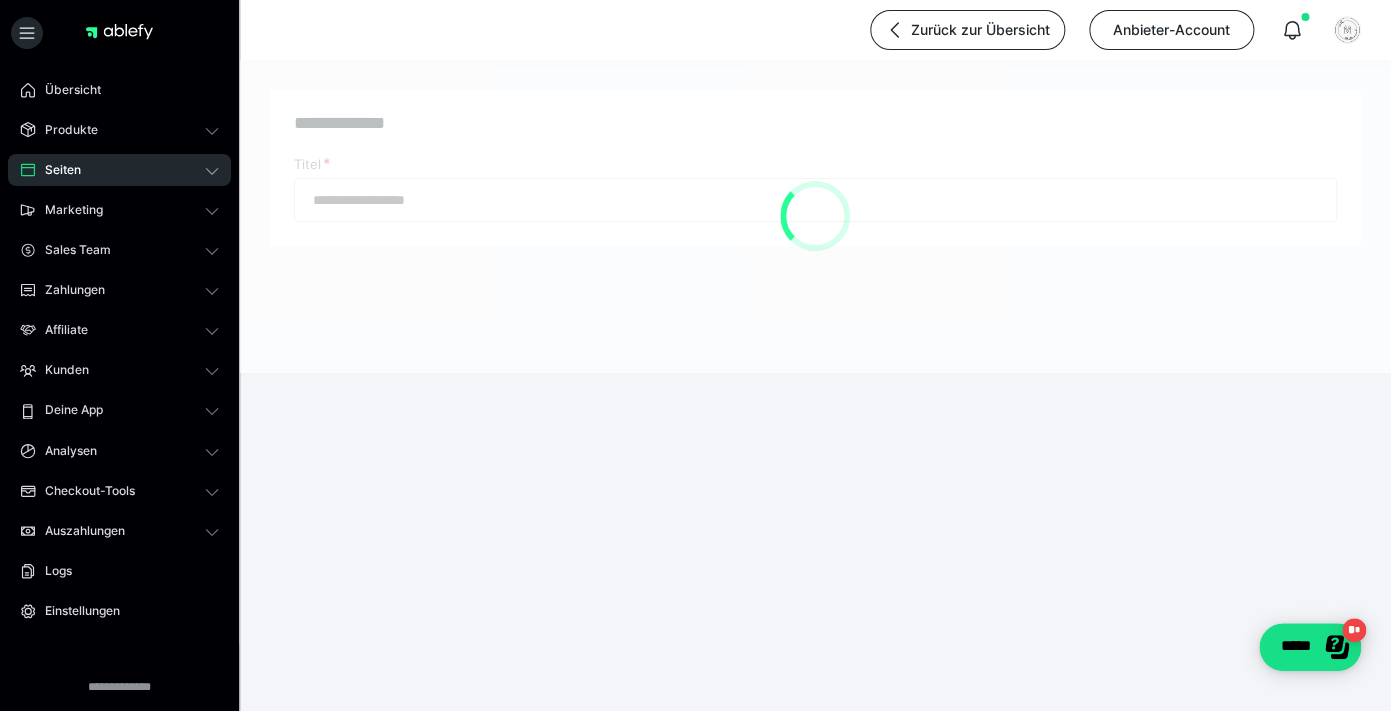 type on "**********" 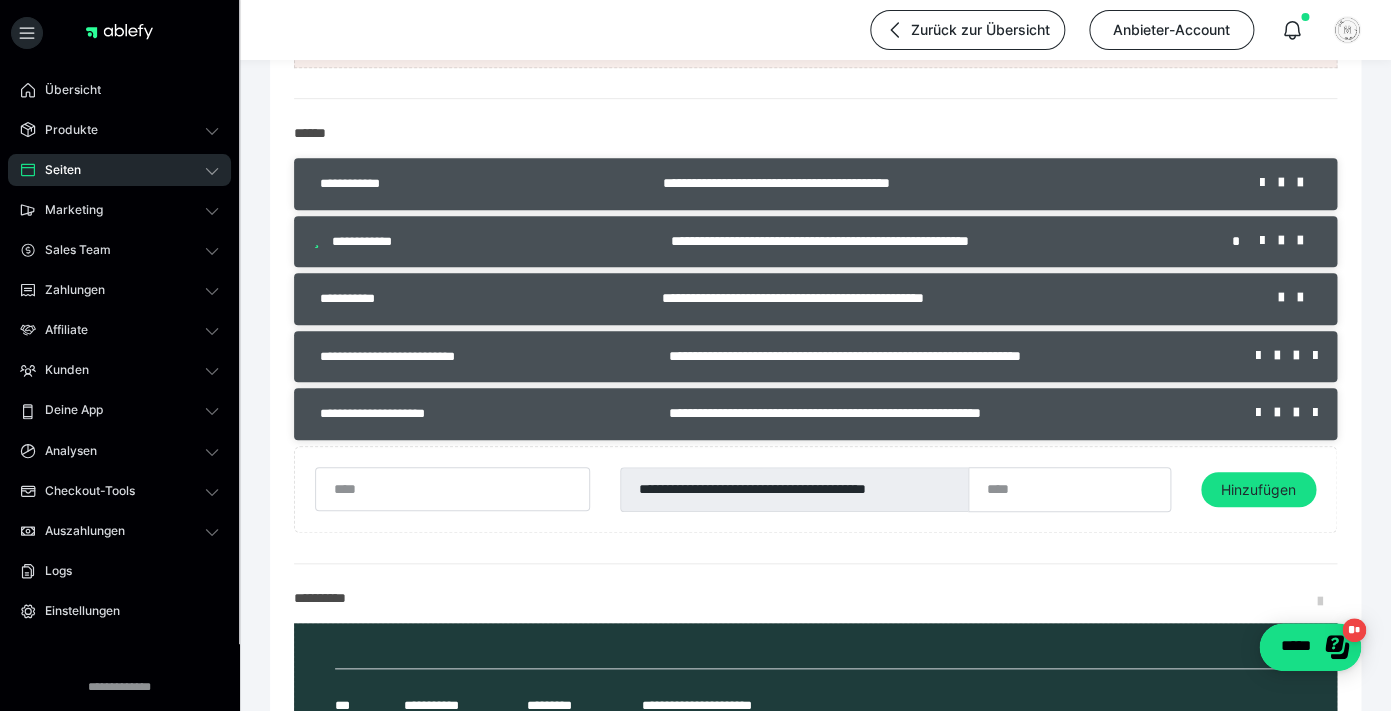 scroll, scrollTop: 338, scrollLeft: 0, axis: vertical 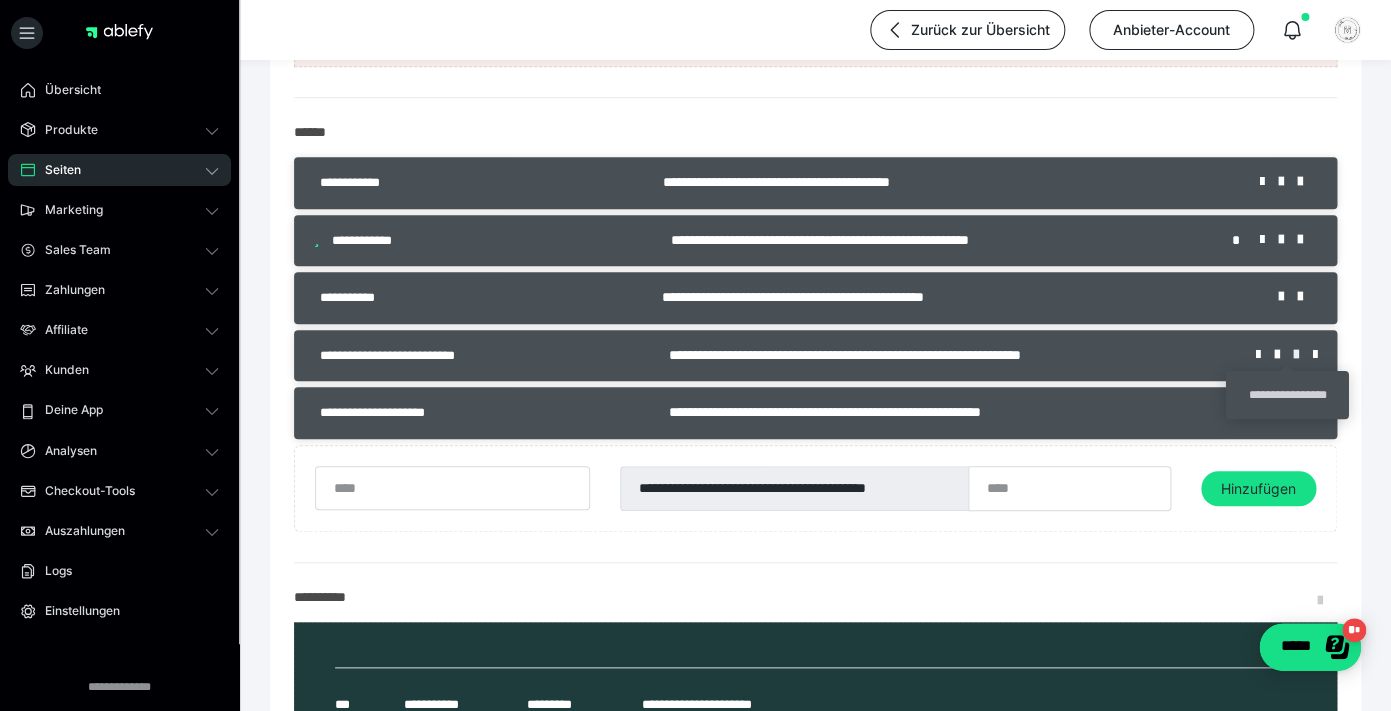 click at bounding box center [1303, 355] 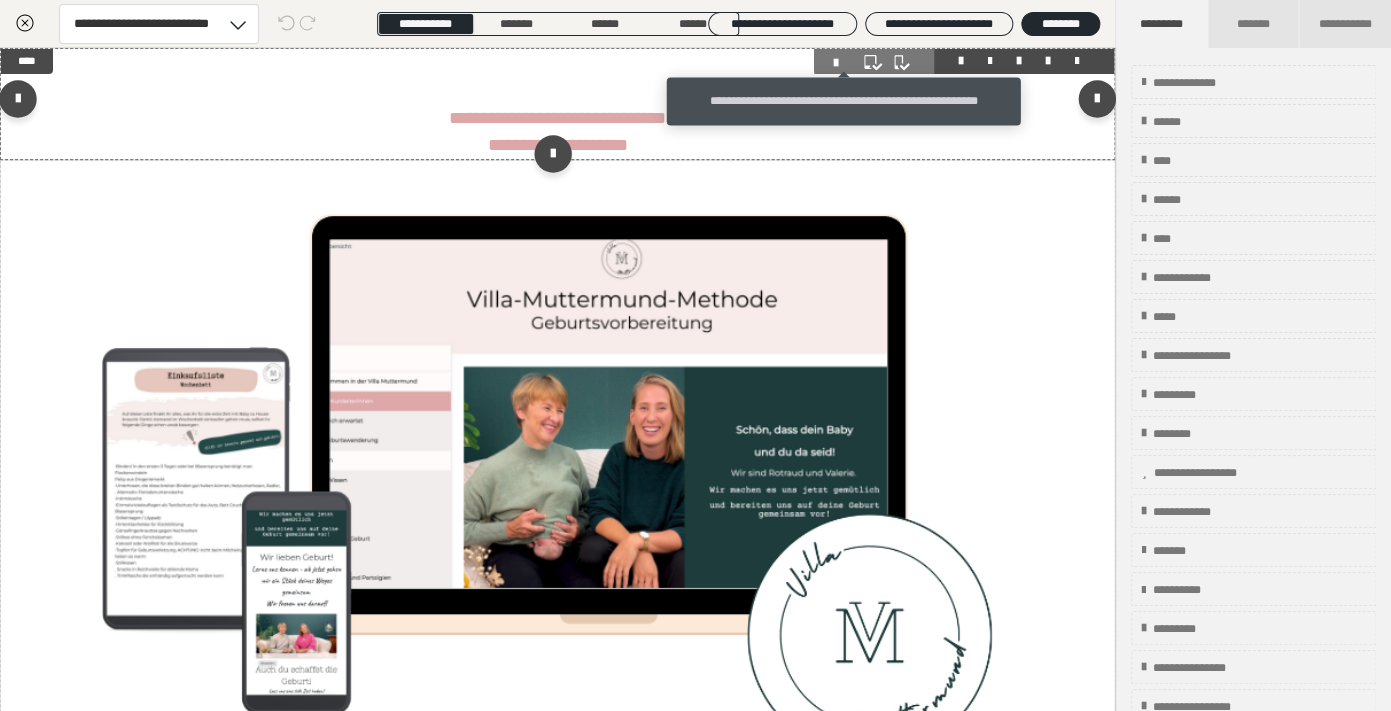click at bounding box center [844, 63] 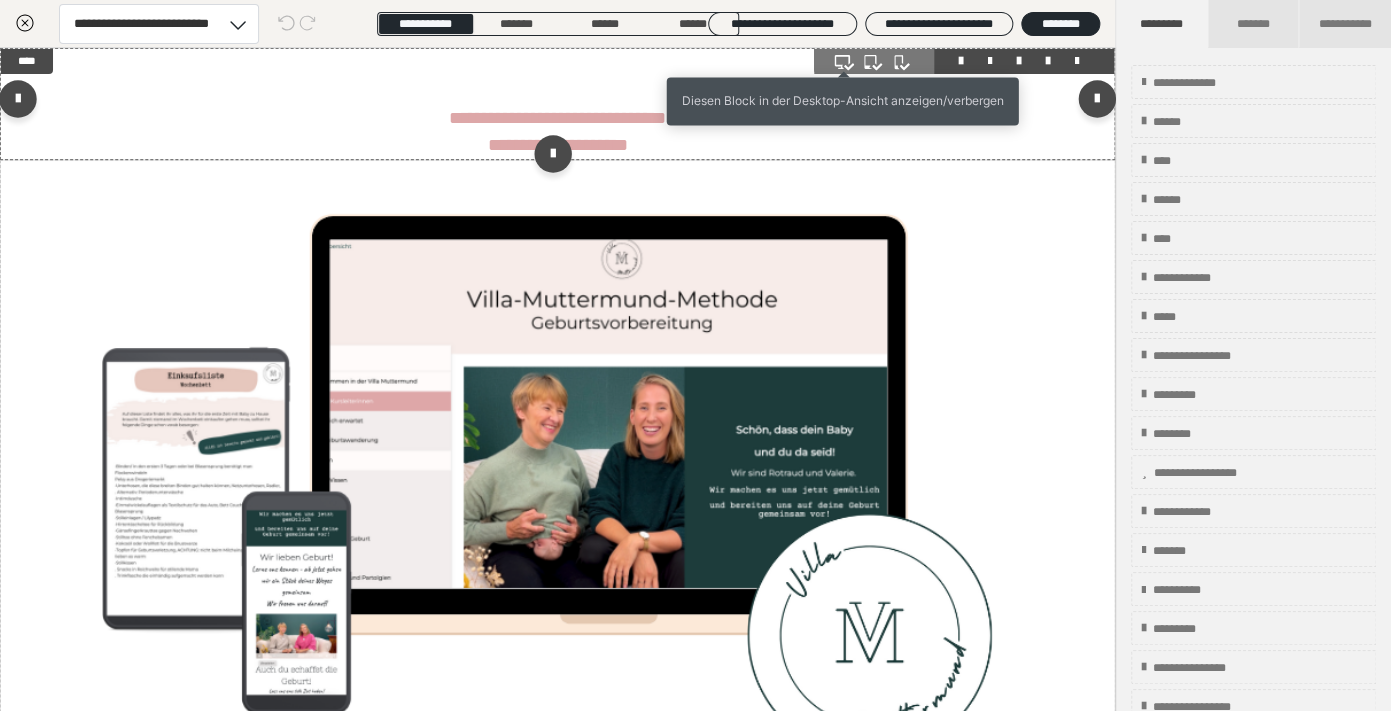 click 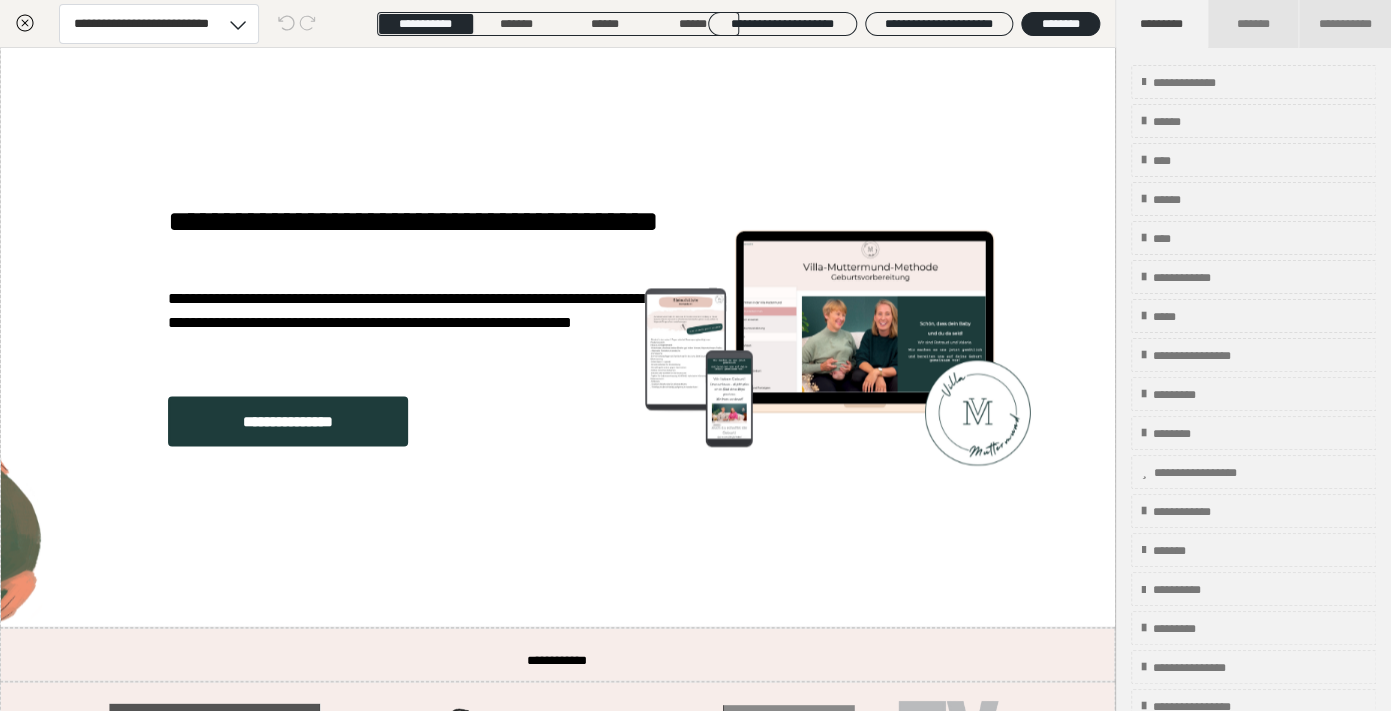 scroll, scrollTop: 1230, scrollLeft: 0, axis: vertical 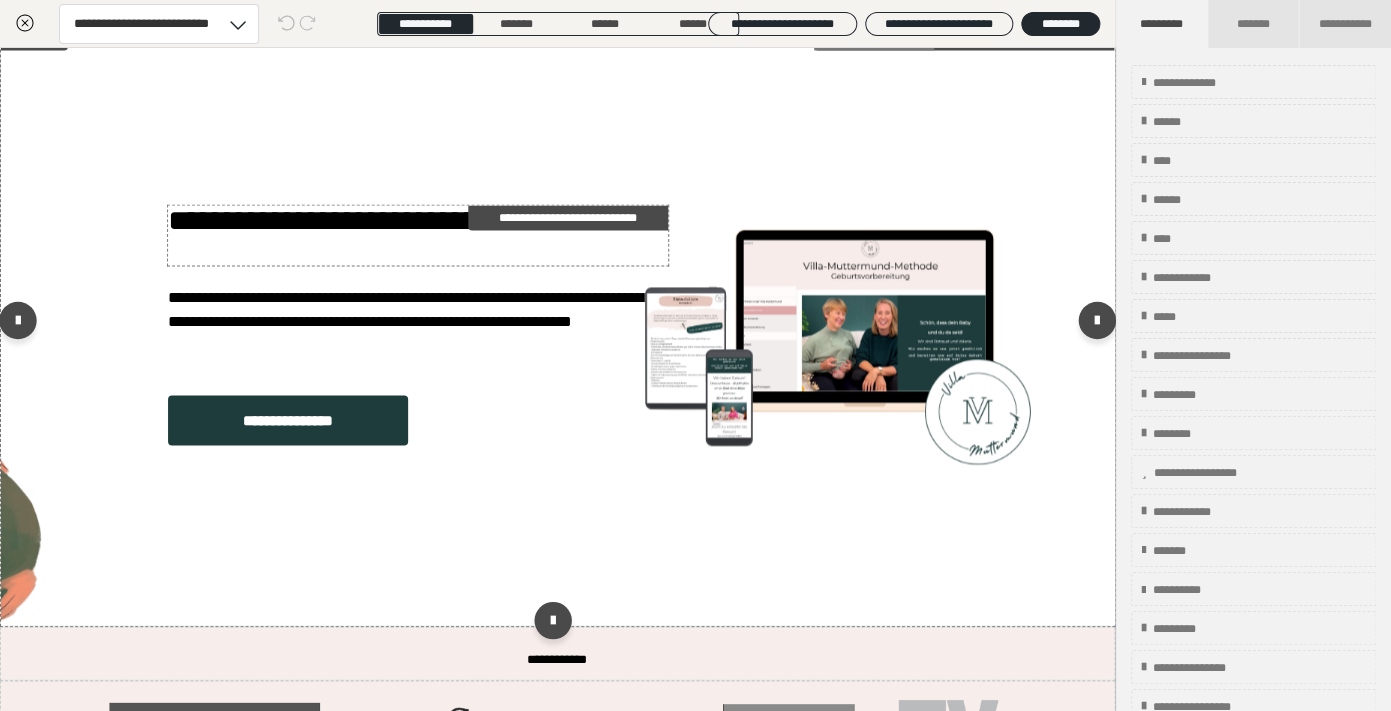 click on "**********" at bounding box center (418, 235) 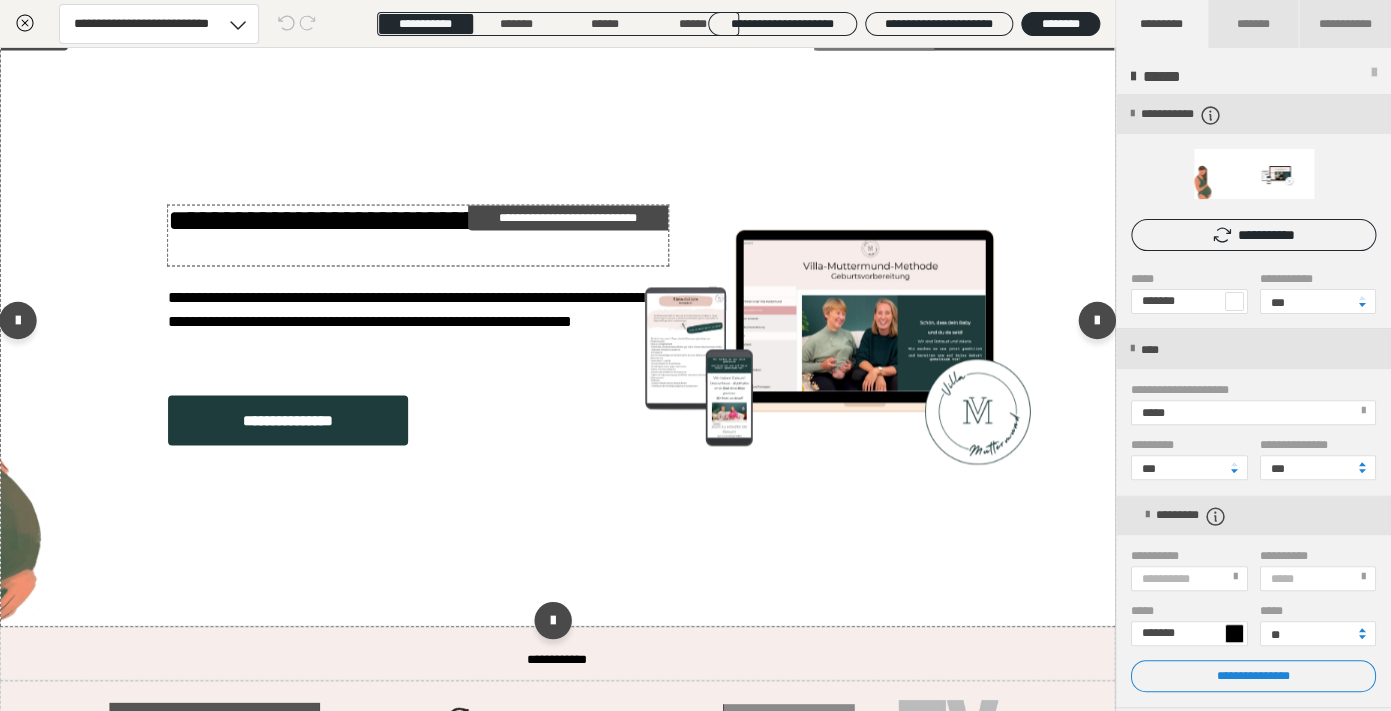 click on "**********" at bounding box center [418, 235] 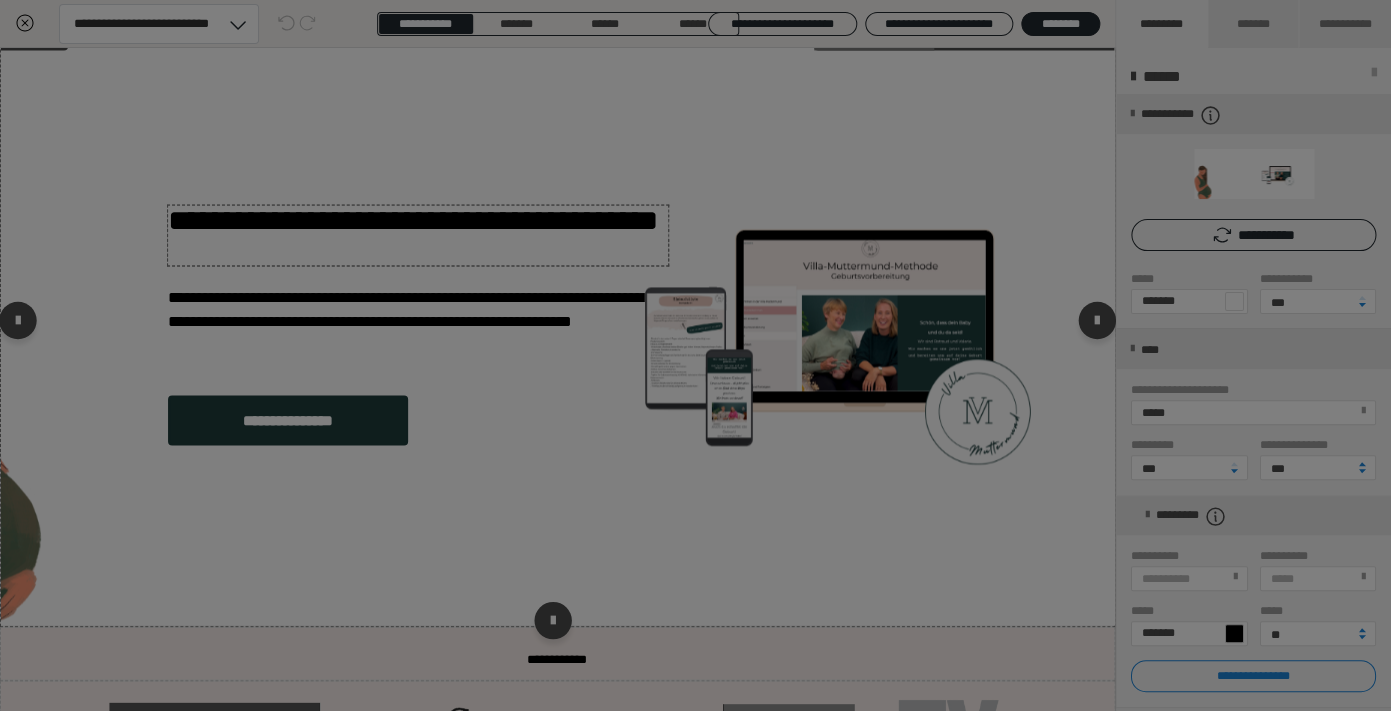 click on "********* Speichern" at bounding box center (696, 254) 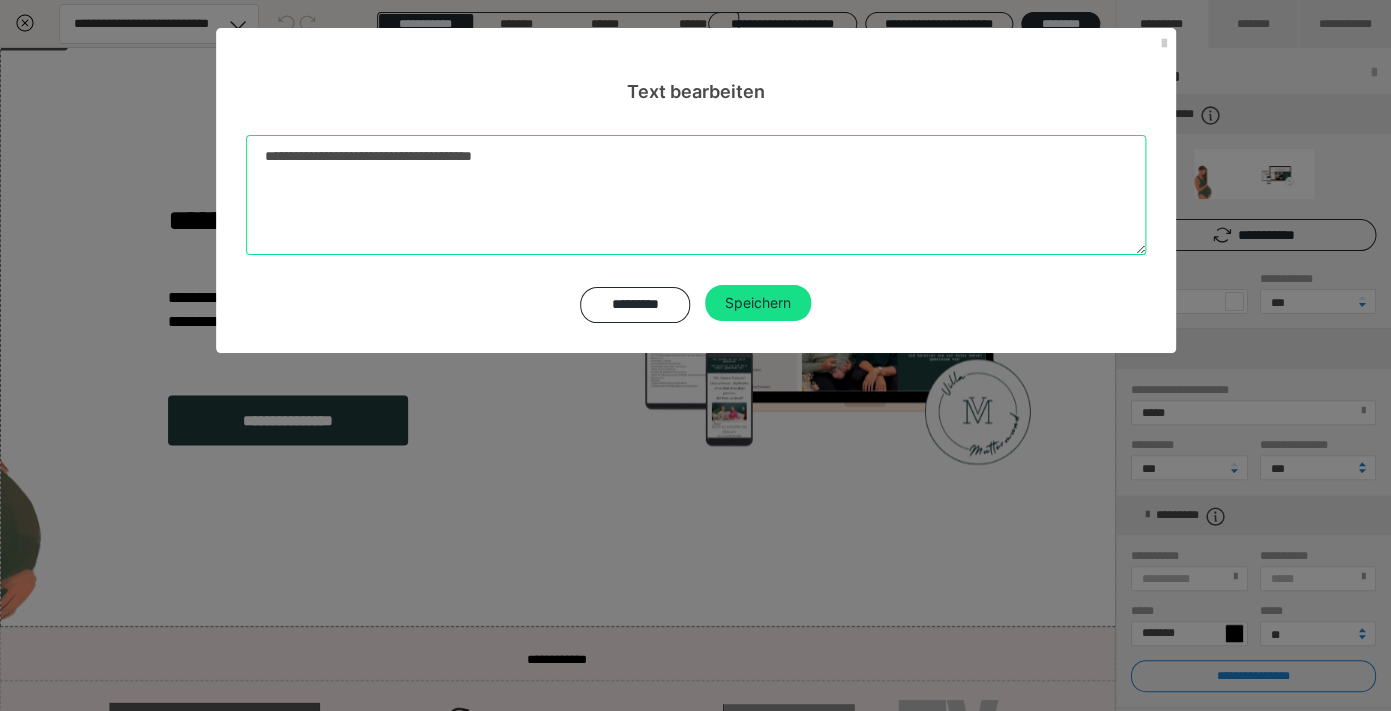 click on "**********" at bounding box center (696, 195) 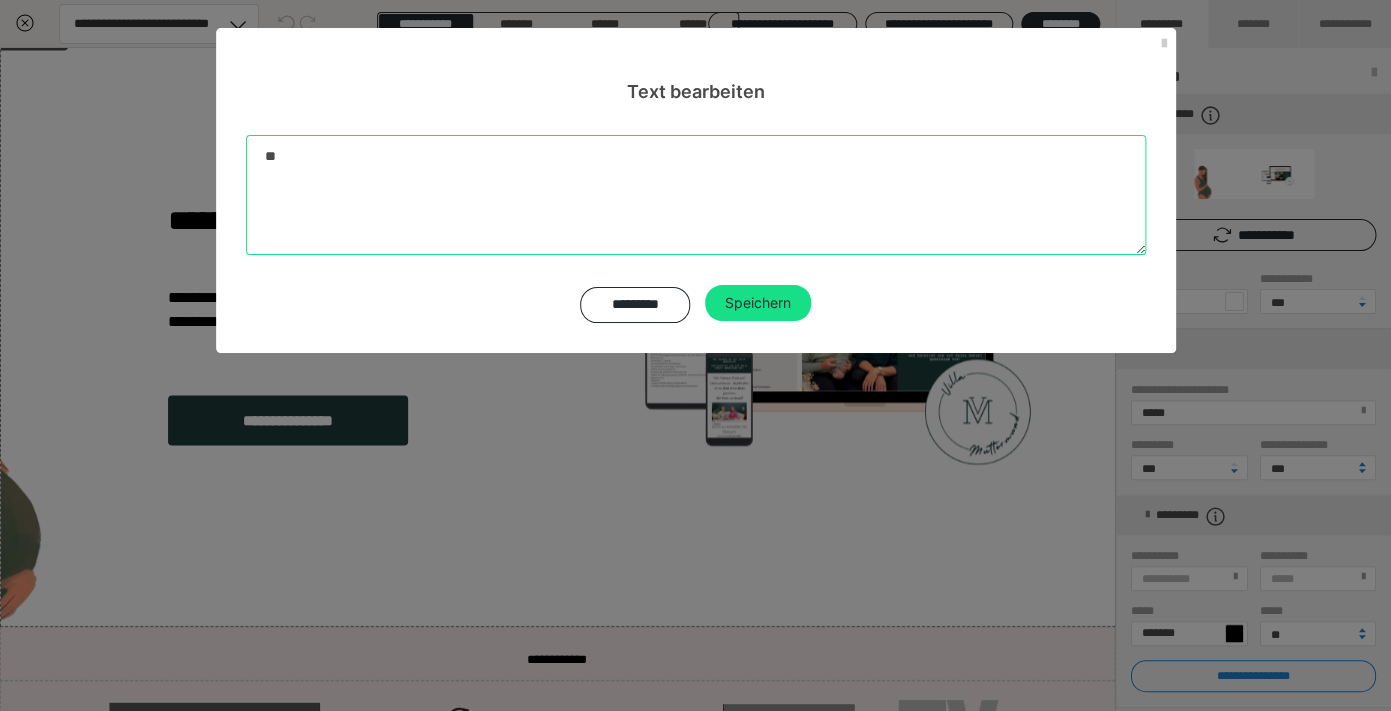 type on "*" 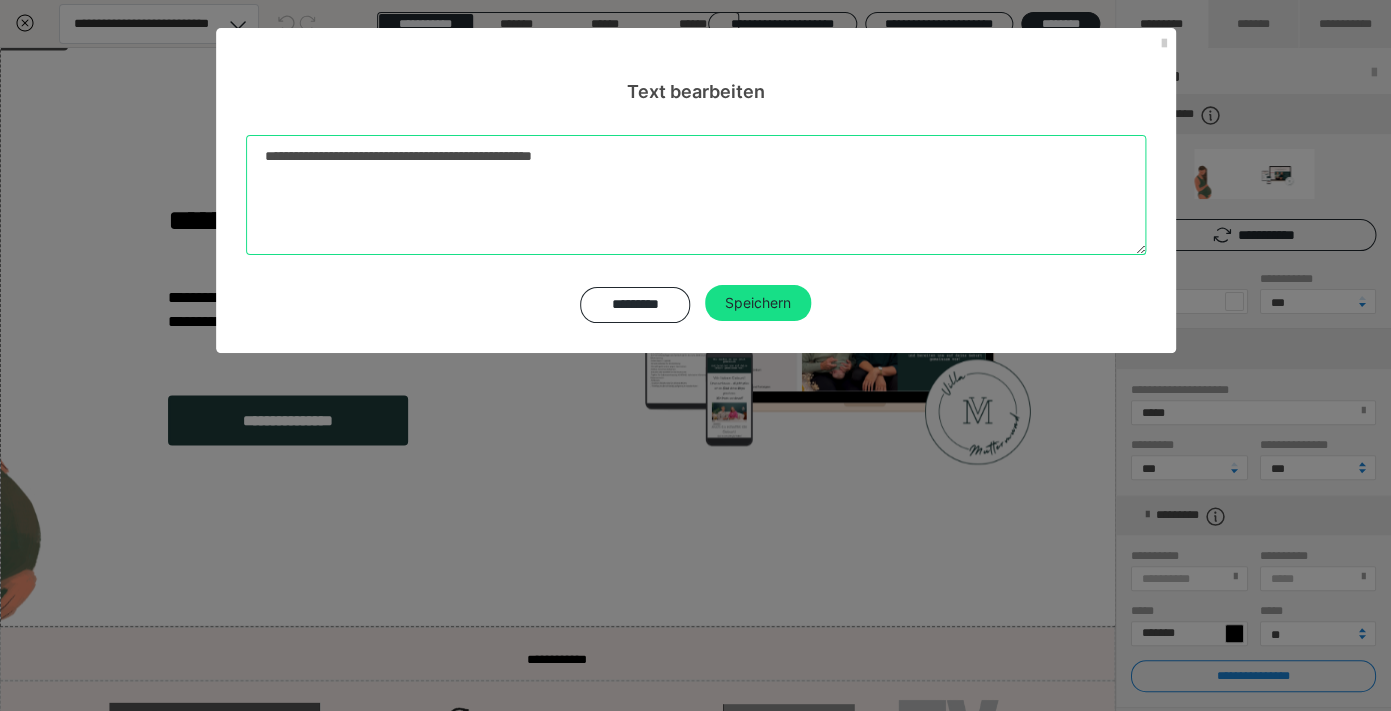 type on "**********" 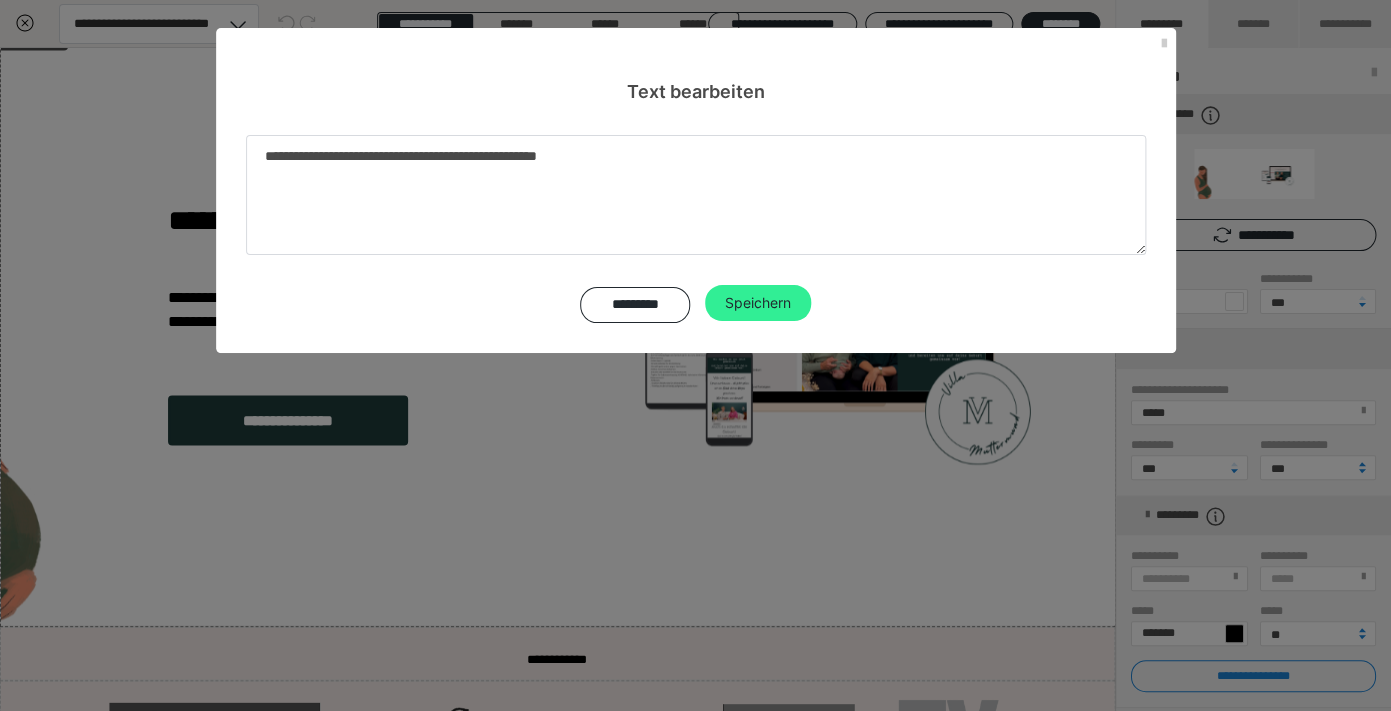 click on "Speichern" at bounding box center [758, 303] 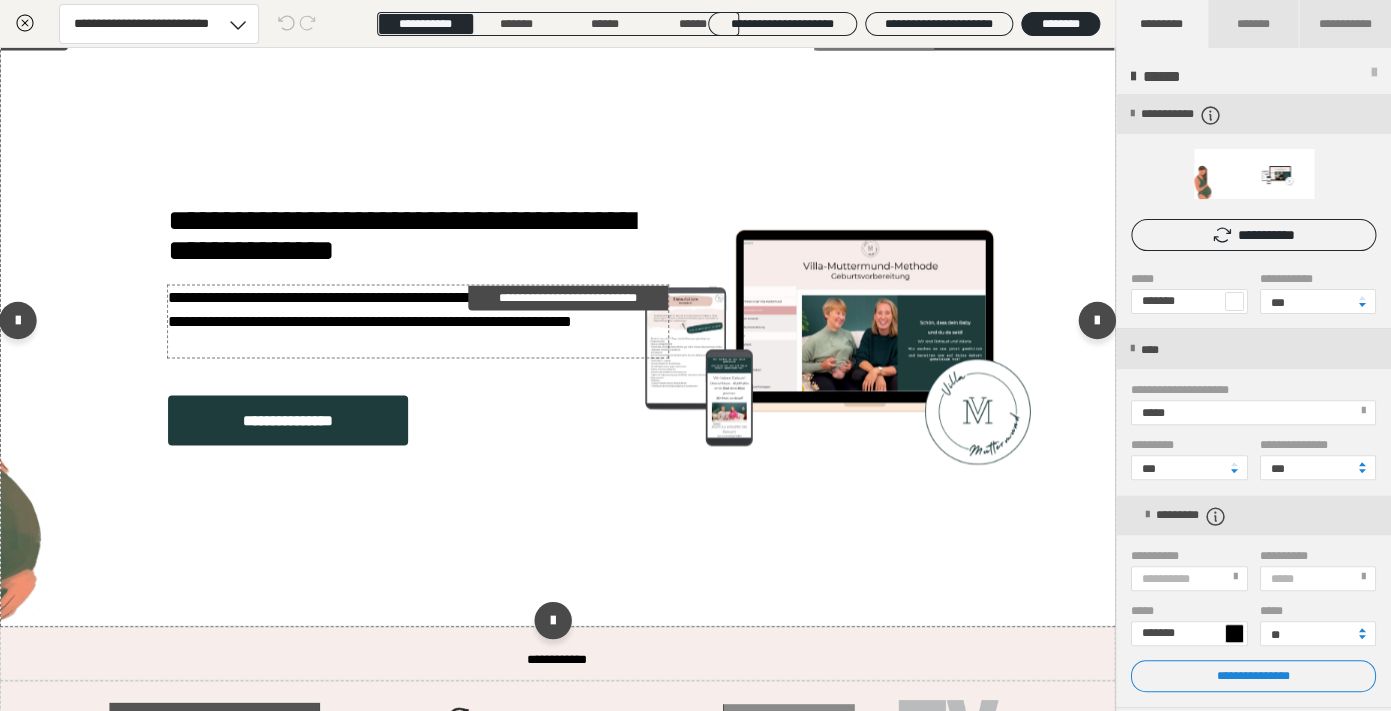 click on "**********" at bounding box center (418, 321) 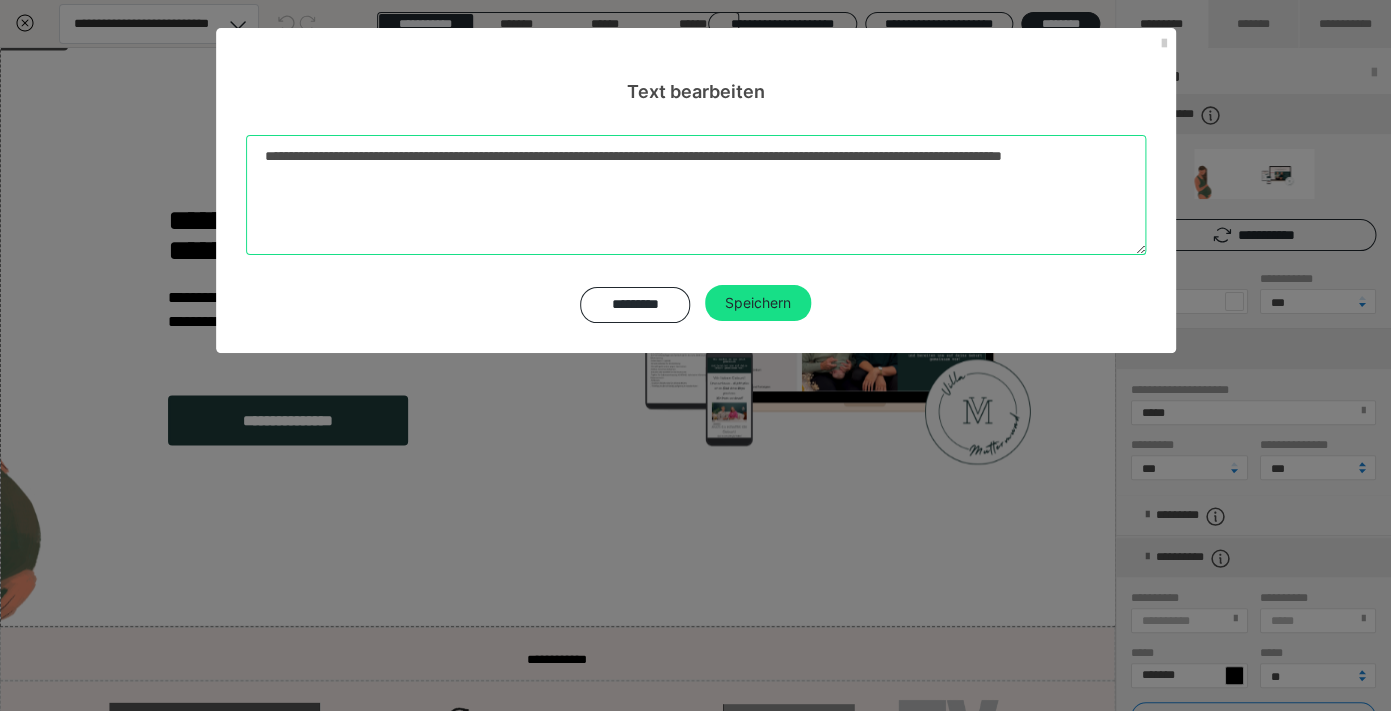 drag, startPoint x: 729, startPoint y: 211, endPoint x: 191, endPoint y: 80, distance: 553.71924 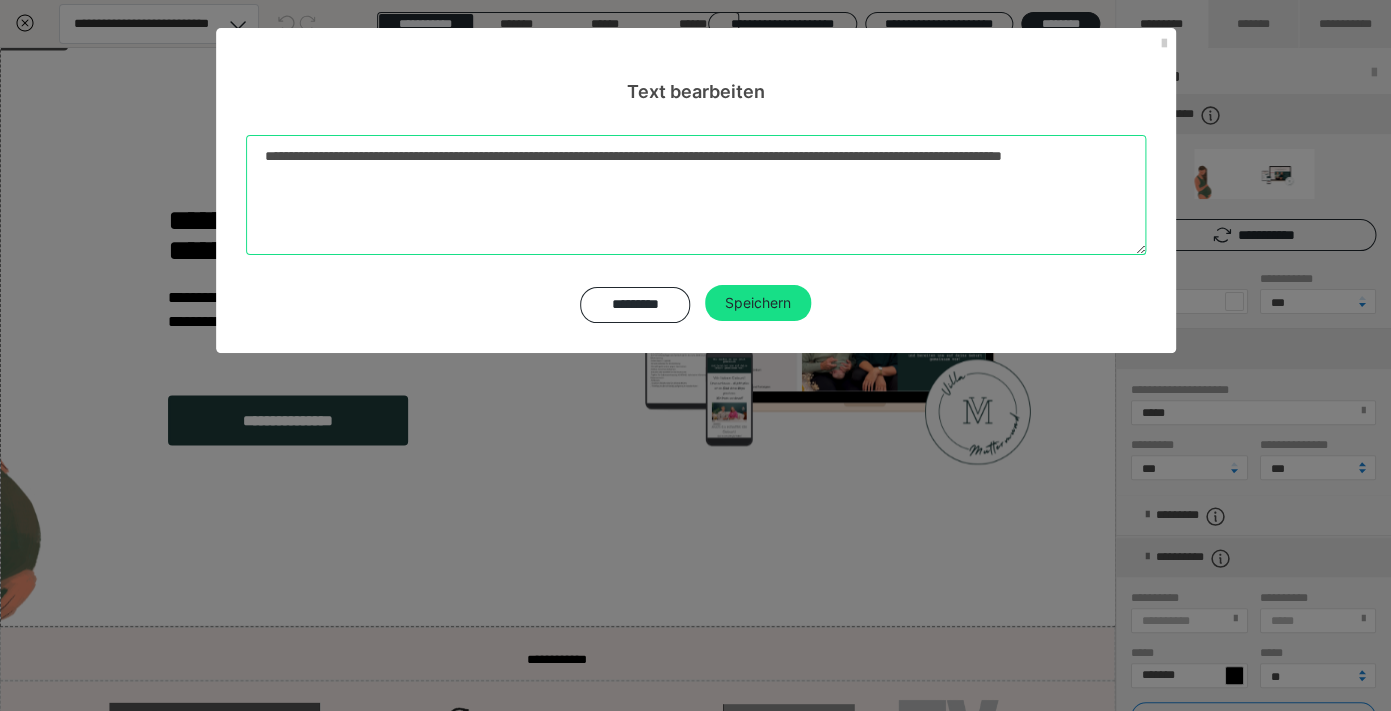 click on "**********" at bounding box center [696, 195] 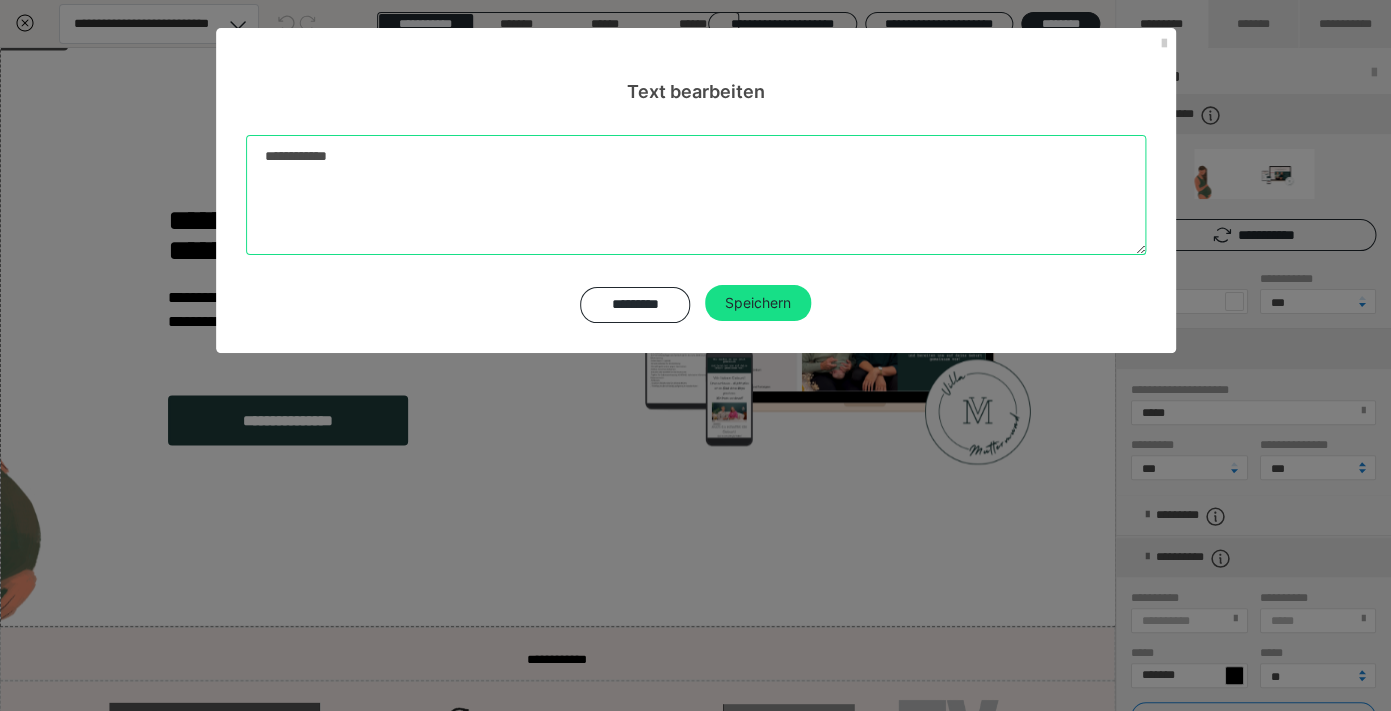 type on "**********" 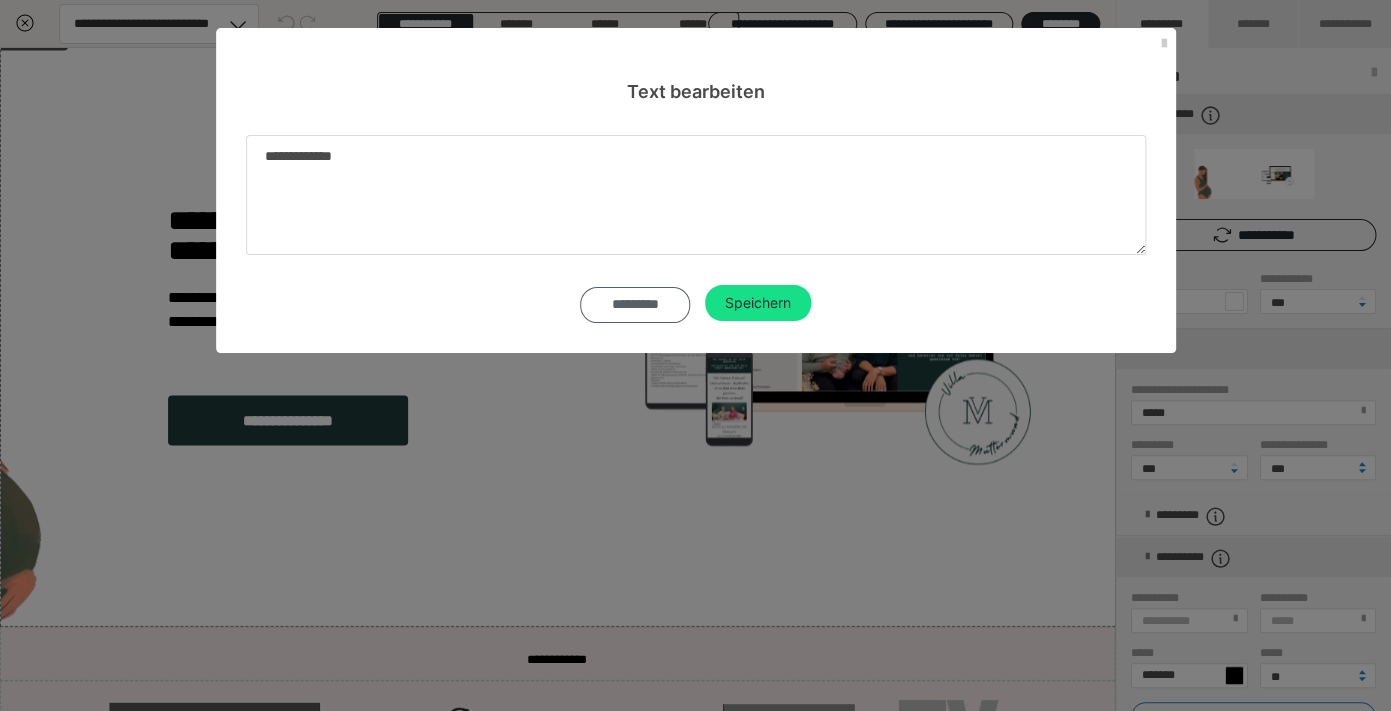 click on "*********" at bounding box center [635, 305] 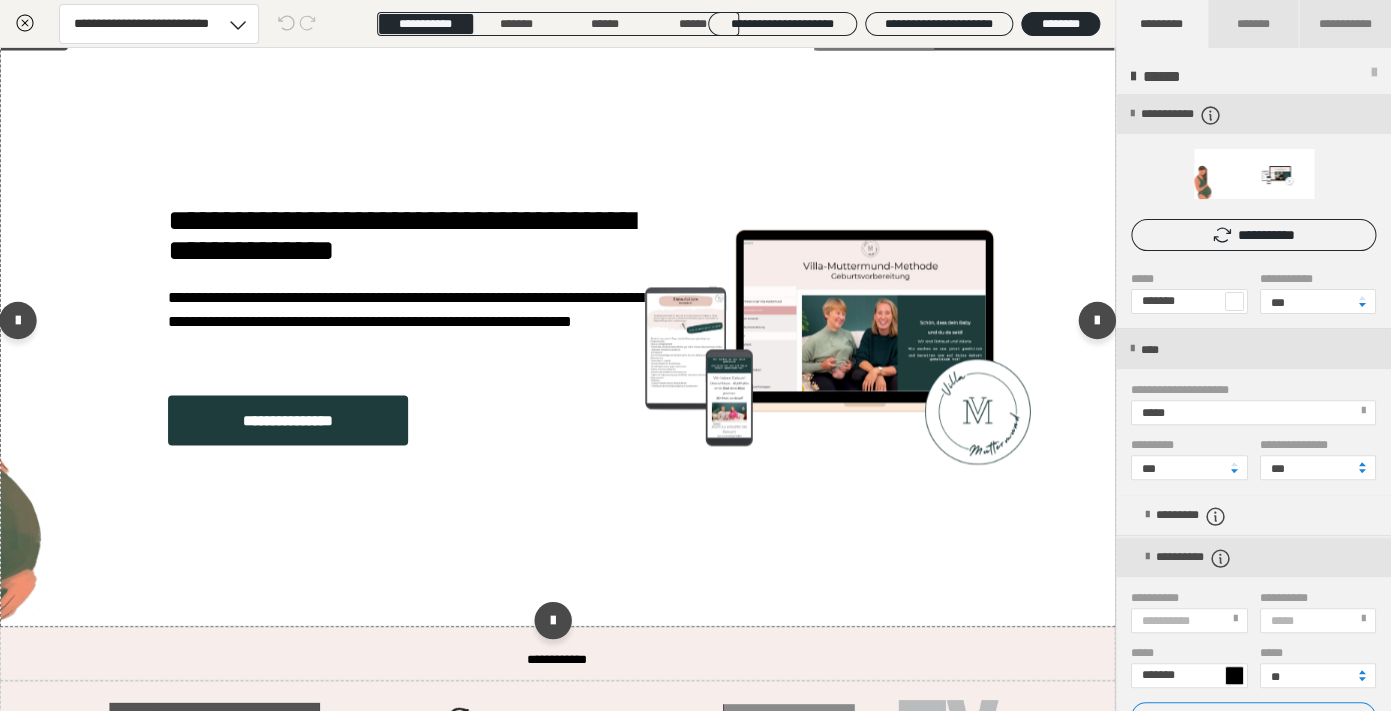 click on "**********" at bounding box center (641, 325) 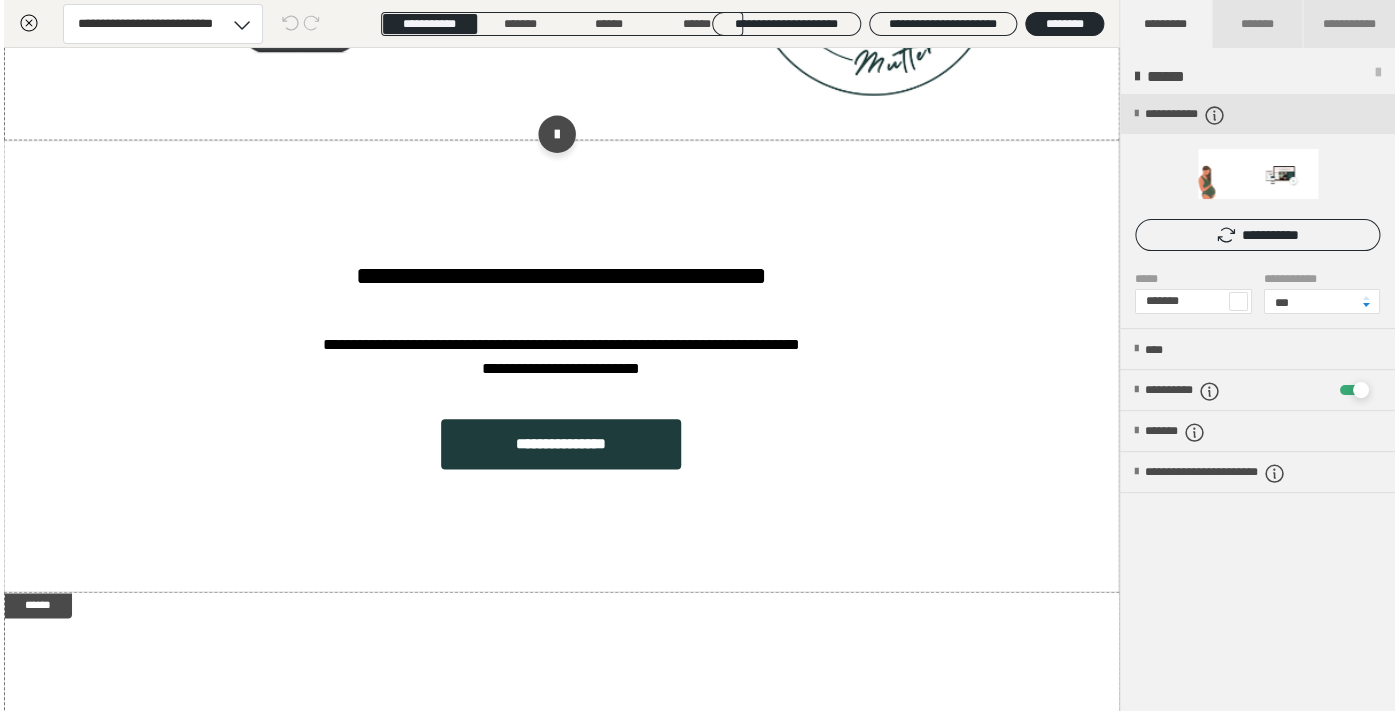 scroll, scrollTop: 613, scrollLeft: 0, axis: vertical 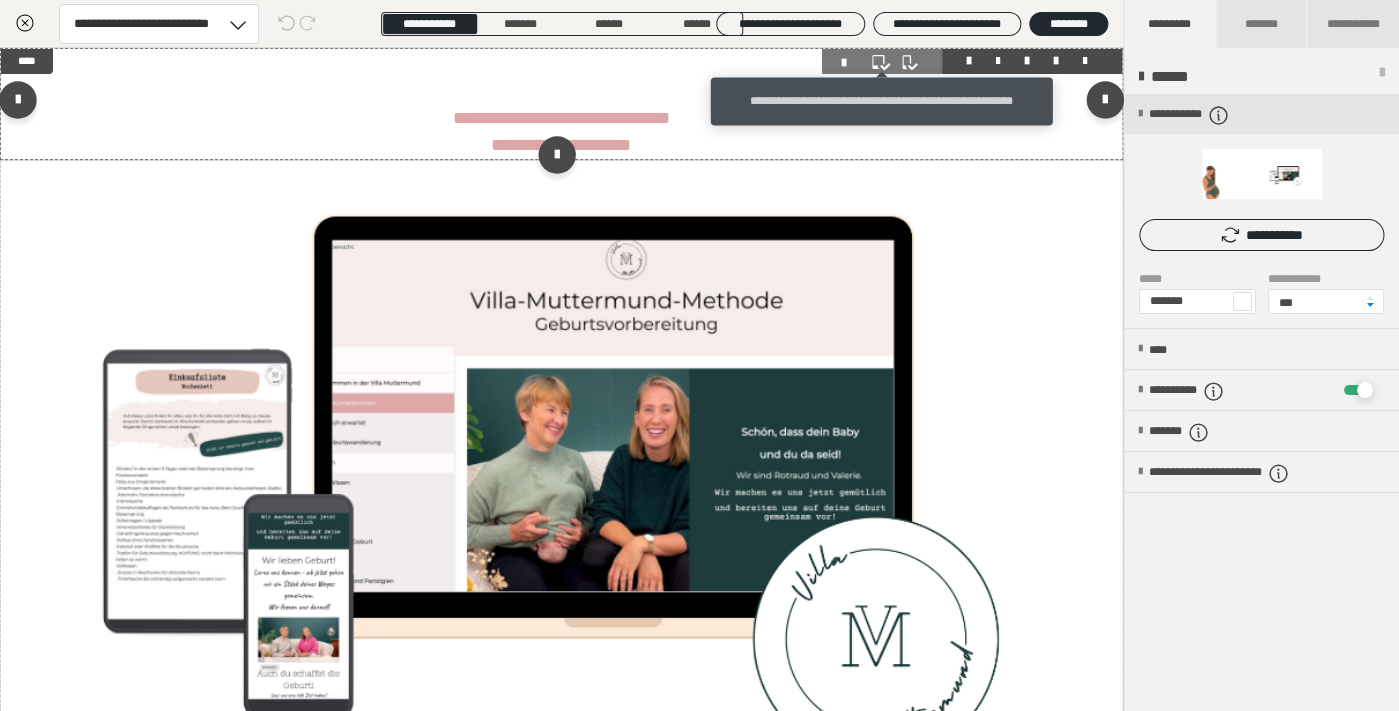 click 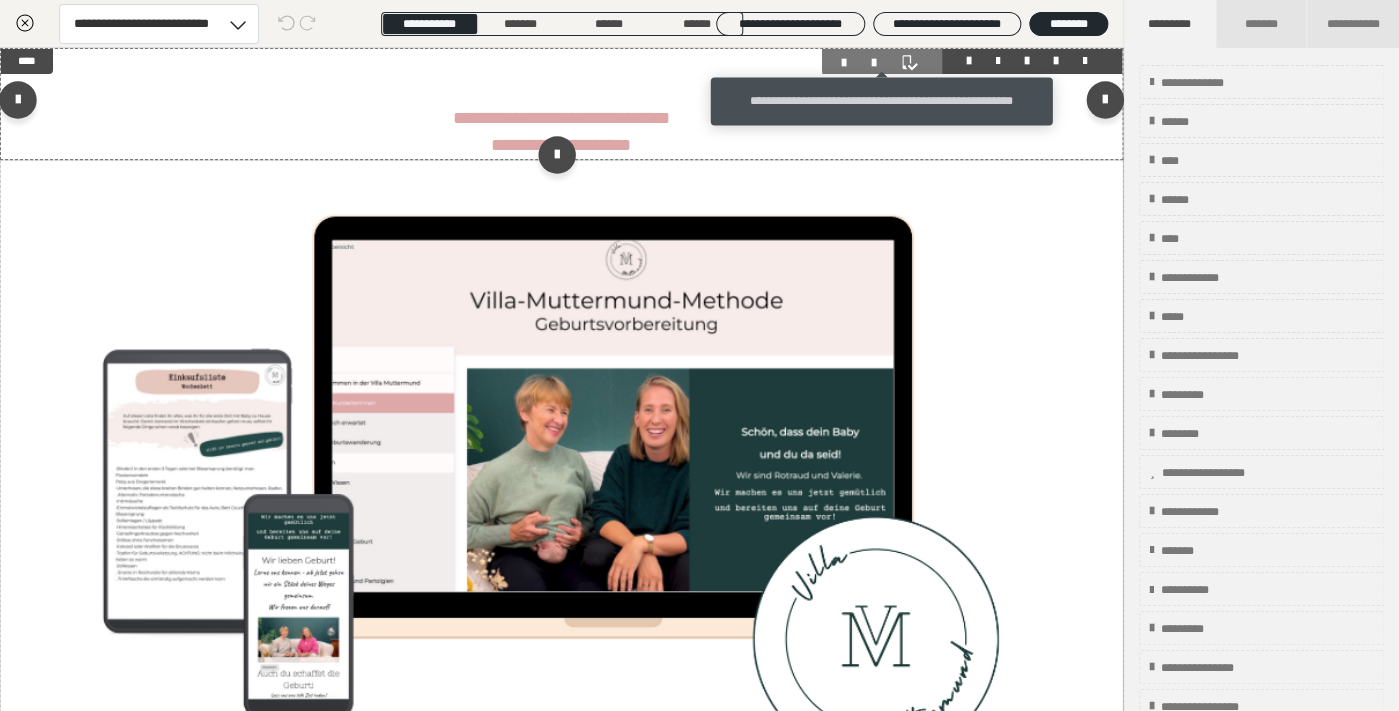 click at bounding box center (882, 63) 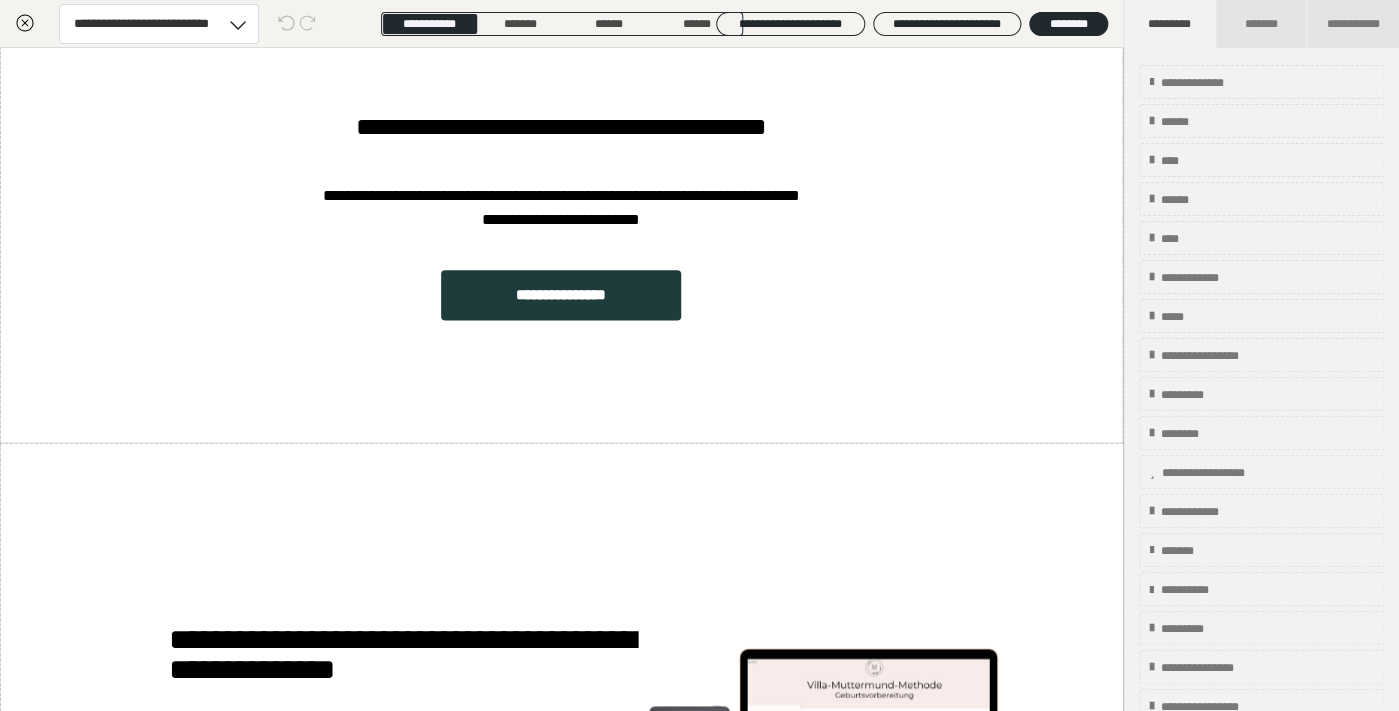 scroll, scrollTop: 837, scrollLeft: 0, axis: vertical 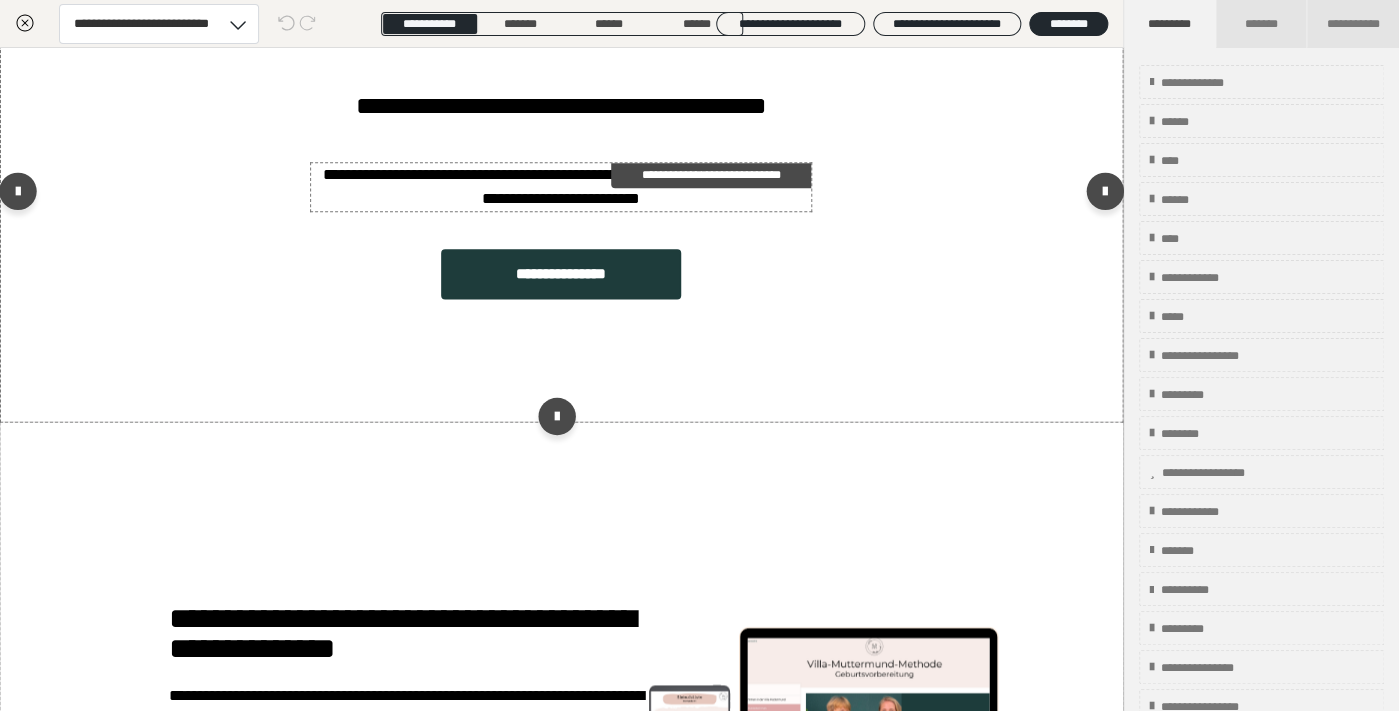 click on "**********" at bounding box center (561, 187) 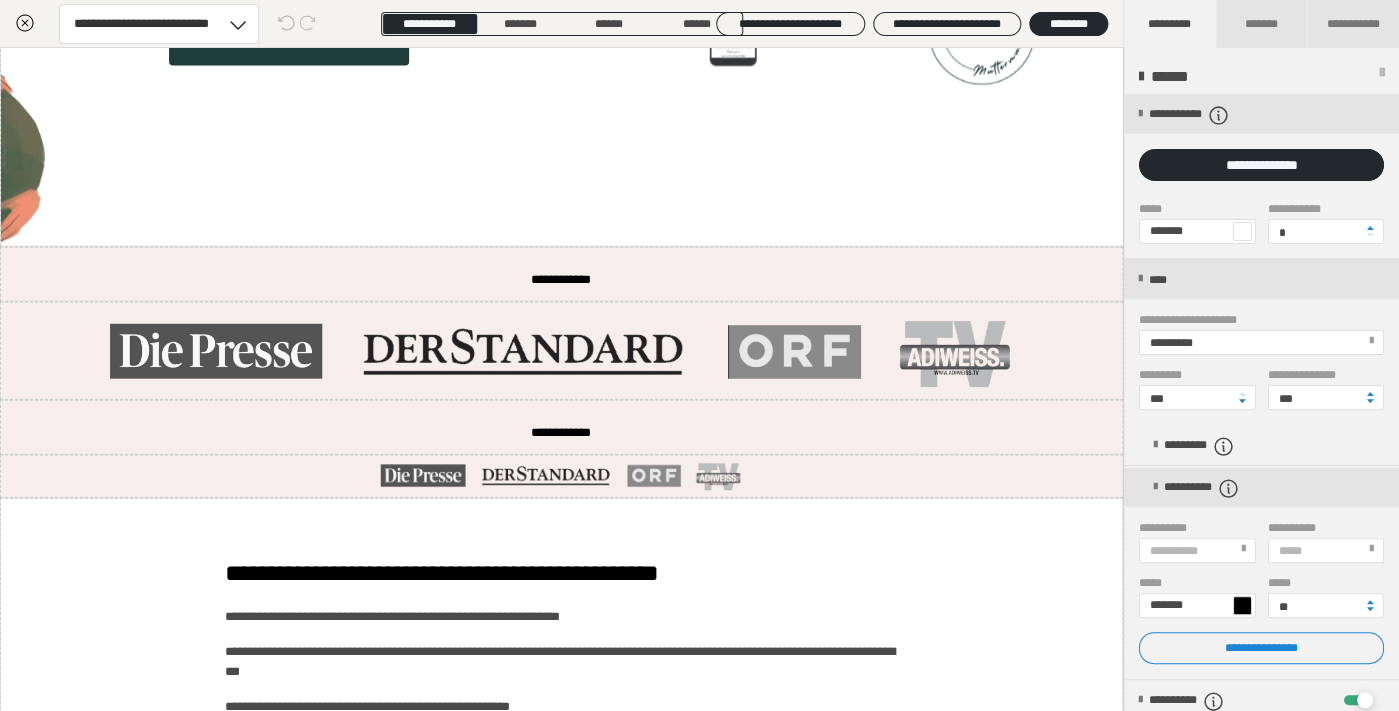 scroll, scrollTop: 1621, scrollLeft: 0, axis: vertical 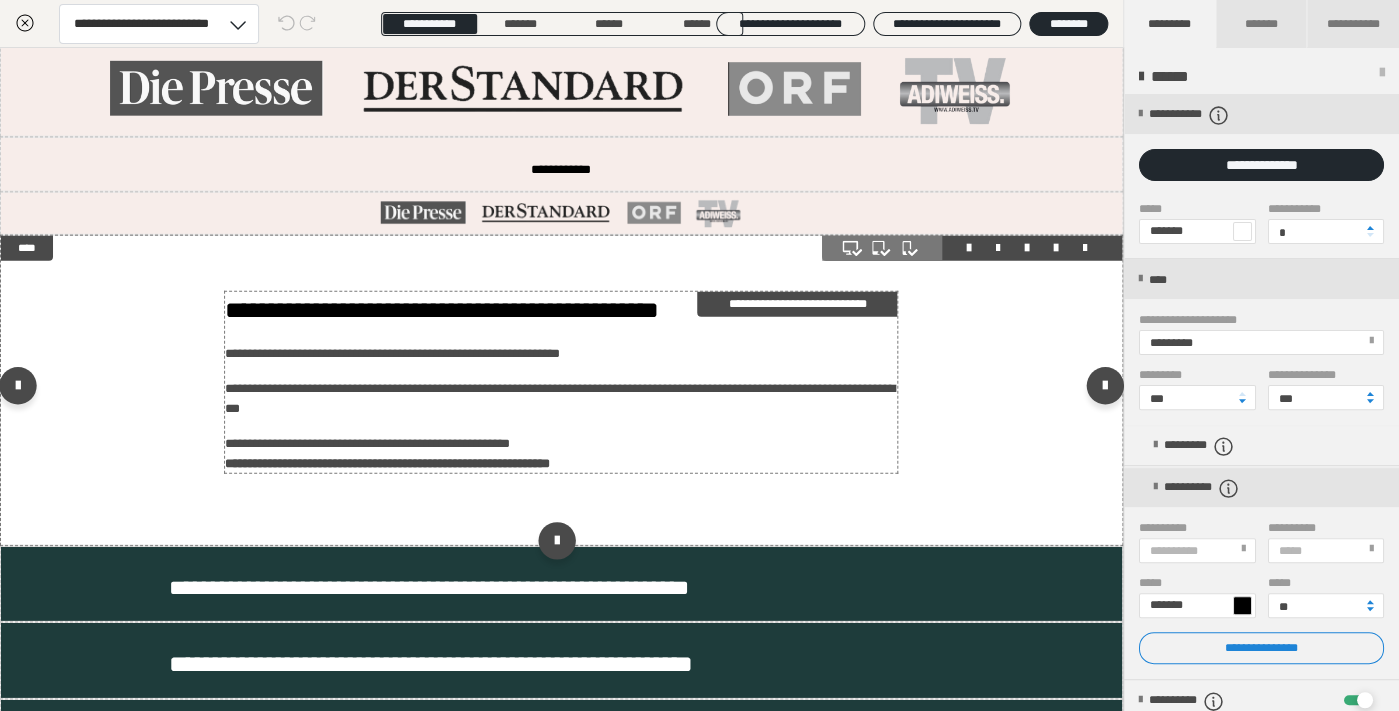 click on "**********" at bounding box center [561, 354] 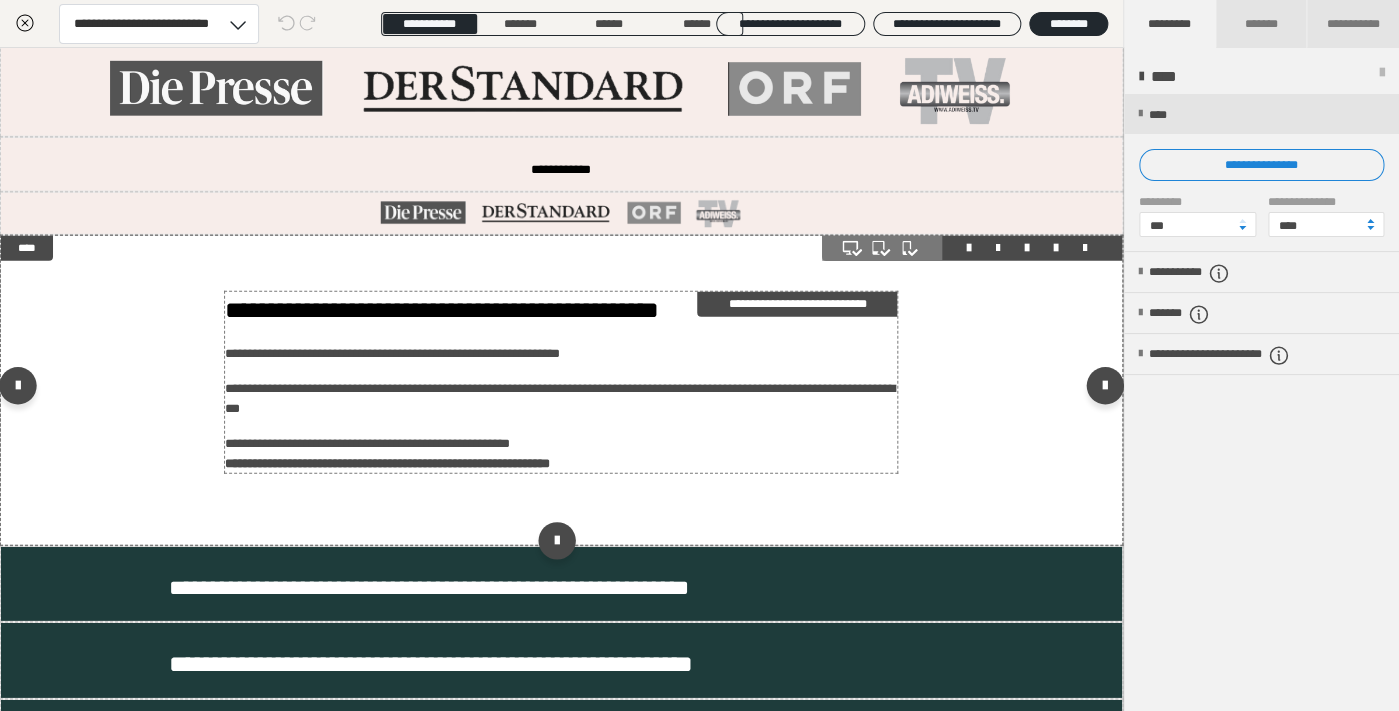 click on "**********" at bounding box center [561, 398] 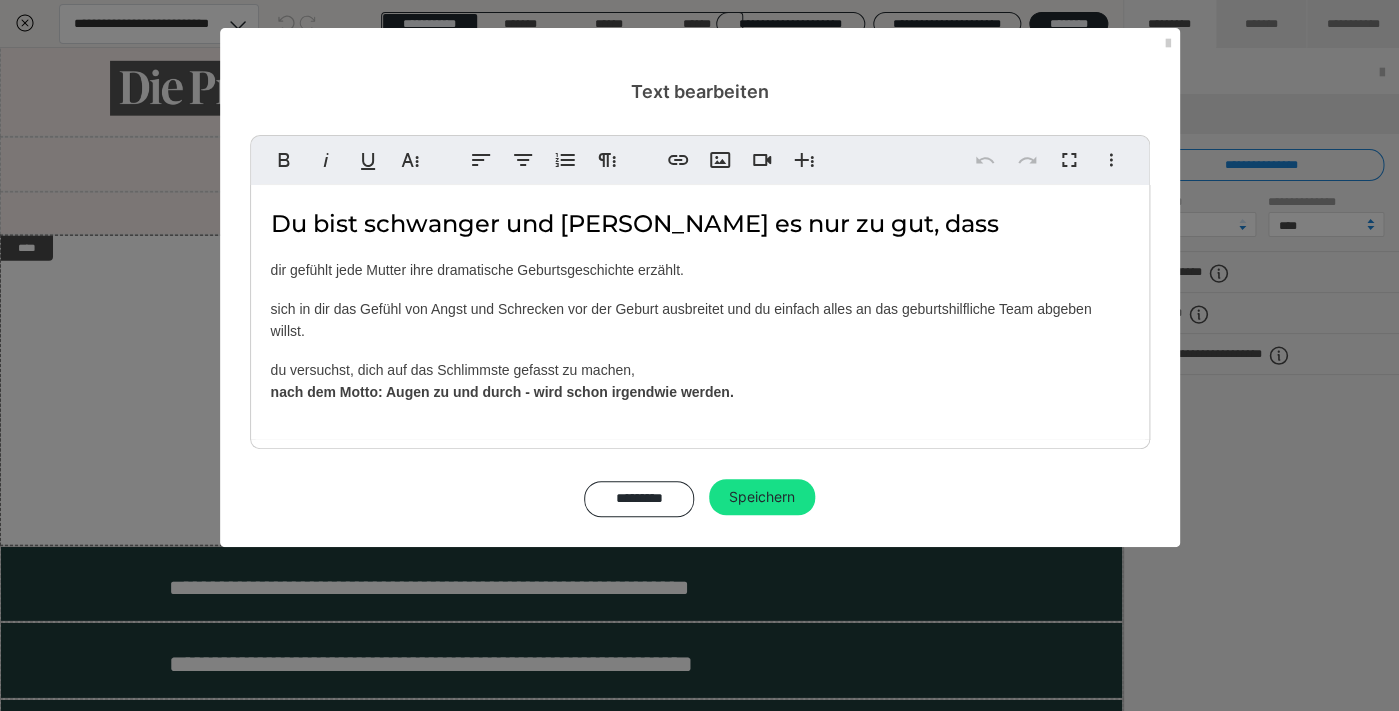 click on "dir gefühlt jede Mutter ihre dramatische Geburtsgeschichte erzählt." at bounding box center [700, 270] 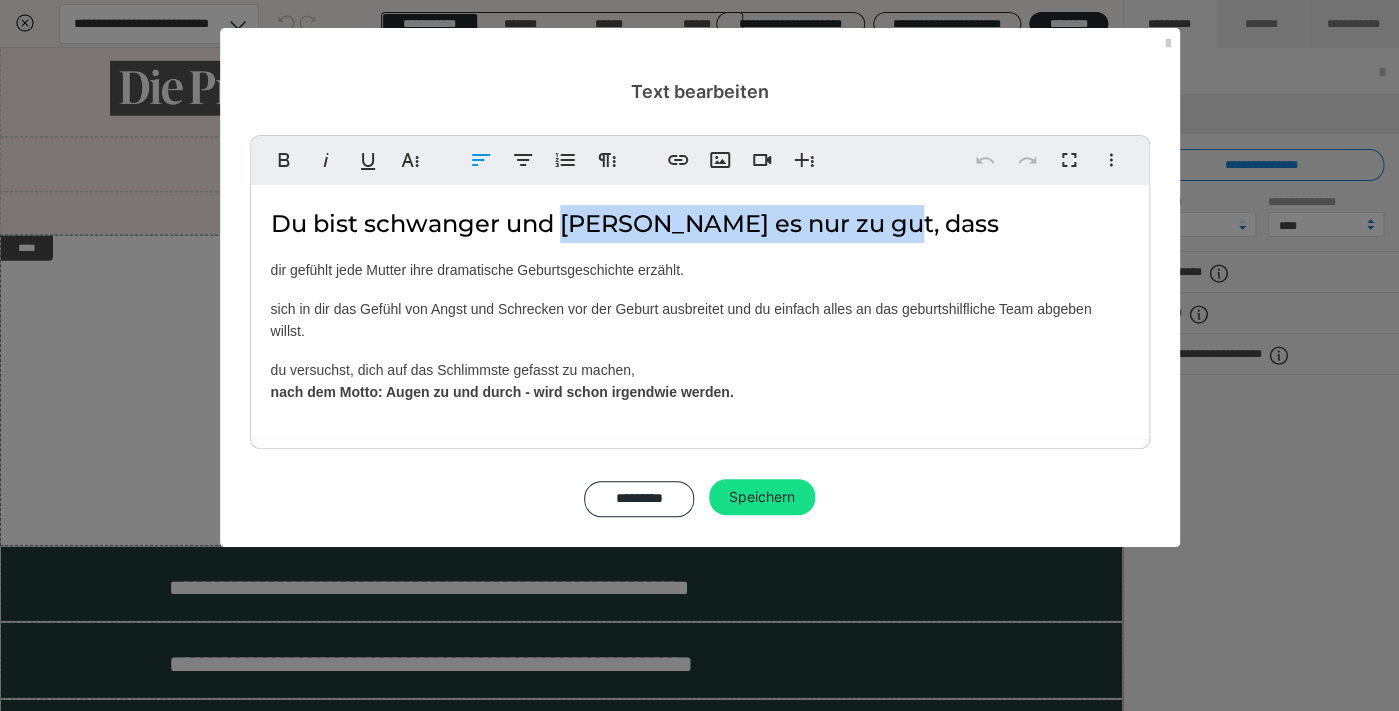 drag, startPoint x: 896, startPoint y: 234, endPoint x: 564, endPoint y: 230, distance: 332.0241 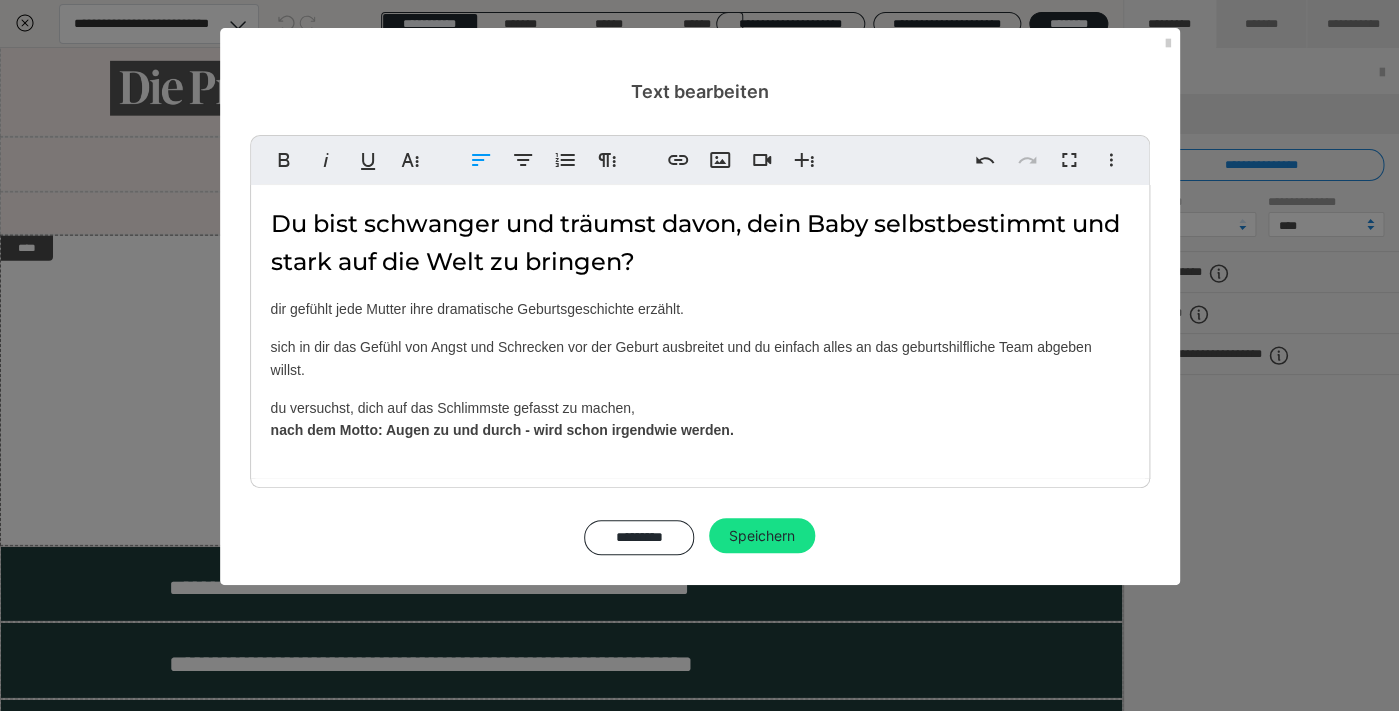 click on "dir gefühlt jede Mutter ihre dramatische Geburtsgeschichte erzählt." at bounding box center [700, 309] 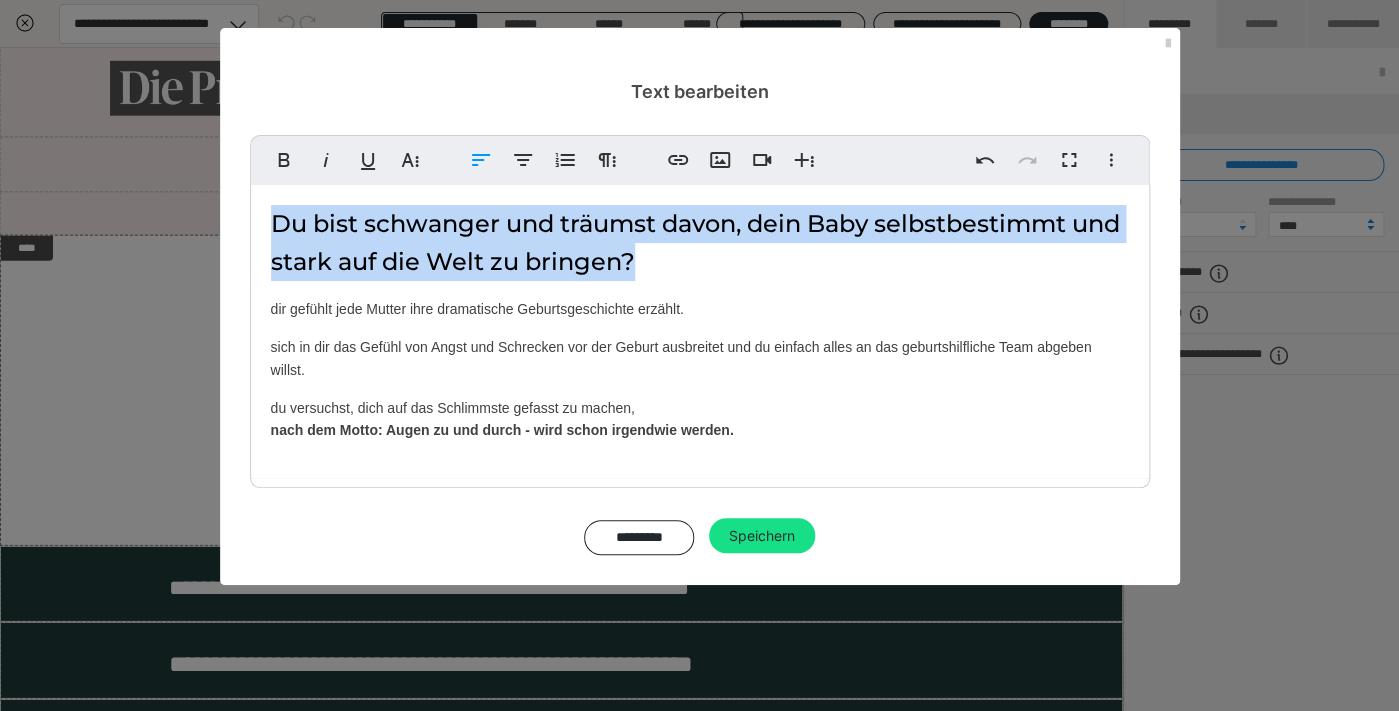 click on "dir gefühlt jede Mutter ihre dramatische Geburtsgeschichte erzählt." at bounding box center (700, 309) 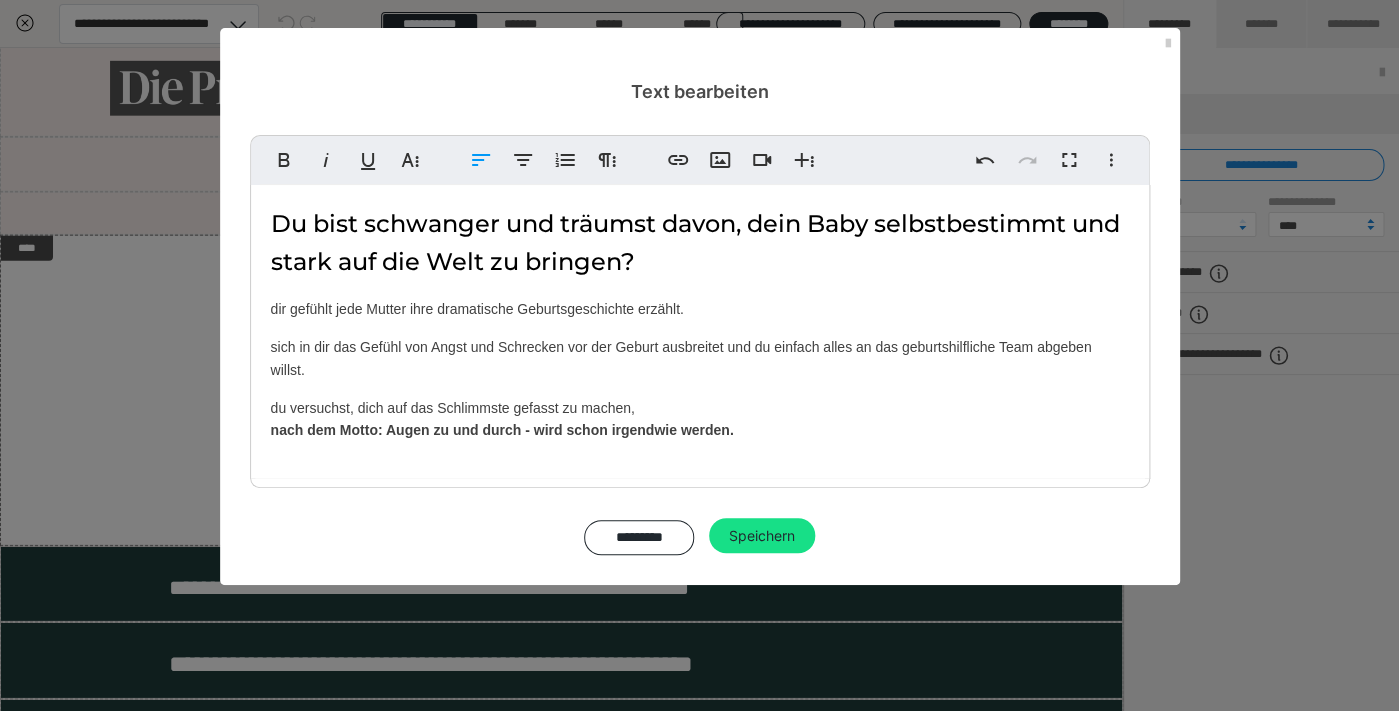 click on "dir gefühlt jede Mutter ihre dramatische Geburtsgeschichte erzählt." at bounding box center [700, 309] 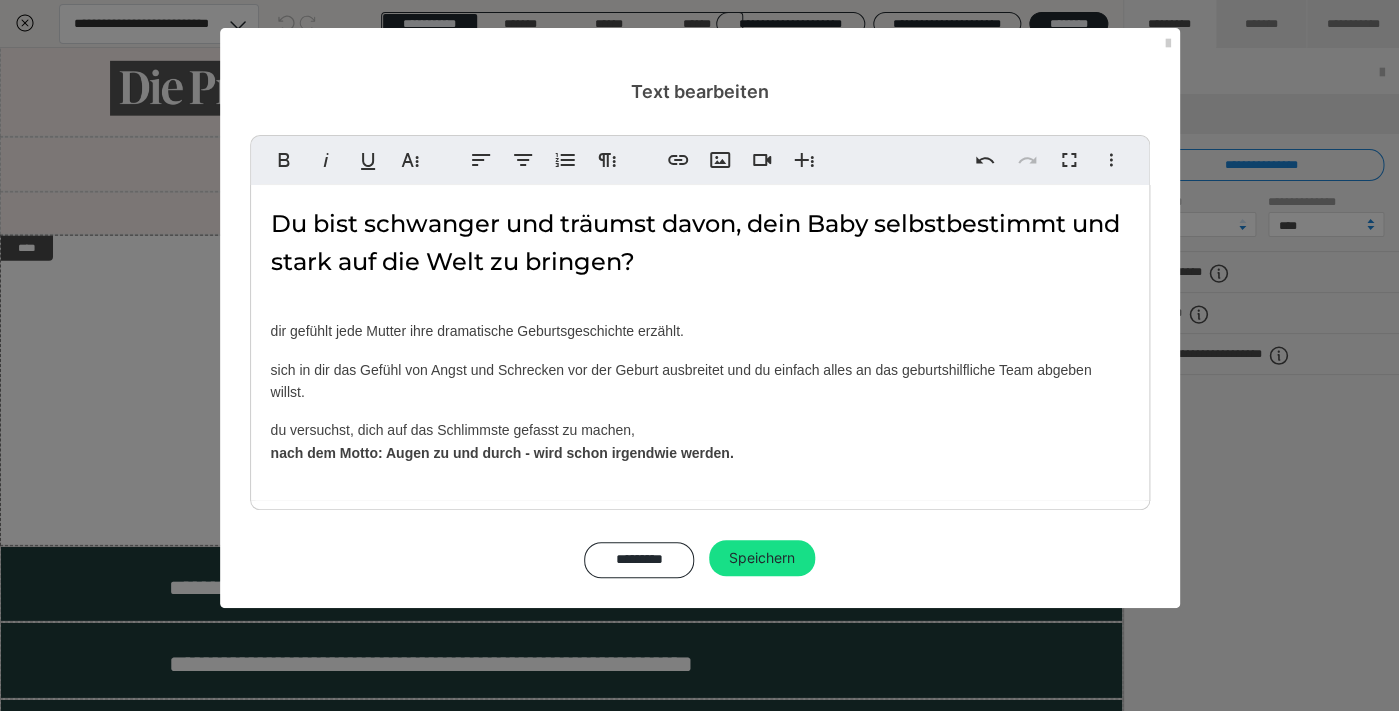 click on "Du bist schwanger und träumst davon, dein Baby selbstbestimmt und stark auf die Welt zu bringen?" at bounding box center [700, 243] 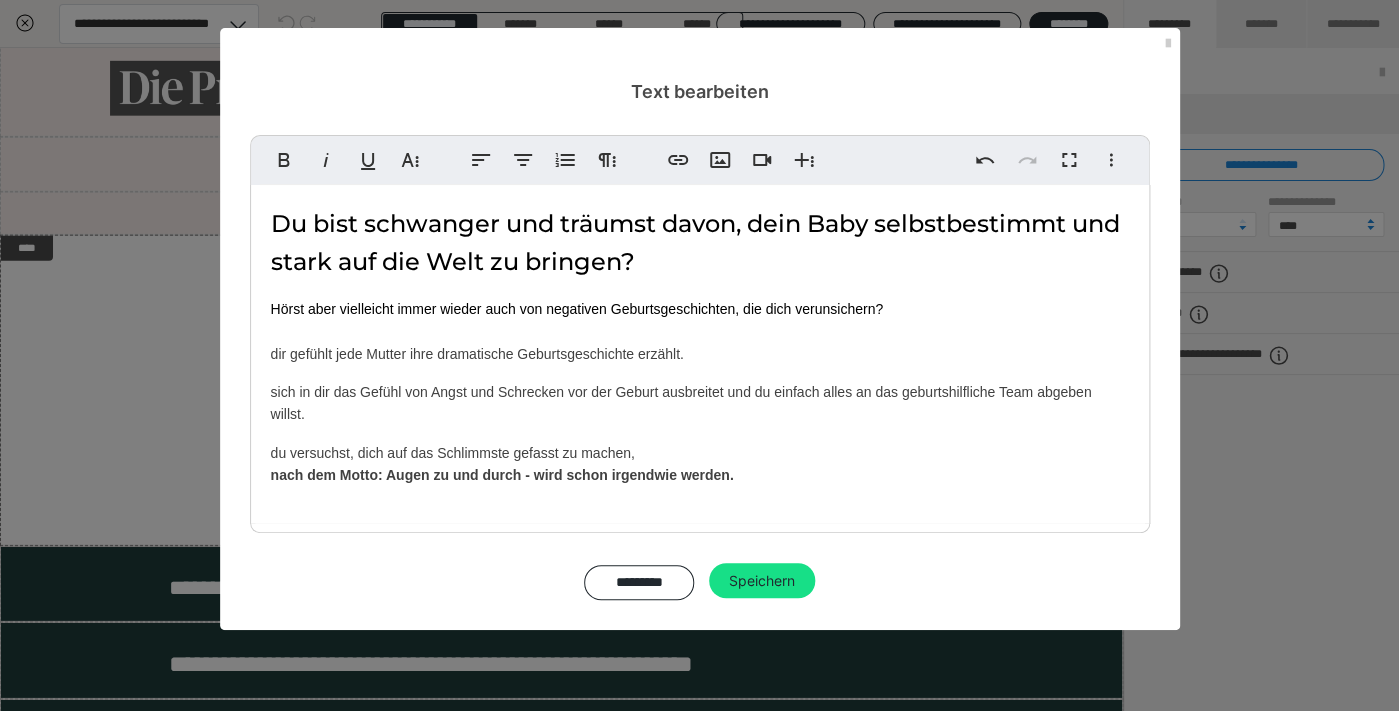 click on "Hörst aber vielleicht immer wieder auch von negativen Geburtsgeschichten, die dich verunsichern?" at bounding box center [577, 309] 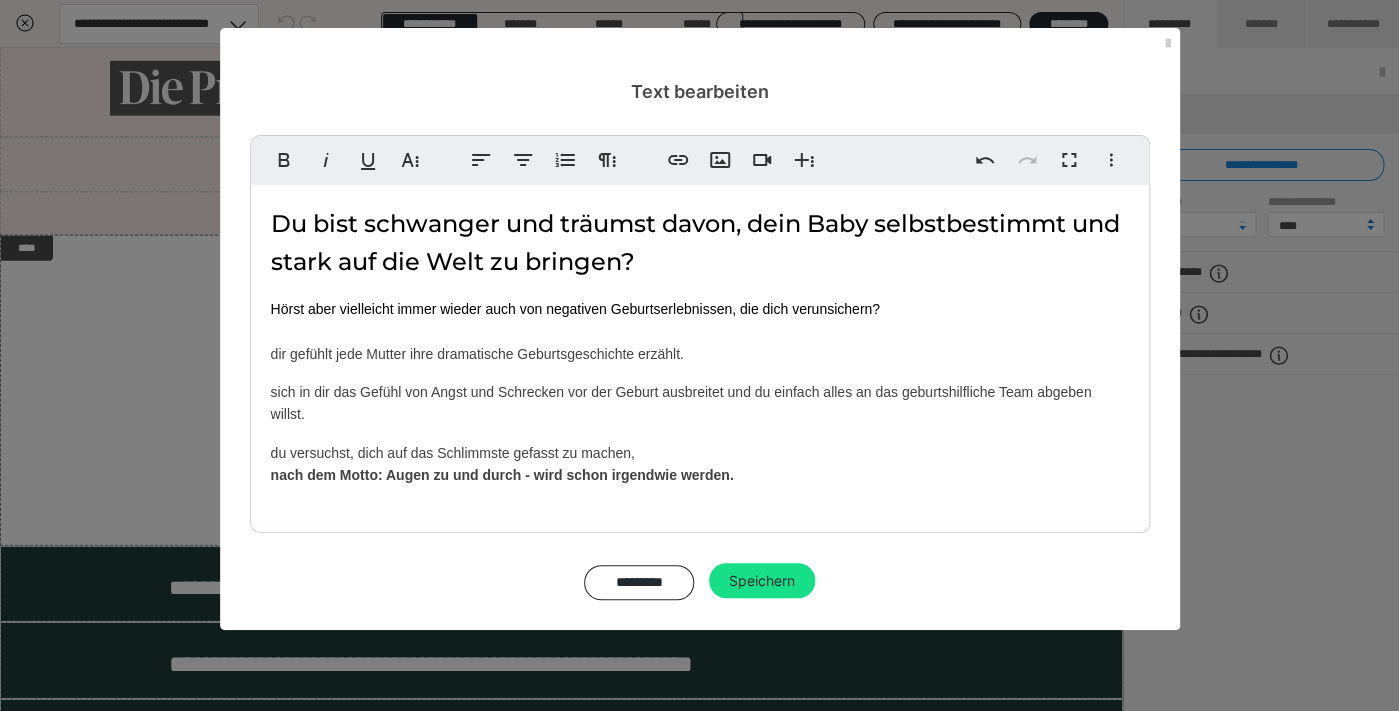 click on "Du bist schwanger und träumst davon, dein Baby selbstbestimmt und stark auf die Welt zu bringen?  Hörst aber vielleicht immer wieder auch von negativen Geburtserlebnissen, die dich verunsichern? ​ dir gefühlt jede Mutter ihre dramatische Geburtsgeschichte erzählt. sich in dir das Gefühl von Angst und Schrecken vor der Geburt ausbreitet und du einfach alles an das geburtshilfliche Team abgeben willst. du versuchst, dich auf das ​Schlimmste gefasst zu machen,  nach dem Motto: Augen zu und durch - wird schon irgendwie werden." at bounding box center [700, 354] 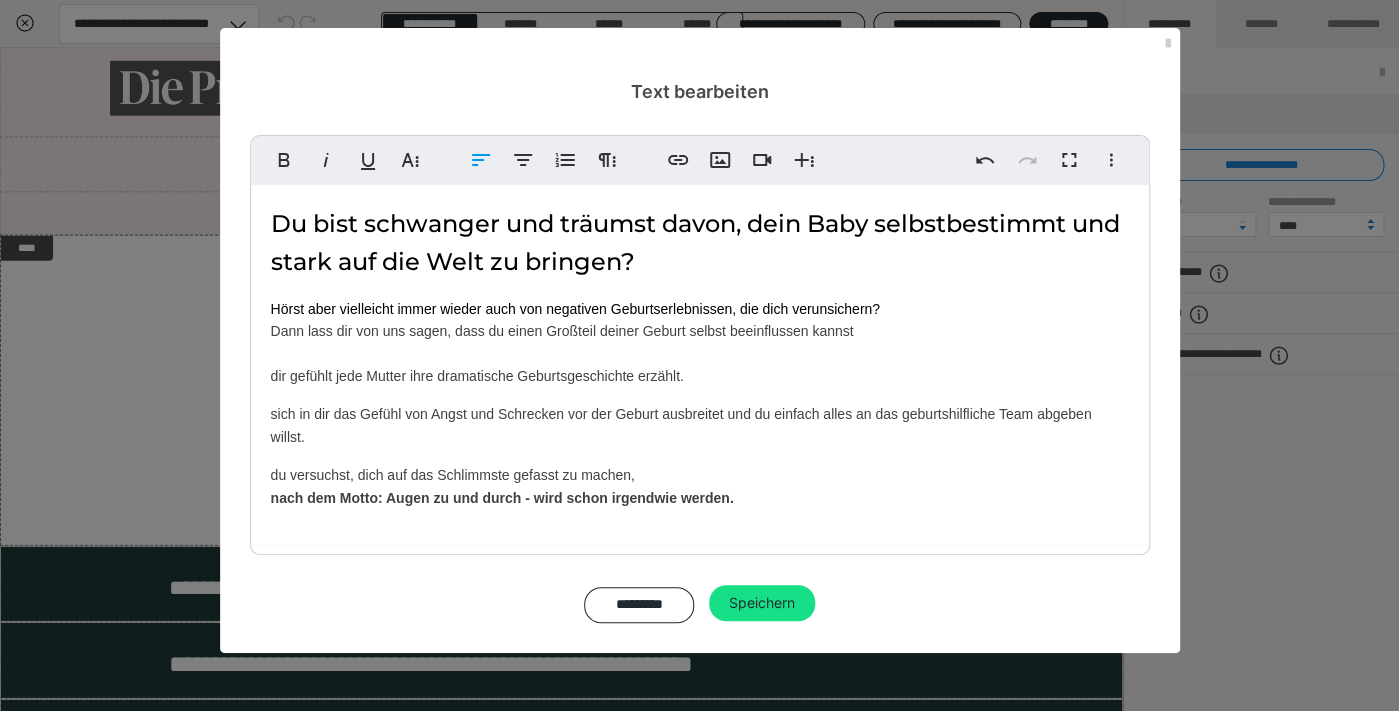 click on "Du bist schwanger und träumst davon, dein Baby selbstbestimmt und stark auf die Welt zu bringen?  Hörst aber vielleicht immer wieder auch von negativen Geburtserlebnissen, die dich verunsichern? ​ Dann lass dir von uns sagen, dass du einen Großteil deiner Geburt selbst beeinflussen kannst  ​ dir gefühlt jede Mutter ihre dramatische Geburtsgeschichte erzählt. sich in dir das Gefühl von Angst und Schrecken vor der Geburt ausbreitet und du einfach alles an das geburtshilfliche Team abgeben willst. du versuchst, dich auf das ​Schlimmste gefasst zu machen,  nach dem Motto: Augen zu und durch - wird schon irgendwie werden." at bounding box center [700, 365] 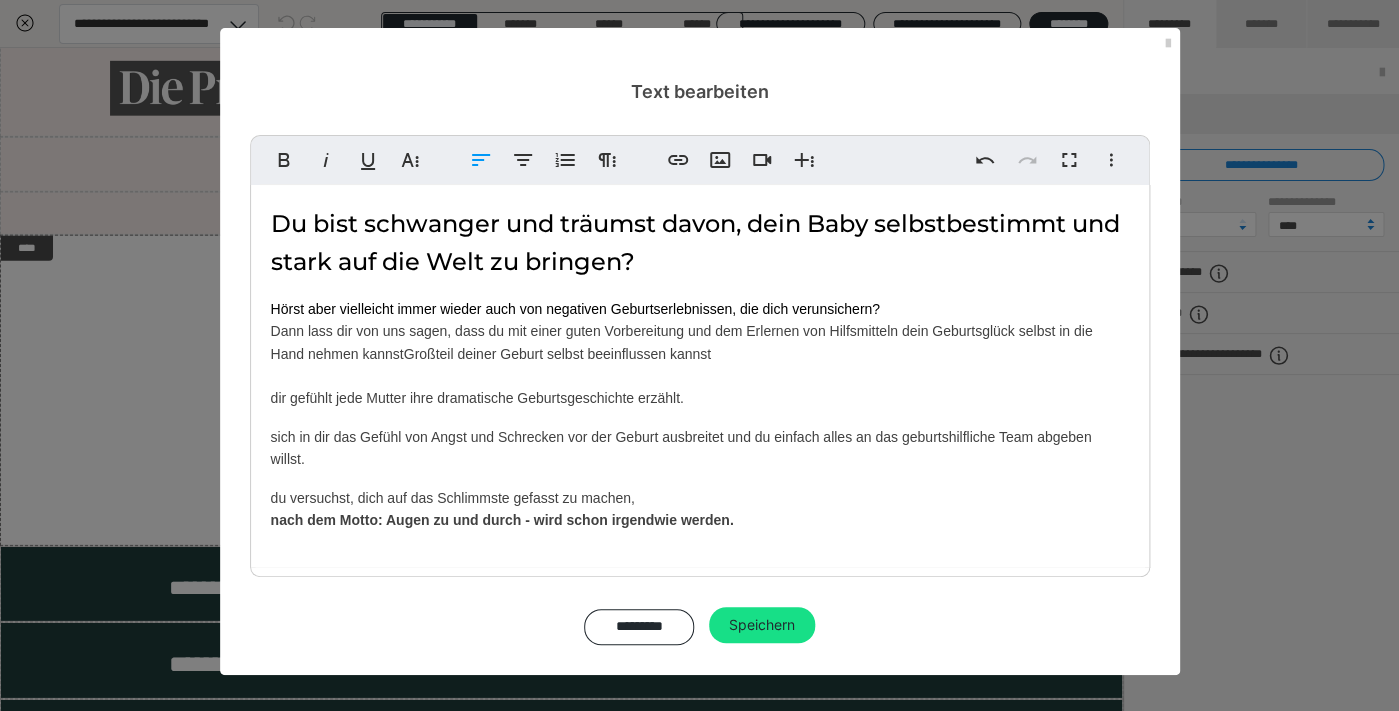 click on "Du bist schwanger und träumst davon, dein Baby selbstbestimmt und stark auf die Welt zu bringen?  Hörst aber vielleicht immer wieder auch von negativen Geburtserlebnissen, die dich verunsichern? Dann lass dir von uns sagen, dass du mit einer guten Vorbereitung und dem Erlernen von Hilfsmitteln dein Geburtsglück selbst in die Hand nehmen kannst   Großteil deiner Geburt selbst beeinflussen kannst  dir gefühlt jede Mutter ihre dramatische Geburtsgeschichte erzählt. sich in dir das Gefühl von Angst und Schrecken vor der Geburt ausbreitet und du einfach alles an das geburtshilfliche Team abgeben willst. du versuchst, dich auf das Schlimmste gefasst zu machen,  nach dem Motto: Augen zu und durch - wird schon irgendwie werden." at bounding box center [700, 376] 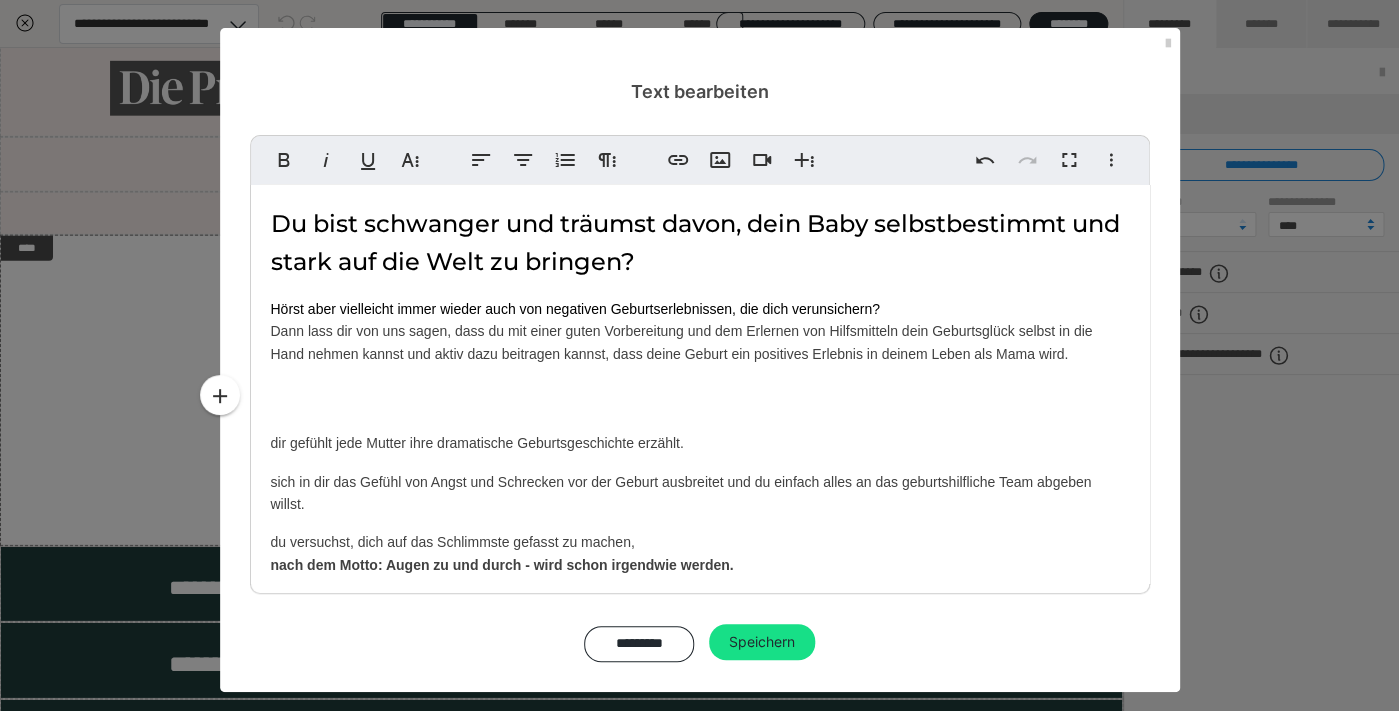click on "Du bist schwanger und träumst davon, dein Baby selbstbestimmt und stark auf die Welt zu bringen?  Hörst aber vielleicht immer wieder auch von negativen Geburtserlebnissen, die dich verunsichern? Dann lass dir von uns sagen, dass du mit einer guten Vorbereitung und dem Erlernen von Hilfsmitteln dein Geburtsglück selbst in die Hand nehmen kannst und aktiv dazu beitragen kannst, dass deine Geburt ein positives Erlebnis in deinem ​Leben als Mama wird. dir gefühlt jede Mutter ihre dramatische Geburtsgeschichte erzählt. sich in dir das Gefühl von Angst und Schrecken vor der Geburt ausbreitet und du einfach alles an das geburtshilfliche Team abgeben willst. du versuchst, dich auf das Schlimmste gefasst zu machen,  nach dem Motto: Augen zu und durch - wird schon irgendwie werden." at bounding box center [700, 398] 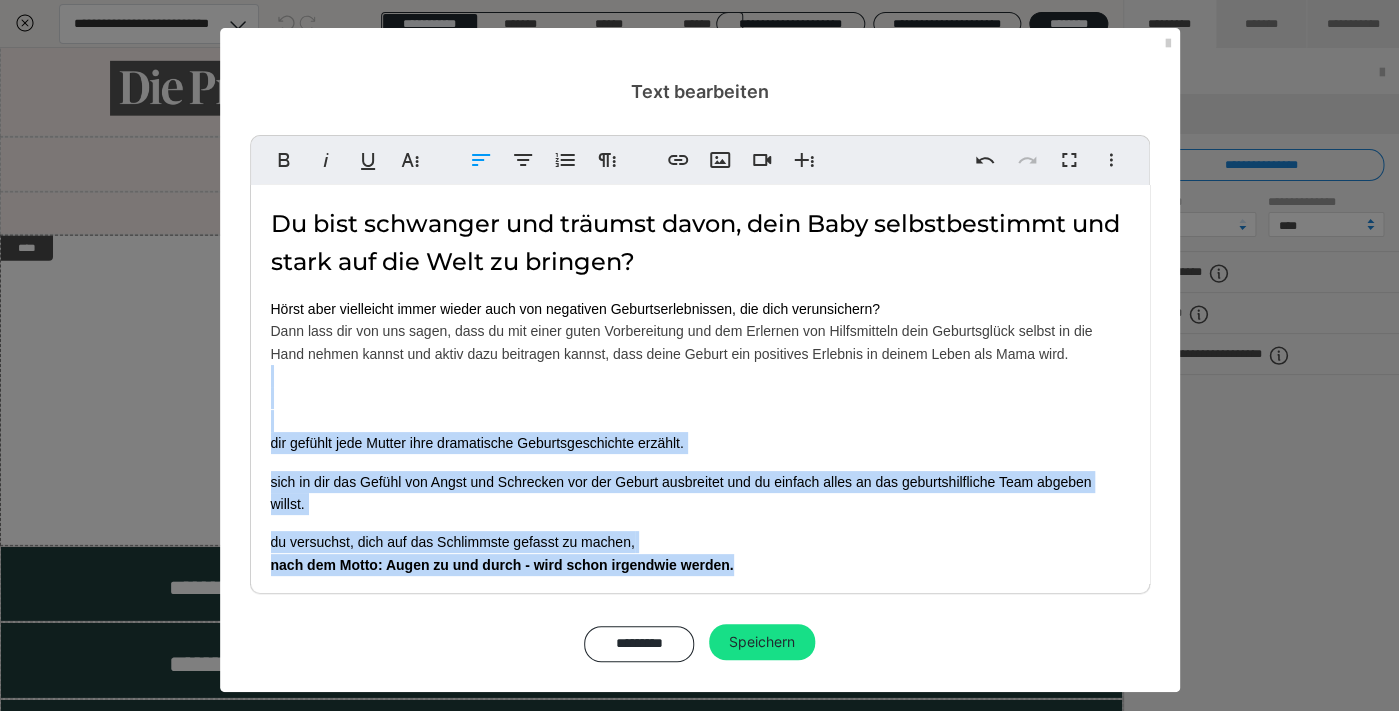 drag, startPoint x: 774, startPoint y: 574, endPoint x: 255, endPoint y: 405, distance: 545.8223 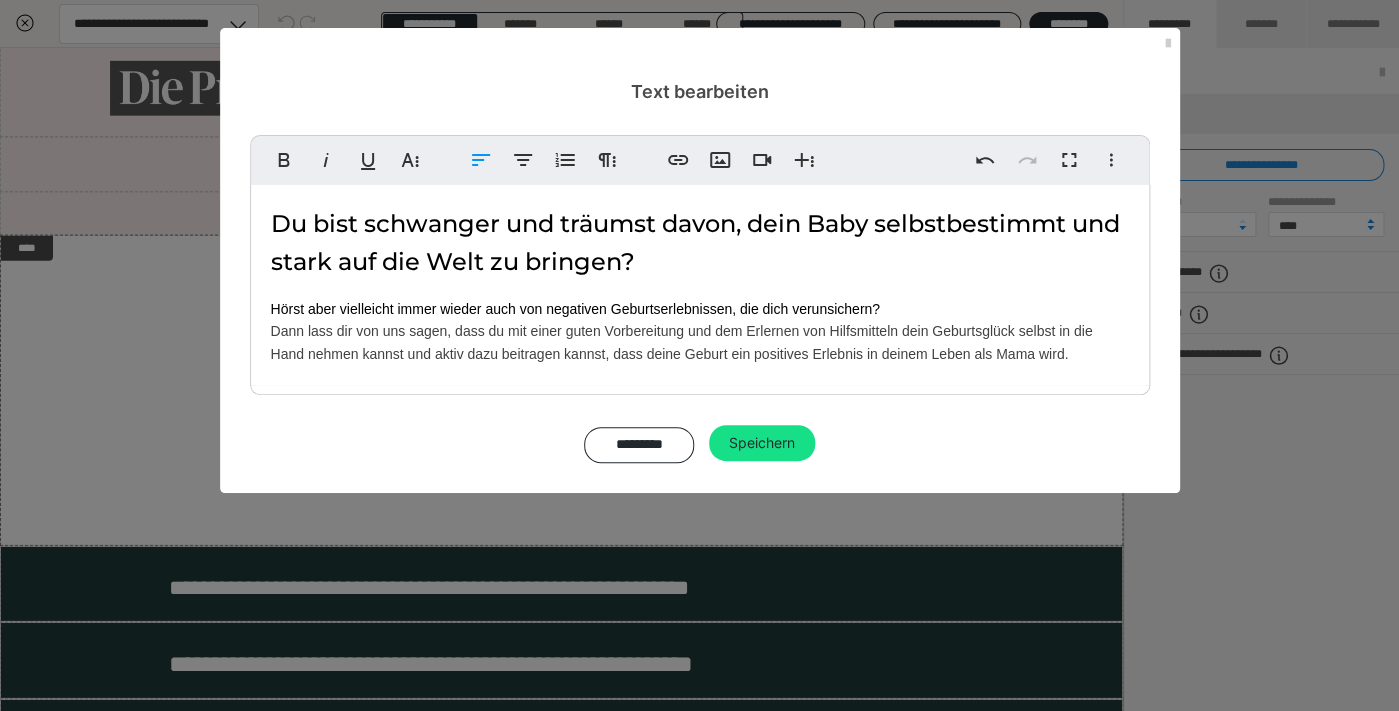 click on "Du bist schwanger und träumst davon, dein Baby selbstbestimmt und stark auf die Welt zu bringen?  Hörst aber vielleicht immer wieder auch von negativen Geburtserlebnissen, die dich verunsichern? Dann lass dir von uns sagen, dass du mit einer guten Vorbereitung und dem Erlernen von Hilfsmitteln dein Geburtsglück selbst in die Hand nehmen kannst und aktiv dazu beitragen kannst, dass deine Geburt ein positives Erlebnis in deinem ​Leben als Mama wird." at bounding box center (700, 285) 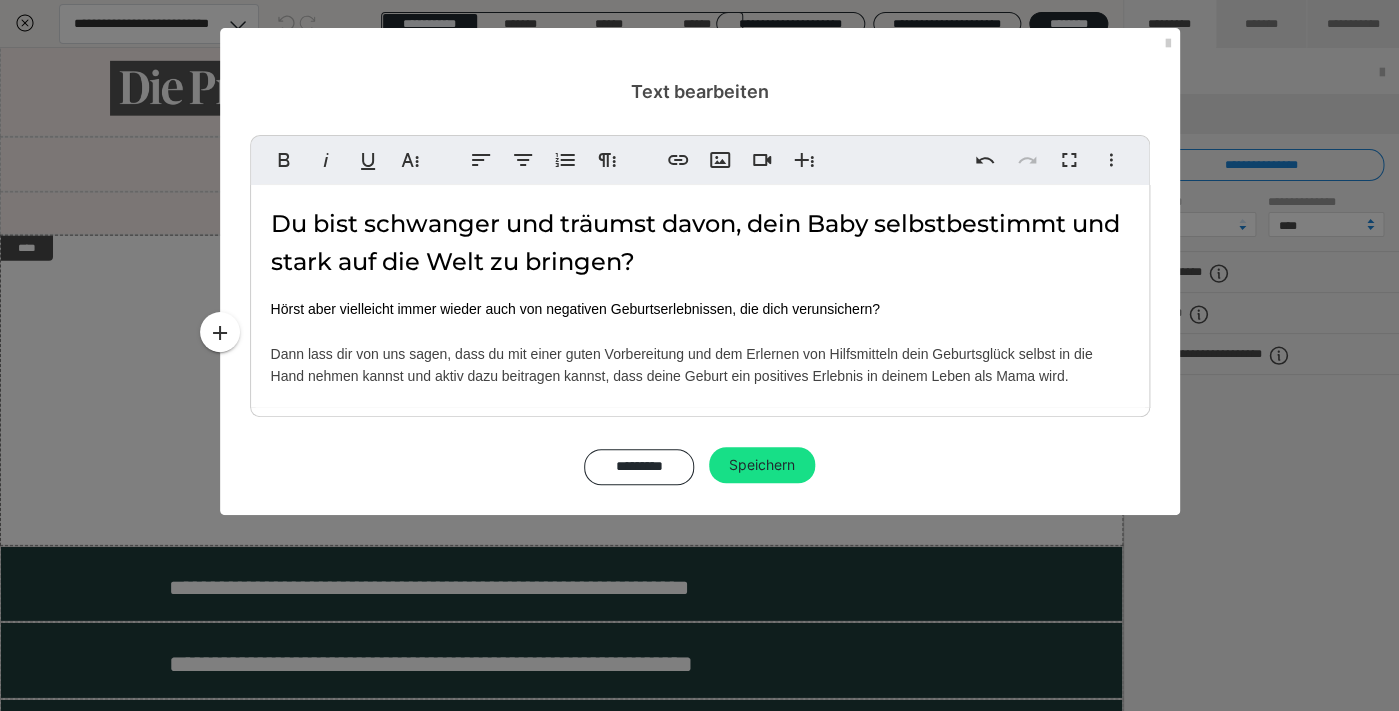 click on "Du bist schwanger und träumst davon, dein Baby selbstbestimmt und stark auf die Welt zu bringen?  Hörst aber vielleicht immer wieder auch von negativen Geburtserlebnissen, die dich verunsichern? ​ Dann lass dir von uns sagen, dass du mit einer guten Vorbereitung und dem Erlernen von Hilfsmitteln dein Geburtsglück selbst in die Hand nehmen kannst und aktiv dazu beitragen kannst, dass deine Geburt ein positives Erlebnis in deinem ​Leben als Mama wird." at bounding box center [700, 296] 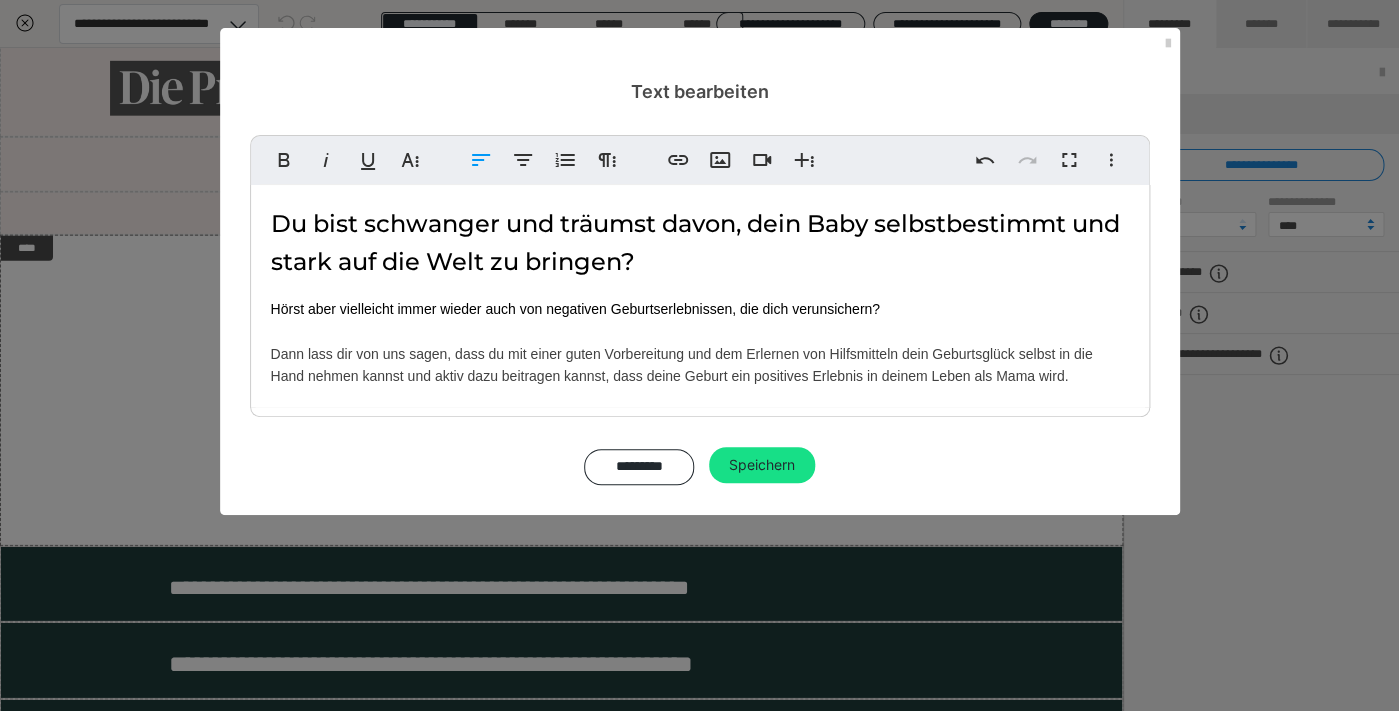 click on "Du bist schwanger und träumst davon, dein Baby selbstbestimmt und stark auf die Welt zu bringen?  Hörst aber vielleicht immer wieder auch von negativen Geburtserlebnissen, die dich verunsichern? ​ Dann lass dir von uns sagen, dass du mit einer guten Vorbereitung und dem Erlernen von Hilfsmitteln dein Geburtsglück selbst in die Hand nehmen kannst und aktiv dazu beitragen kannst, dass deine Geburt ein positives Erlebnis in deinem ​Leben als Mama wird." at bounding box center (700, 296) 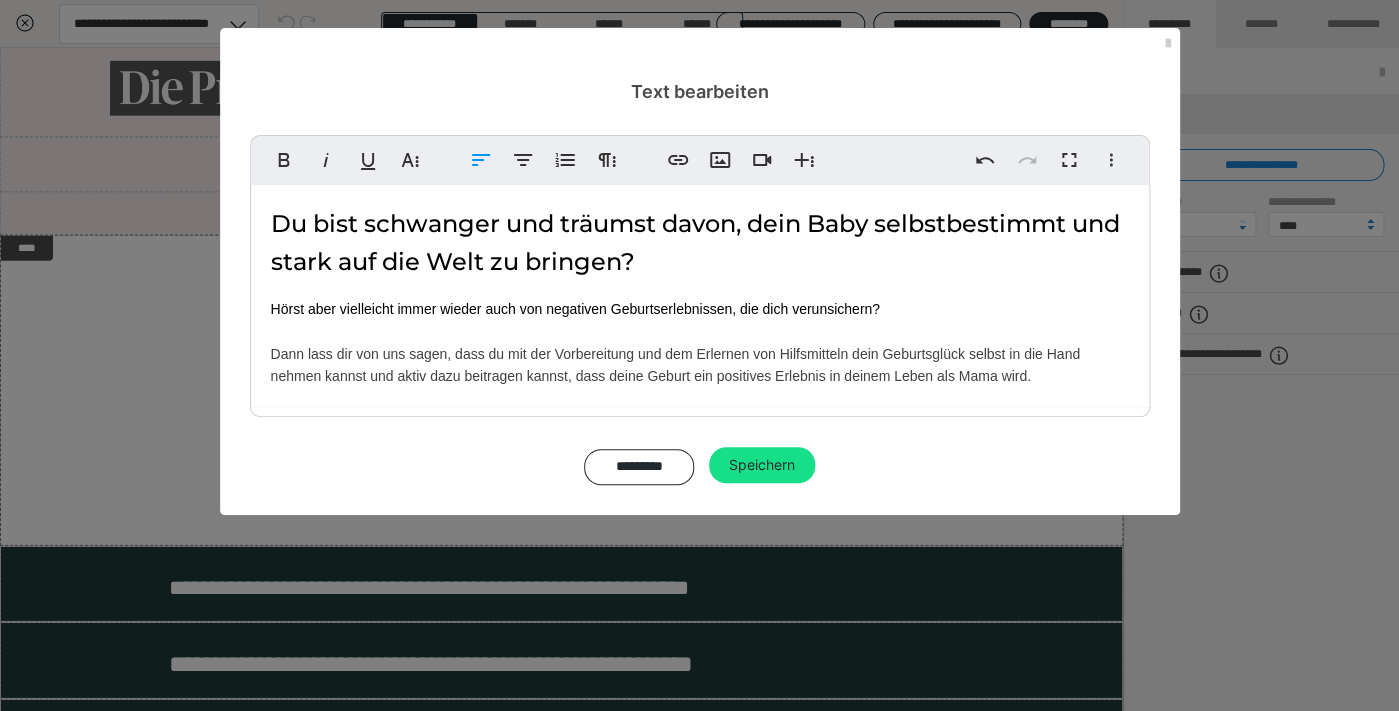 click on "Du bist schwanger und träumst davon, dein Baby selbstbestimmt und stark auf die Welt zu bringen?  Hörst aber vielleicht immer wieder auch von negativen Geburtserlebnissen, die dich verunsichern? Dann lass dir von uns sagen, dass du mit der Vorbereitung und dem Erlernen von Hilfsmitteln dein Geburtsglück selbst in die Hand nehmen kannst und aktiv dazu beitragen kannst, dass deine Geburt ein positives Erlebnis in deinem Leben als Mama wird." at bounding box center [700, 296] 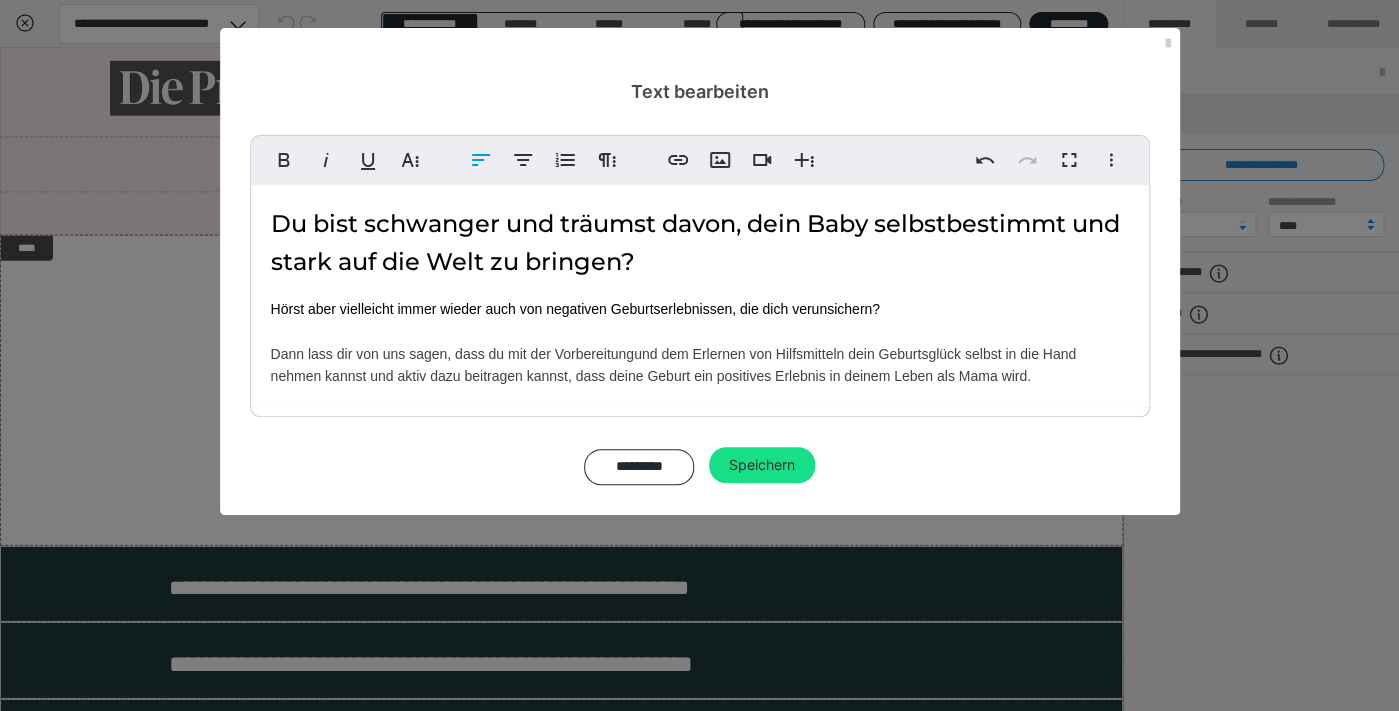 click on "Du bist schwanger und träumst davon, dein Baby selbstbestimmt und stark auf die Welt zu bringen?  Hörst aber vielleicht immer wieder auch von negativen Geburtserlebnissen, die dich verunsichern? Dann lass dir von uns sagen, dass du mit der Vorbereitung  und dem Erlernen von Hilfsmitteln dein Geburtsglück selbst in die Hand nehmen kannst und aktiv dazu beitragen kannst, dass deine Geburt ein positives Erlebnis in deinem Leben als Mama wird." at bounding box center [700, 296] 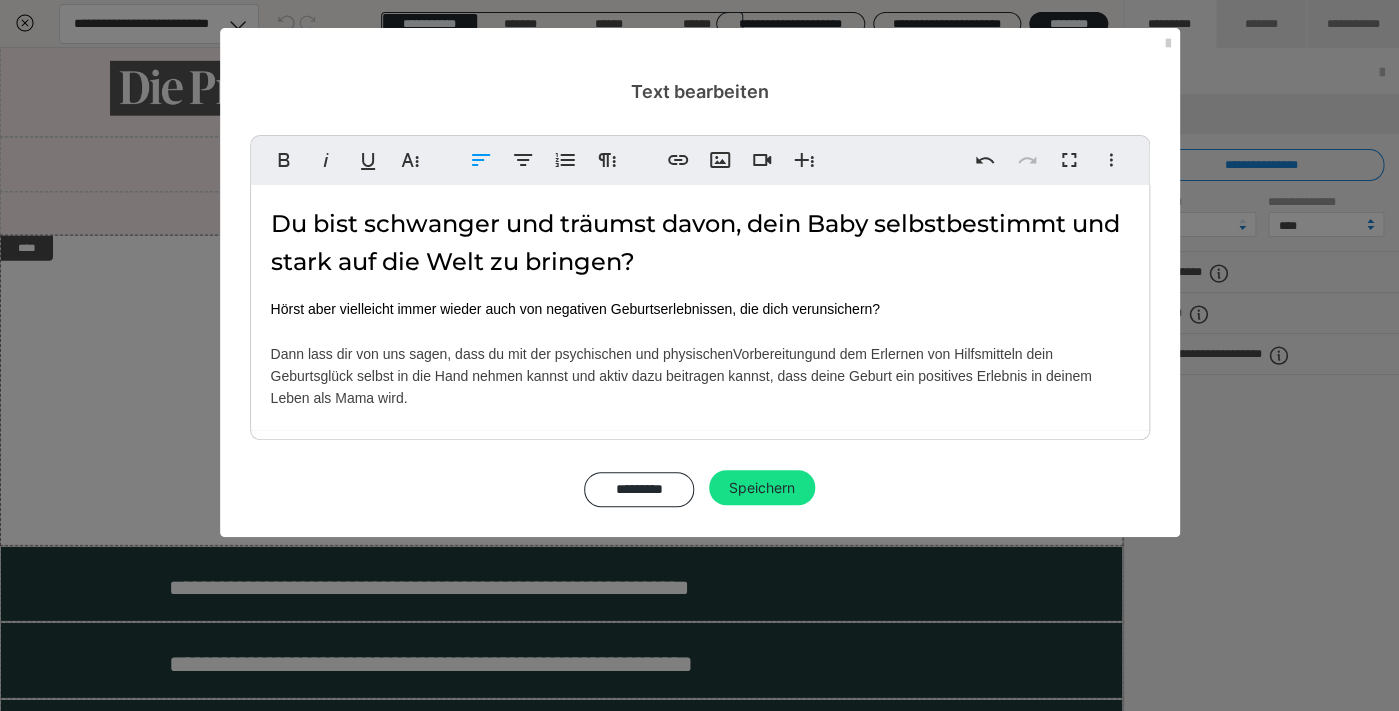 click on "Du bist schwanger und träumst davon, dein Baby selbstbestimmt und stark auf die Welt zu bringen?  Hörst aber vielleicht immer wieder auch von negativen Geburtserlebnissen, die dich verunsichern? Dann lass dir von uns sagen, dass du mit der psychischen und physischen  Vorbereitung  und dem Erlernen von Hilfsmitteln dein Geburtsglück selbst in die Hand nehmen kannst und aktiv dazu beitragen kannst, dass deine Geburt ein positives Erlebnis in deinem Leben als Mama wird." at bounding box center (700, 307) 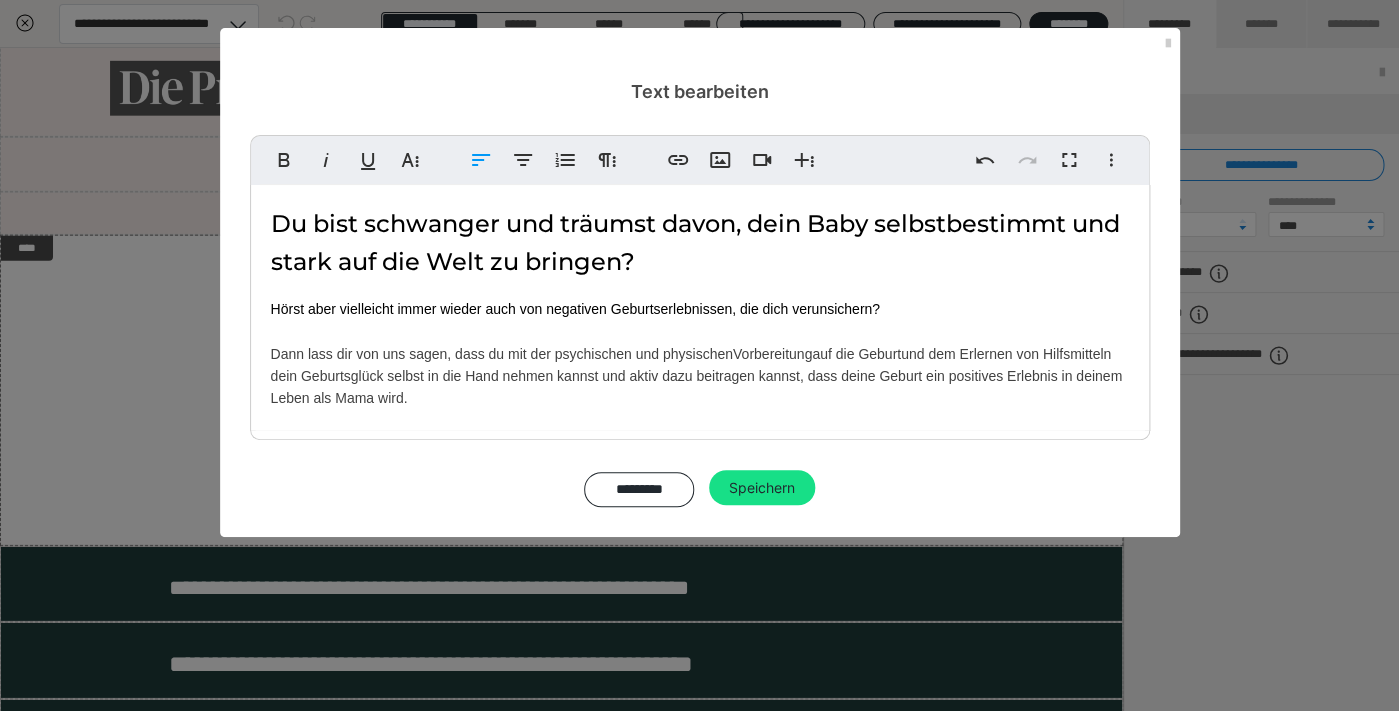 click on "Du bist schwanger und träumst davon, dein Baby selbstbestimmt und stark auf die Welt zu bringen?  Hörst aber vielleicht immer wieder auch von negativen Geburtserlebnissen, die dich verunsichern? Dann lass dir von uns sagen, dass du mit der psychischen und physischen  Vorbereitung  auf die Geburt  und dem Erlernen von Hilfsmitteln dein Geburtsglück selbst in die Hand nehmen kannst und aktiv dazu beitragen kannst, dass deine Geburt ein positives Erlebnis in deinem Leben als Mama wird." at bounding box center [700, 307] 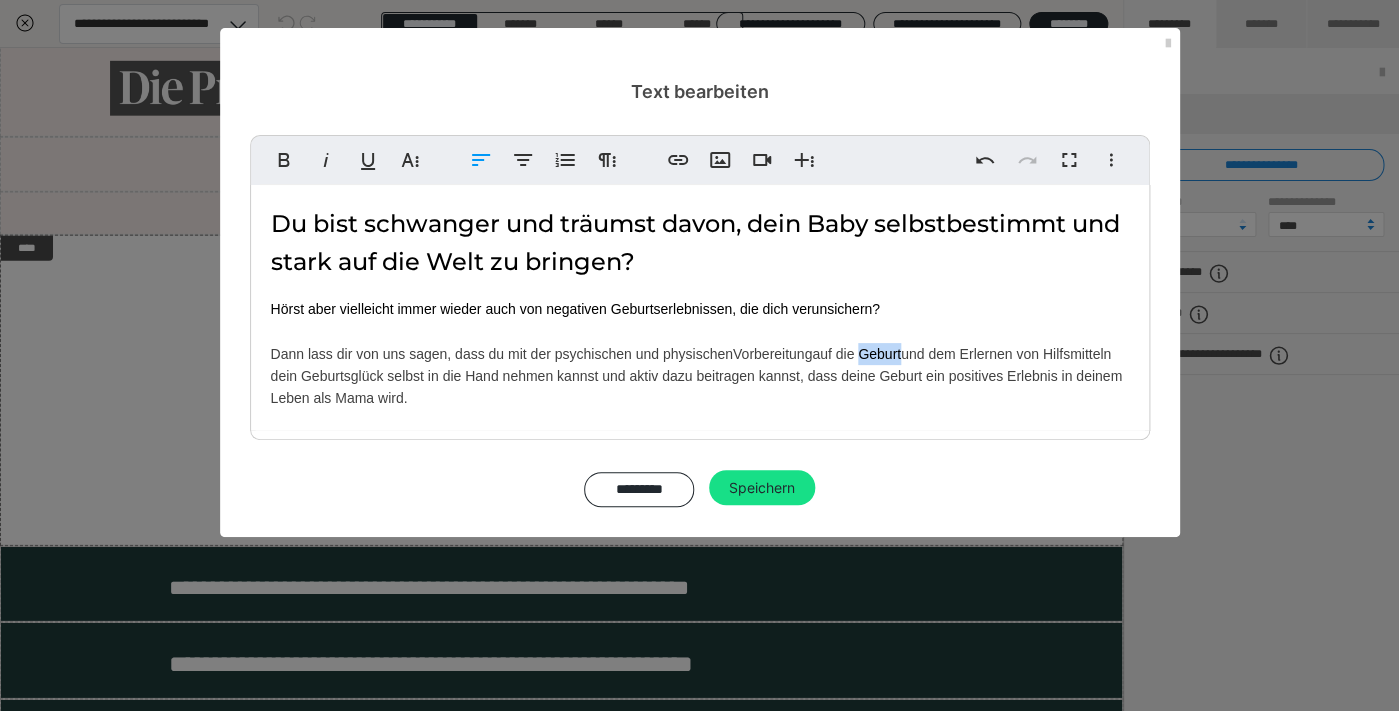 click on "Du bist schwanger und träumst davon, dein Baby selbstbestimmt und stark auf die Welt zu bringen?  Hörst aber vielleicht immer wieder auch von negativen Geburtserlebnissen, die dich verunsichern? Dann lass dir von uns sagen, dass du mit der psychischen und physischen  Vorbereitung  auf die Geburt  und dem Erlernen von Hilfsmitteln dein Geburtsglück selbst in die Hand nehmen kannst und aktiv dazu beitragen kannst, dass deine Geburt ein positives Erlebnis in deinem Leben als Mama wird." at bounding box center (700, 307) 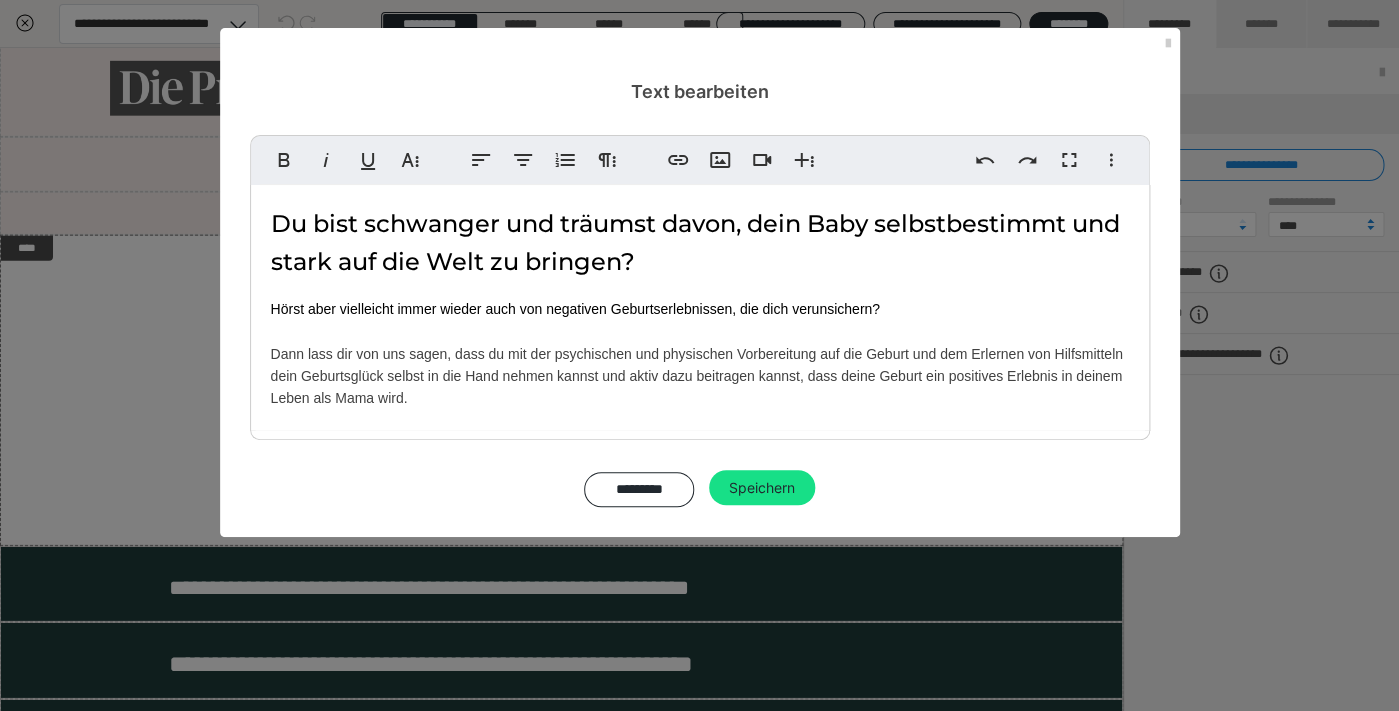 click on "Du bist schwanger und träumst davon, dein Baby selbstbestimmt und stark auf die Welt zu bringen?  Hörst aber vielleicht immer wieder auch von negativen Geburtserlebnissen, die dich verunsichern? Dann lass dir von uns sagen, dass du mit der psychischen und physischen Vorbereitung auf die Geburt und dem Erlernen von Hilfsmitteln dein Geburtsglück selbst in die Hand nehmen kannst und aktiv dazu beitragen kannst, dass deine Geburt ein positives Erlebnis in deinem Leben als Mama wird." at bounding box center (700, 307) 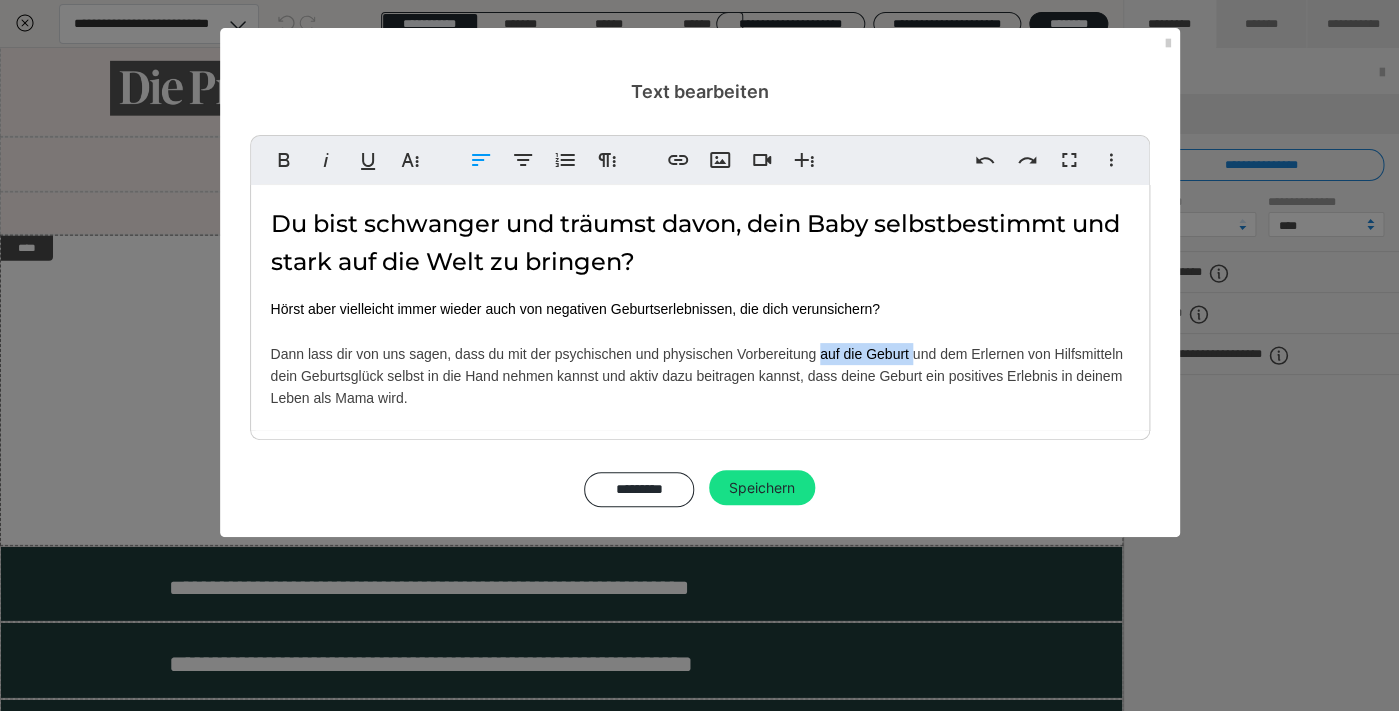 drag, startPoint x: 912, startPoint y: 351, endPoint x: 821, endPoint y: 359, distance: 91.350975 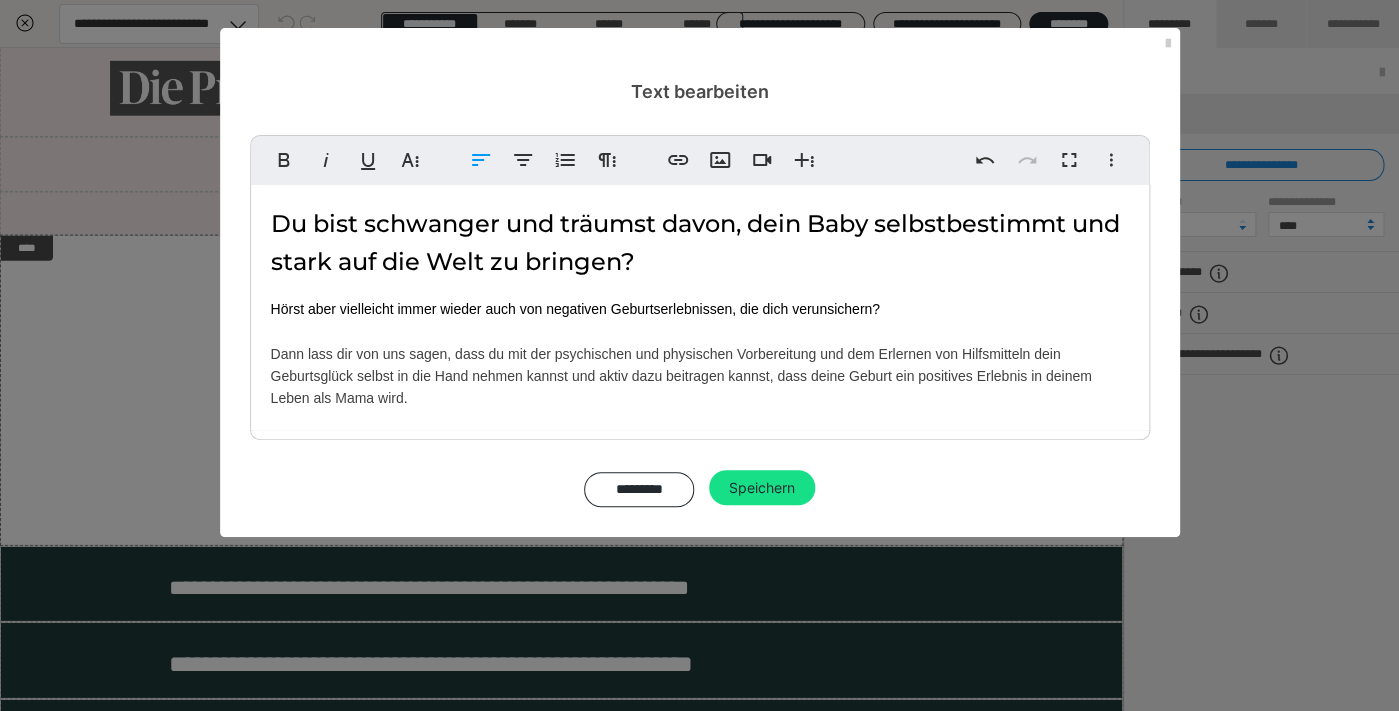 click on "Du bist schwanger und träumst davon, dein Baby selbstbestimmt und stark auf die Welt zu bringen?  Hörst aber vielleicht immer wieder auch von negativen Geburtserlebnissen, die dich verunsichern? Dann lass dir von uns sagen, dass du mit der psychischen und physischen Vorbereitung und dem Erlernen von Hilfsmitteln dein Geburtsglück selbst in die Hand nehmen kannst und aktiv dazu beitragen kannst, dass deine Geburt ein positives Erlebnis in deinem Leben als Mama wird." at bounding box center (700, 307) 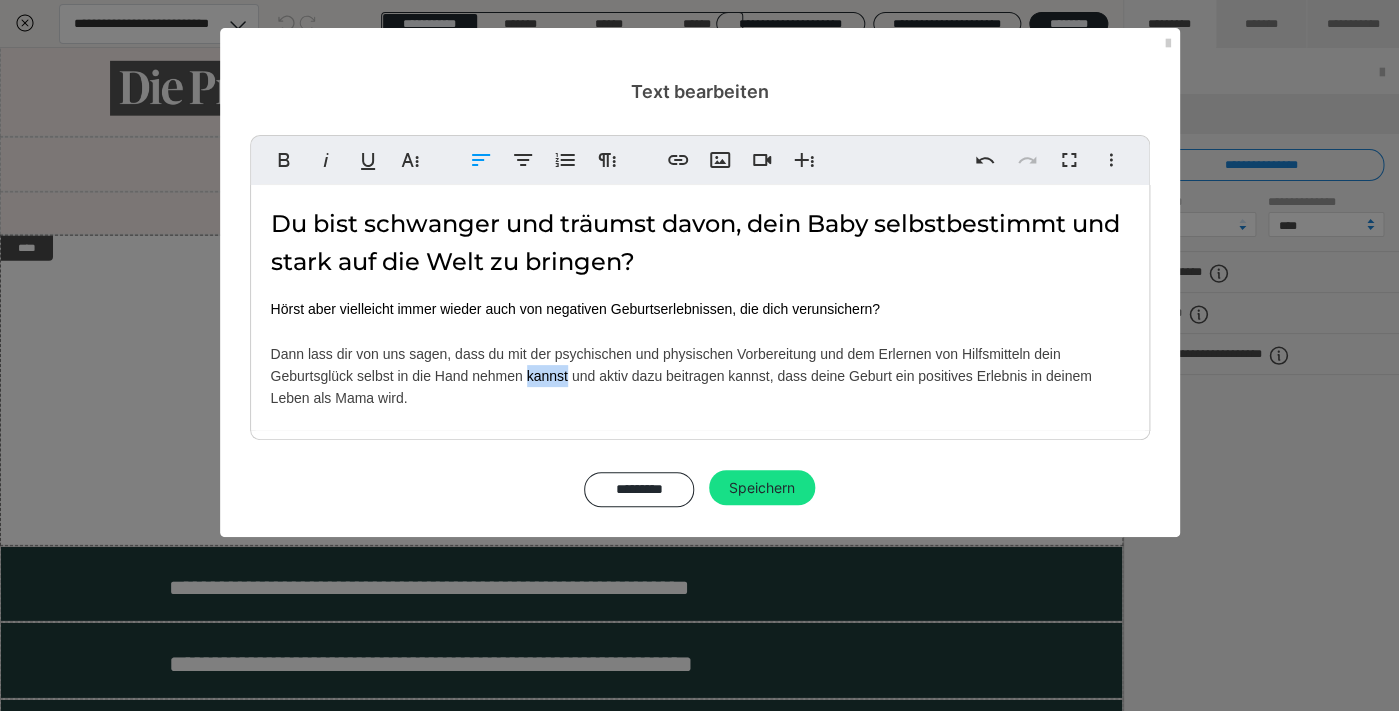 click on "Du bist schwanger und träumst davon, dein Baby selbstbestimmt und stark auf die Welt zu bringen?  Hörst aber vielleicht immer wieder auch von negativen Geburtserlebnissen, die dich verunsichern? Dann lass dir von uns sagen, dass du mit der psychischen und physischen Vorbereitung und dem Erlernen von Hilfsmitteln dein Geburtsglück selbst in die Hand nehmen kannst und aktiv dazu beitragen kannst, dass deine Geburt ein positives Erlebnis in deinem Leben als Mama wird." at bounding box center (700, 307) 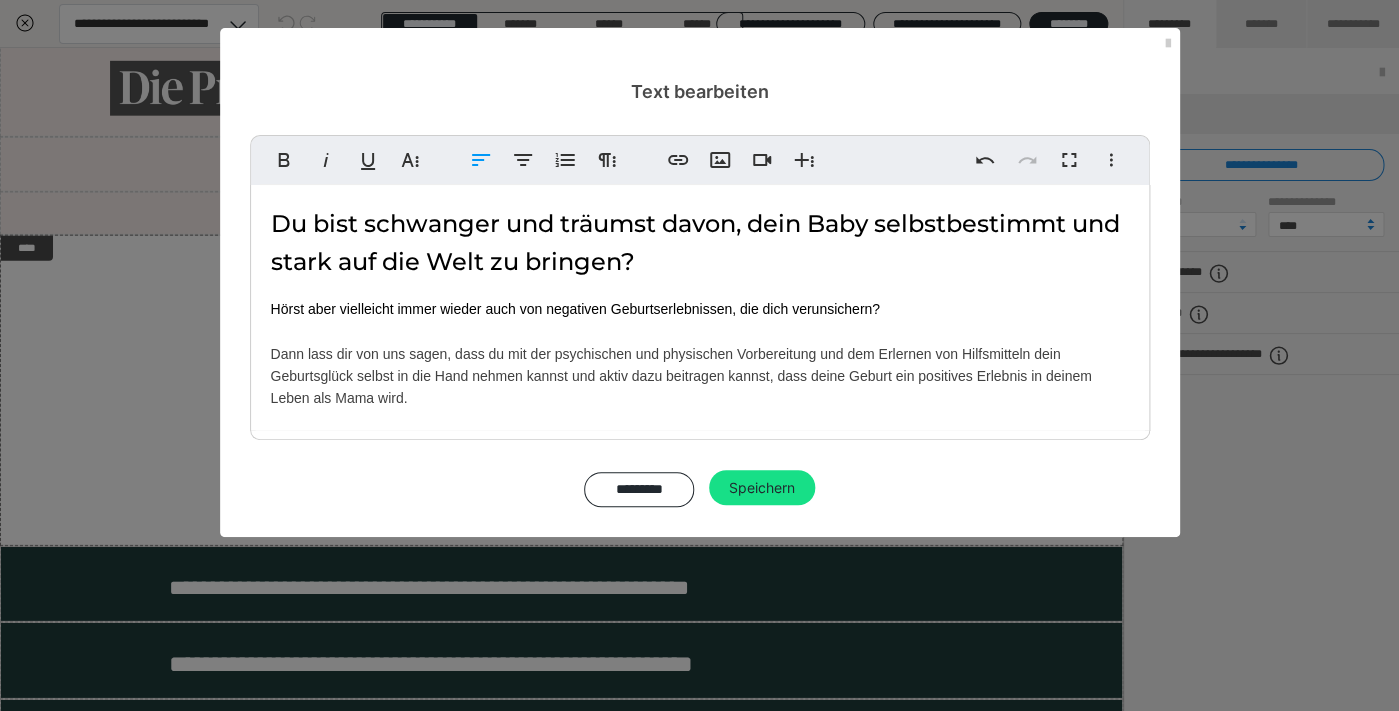 click on "Du bist schwanger und träumst davon, dein Baby selbstbestimmt und stark auf die Welt zu bringen?  Hörst aber vielleicht immer wieder auch von negativen Geburtserlebnissen, die dich verunsichern? Dann lass dir von uns sagen, dass du mit der psychischen und physischen Vorbereitung und dem Erlernen von Hilfsmitteln dein Geburtsglück selbst in die Hand nehmen kannst und aktiv dazu beitragen kannst, dass deine Geburt ein positives Erlebnis in deinem Leben als Mama wird." at bounding box center (700, 307) 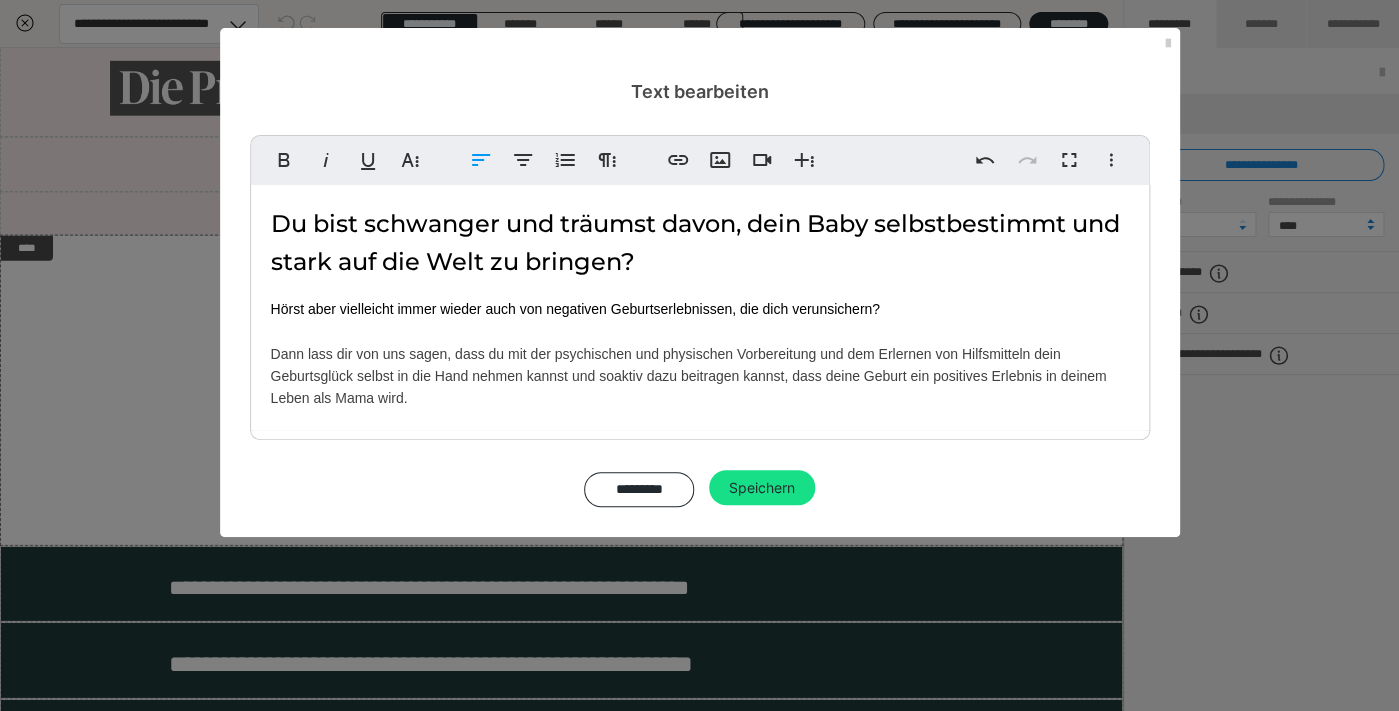 click on "Du bist schwanger und träumst davon, dein Baby selbstbestimmt und stark auf die Welt zu bringen?  Hörst aber vielleicht immer wieder auch von negativen Geburtserlebnissen, die dich verunsichern? Dann lass dir von uns sagen, dass du mit der psychischen und physischen Vorbereitung und dem Erlernen von Hilfsmitteln dein Geburtsglück selbst in die Hand nehmen kannst und so  aktiv dazu beitragen kannst, dass deine Geburt ein positives Erlebnis in deinem Leben als Mama wird." at bounding box center (700, 307) 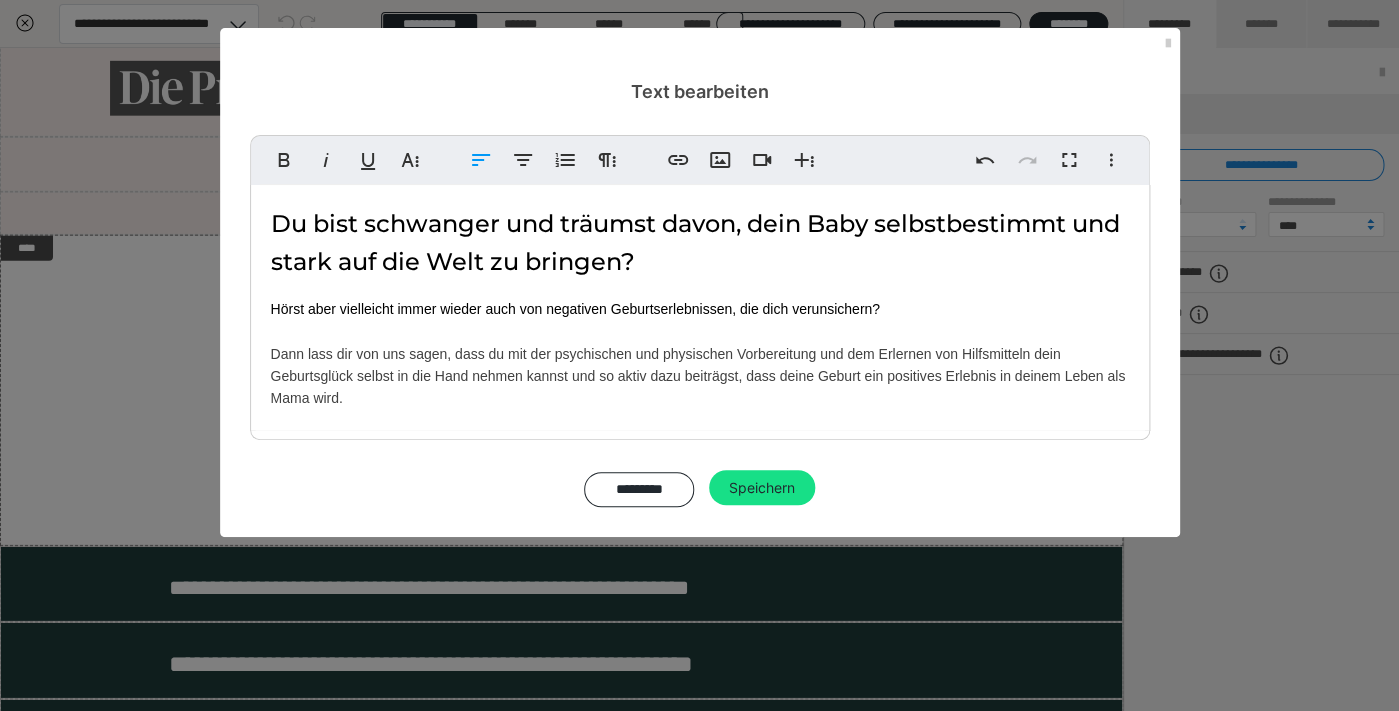 click on "Du bist schwanger und träumst davon, dein Baby selbstbestimmt und stark auf die Welt zu bringen?  Hörst aber vielleicht immer wieder auch von negativen Geburtserlebnissen, die dich verunsichern? Dann lass dir von uns sagen, dass du mit der psychischen und physischen Vorbereitung und dem Erlernen von Hilfsmitteln dein Geburtsglück selbst in die Hand nehmen kannst und so aktiv dazu beiträgst, dass deine Geburt ein positives Erlebnis in deinem Leben als Mama wird." at bounding box center (700, 307) 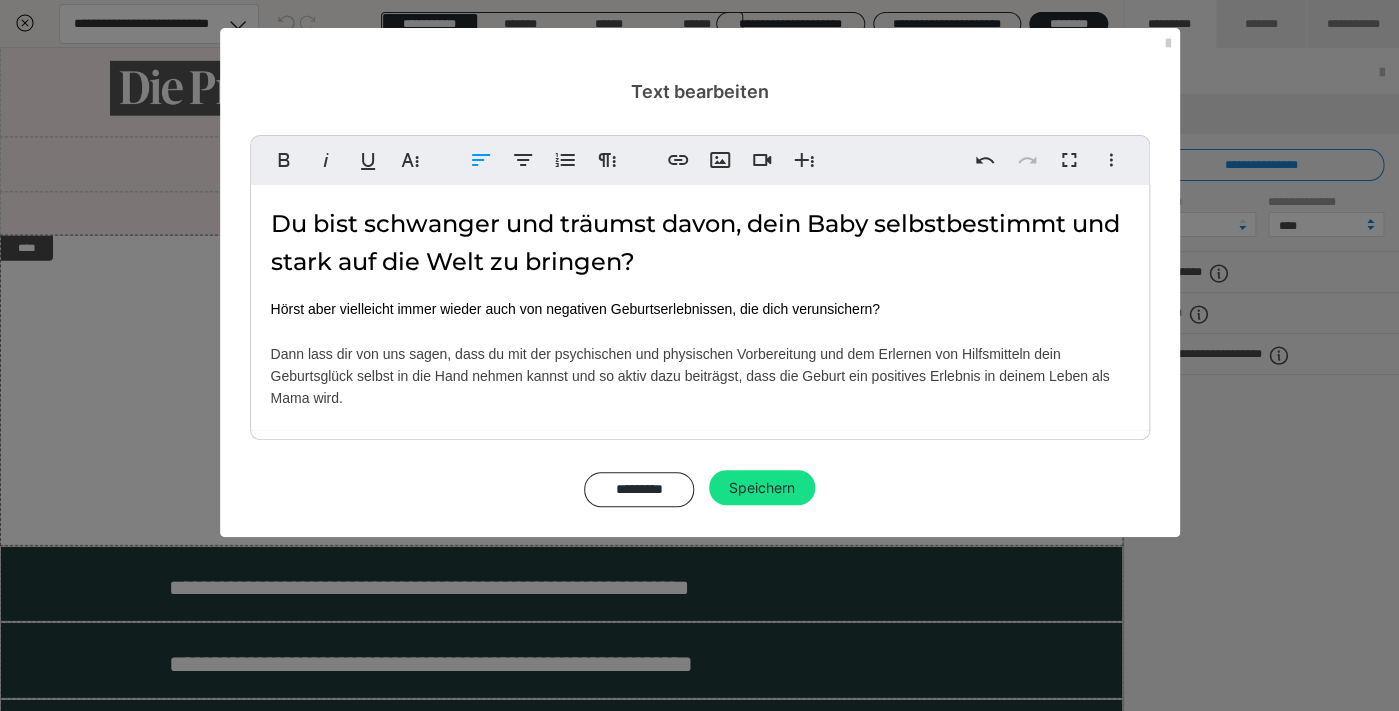 click on "Du bist schwanger und träumst davon, dein Baby selbstbestimmt und stark auf die Welt zu bringen?  Hörst aber vielleicht immer wieder auch von negativen Geburtserlebnissen, die dich verunsichern? Dann lass dir von uns sagen, dass du mit der psychischen und physischen Vorbereitung und dem Erlernen von Hilfsmitteln dein Geburtsglück selbst in die Hand nehmen kannst und so aktiv dazu beiträgst, dass die Geburt ein positives Erlebnis in deinem Leben als Mama wird." at bounding box center (700, 307) 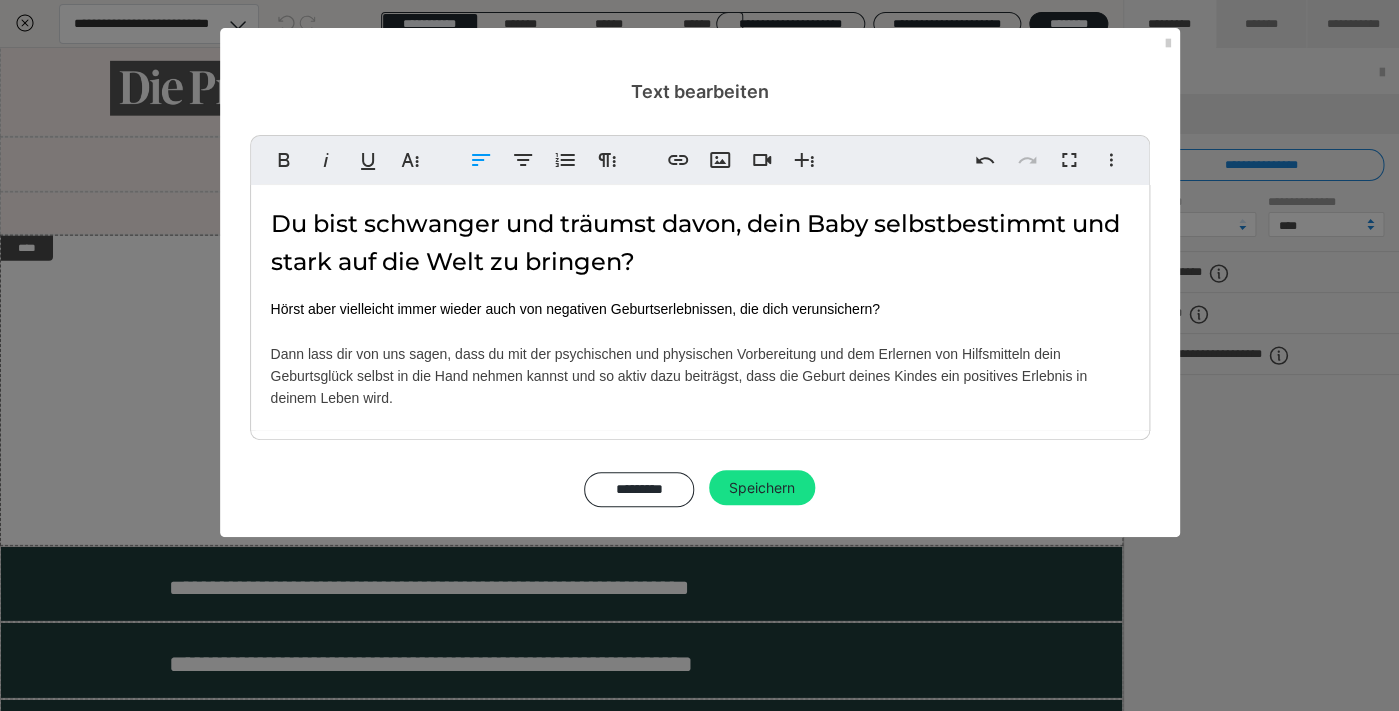 click on "Du bist schwanger und träumst davon, dein Baby selbstbestimmt und stark auf die Welt zu bringen?  Hörst aber vielleicht immer wieder auch von negativen Geburtserlebnissen, die dich verunsichern? Dann lass dir von uns sagen, dass du mit der psychischen und physischen Vorbereitung und dem Erlernen von Hilfsmitteln dein Geburtsglück selbst in die Hand nehmen kannst und so aktiv dazu beiträgst, dass die Geburt deines Kindes ein positives Erlebnis in deinem Leben wird." at bounding box center [700, 307] 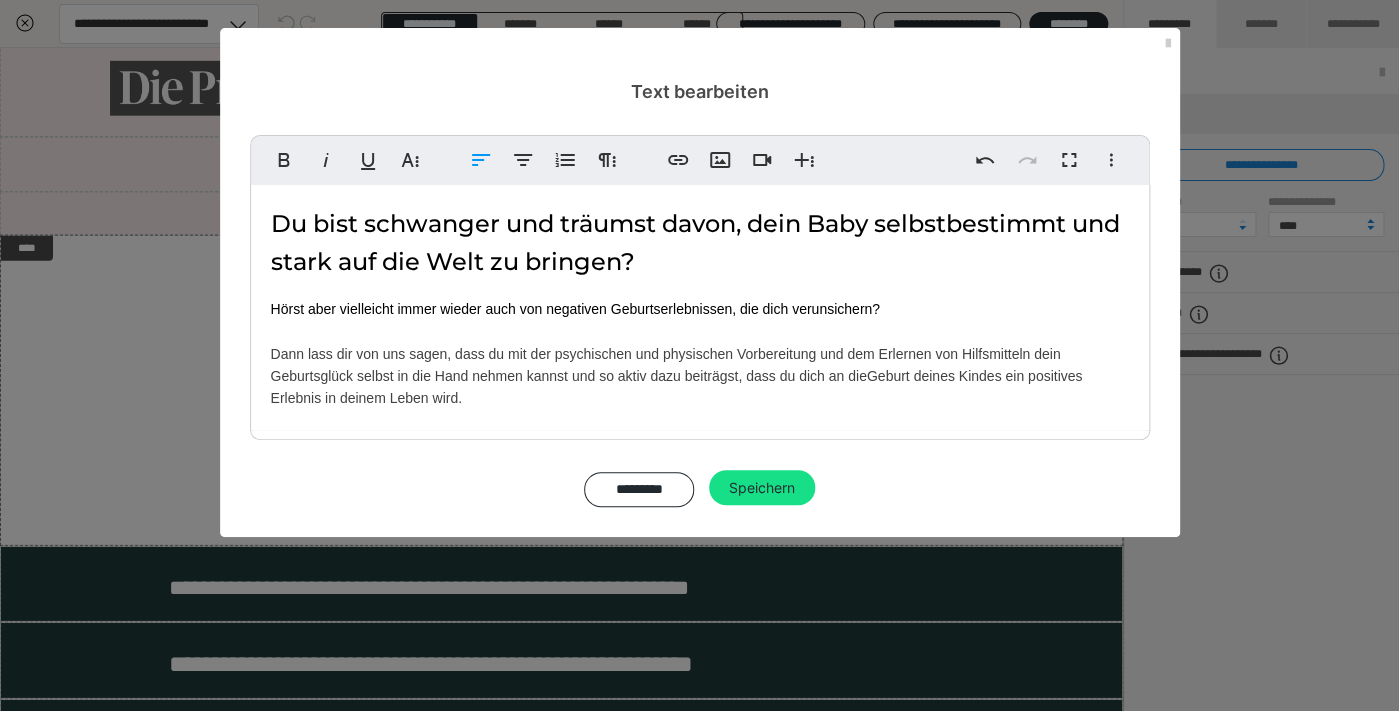 click on "Du bist schwanger und träumst davon, dein Baby selbstbestimmt und stark auf die Welt zu bringen?  Hörst aber vielleicht immer wieder auch von negativen Geburtserlebnissen, die dich verunsichern? Dann lass dir von uns sagen, dass du mit der psychischen und physischen Vorbereitung und dem Erlernen von Hilfsmitteln dein Geburtsglück selbst in die Hand nehmen kannst und so aktiv dazu beiträgst, dass du dich an die  Geburt deines Kindes ein positives Erlebnis in deinem Leben wird." at bounding box center (700, 307) 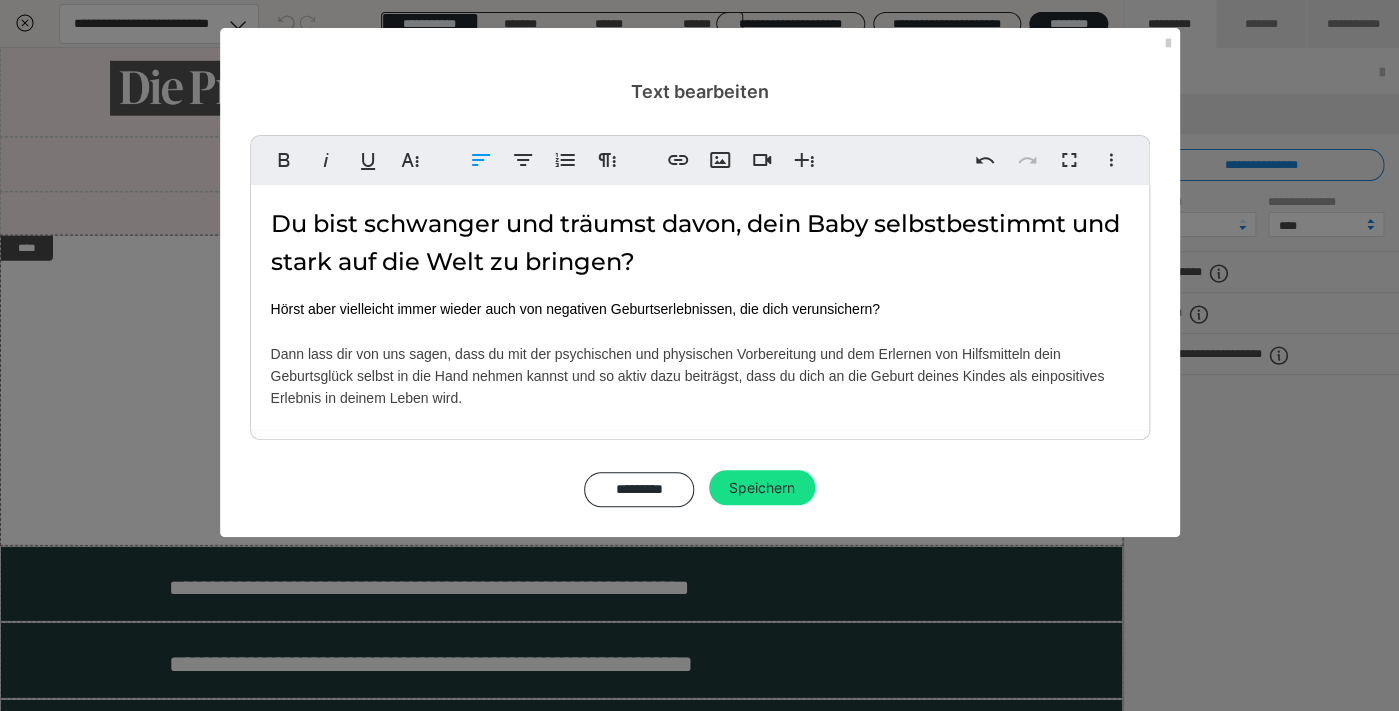 click on "Du bist schwanger und träumst davon, dein Baby selbstbestimmt und stark auf die Welt zu bringen?  Hörst aber vielleicht immer wieder auch von negativen Geburtserlebnissen, die dich verunsichern? Dann lass dir von uns sagen, dass du mit der psychischen und physischen Vorbereitung und dem Erlernen von Hilfsmitteln dein Geburtsglück selbst in die Hand nehmen kannst und so aktiv dazu beiträgst, dass du dich an die Geburt deines Kindes als ein  positives Erlebnis in deinem Leben wird." at bounding box center (700, 307) 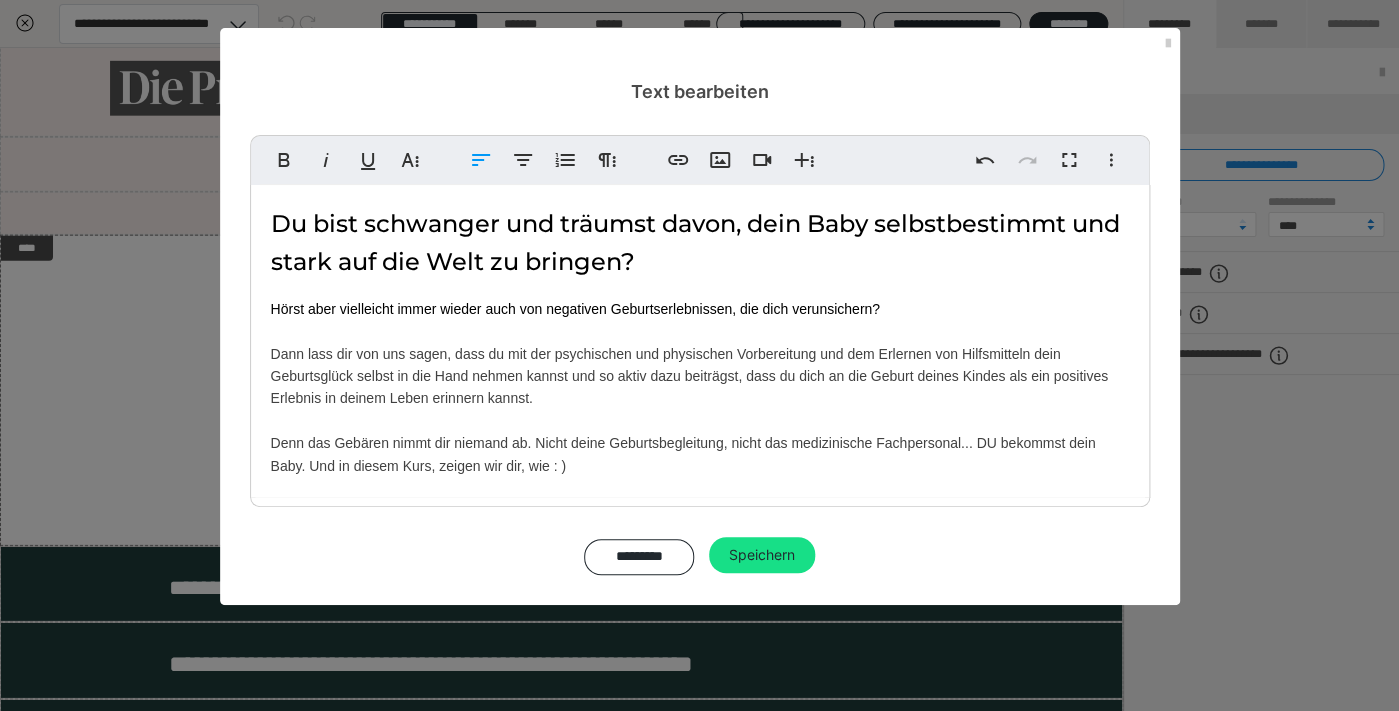 click on "Du bist schwanger und träumst davon, dein Baby selbstbestimmt und stark auf die Welt zu bringen?  Hörst aber vielleicht immer wieder auch von negativen Geburtserlebnissen, die dich verunsichern? Dann lass dir von uns sagen, dass du mit der psychischen und physischen Vorbereitung und dem Erlernen von Hilfsmitteln dein Geburtsglück selbst in die Hand nehmen kannst und so aktiv dazu beiträgst, dass du dich an die Geburt deines Kindes als ein positives Erlebnis in deinem Leben erinnern kannst. Denn das Gebären nimmt dir niemand ab. Nicht deine Geburtsbegleitung, nicht das medizinische Fachpersonal... DU bekommst dein Baby. Und in diesem Kurs, zeigen wir dir, wie : )" at bounding box center [700, 341] 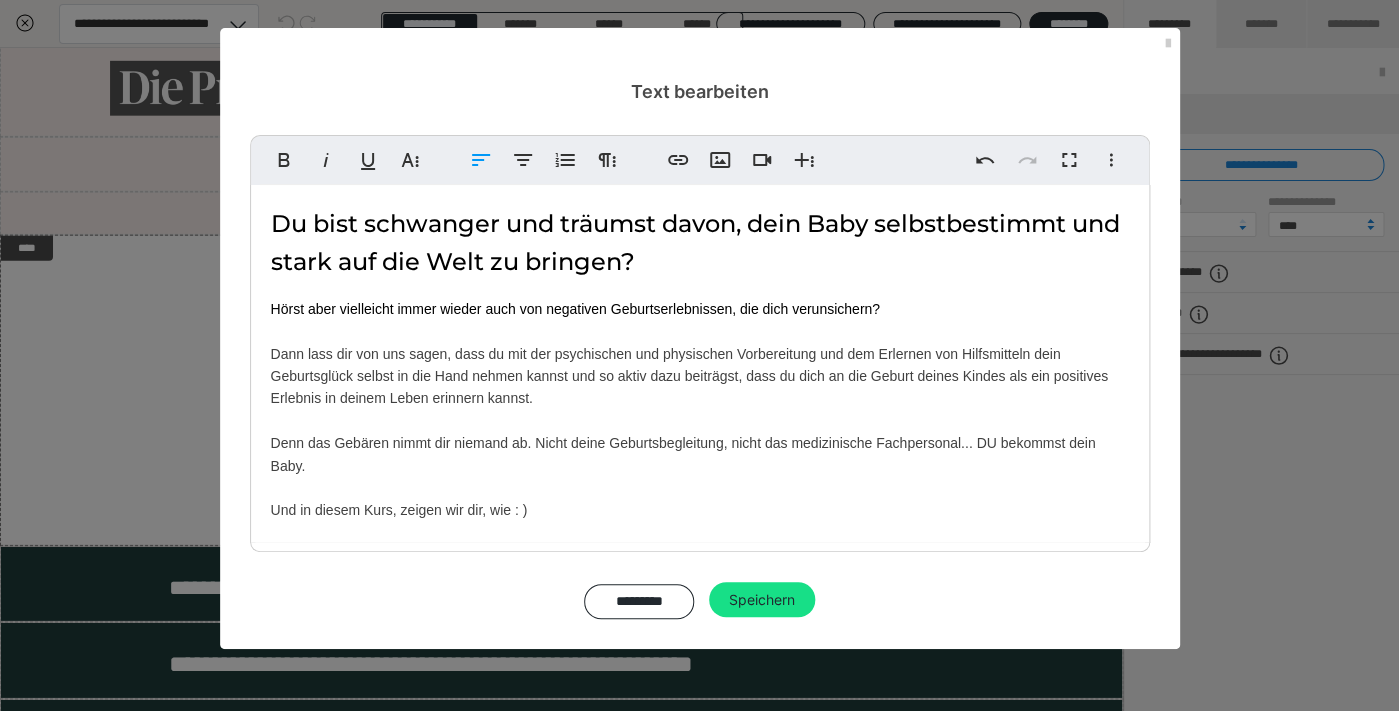 click on "Du bist schwanger und träumst davon, dein Baby selbstbestimmt und stark auf die Welt zu bringen?  Hörst aber vielleicht immer wieder auch von negativen Geburtserlebnissen, die dich verunsichern? Dann lass dir von uns sagen, dass du mit der psychischen und physischen Vorbereitung und dem Erlernen von Hilfsmitteln dein Geburtsglück selbst in die Hand nehmen kannst und so aktiv dazu beiträgst, dass du dich an die Geburt deines Kindes als ein positives Erlebnis in deinem Leben erinnern kannst. Denn das Gebären nimmt dir niemand ab. Nicht deine Geburtsbegleitung, nicht das medizinische Fachpersonal... DU bekommst dein Baby.  Und in diesem Kurs, zeigen wir dir, wie : )" at bounding box center [700, 363] 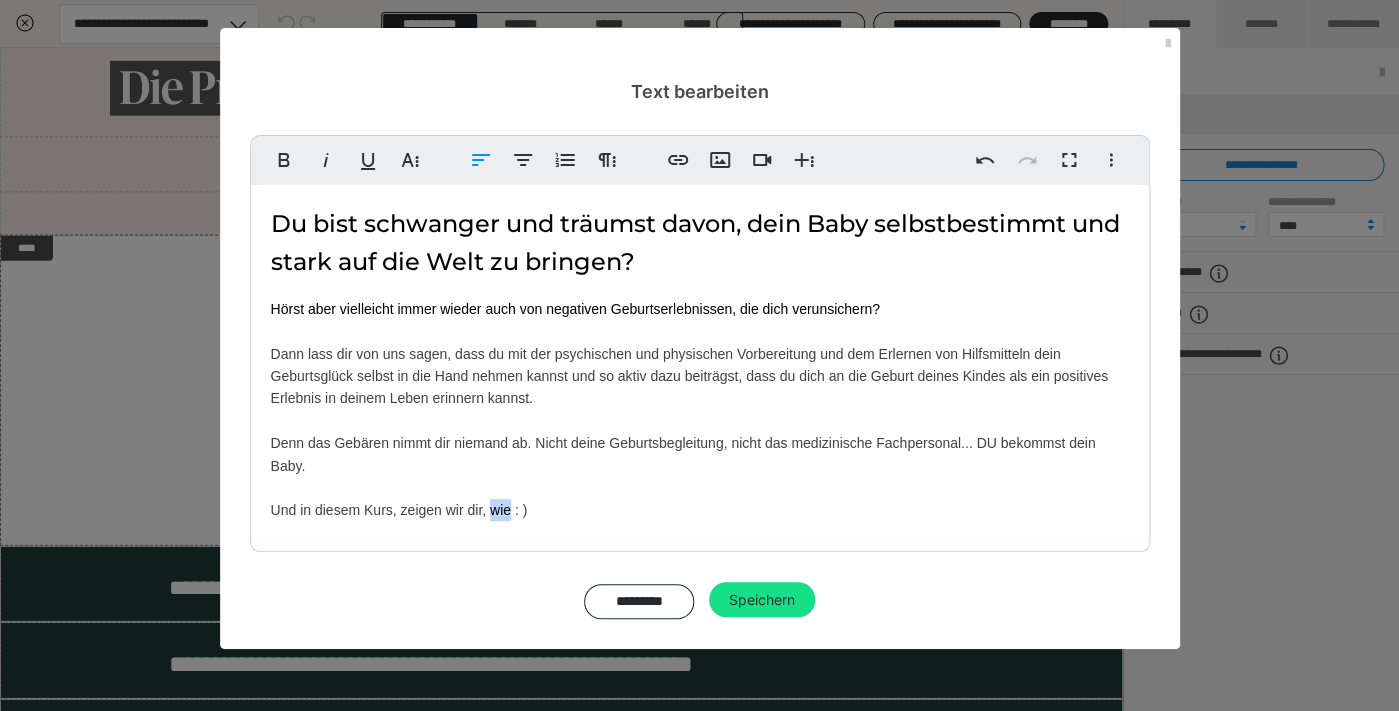 click on "Du bist schwanger und träumst davon, dein Baby selbstbestimmt und stark auf die Welt zu bringen?  Hörst aber vielleicht immer wieder auch von negativen Geburtserlebnissen, die dich verunsichern? Dann lass dir von uns sagen, dass du mit der psychischen und physischen Vorbereitung und dem Erlernen von Hilfsmitteln dein Geburtsglück selbst in die Hand nehmen kannst und so aktiv dazu beiträgst, dass du dich an die Geburt deines Kindes als ein positives Erlebnis in deinem Leben erinnern kannst. Denn das Gebären nimmt dir niemand ab. Nicht deine Geburtsbegleitung, nicht das medizinische Fachpersonal... DU bekommst dein Baby.  Und in diesem Kurs, zeigen wir dir, wie : )" at bounding box center [700, 363] 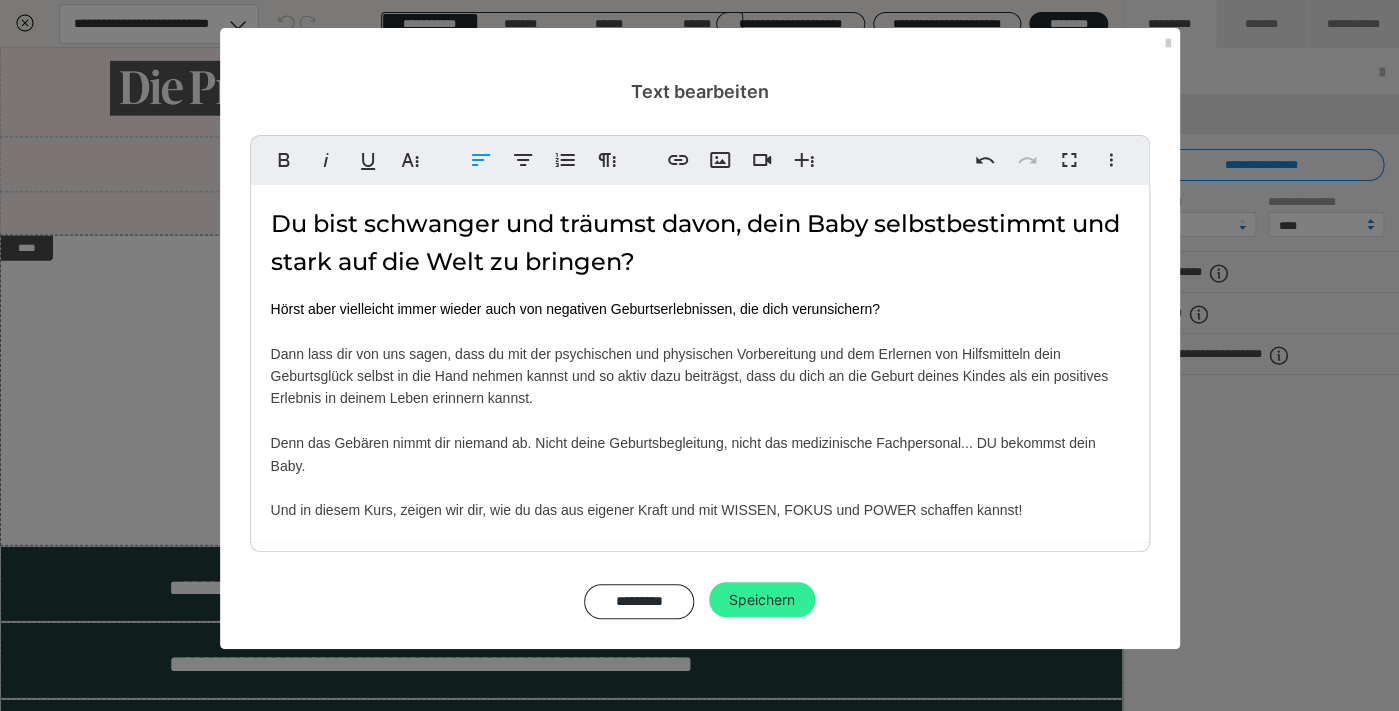 click on "Speichern" at bounding box center [762, 600] 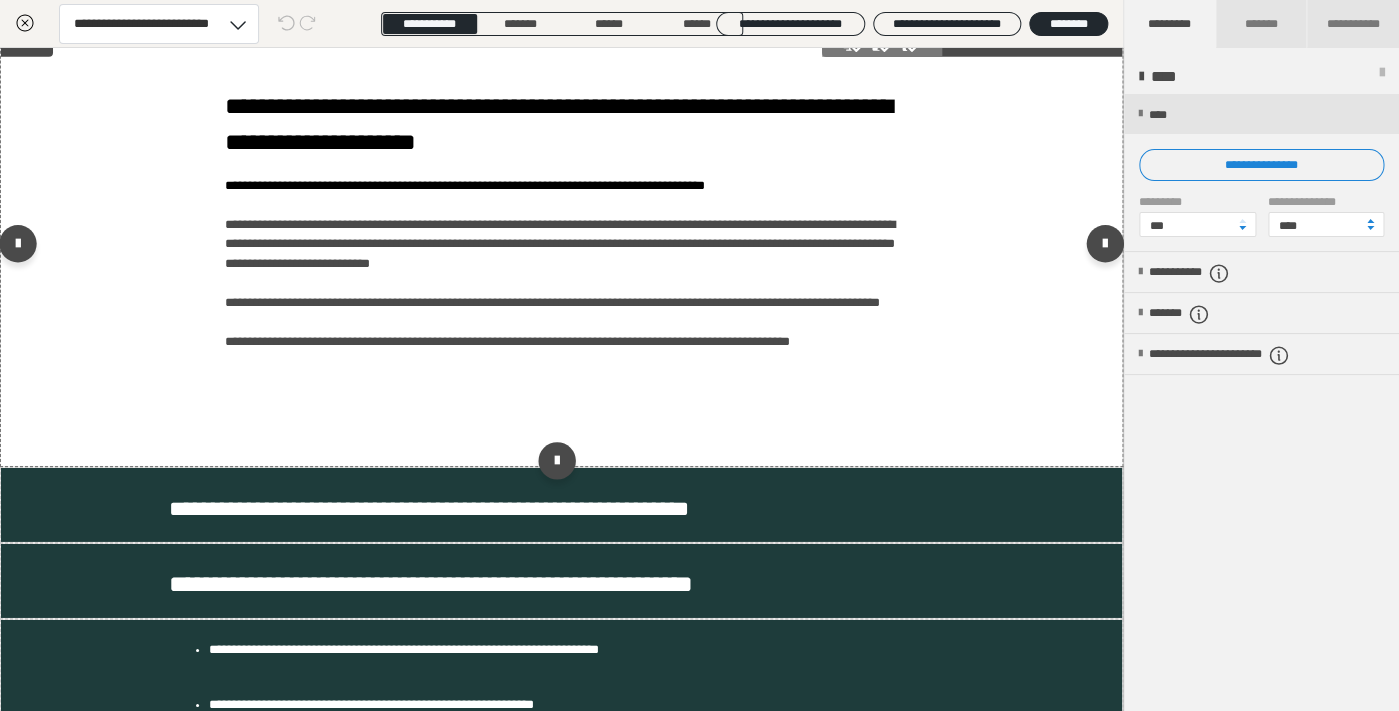scroll, scrollTop: 2083, scrollLeft: 0, axis: vertical 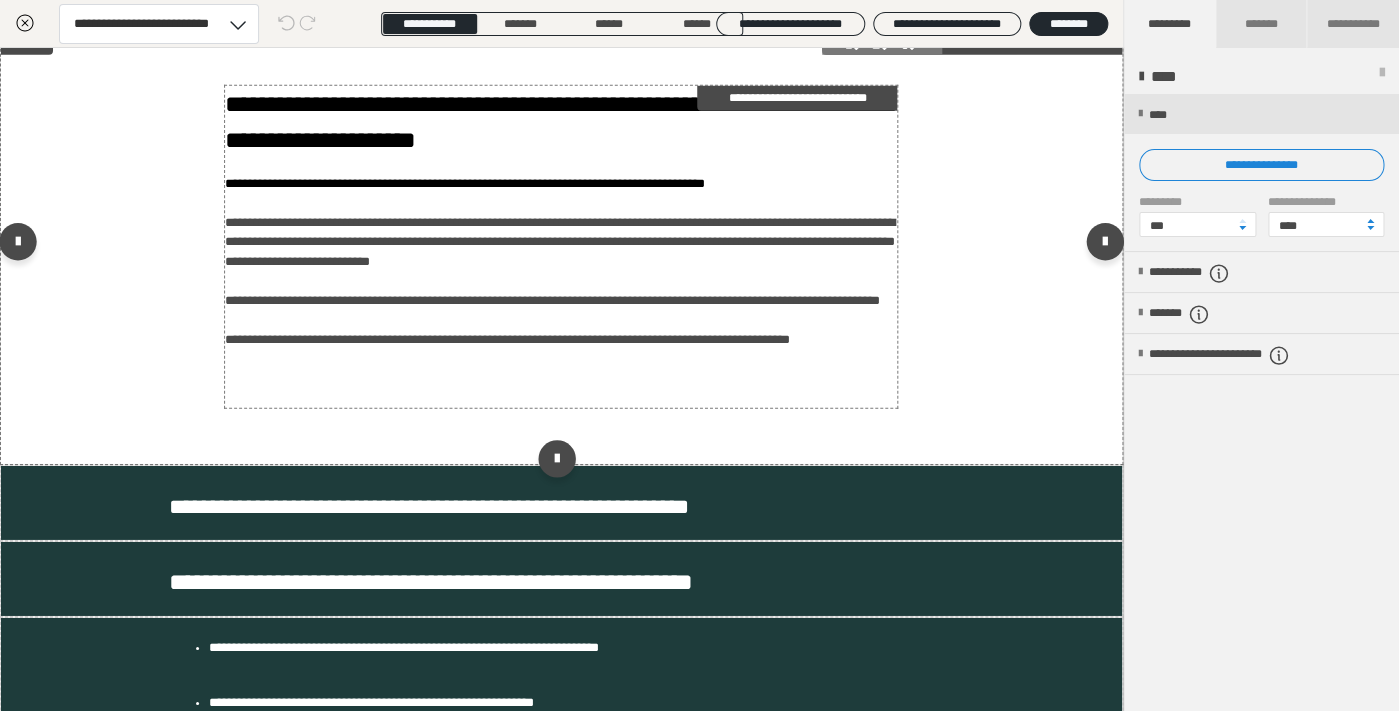 click on "**********" at bounding box center (561, 247) 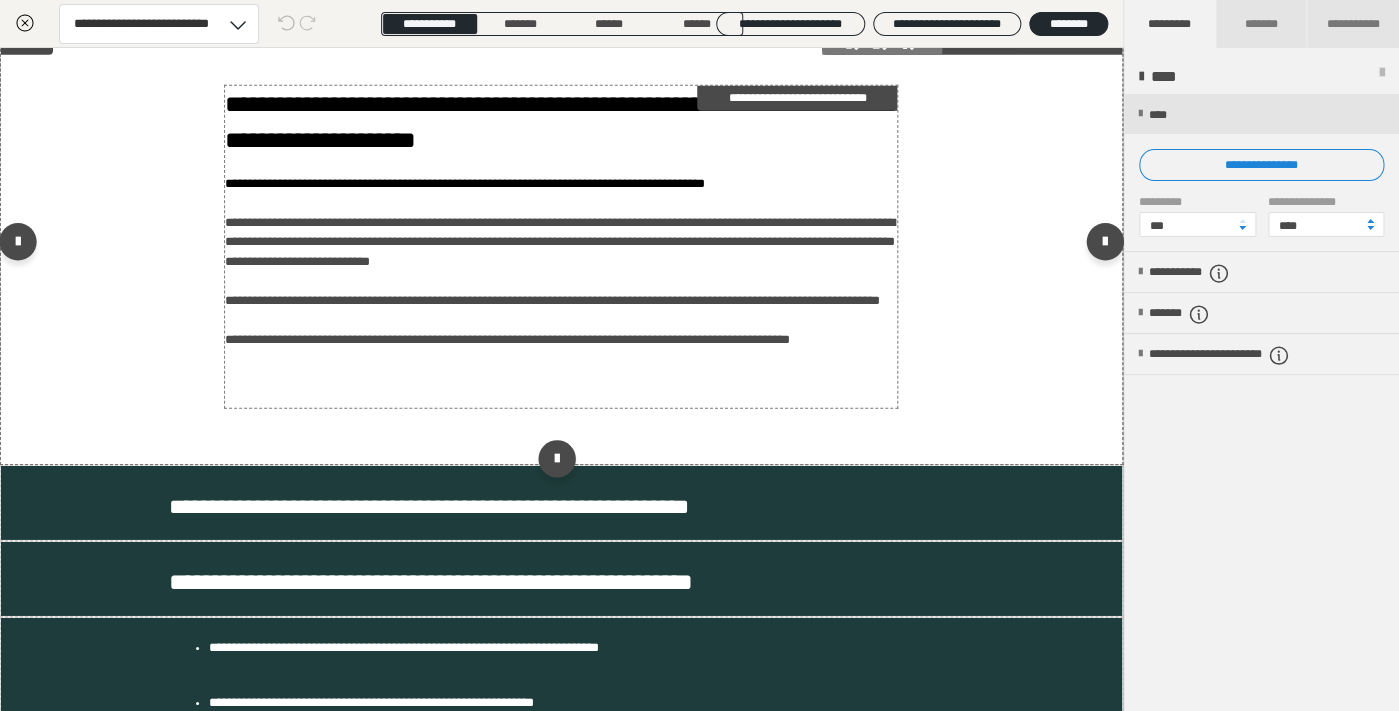 click on "**********" at bounding box center [561, 247] 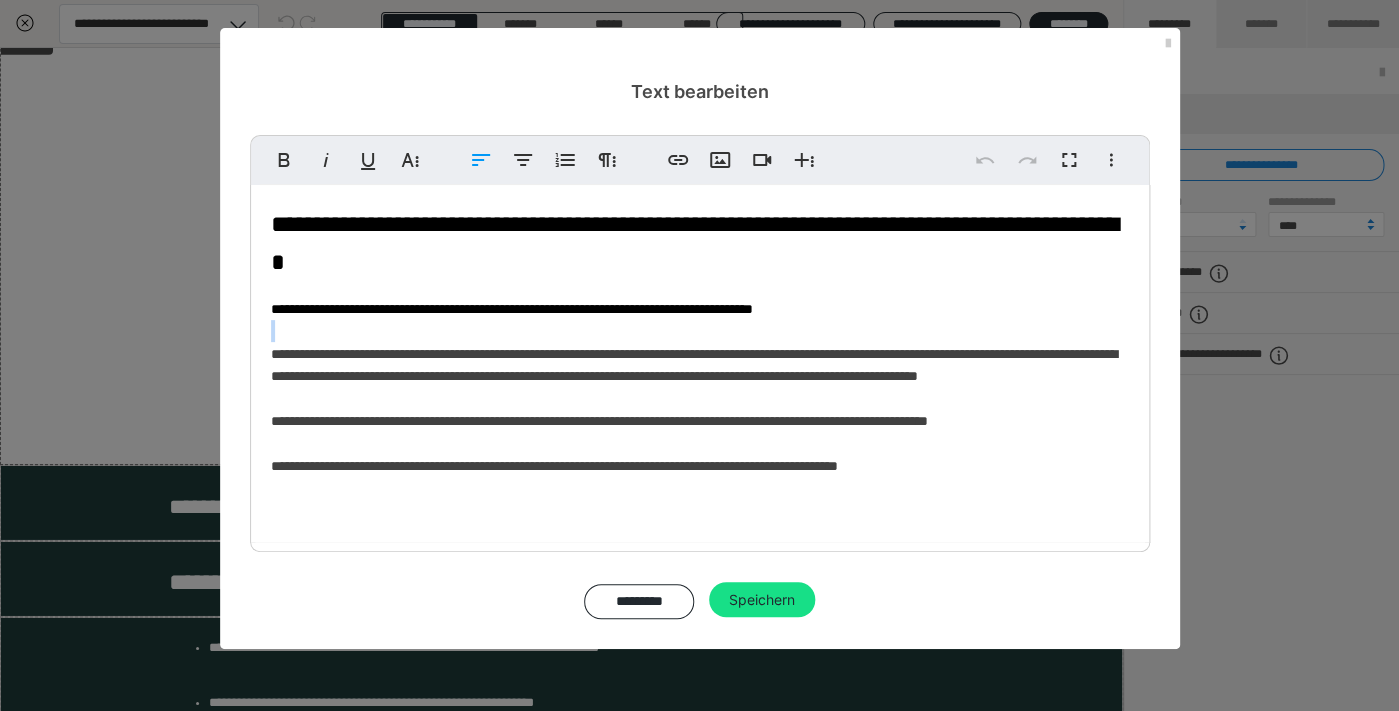 click on "**********" at bounding box center (700, 363) 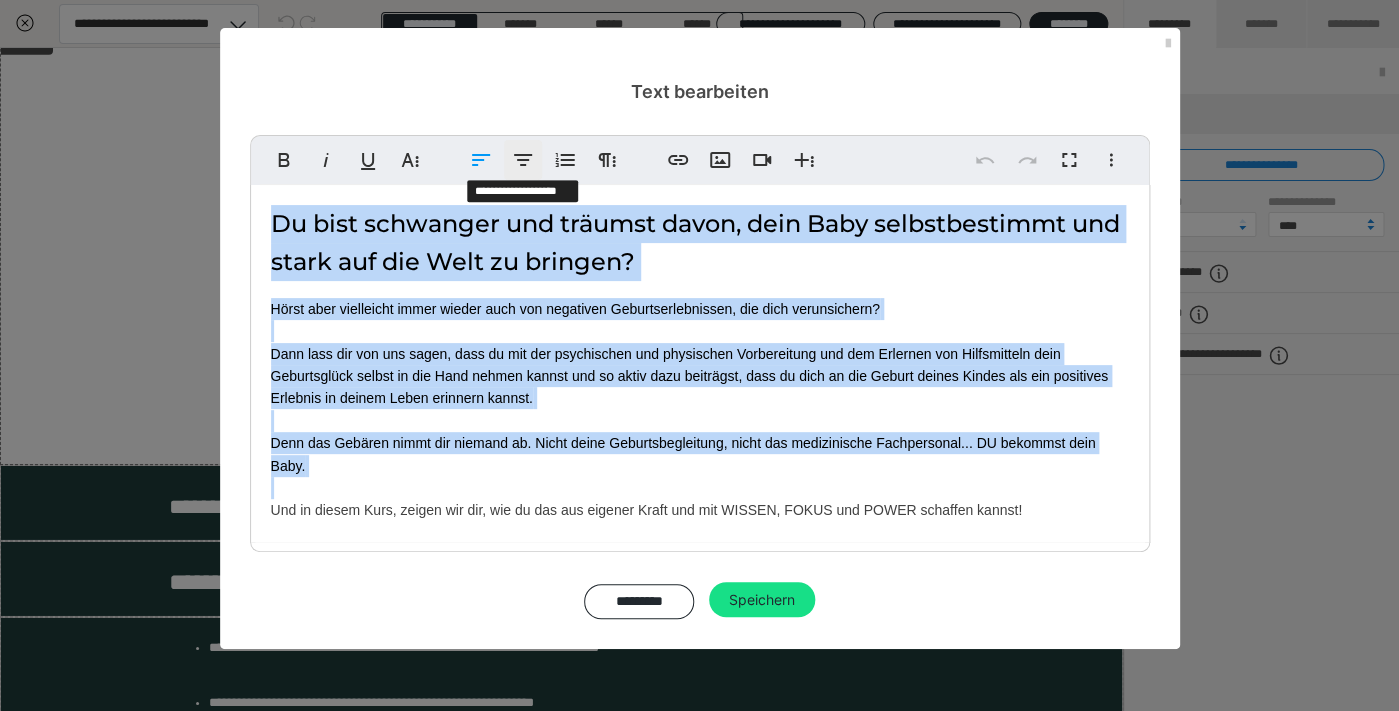 click 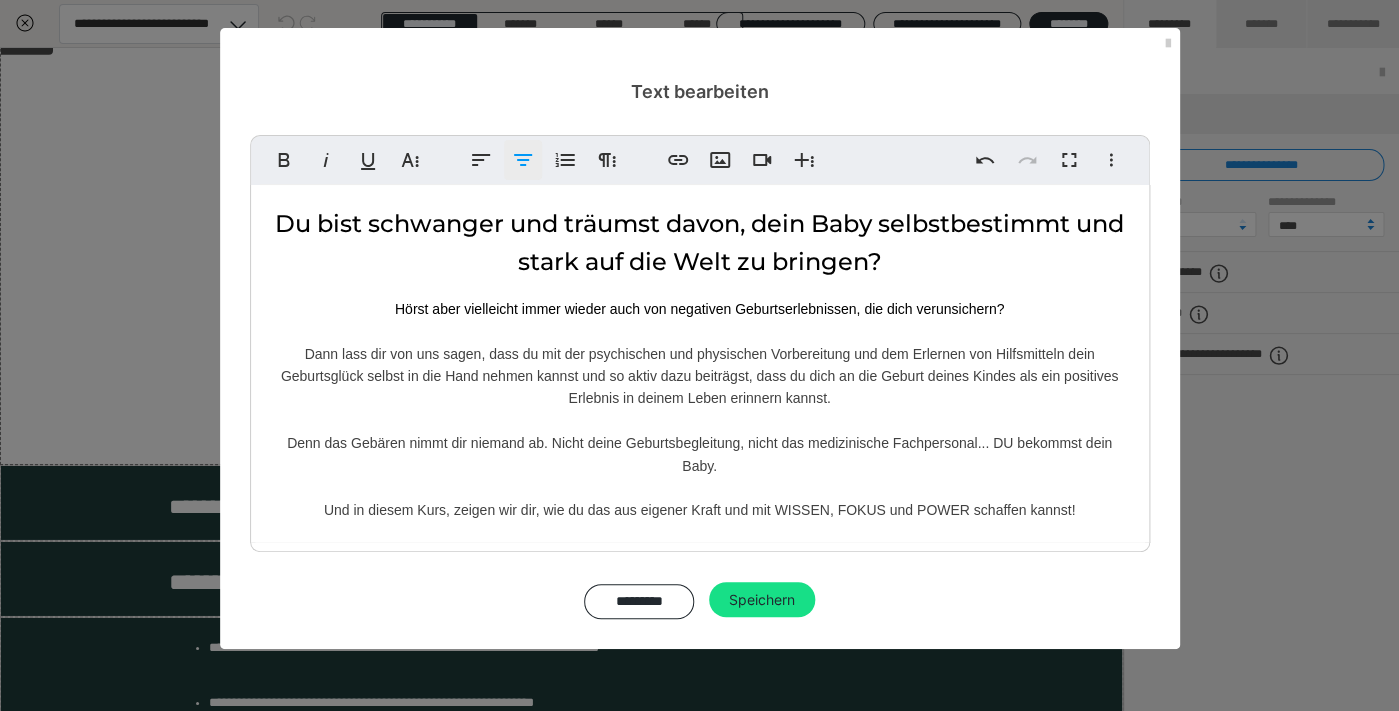 click 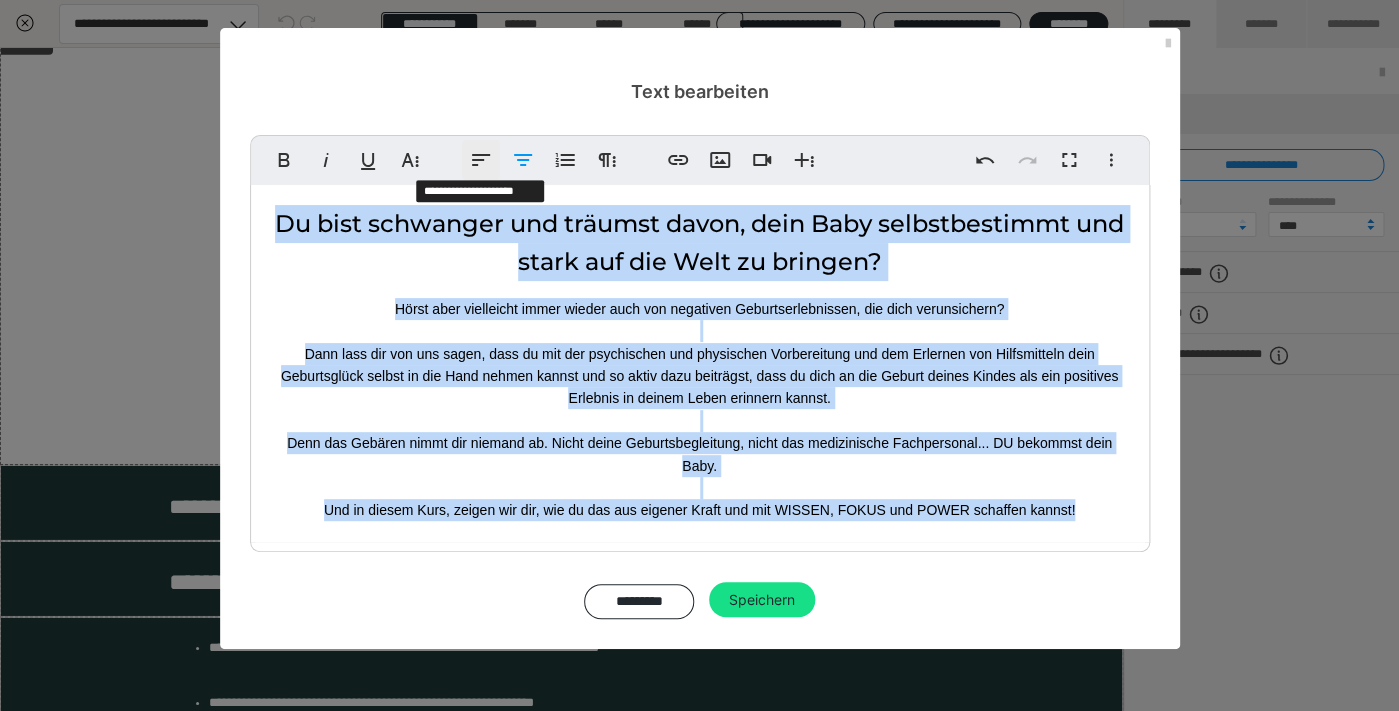 click 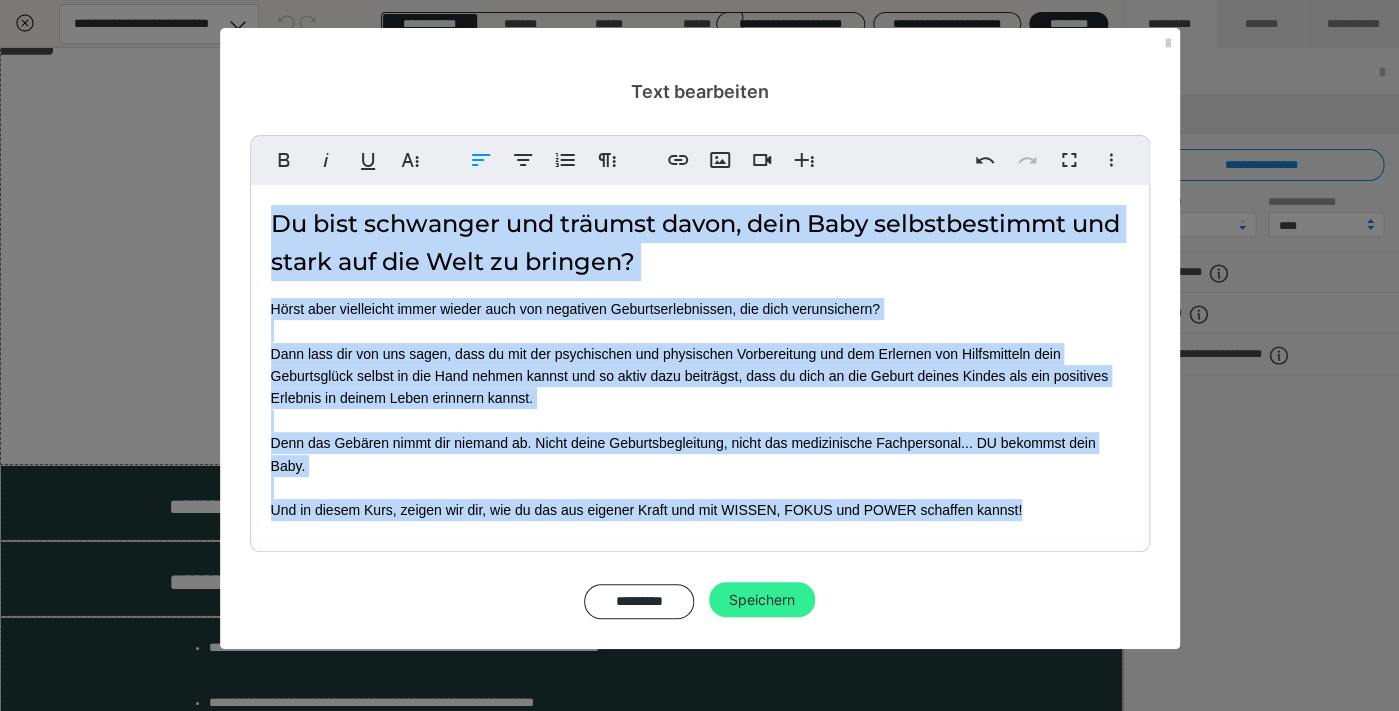 click on "Speichern" at bounding box center (762, 600) 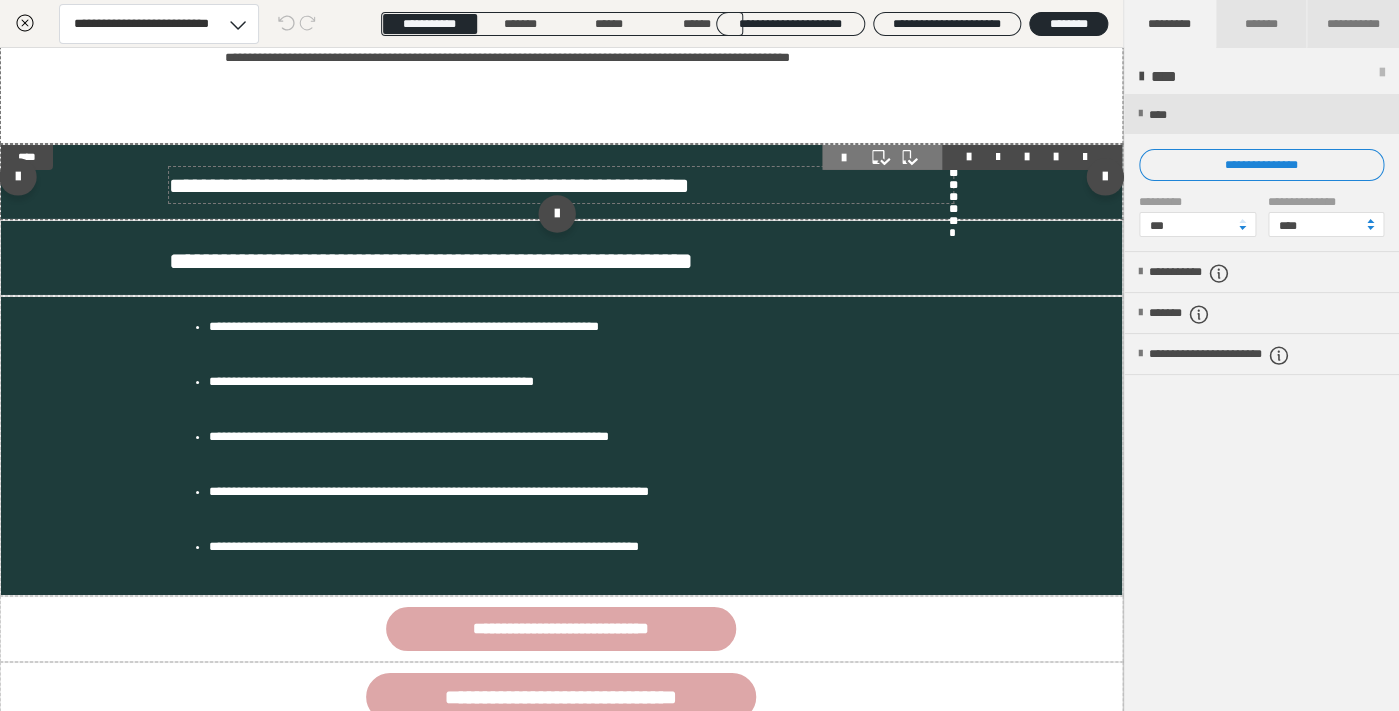 scroll, scrollTop: 2439, scrollLeft: 0, axis: vertical 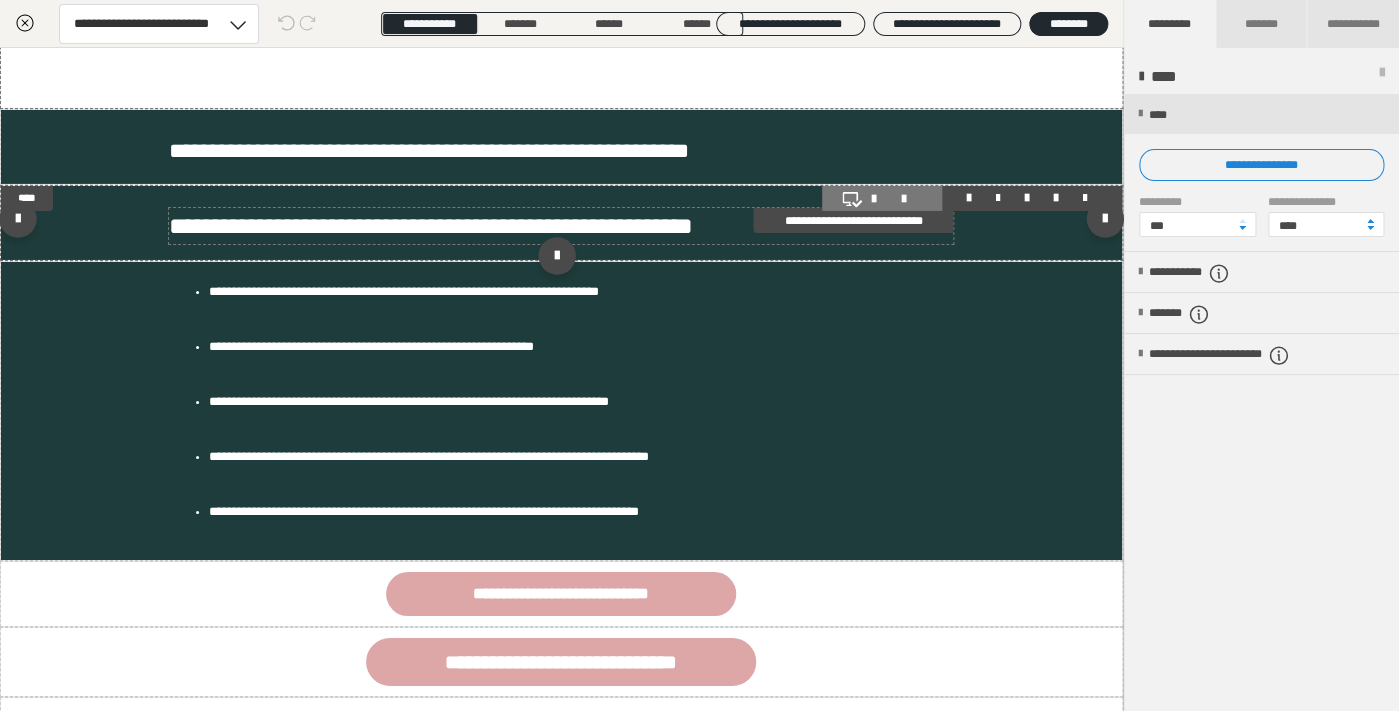 click on "**********" at bounding box center (431, 226) 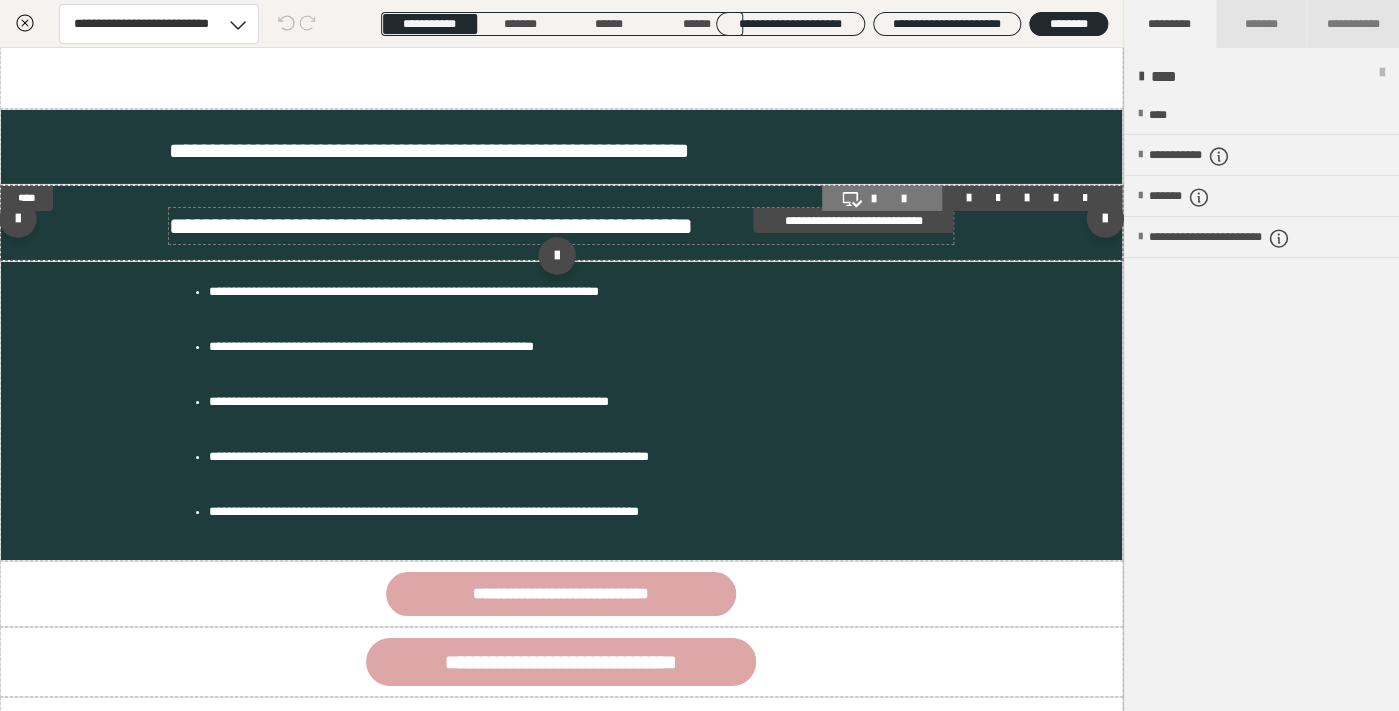 click on "**********" at bounding box center (431, 226) 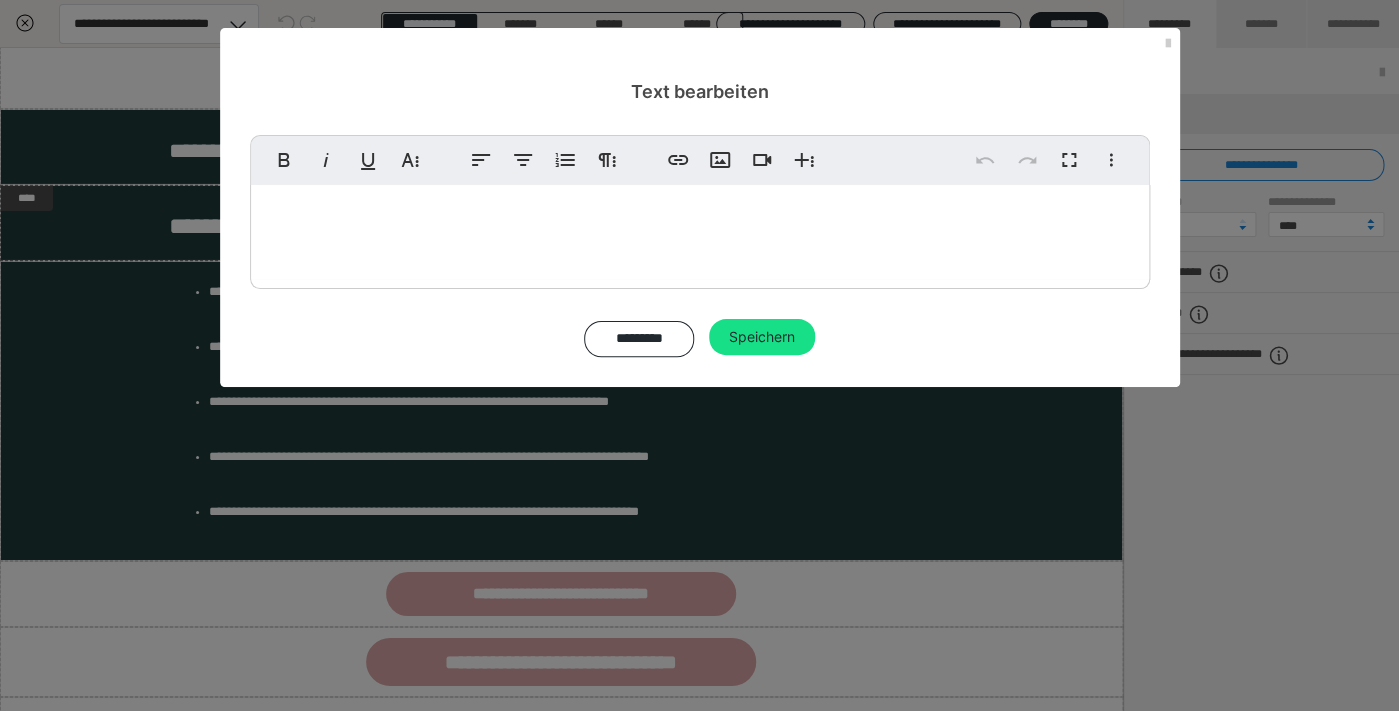 click on "**********" at bounding box center [533, 224] 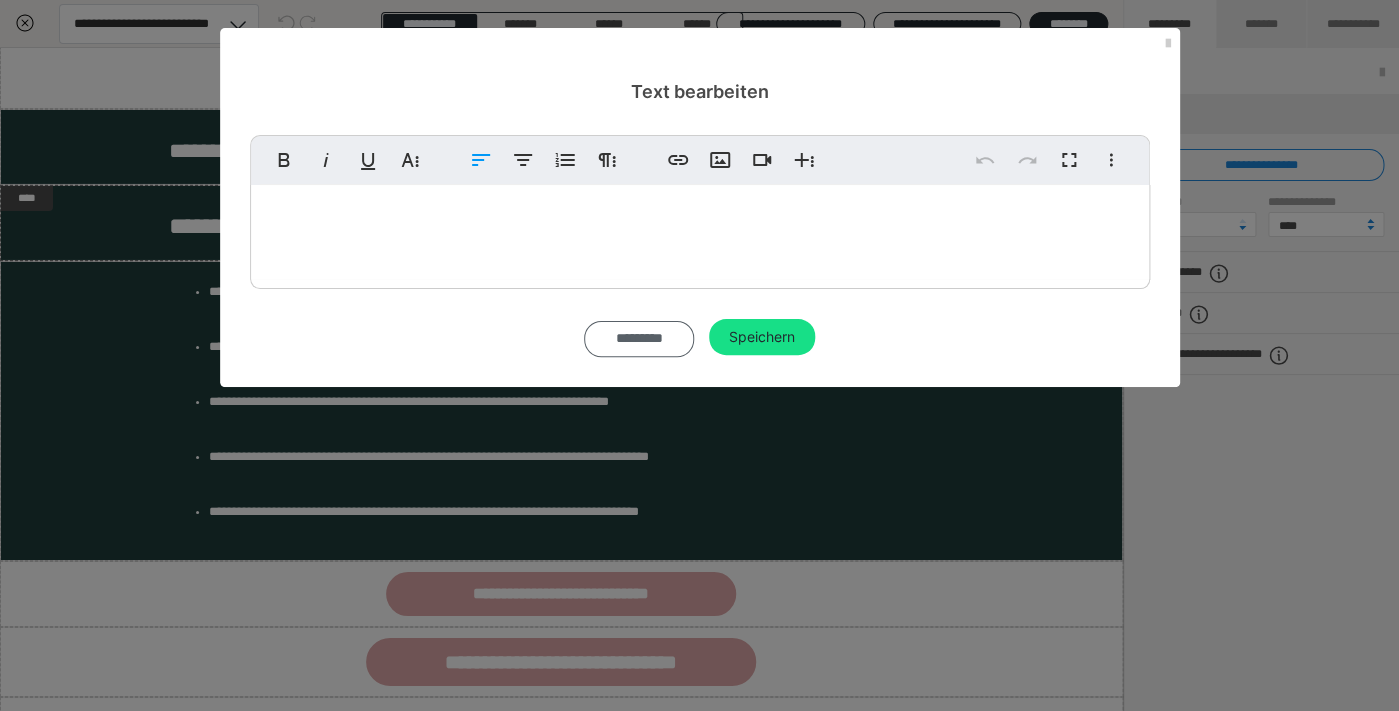 click on "*********" at bounding box center (639, 339) 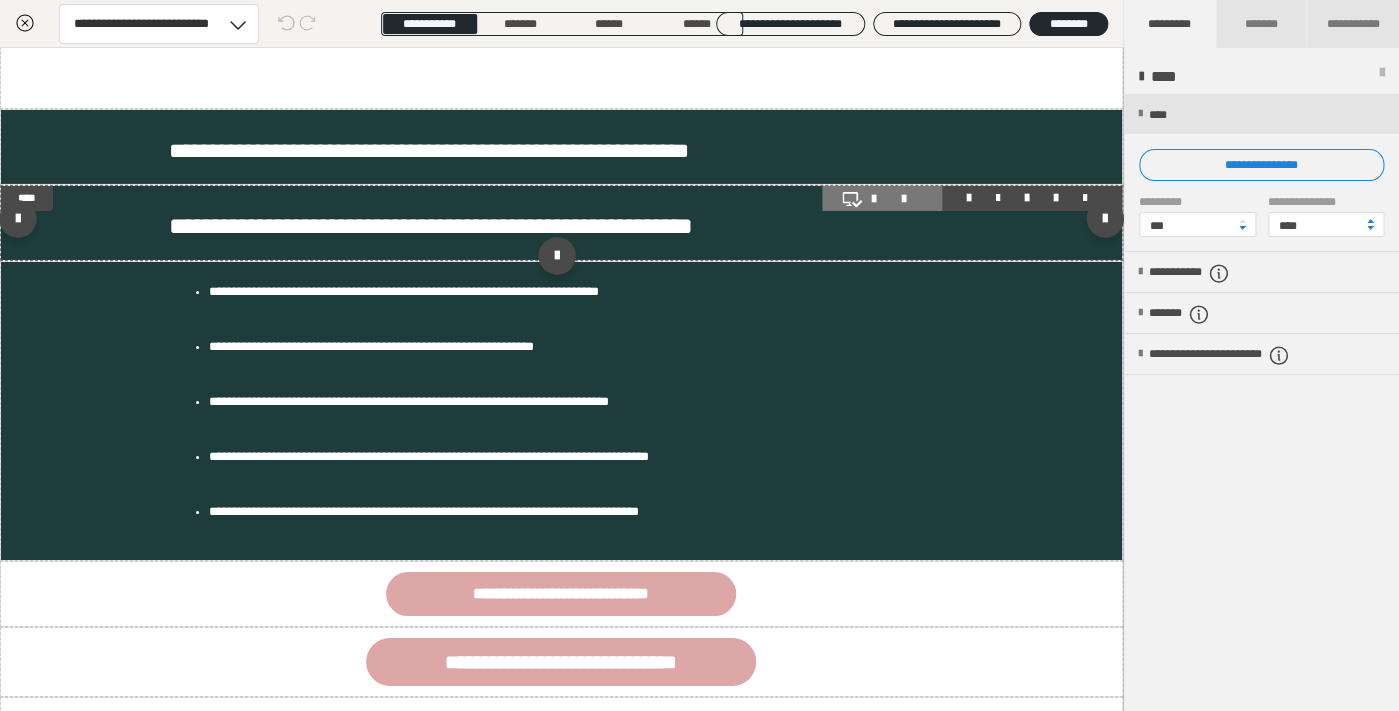click on "**********" at bounding box center (561, 223) 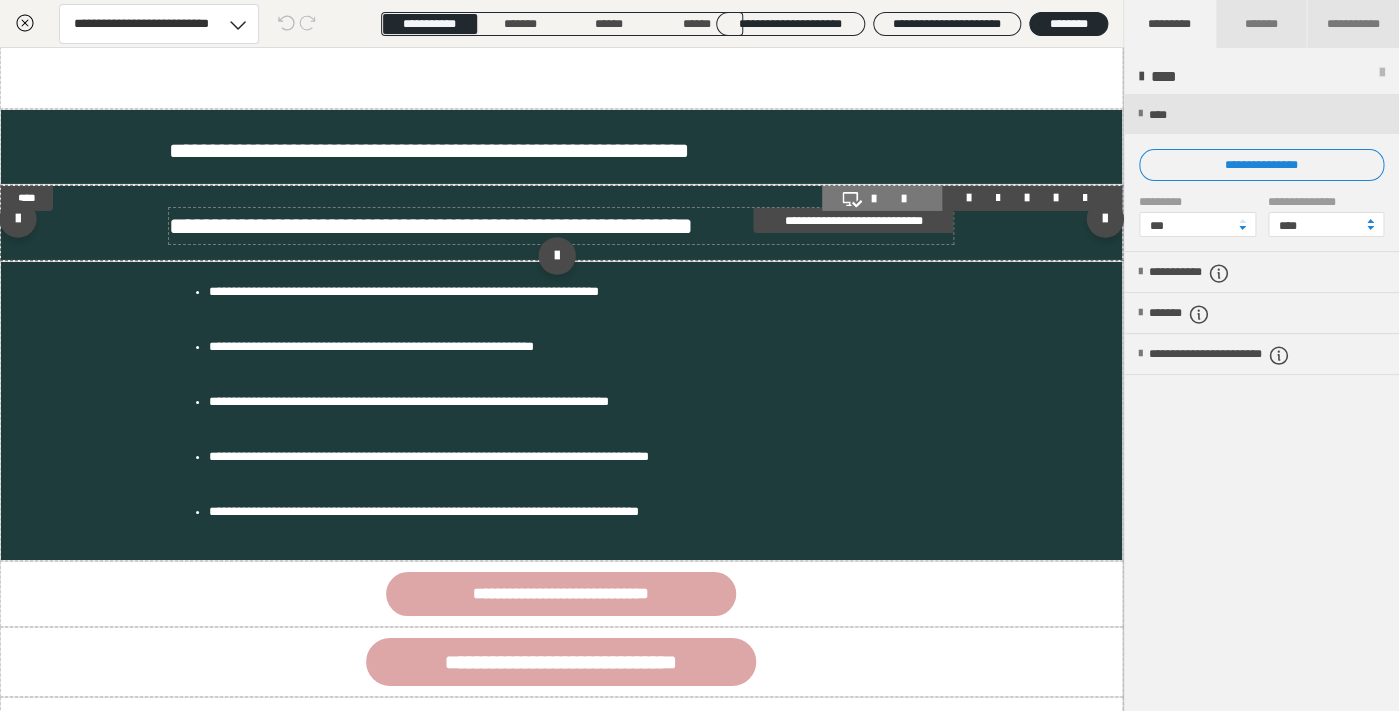 click on "**********" at bounding box center [431, 226] 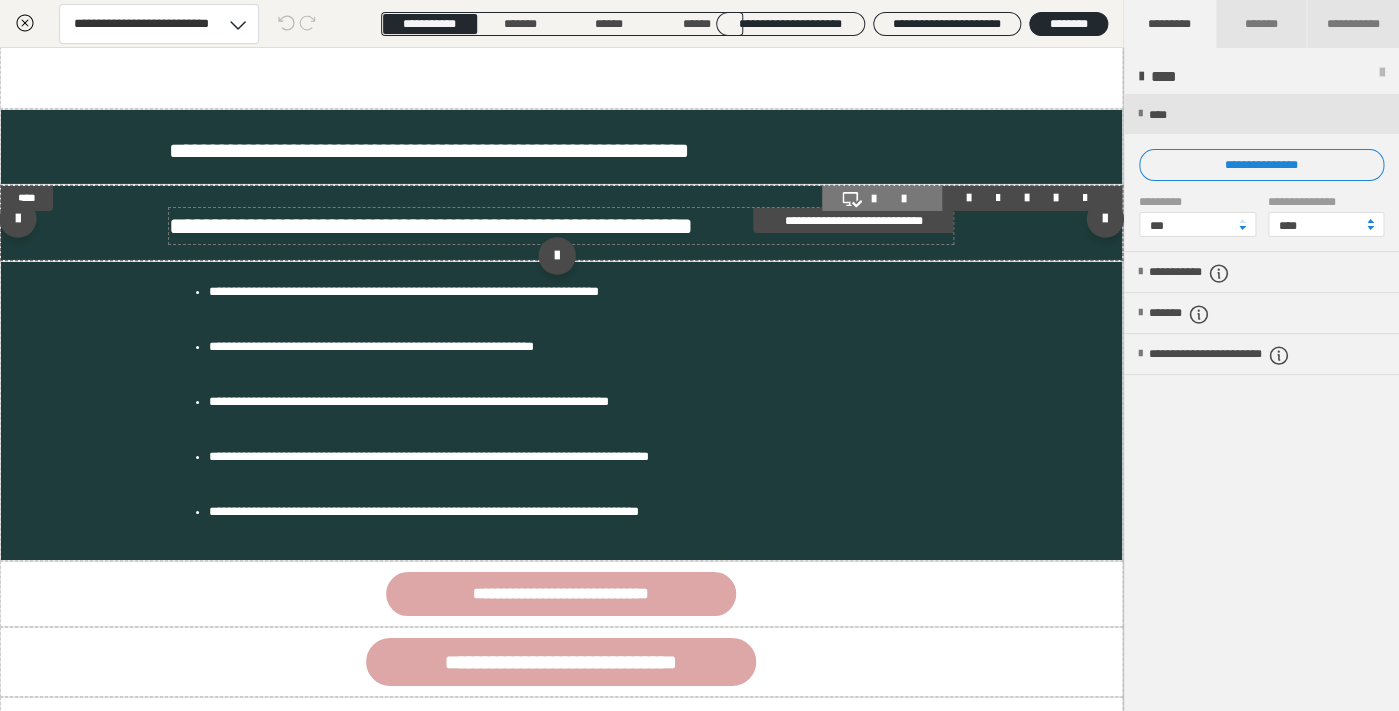 click on "**********" at bounding box center [431, 226] 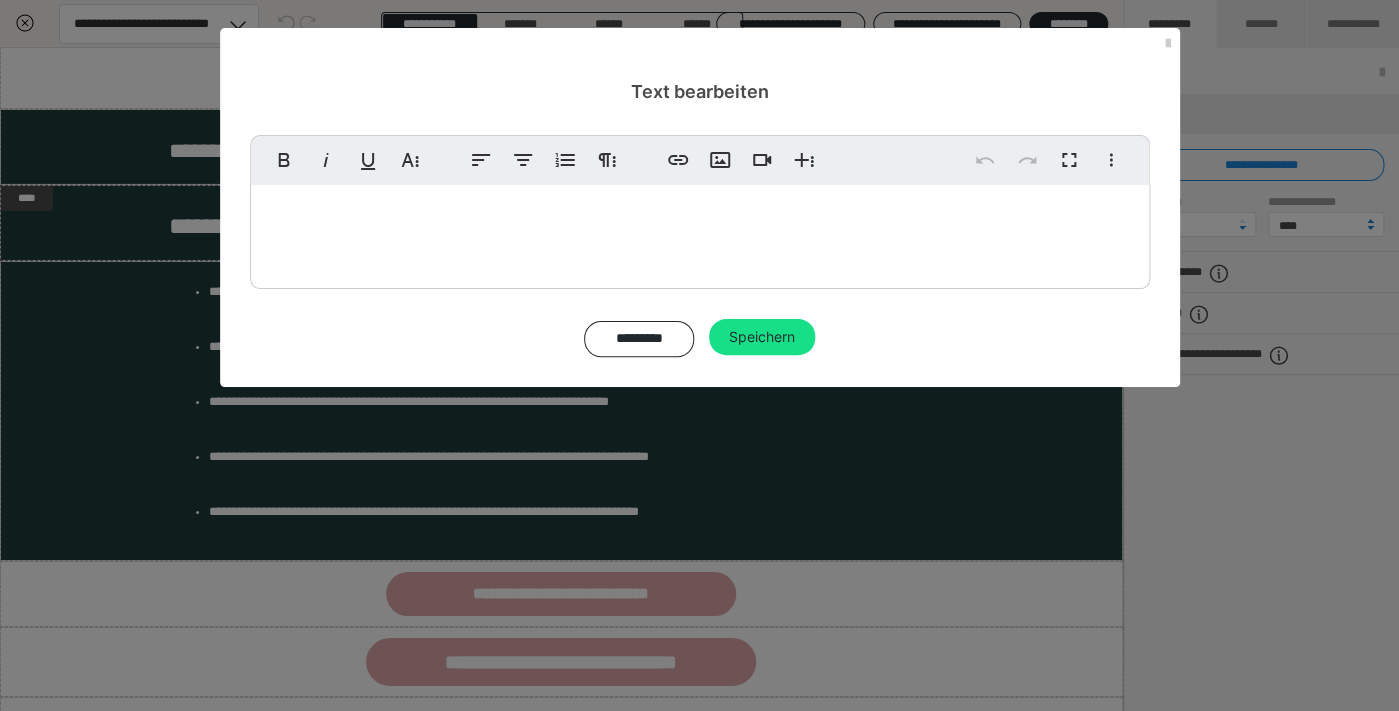 click on "**********" at bounding box center (700, 232) 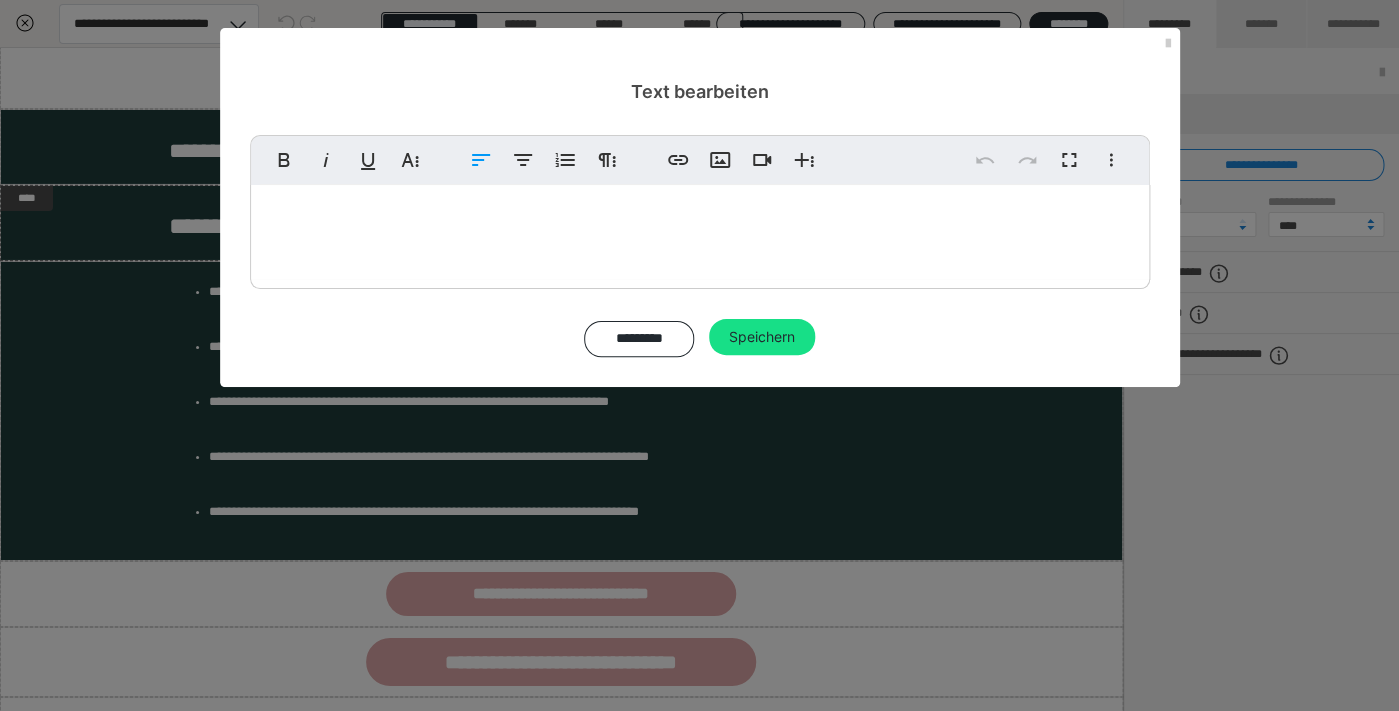 click on "Dabei wünscht du dir für dich und dein Baby einfach nur..." at bounding box center (700, 232) 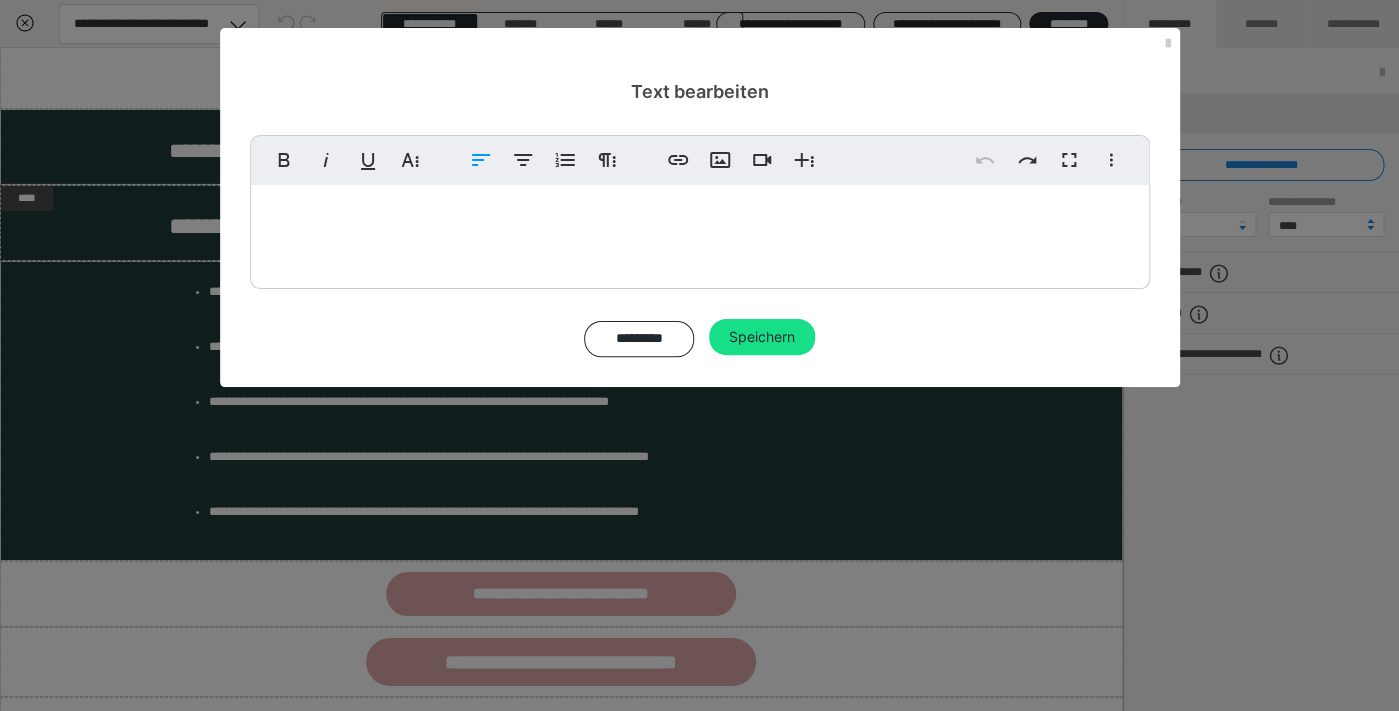 click on "Dabei wünscht du dir für dich und dein Baby einfach nur..." at bounding box center (621, 223) 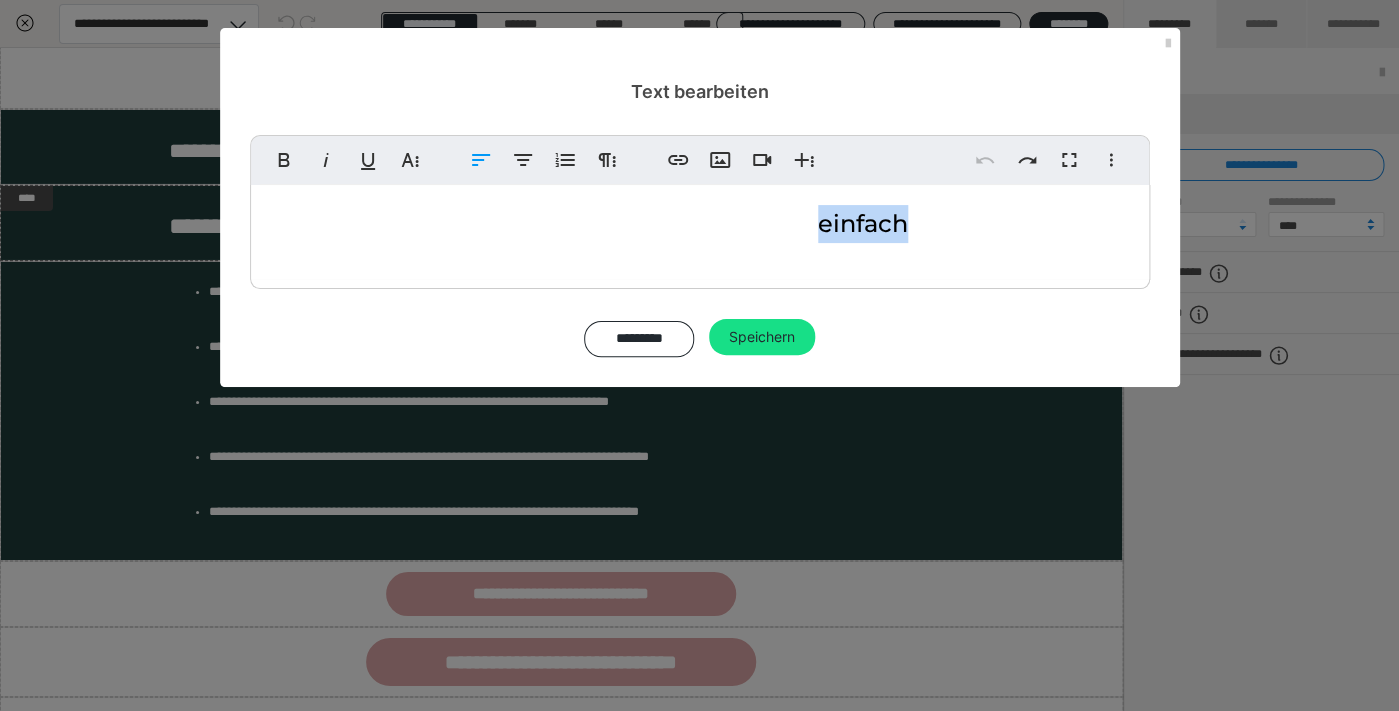 click on "Dabei wünscht du dir für dich und dein Baby einfach nur..." at bounding box center (621, 223) 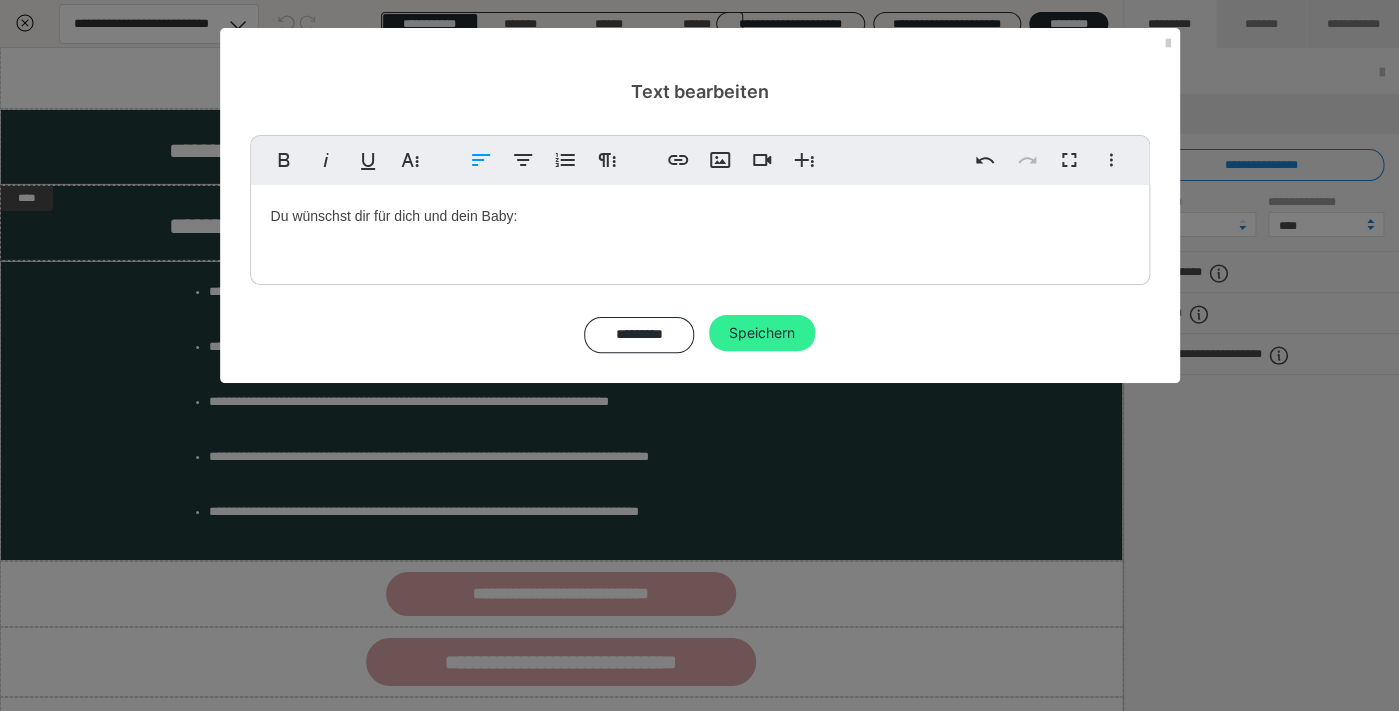 click on "Speichern" at bounding box center (762, 333) 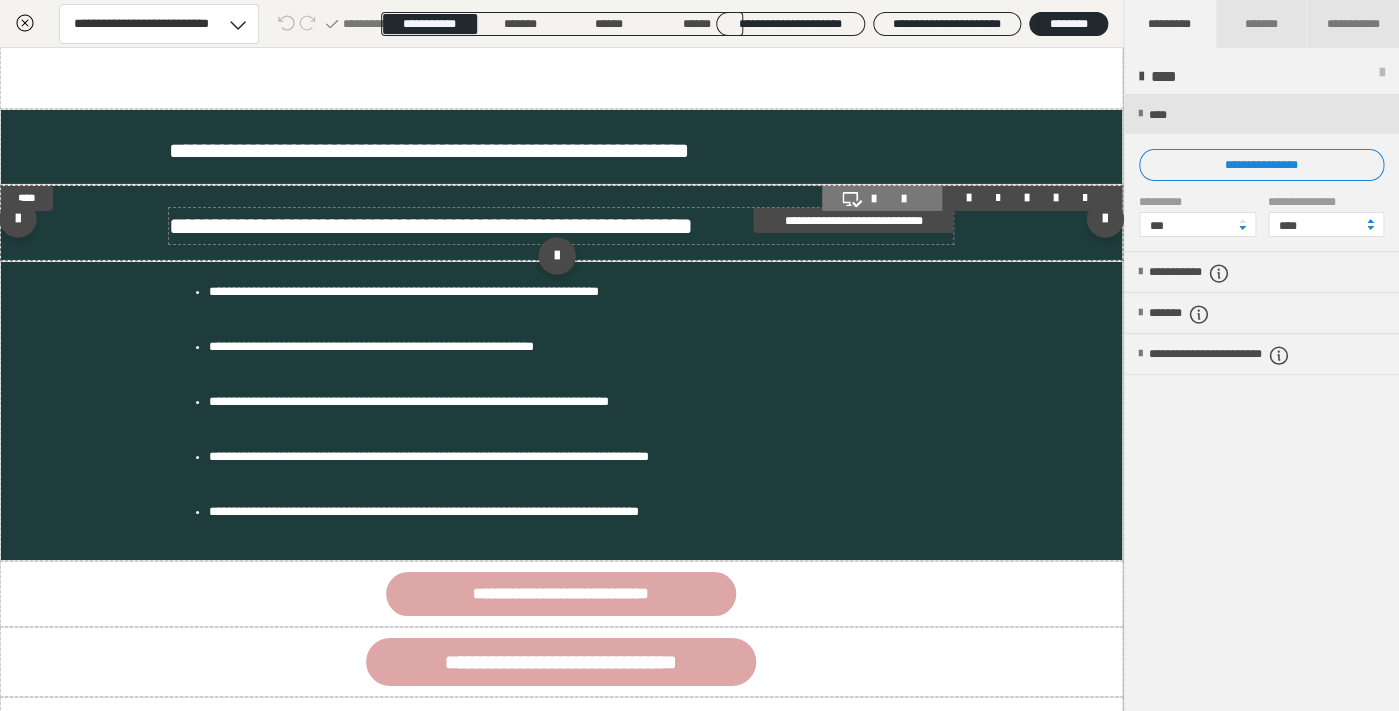 click on "**********" at bounding box center [431, 226] 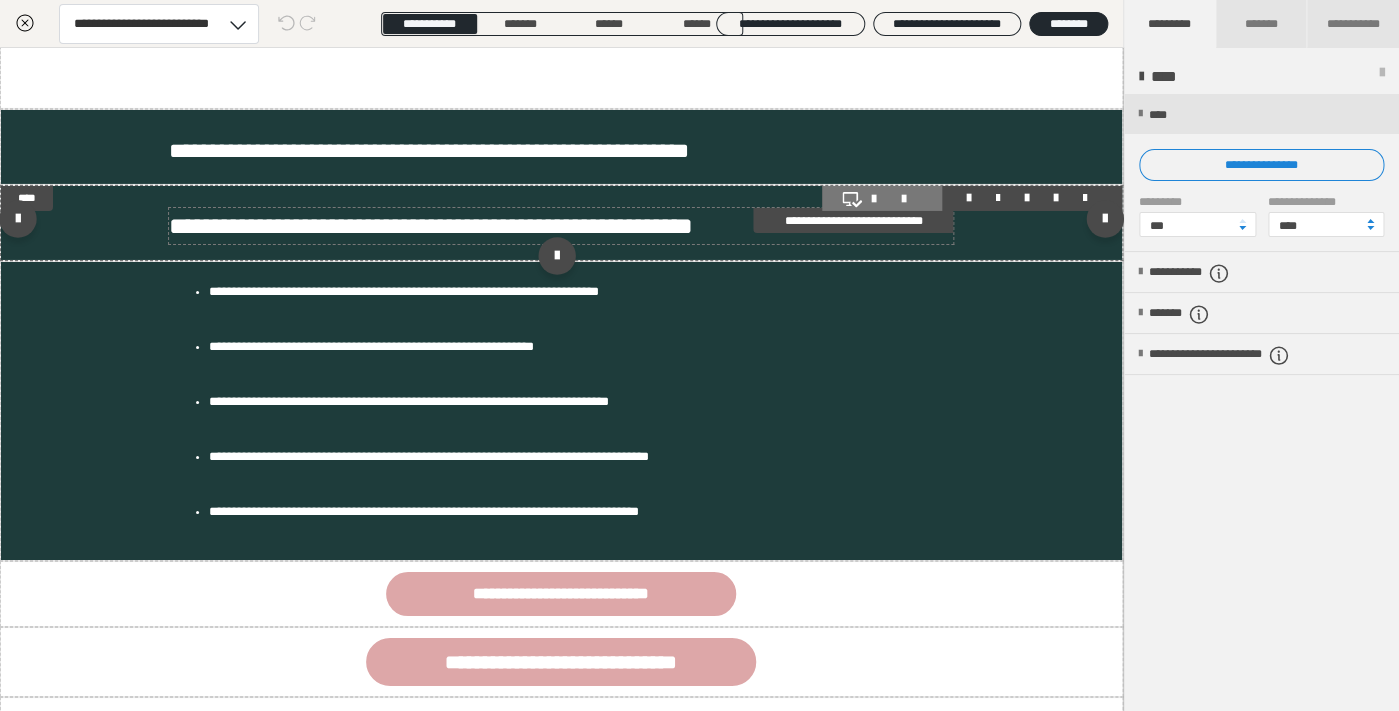 click on "**********" at bounding box center [431, 226] 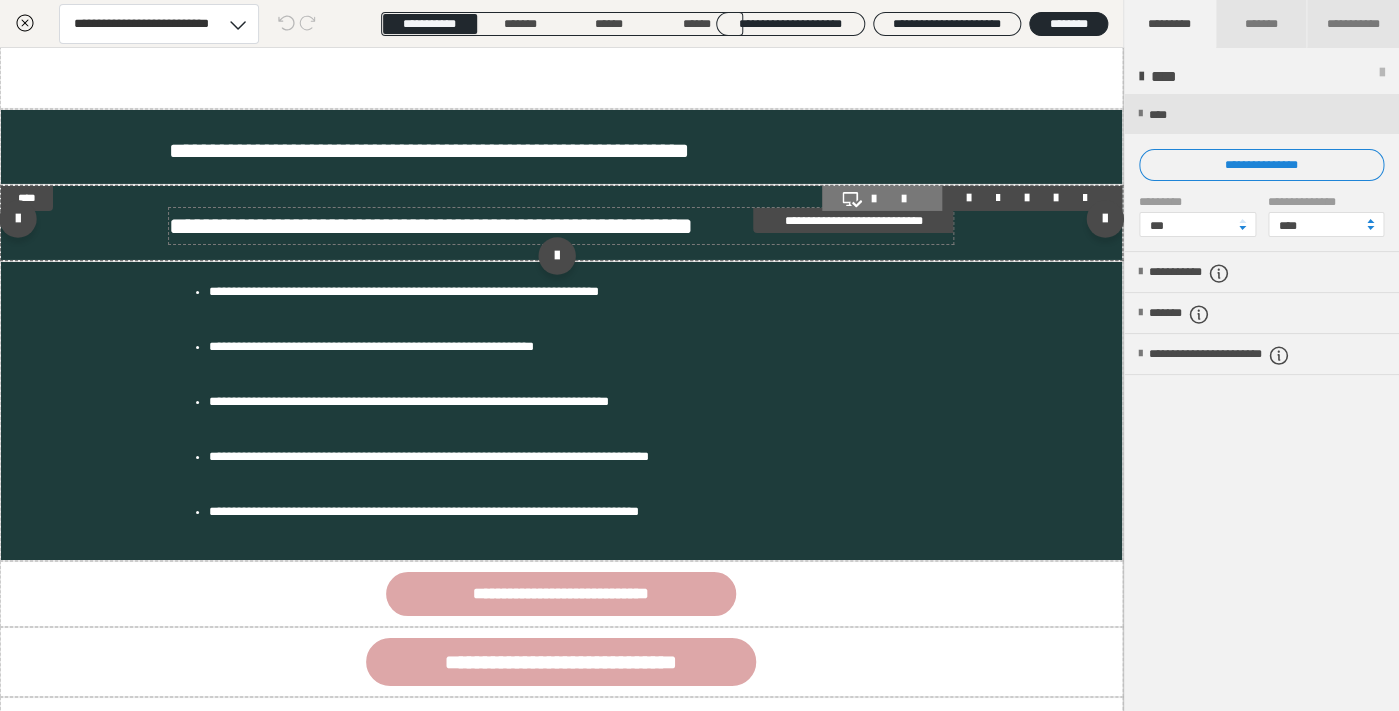 click on "**********" at bounding box center (431, 226) 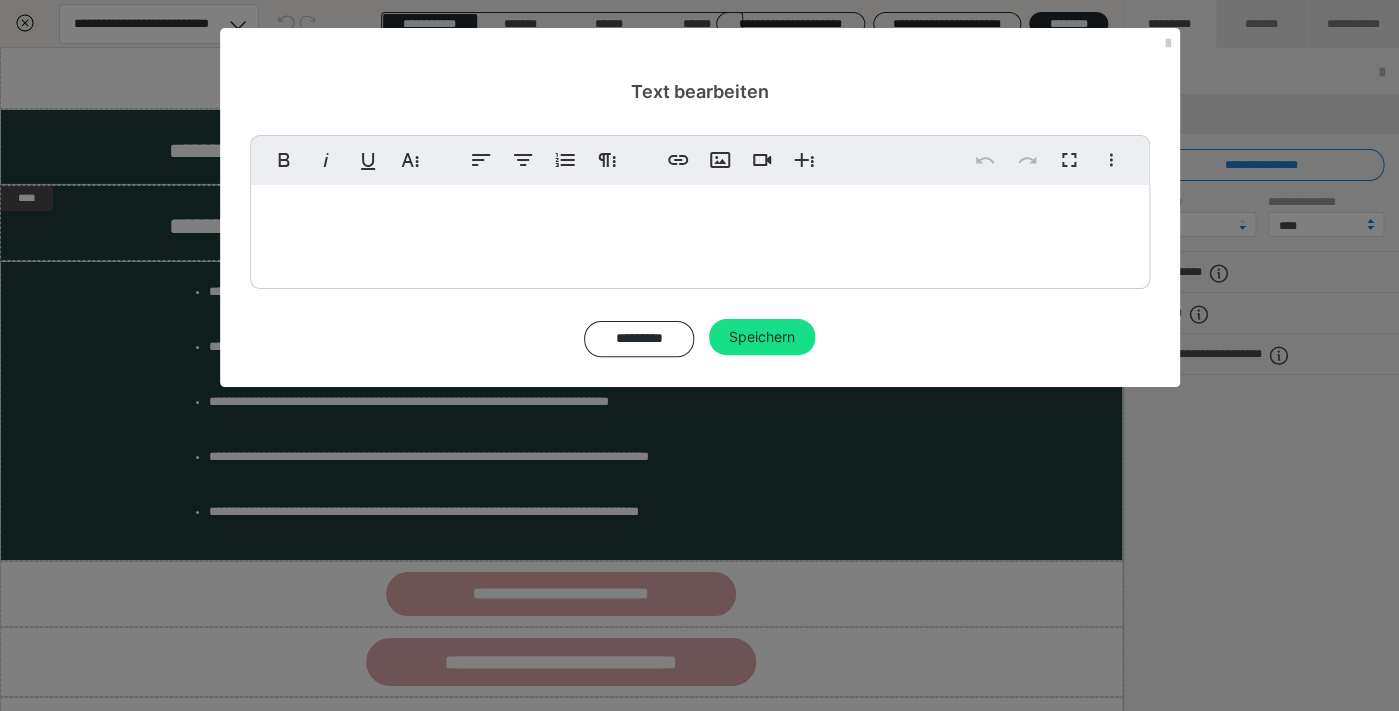 click on "**********" at bounding box center [533, 224] 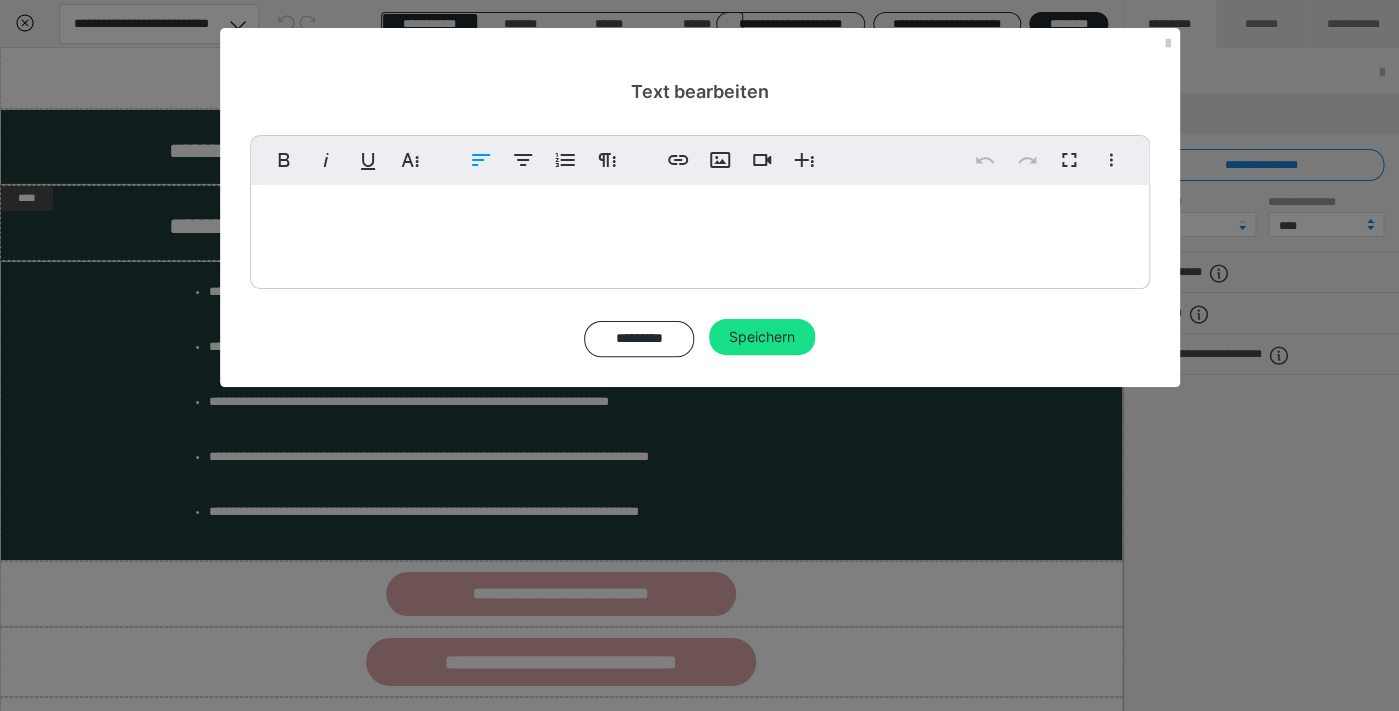 click on "Dabei wünscht du dir für dich und dein Baby einfach nur..." at bounding box center [621, 223] 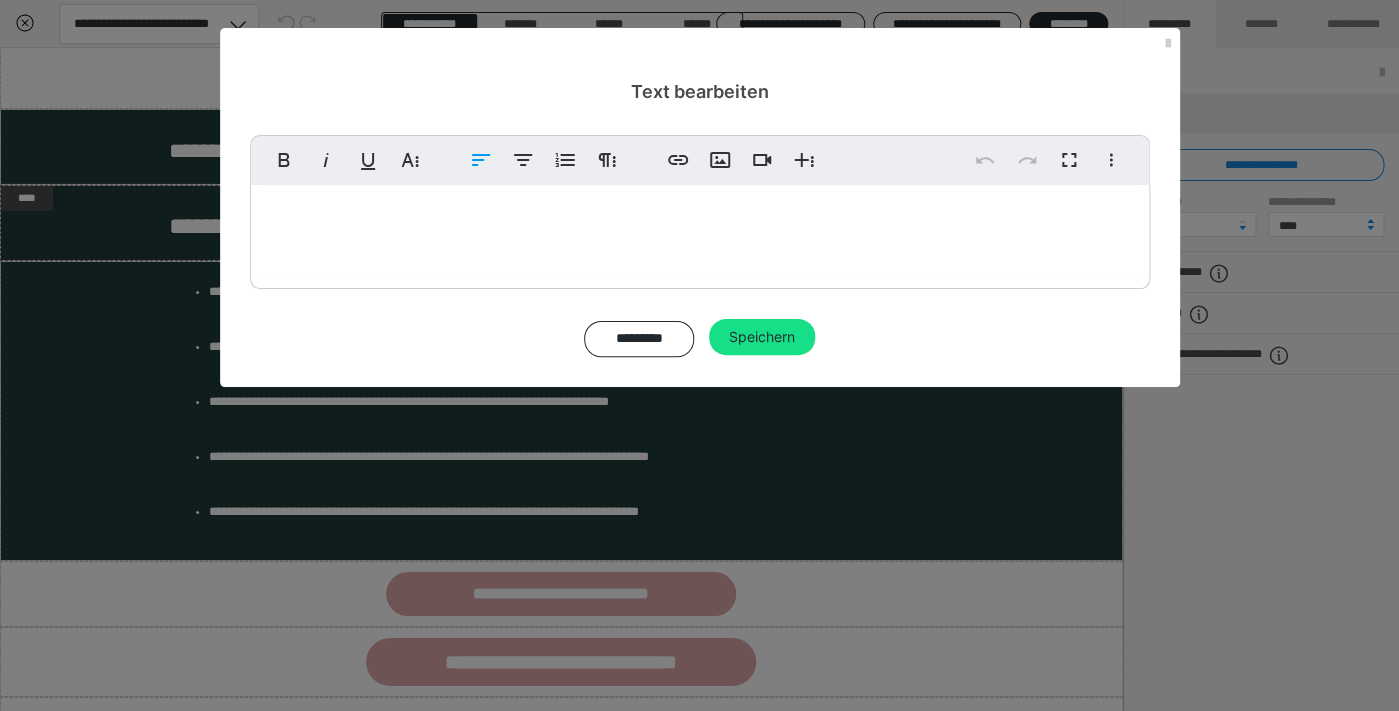 click on "Dabei wünscht du dir für dich und dein Baby einfach nur..." at bounding box center (700, 224) 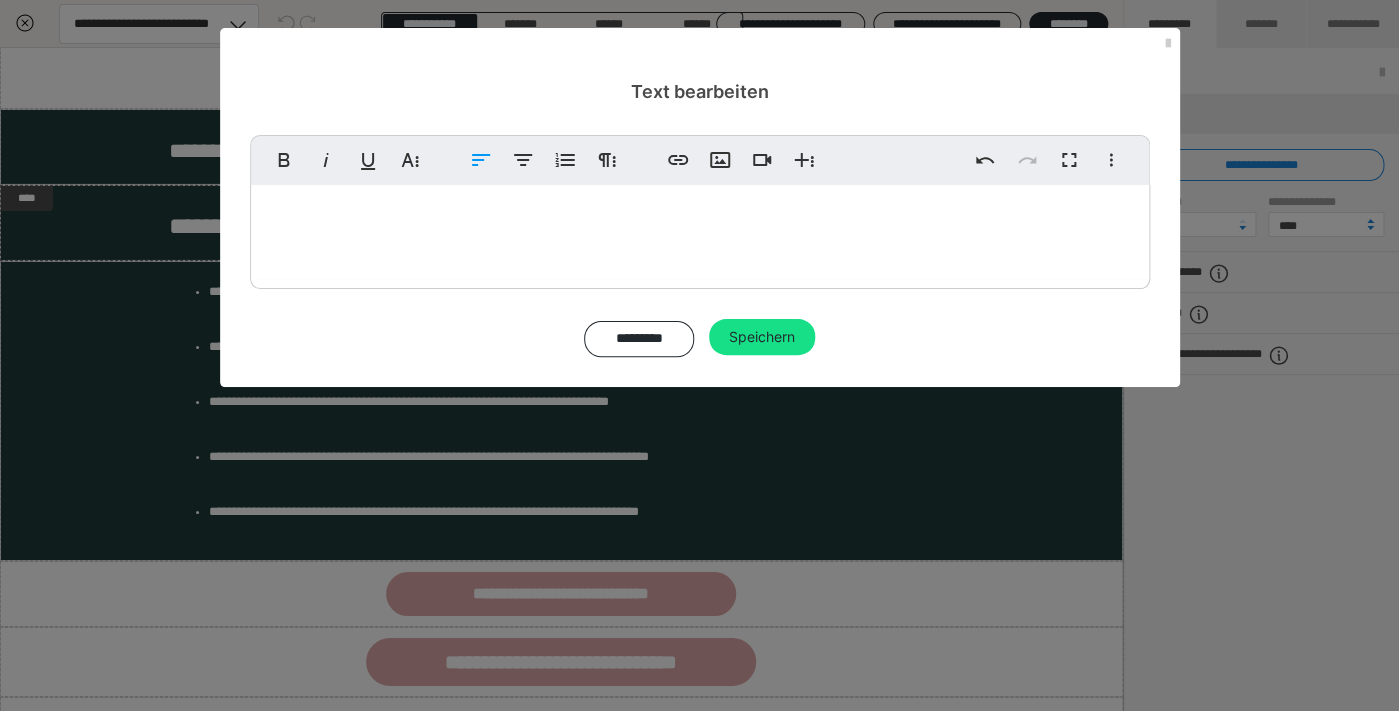 click on "Dabei wünscht du dir für dich und dein Baby einfach" at bounding box center [700, 224] 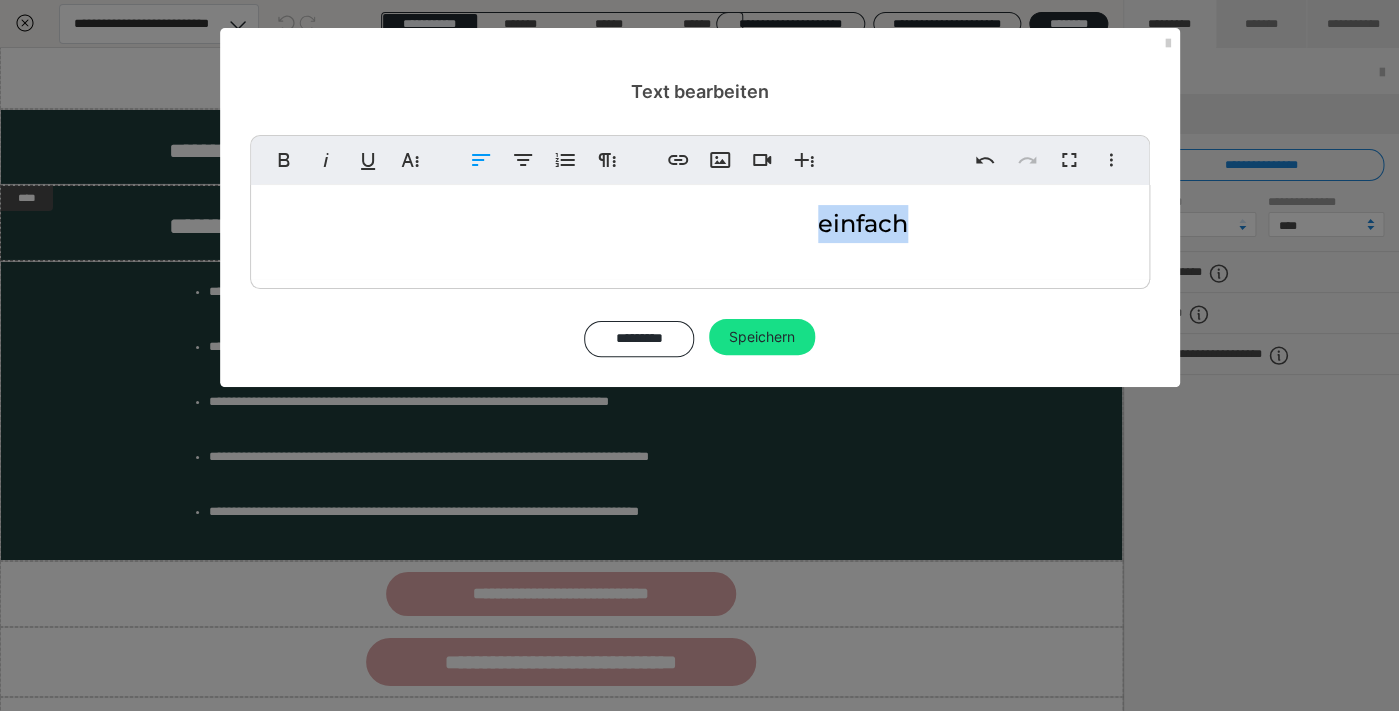 type 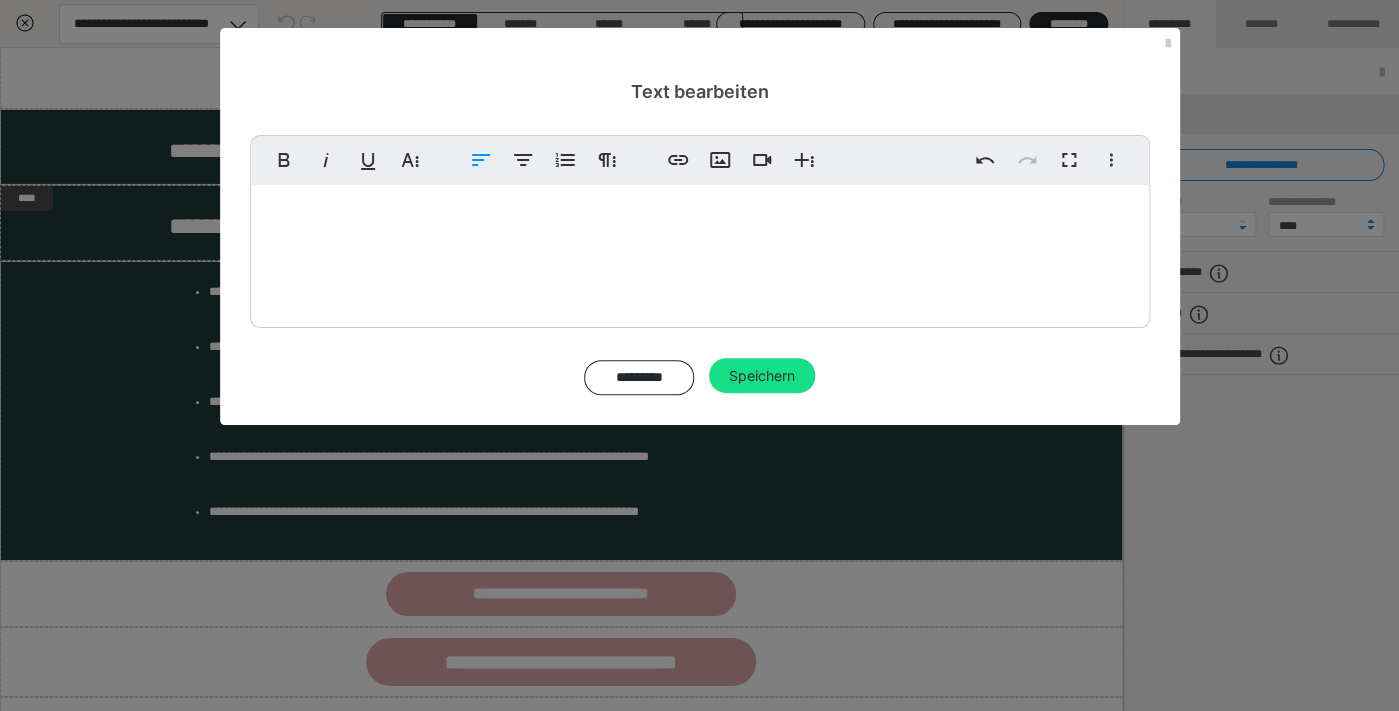 click on "Dabei wünscht du dir für dich und dein Baby Du wünschst dir für dich und d" at bounding box center (693, 242) 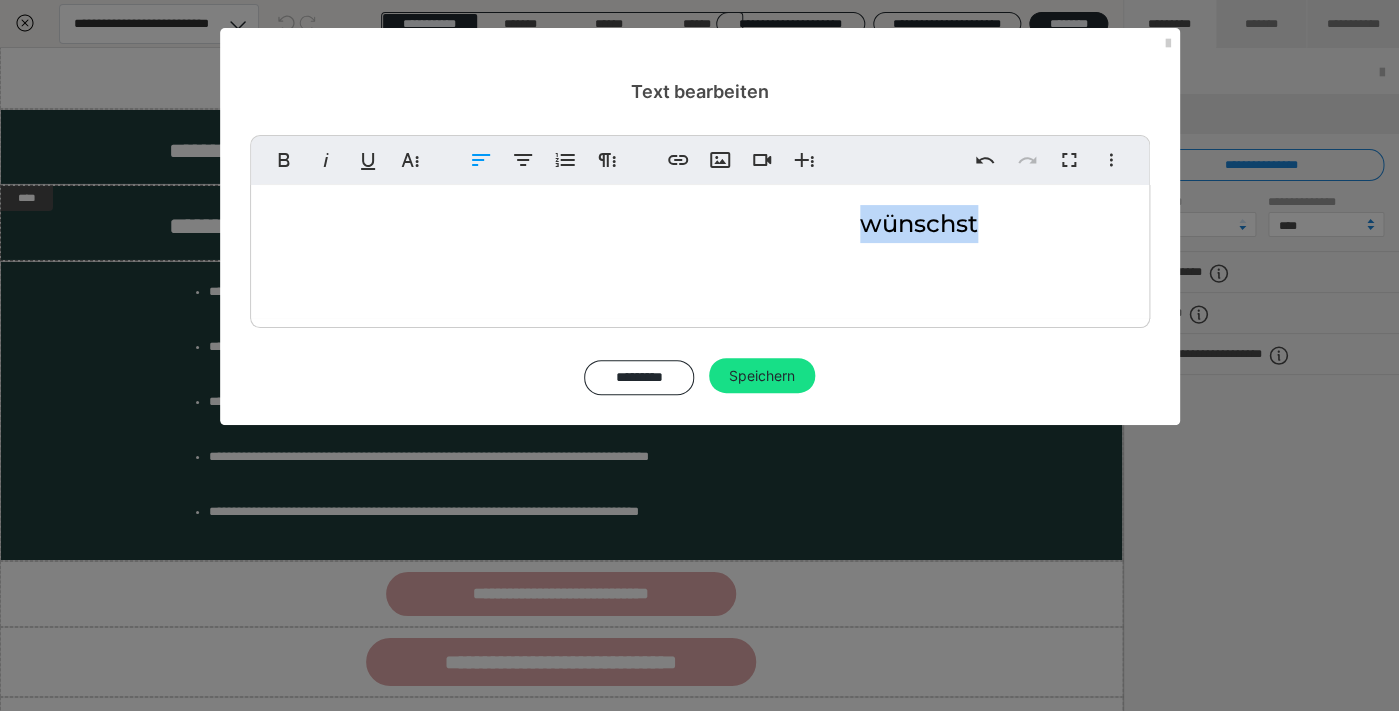 click on "Dabei wünscht du dir für dich und dein Baby Du wünschst dir für dich und d" at bounding box center [693, 242] 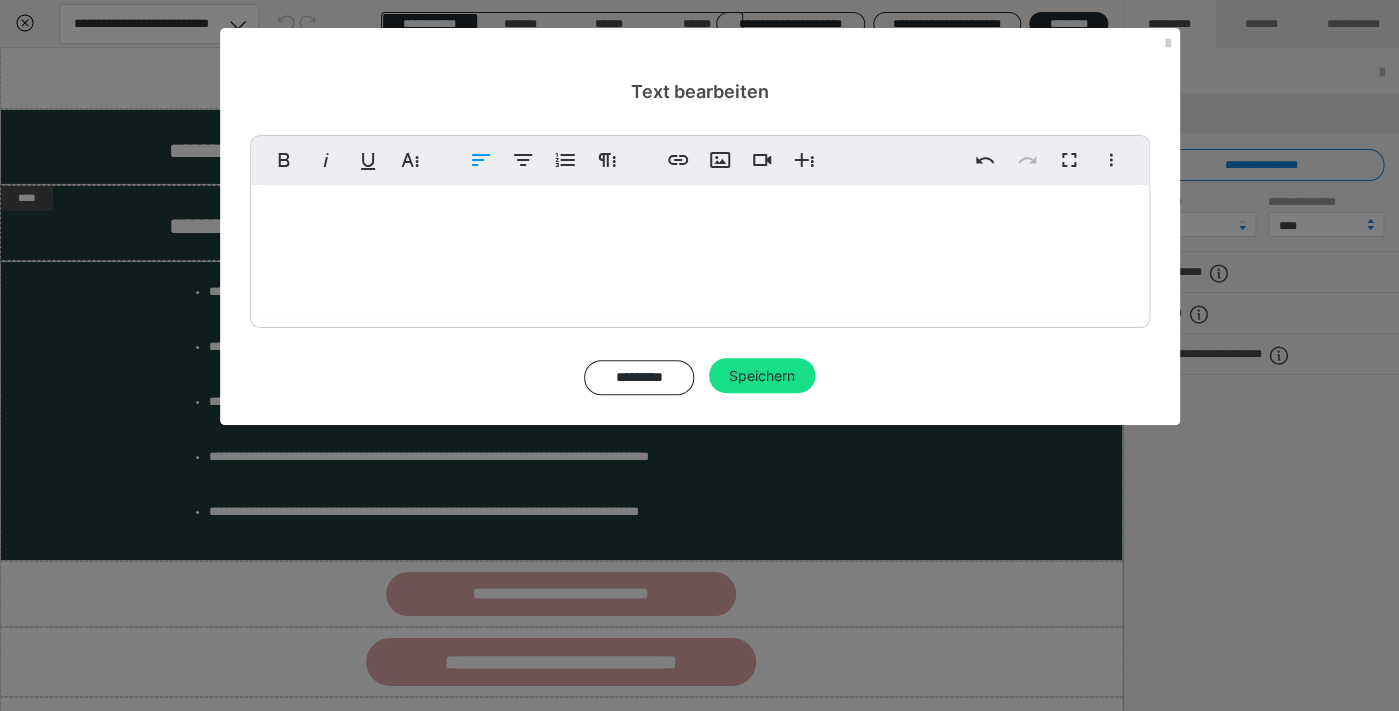 click on "Dabei wünscht du dir für dich und dein Baby Du wünschst dir für dich und d" at bounding box center [693, 242] 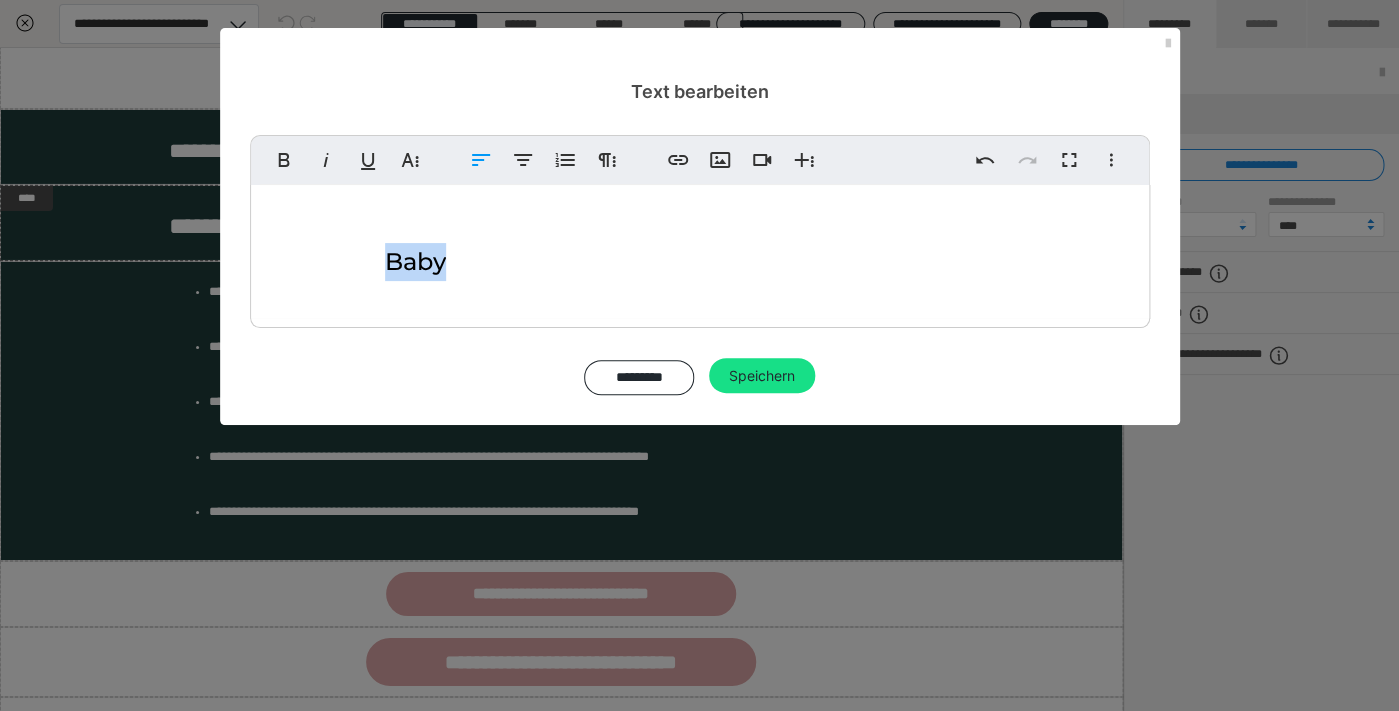 click on "Dabei wünscht du dir für dich und dein Baby Du wünschst dir für dich und dein Baby:" at bounding box center [693, 242] 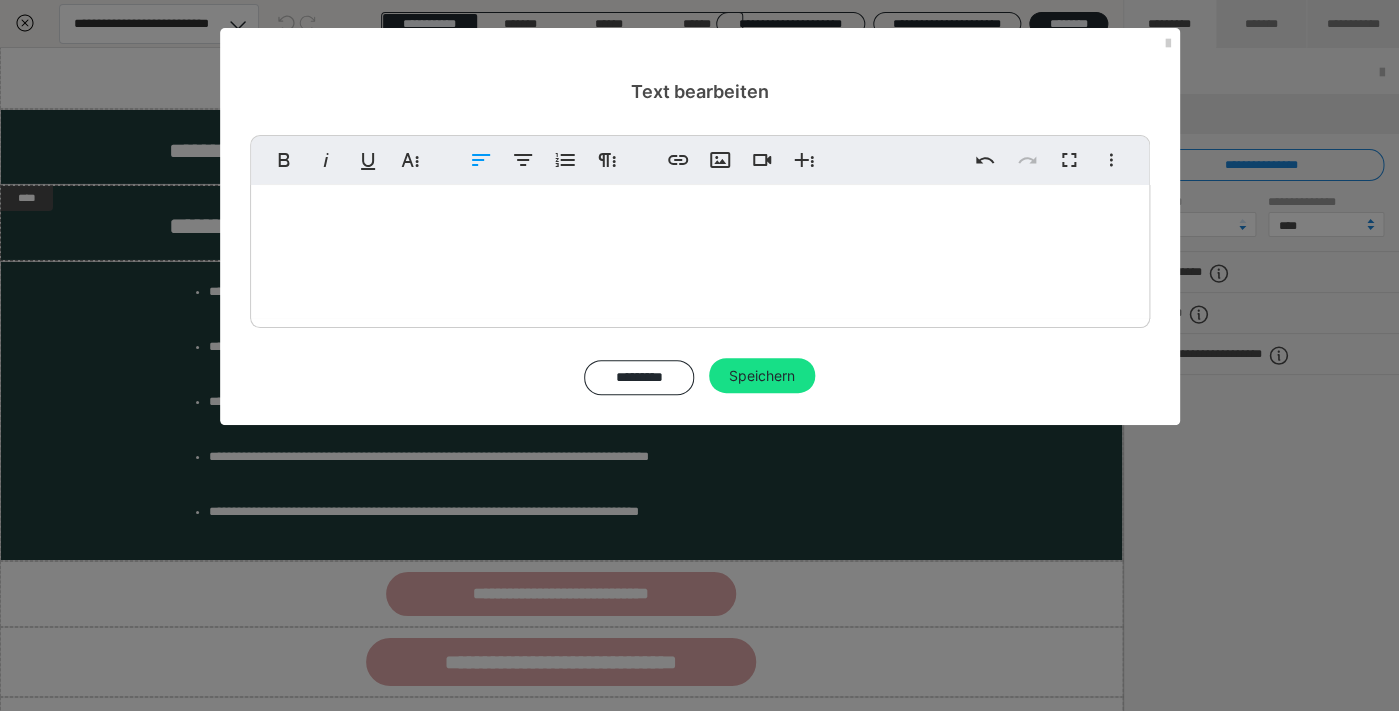 click on "Dabei wünscht du dir für dich und dein Baby Du wünschst dir für dich und dein Baby:" at bounding box center (693, 242) 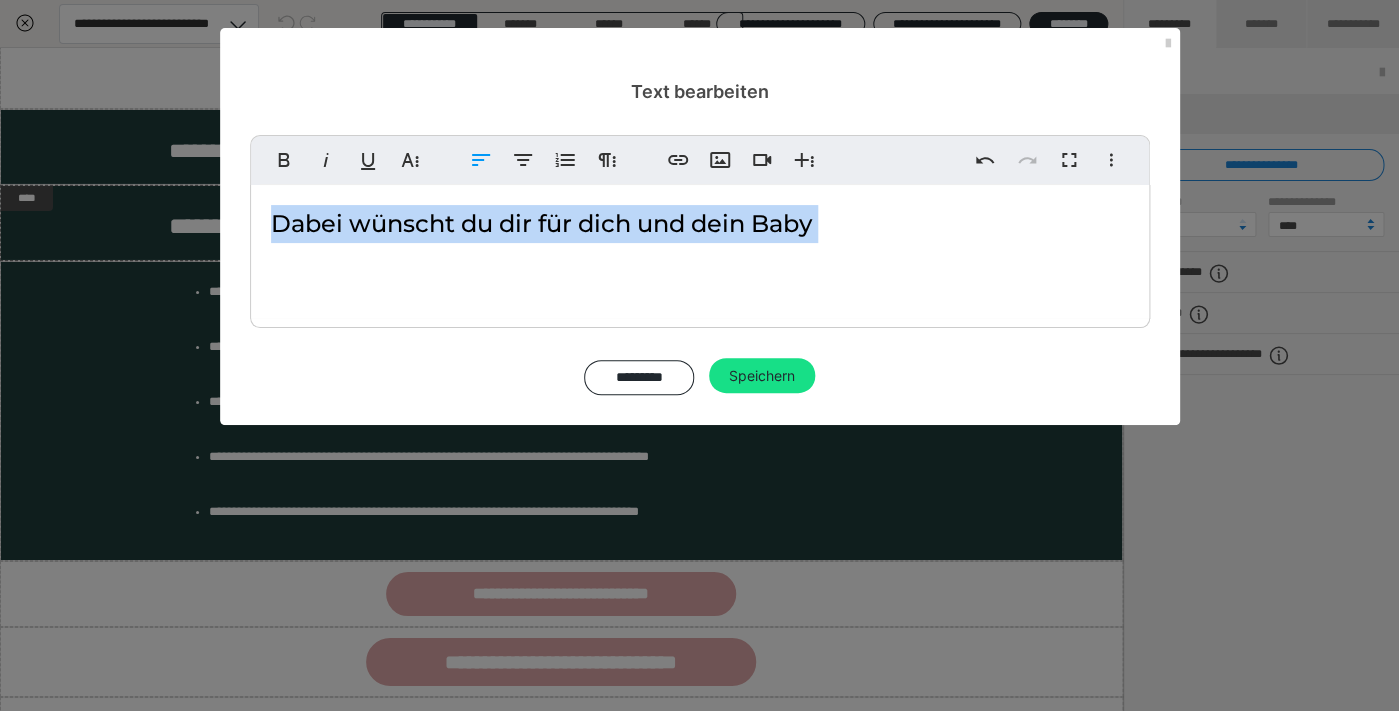 drag, startPoint x: 822, startPoint y: 220, endPoint x: 37, endPoint y: 206, distance: 785.1248 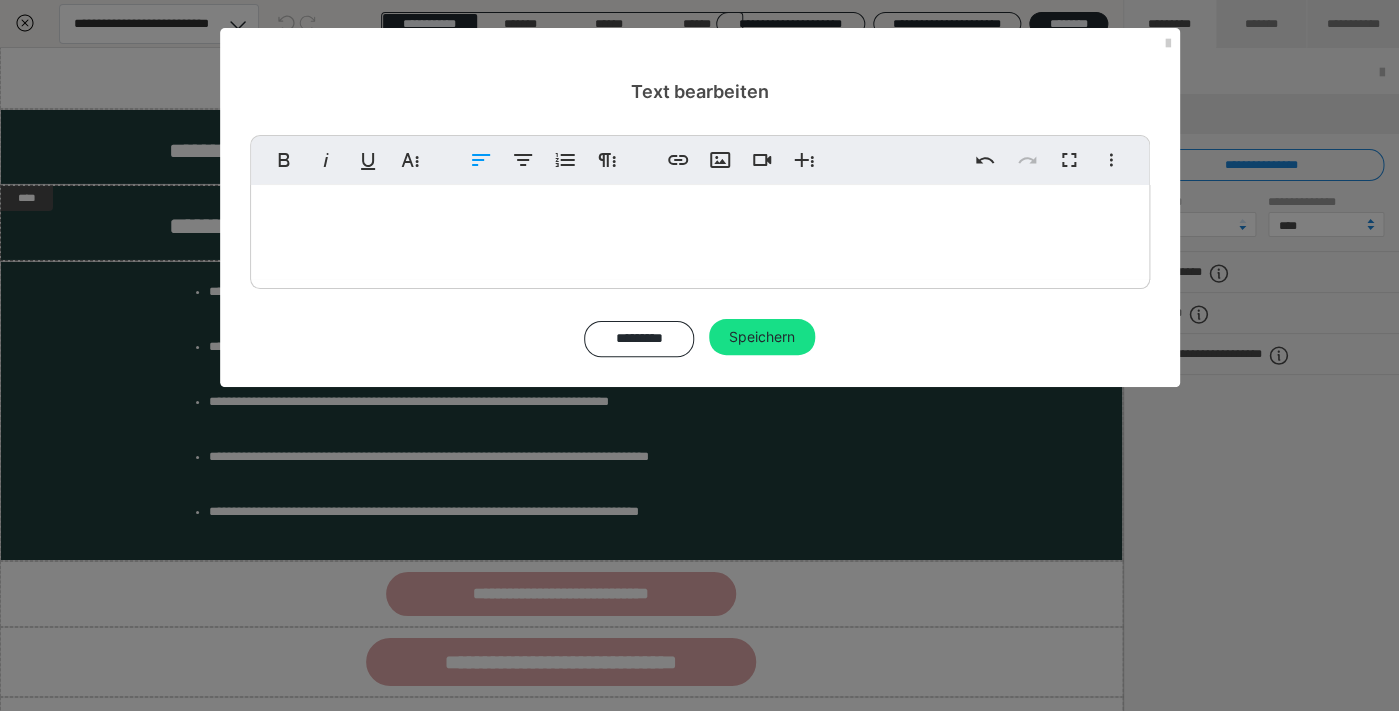 click on "Text bearbeiten Fett Kursiv Unterstrichen Weitere Textformate Linksbündig ausrichten Zentriert ausrichten Nummerierte Liste Weitere Absatzformate Link einfügen Bild einfügen Video einfügen Weitere Reichhaltige Formate Rückgängig Wiederholen Vollbild Weitere Formate Durchgestrichen Tiefgestellt Hochgestellt Montserrat Med ABeeZee Abhaya Libre Abril FatFace Alegreya Alice Amaranth Amatic SC Anonymous Pro Anton Arapey Archivo Black Archivo Light Archivo Medium Archivo Arimo Arvo B612 Barlow Bebas Neue Belleza Big Shoulders Stencil Display BioRhyme Blinker Cairo Cardo Catamaran Caveat Caveat Brush Comfortaa Concert One Cormorant Cormorant Garamond Courier Prime Crimson Text Dancing Script Eczar Exo Exo 2 Figtree Fira Sans Fjalla One Forum Frank Ruhl Libre Fraunces Grandstander IBM Plex Serif Inconsolata Inder Indie Flower Inter Josefin Sans Jost Karla Lato Lexend Deca Libre Baskerville Libre Franklin Lilita One Lobster Lobster Two Lora Merienda Merriweather Montserrat Montserrat Black Montserrat Extra Bold" at bounding box center [699, 355] 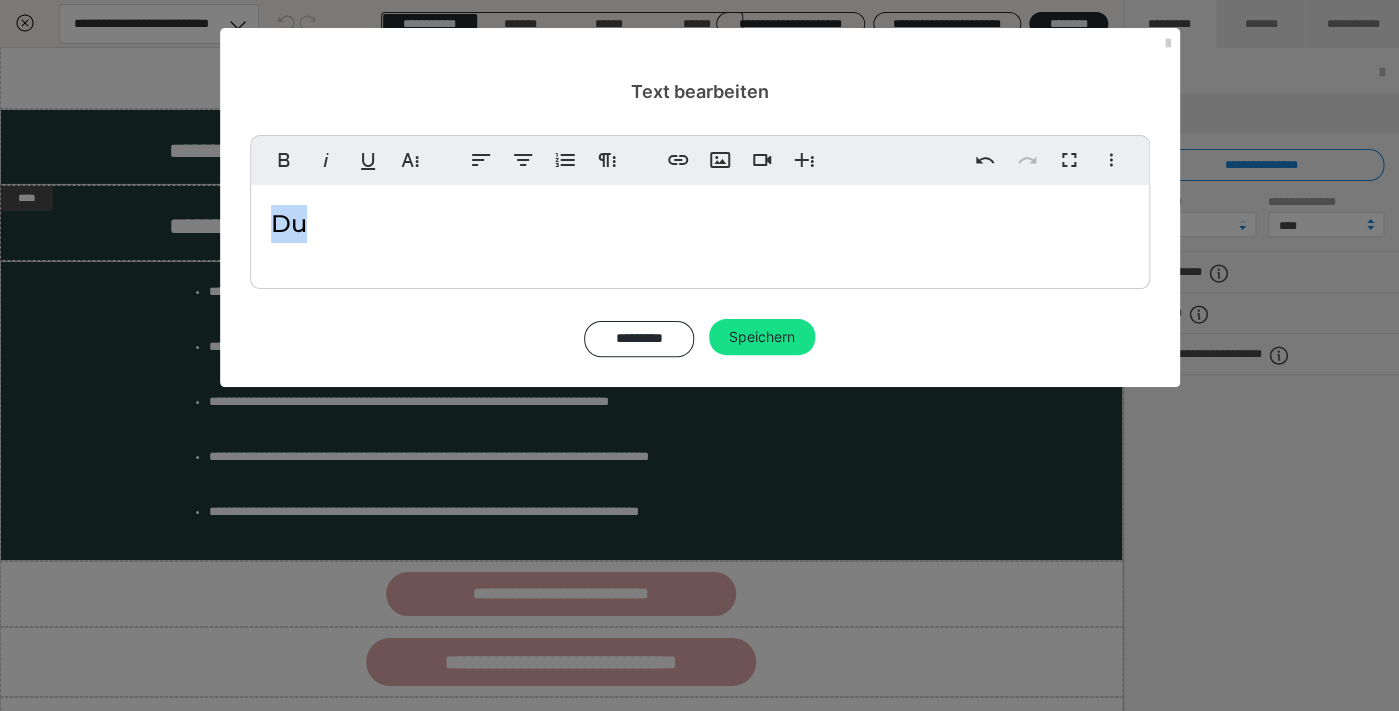 click on "Du wünschst dir für dich und dein Baby:" at bounding box center (513, 223) 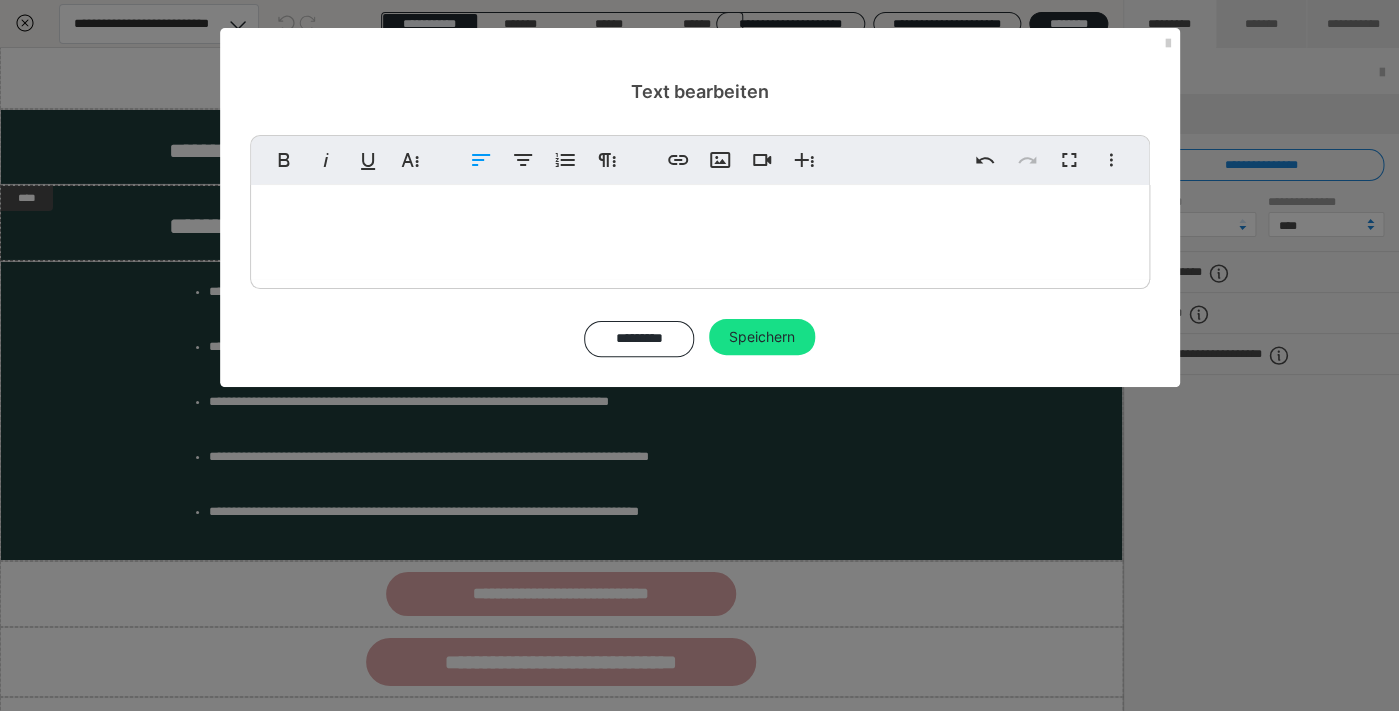 click on "Du wünschst dir für dich und dein Baby:" at bounding box center (513, 223) 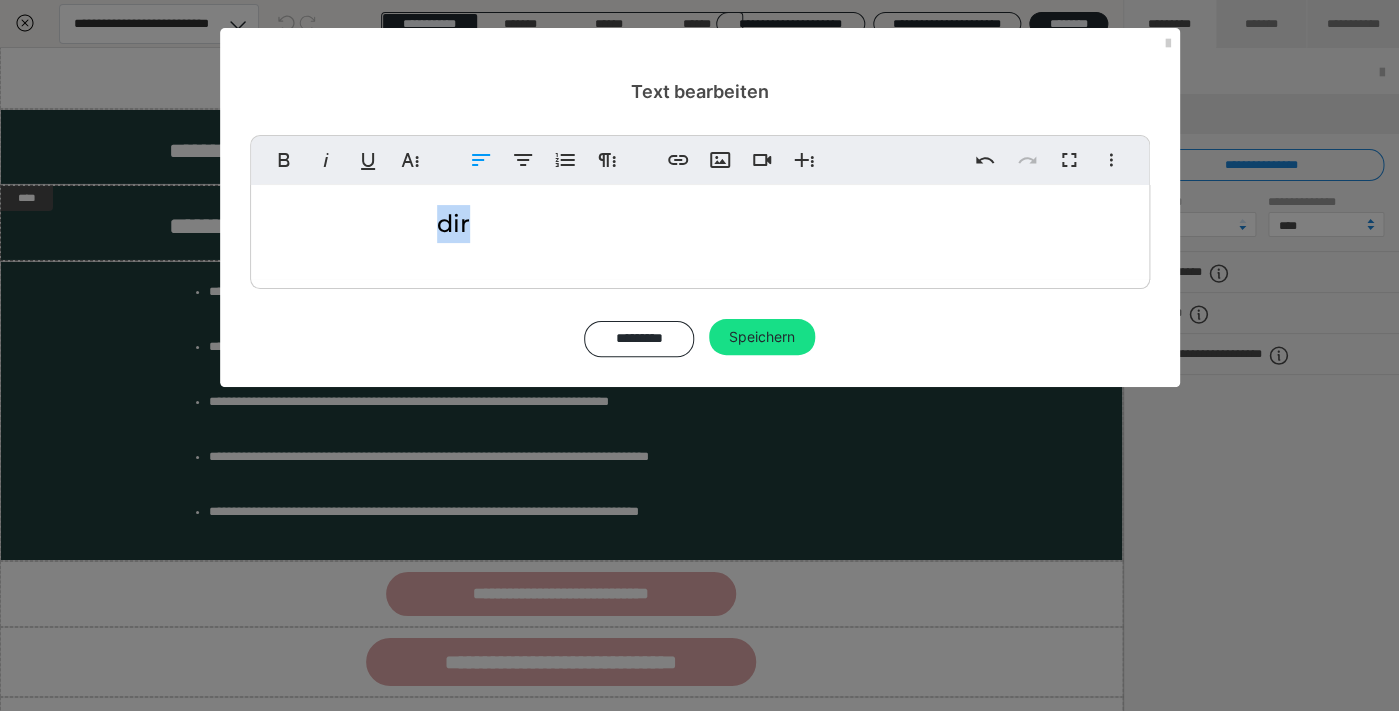 click on "Du wünschst dir für dich und dein Baby:" at bounding box center [513, 223] 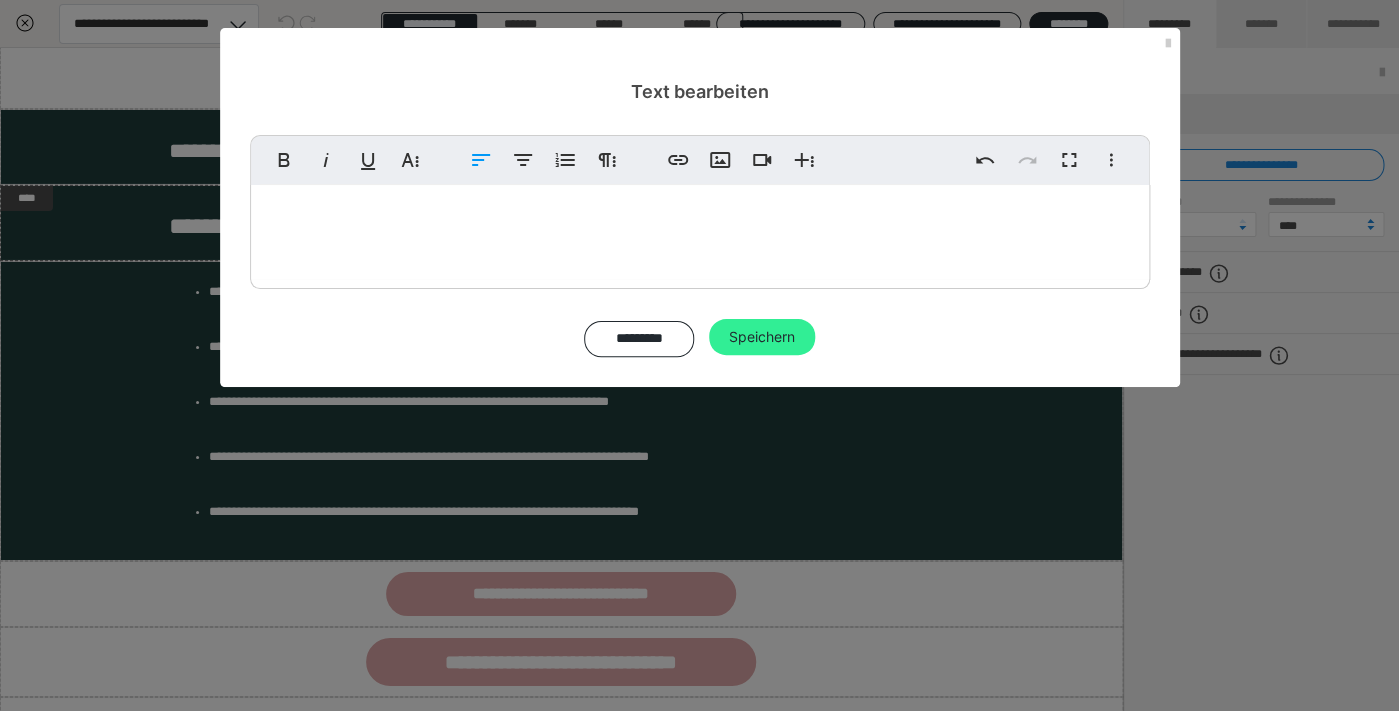click on "Speichern" at bounding box center (762, 337) 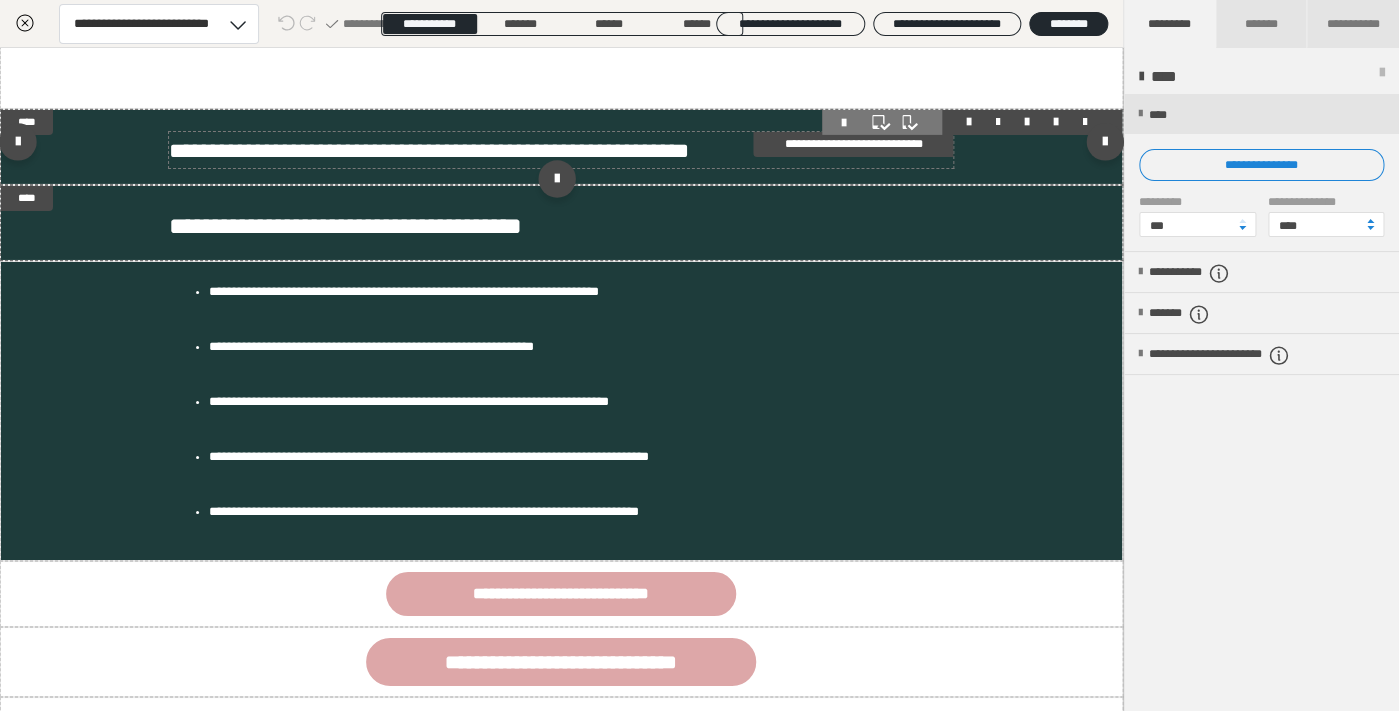 click on "**********" at bounding box center (429, 151) 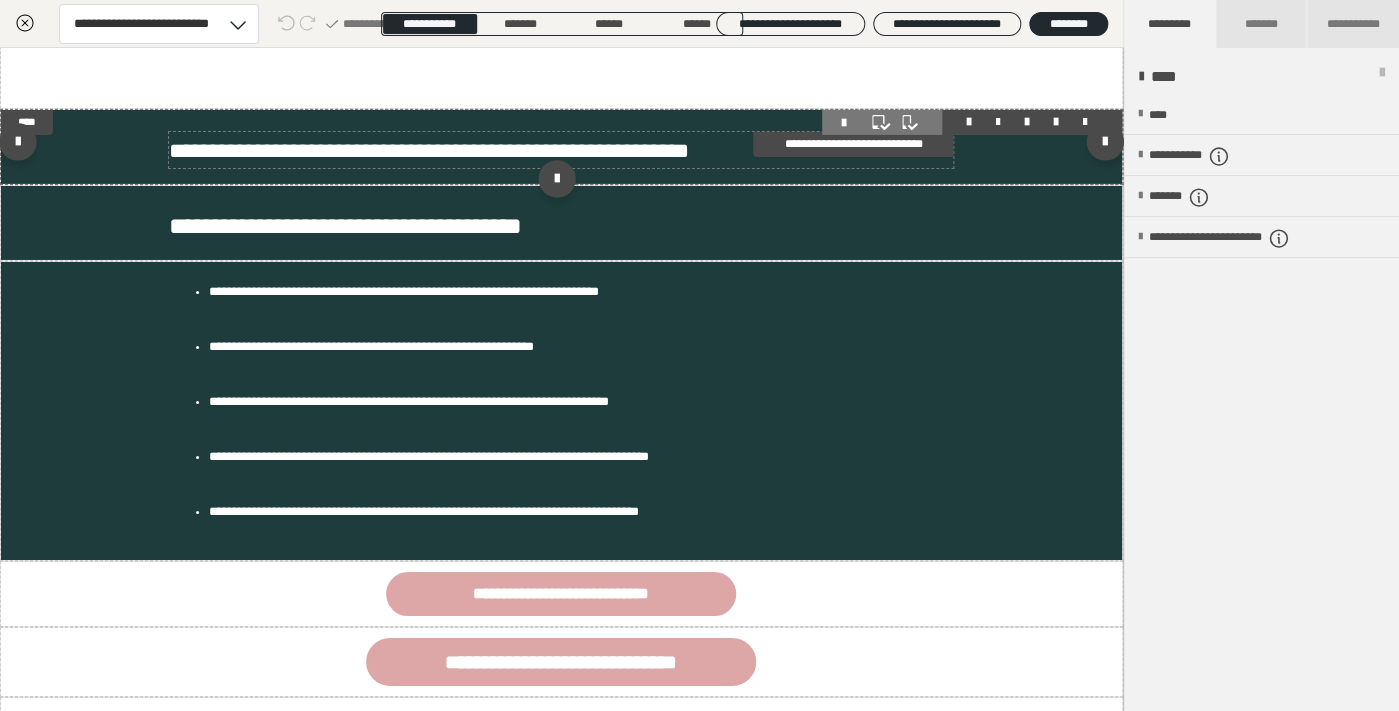 click at bounding box center [700, 85] 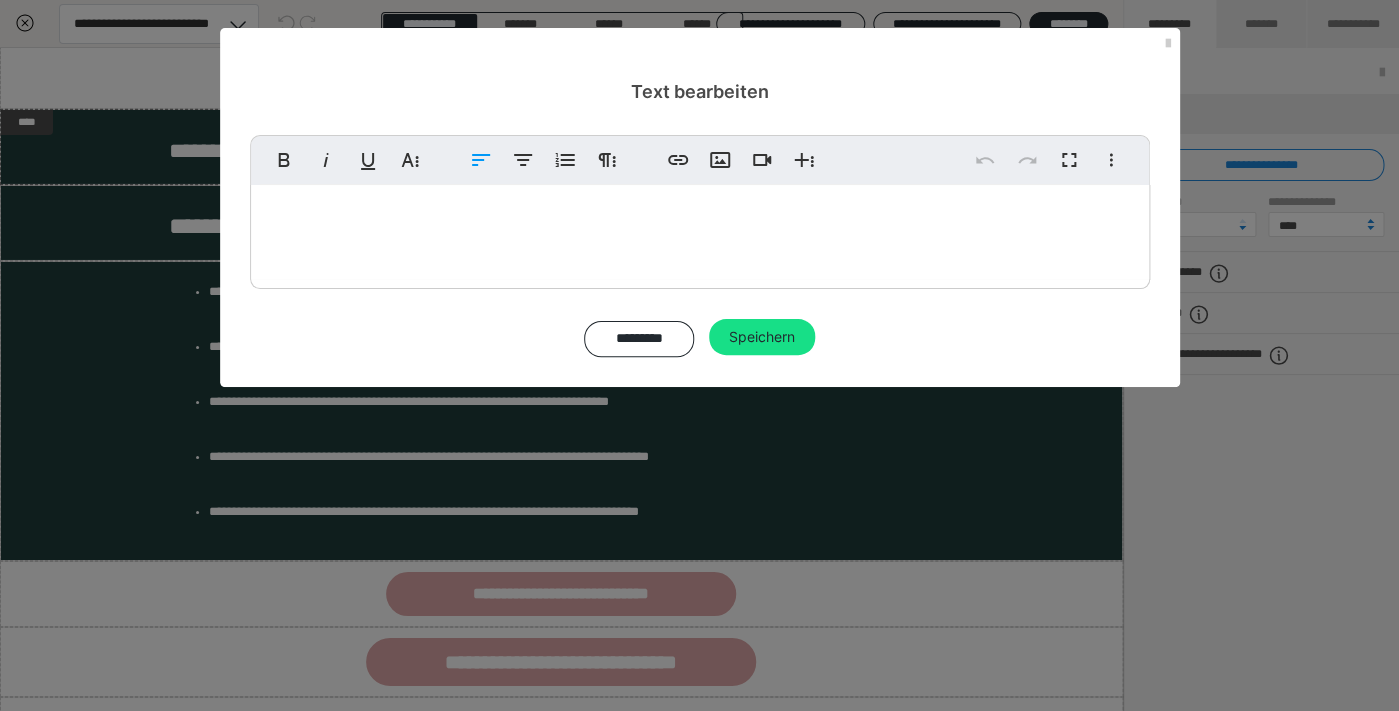 type 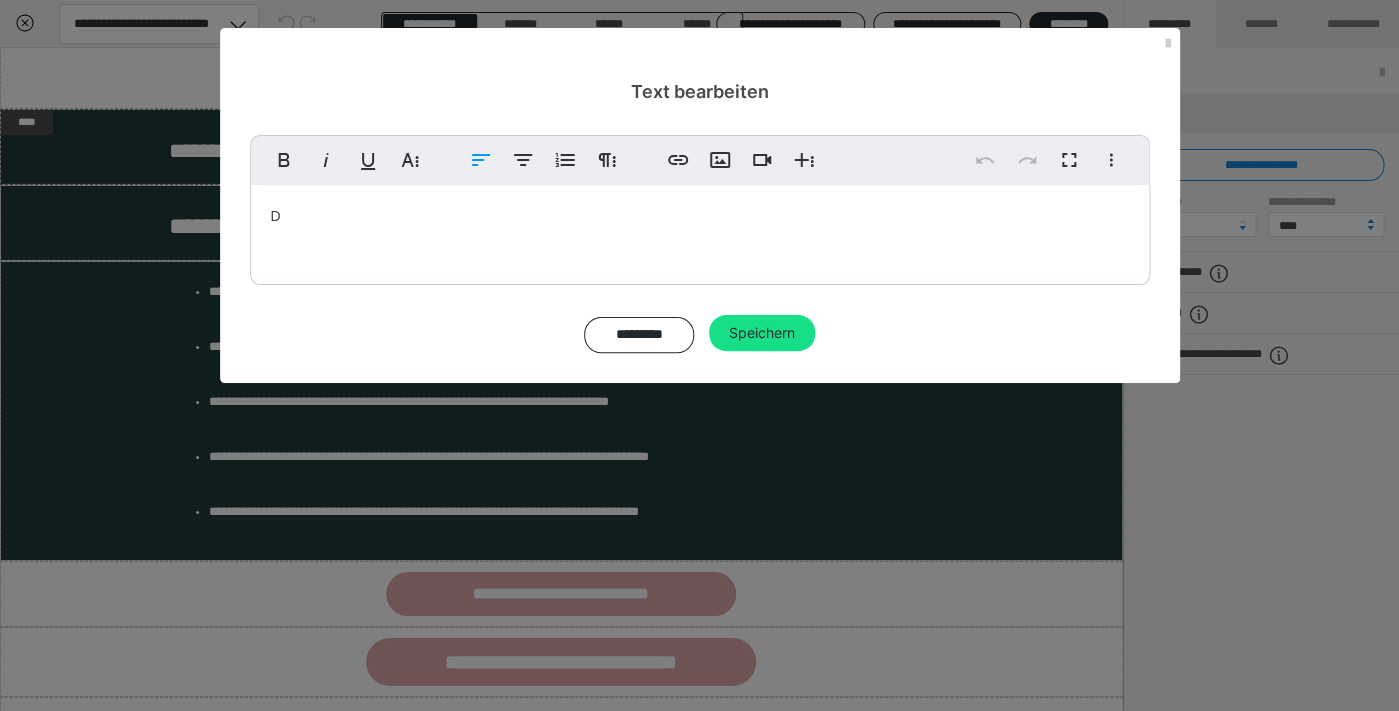 type 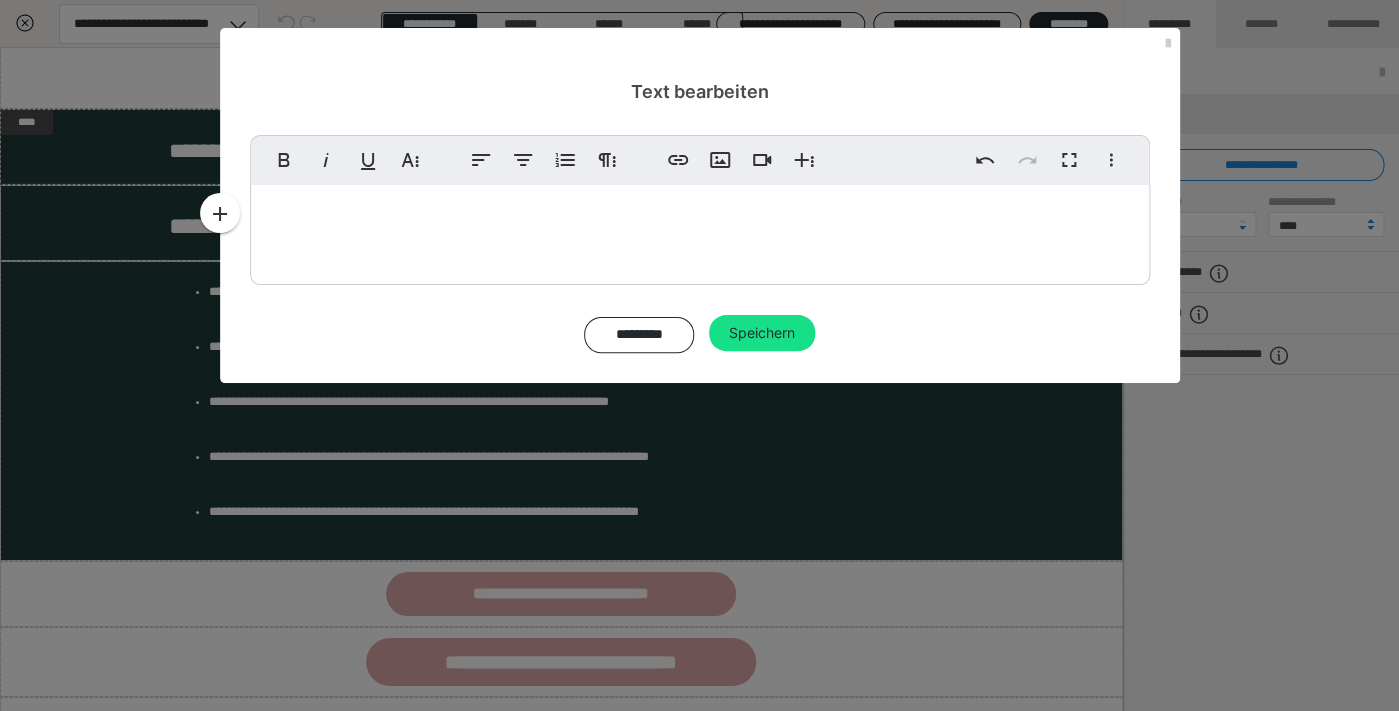 click at bounding box center [700, 230] 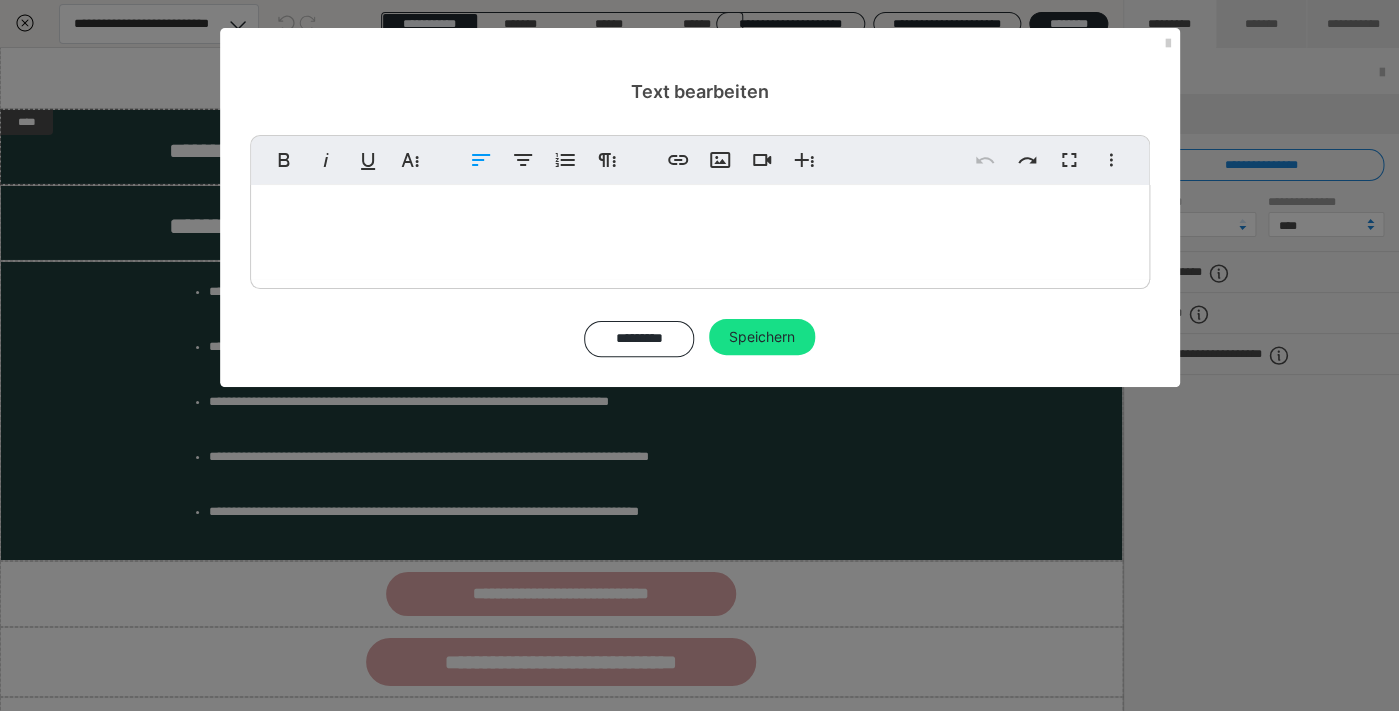 click on "Dabei wünscht du dir für dich und dein Baby einfach nur..." at bounding box center (700, 224) 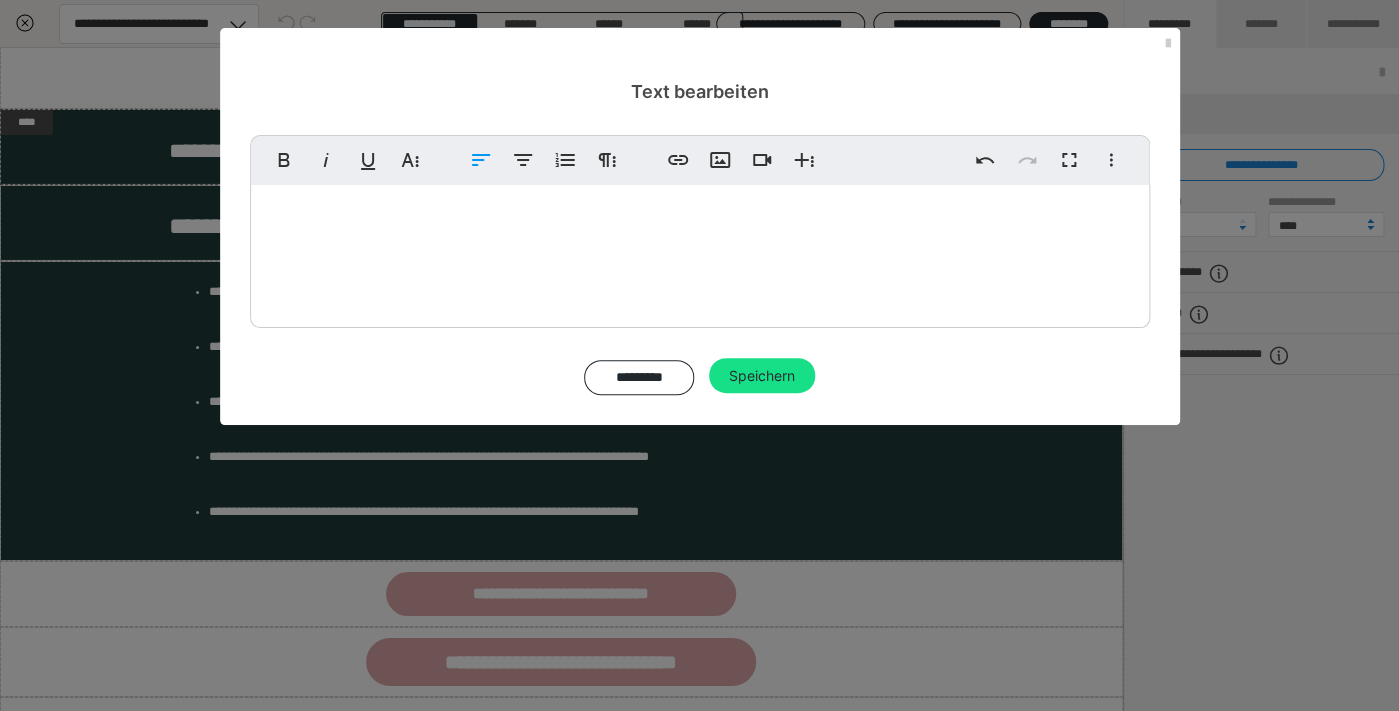 click on "Dabei wünscht du dir für dich und dein Baby einfach nur...Du wünschst dir für dich und dein Baby:" at bounding box center (689, 243) 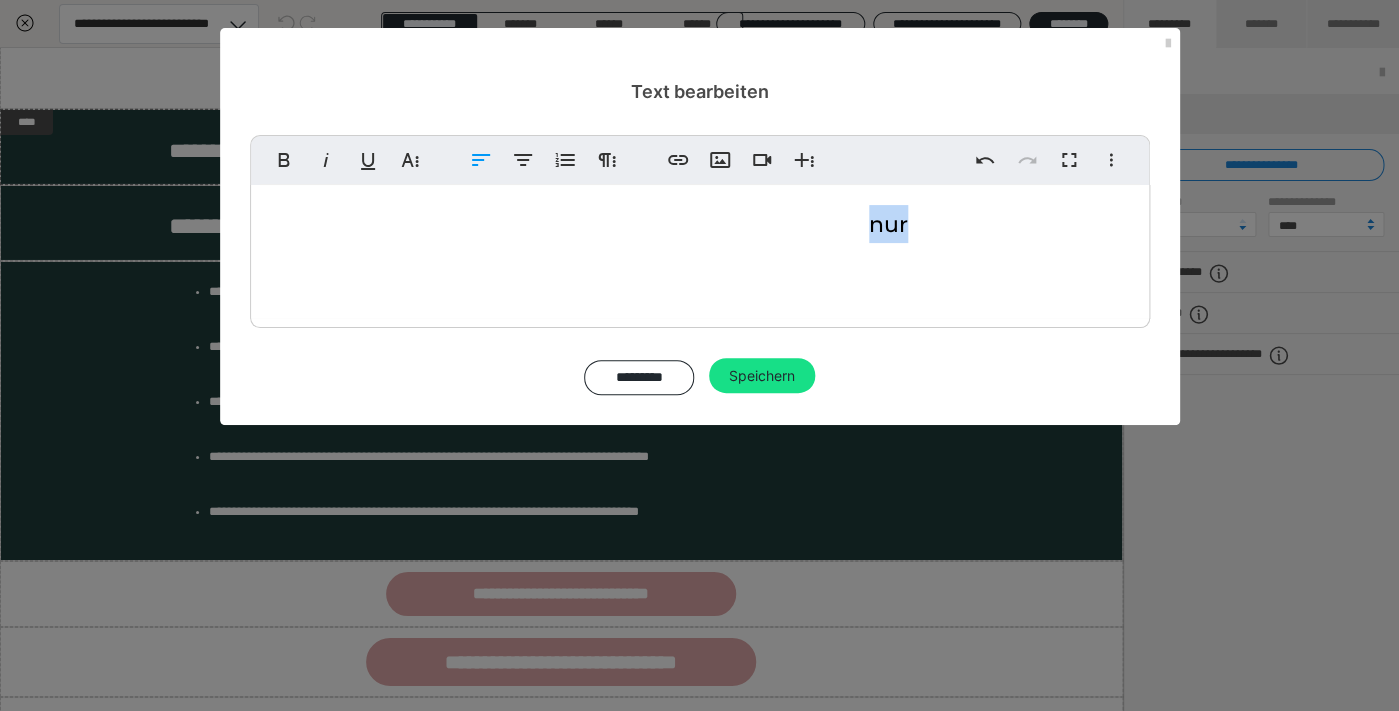 click on "Dabei wünscht du dir für dich und dein Baby einfach nur...Du wünschst dir für dich und dein Baby:" at bounding box center [689, 243] 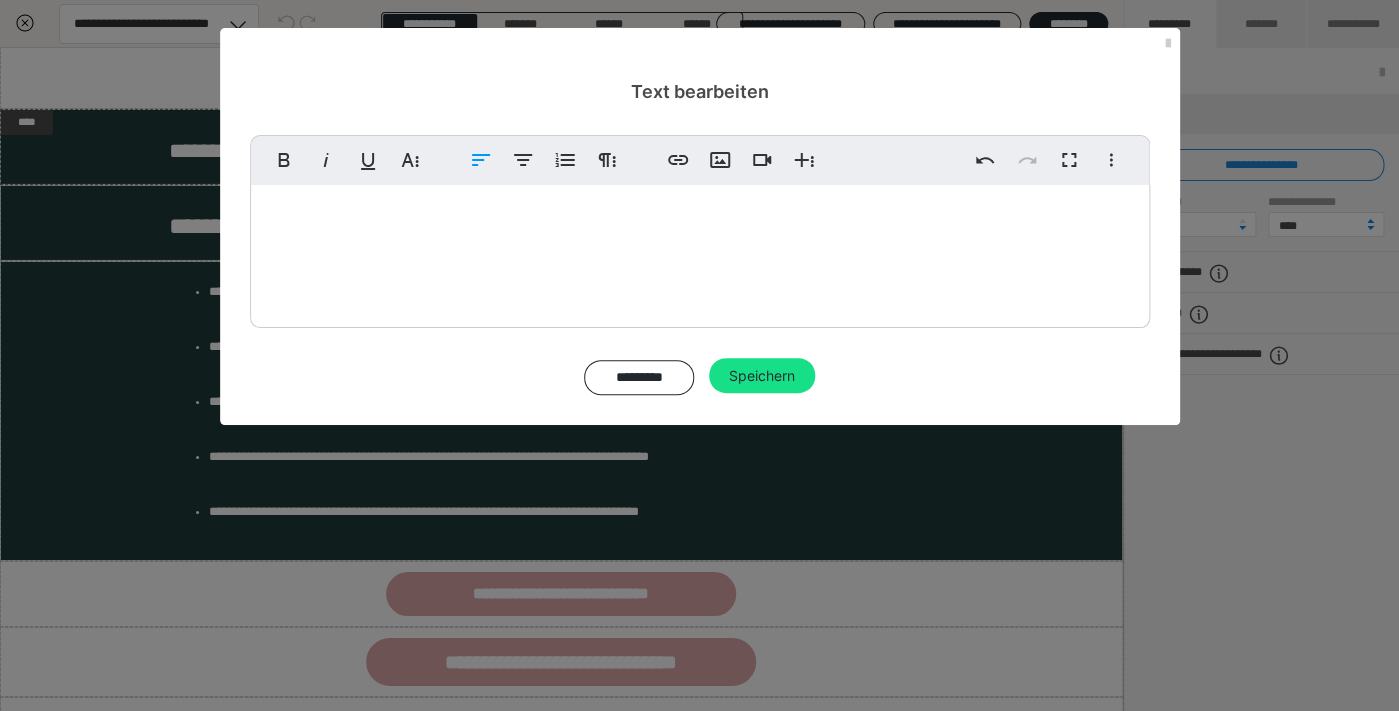 click on "Dabei wünscht du dir für dich und dein Baby einfach nur...Du wünschst dir für dich und dein Baby:" at bounding box center (689, 243) 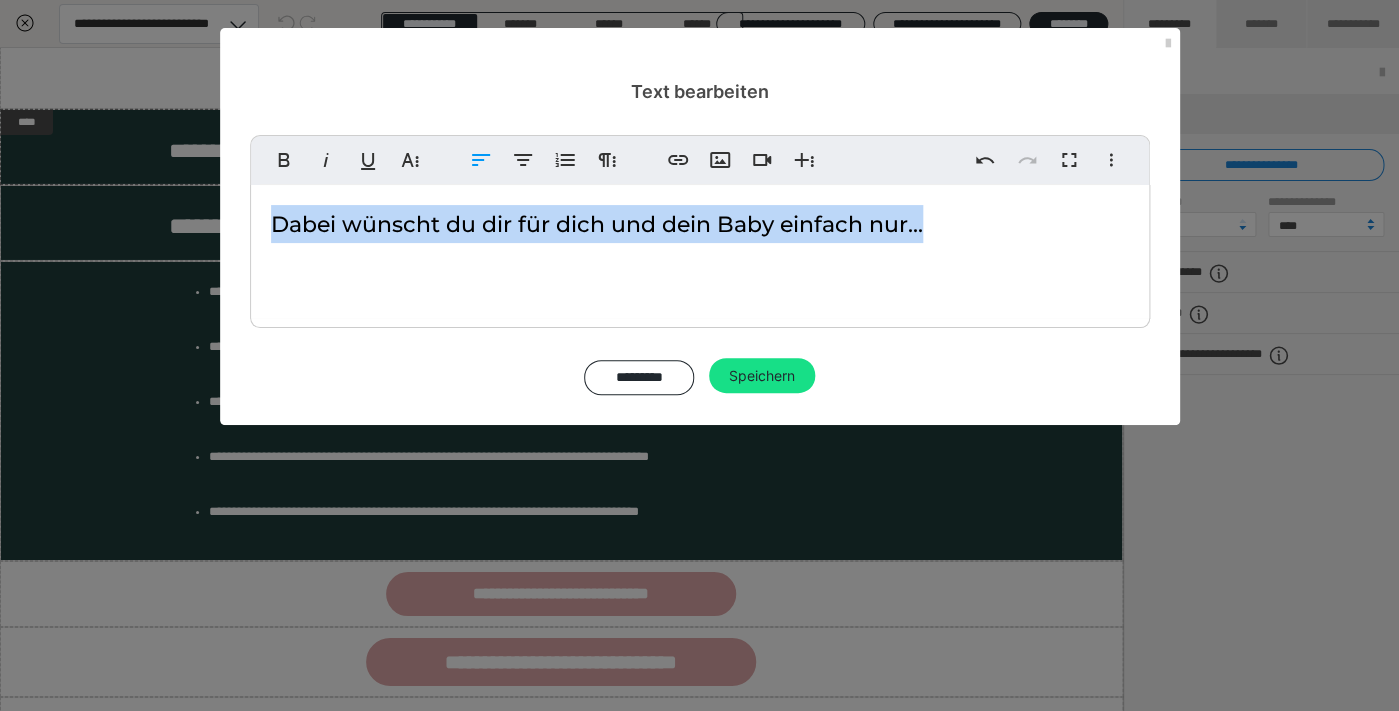 drag, startPoint x: 924, startPoint y: 226, endPoint x: -41, endPoint y: 203, distance: 965.27405 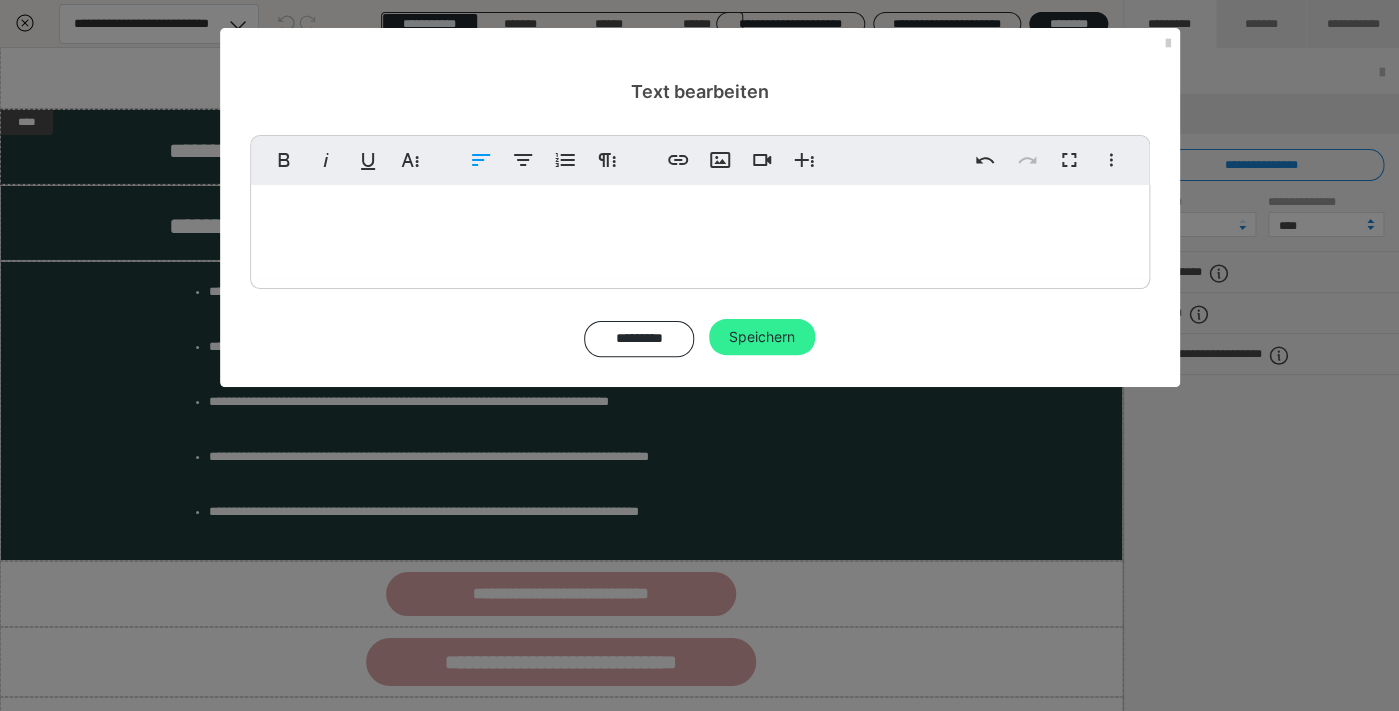 click on "Speichern" at bounding box center [762, 337] 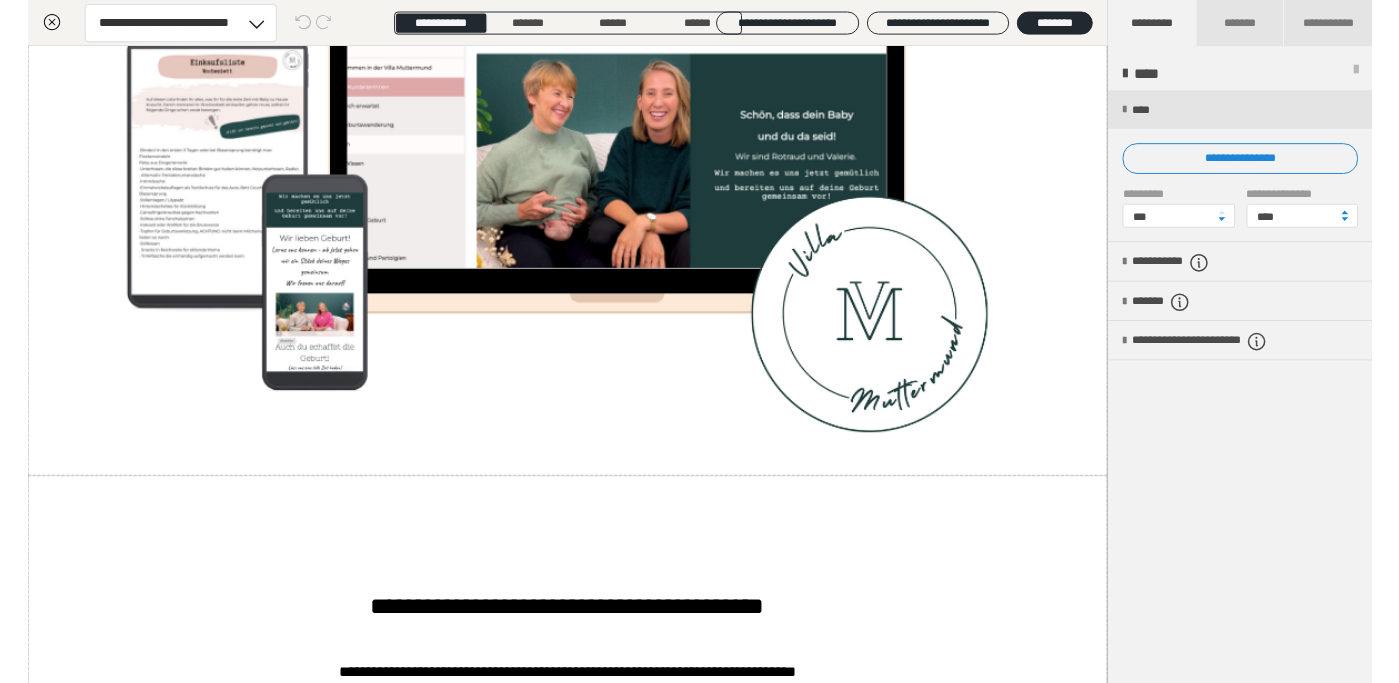 scroll, scrollTop: 275, scrollLeft: 0, axis: vertical 